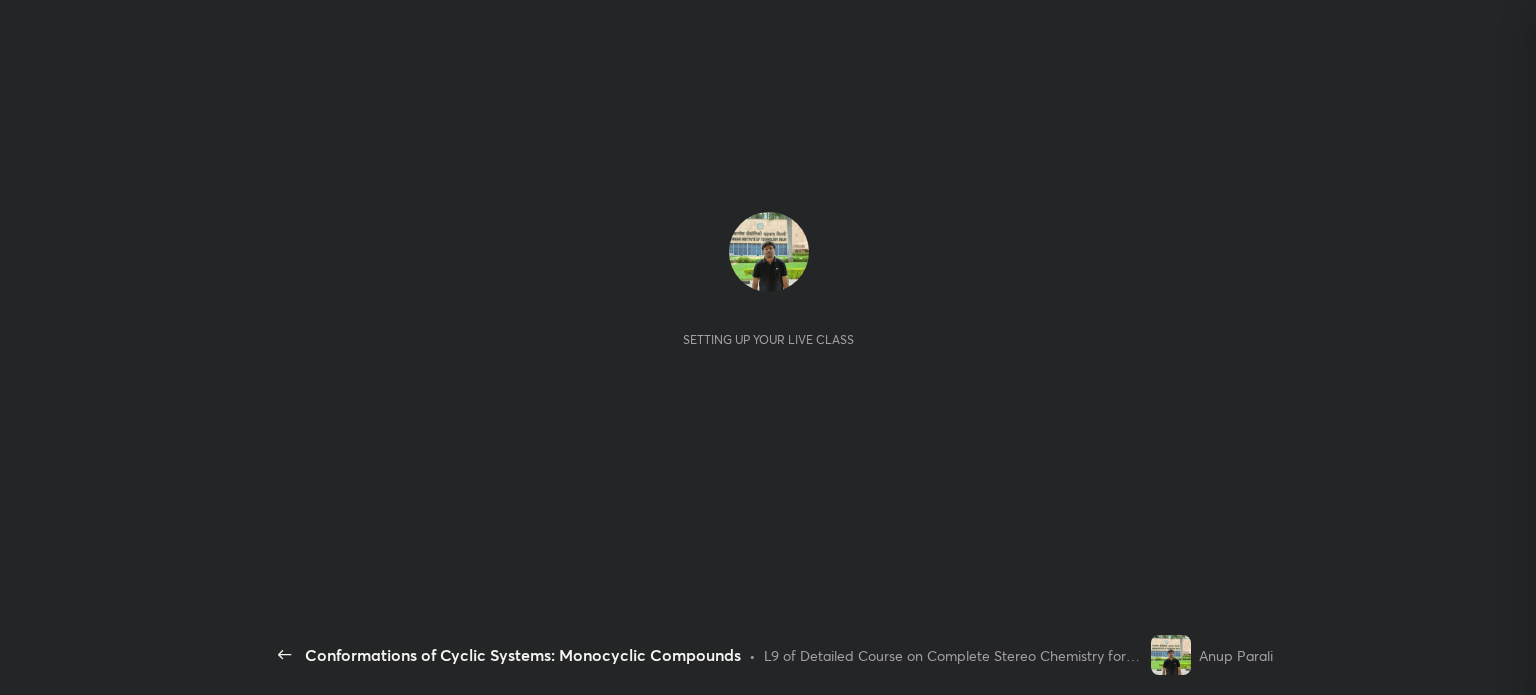 scroll, scrollTop: 0, scrollLeft: 0, axis: both 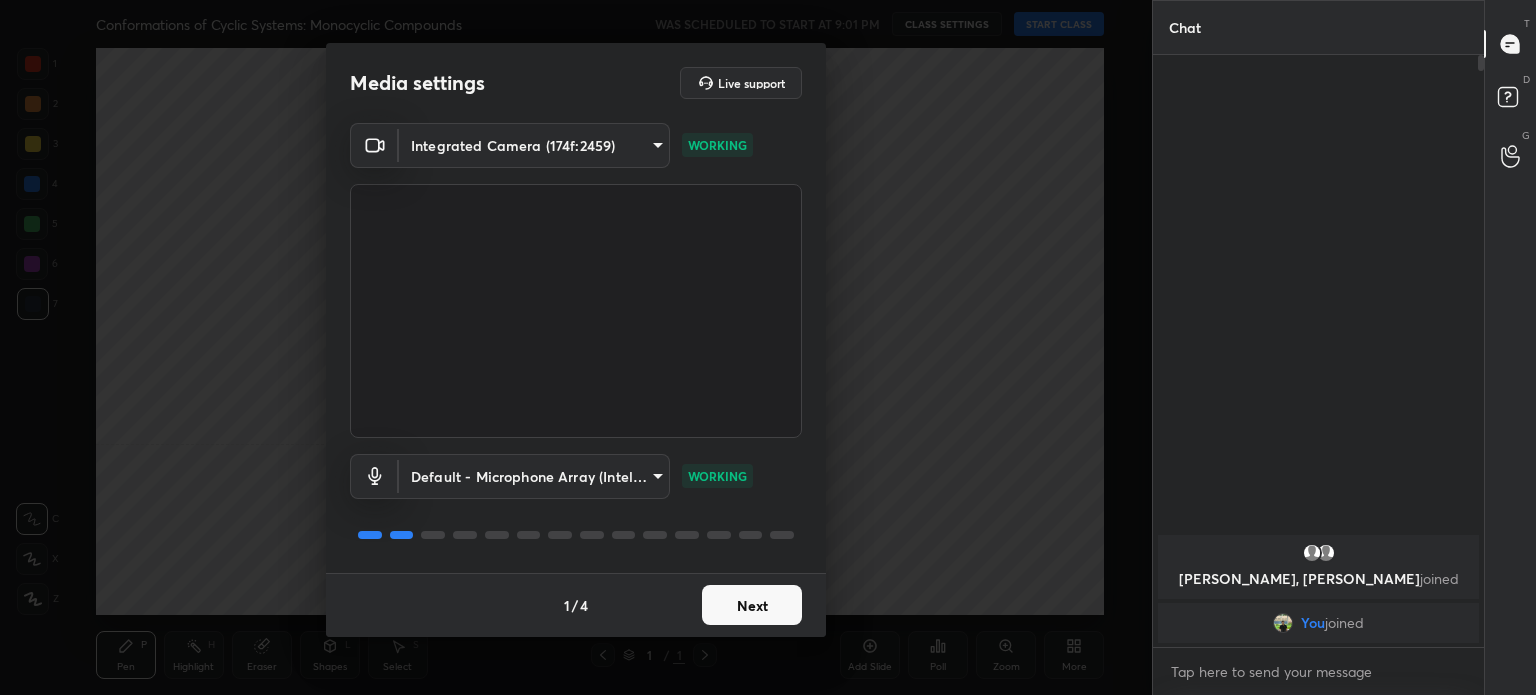 click on "Next" at bounding box center (752, 605) 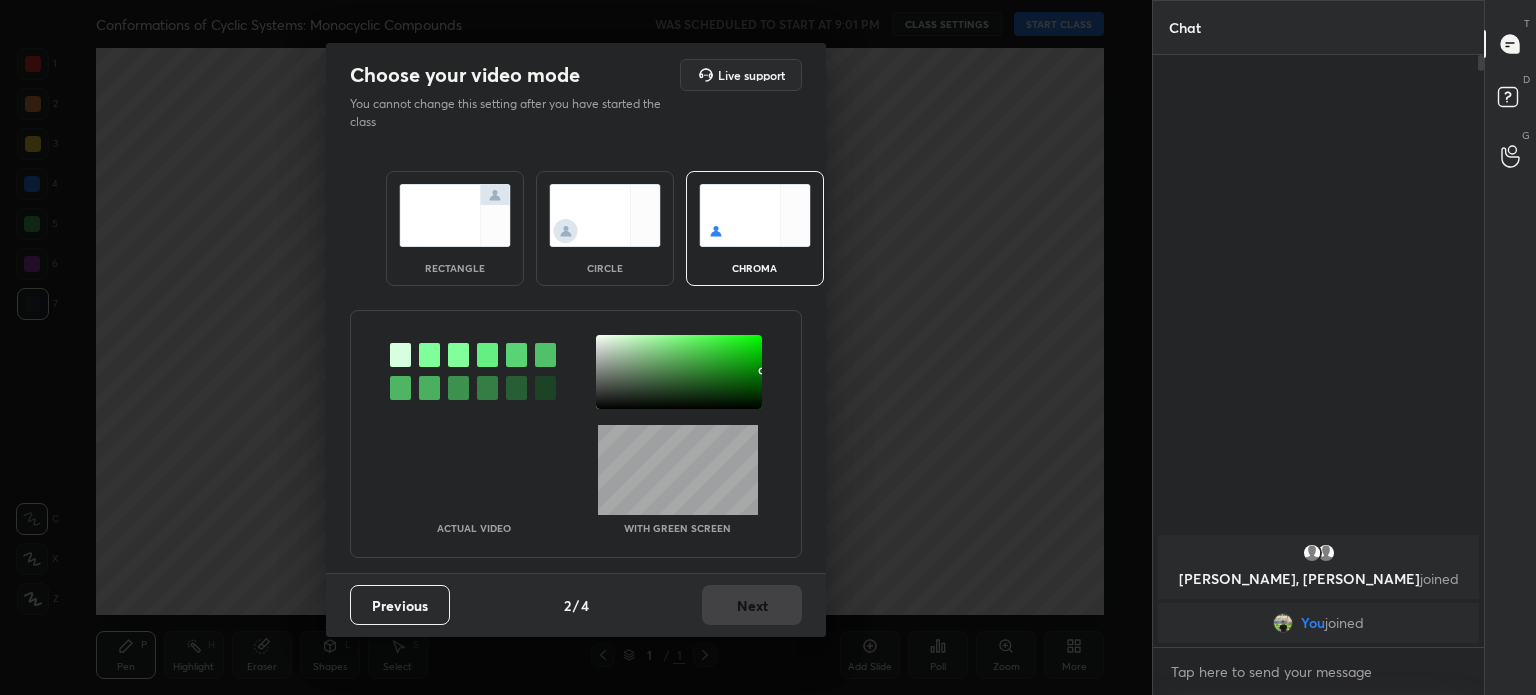 click at bounding box center (605, 215) 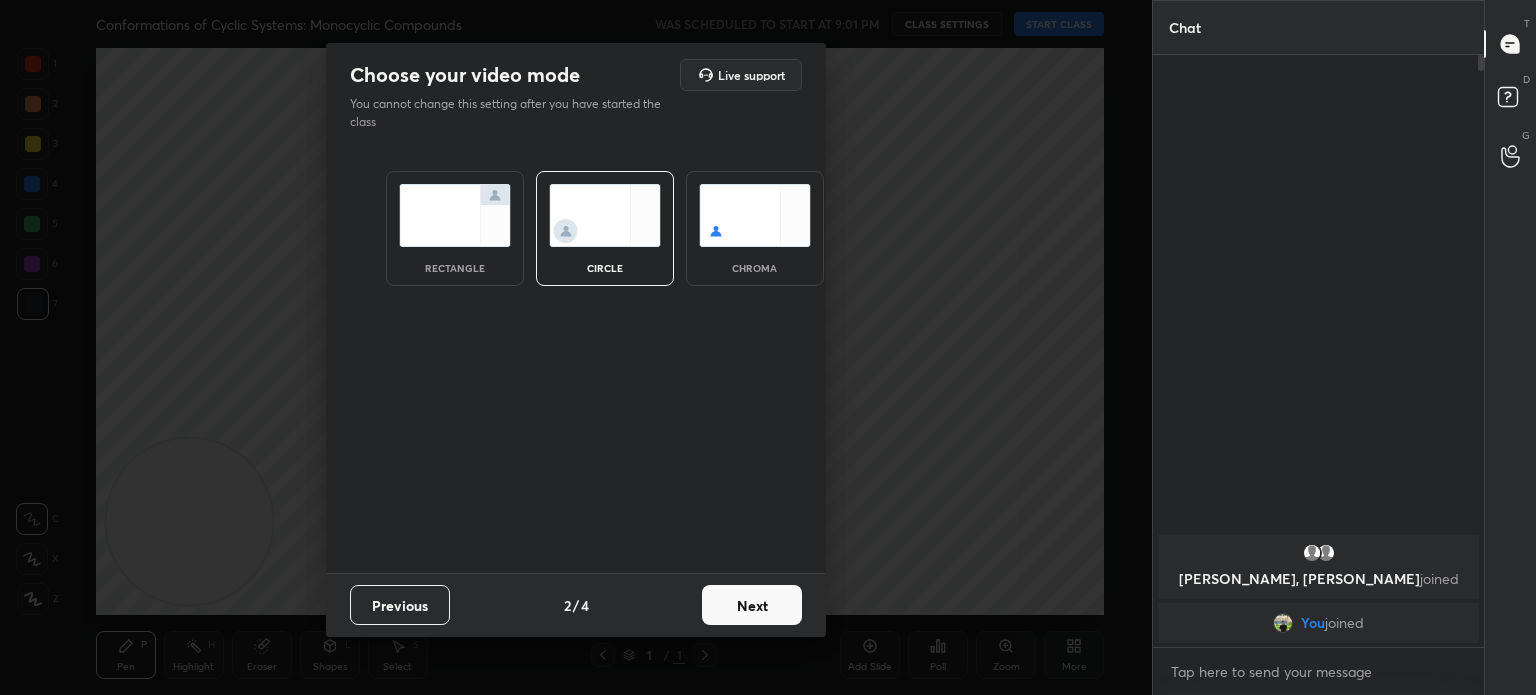 click on "Previous 2 / 4 Next" at bounding box center (576, 605) 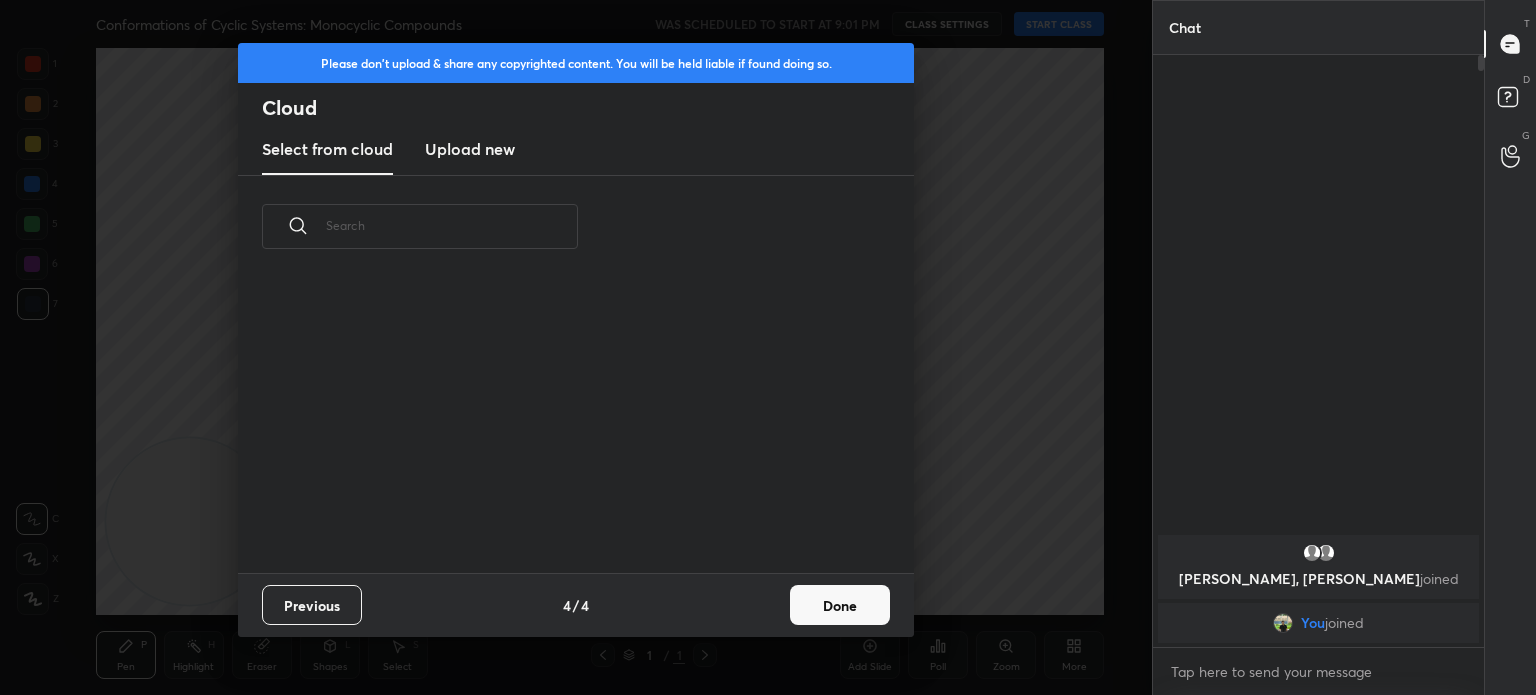 click on "Done" at bounding box center [840, 605] 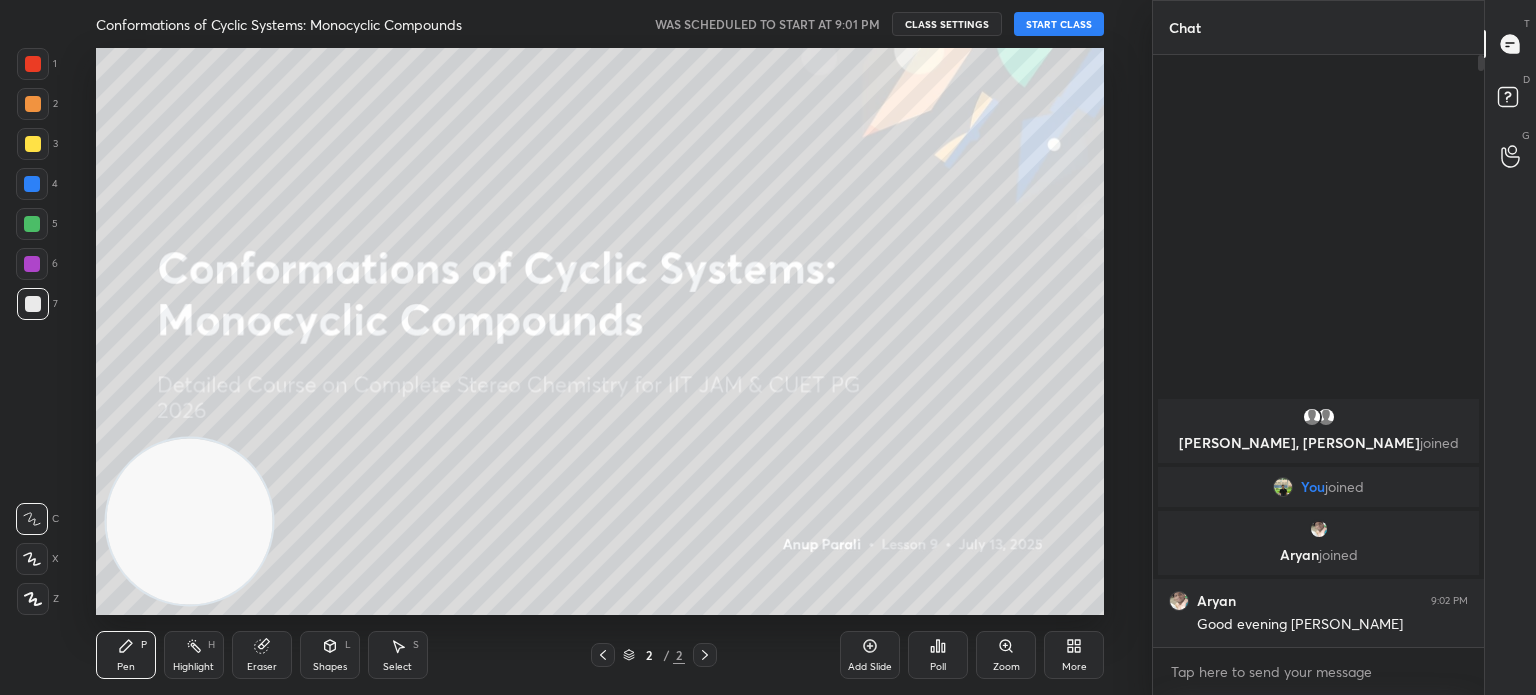 click on "START CLASS" at bounding box center [1059, 24] 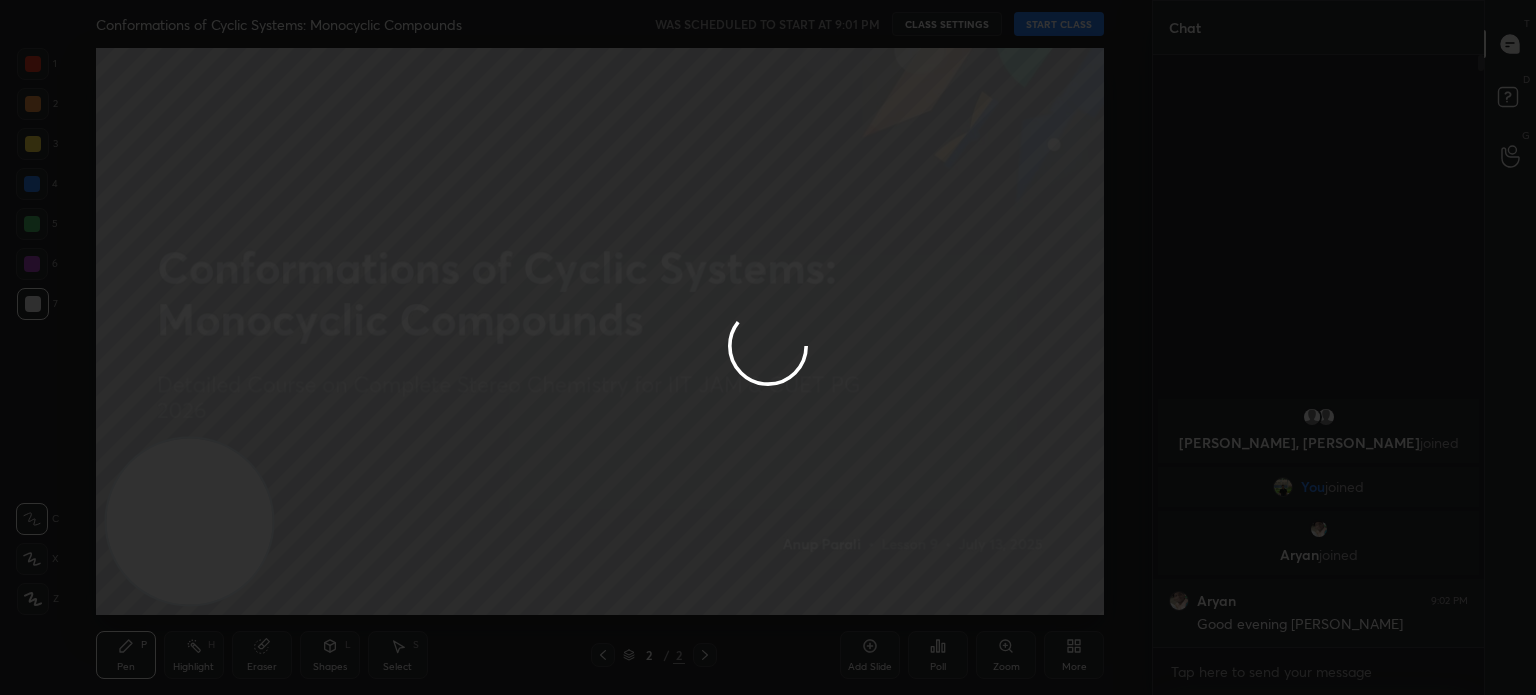 click at bounding box center [768, 347] 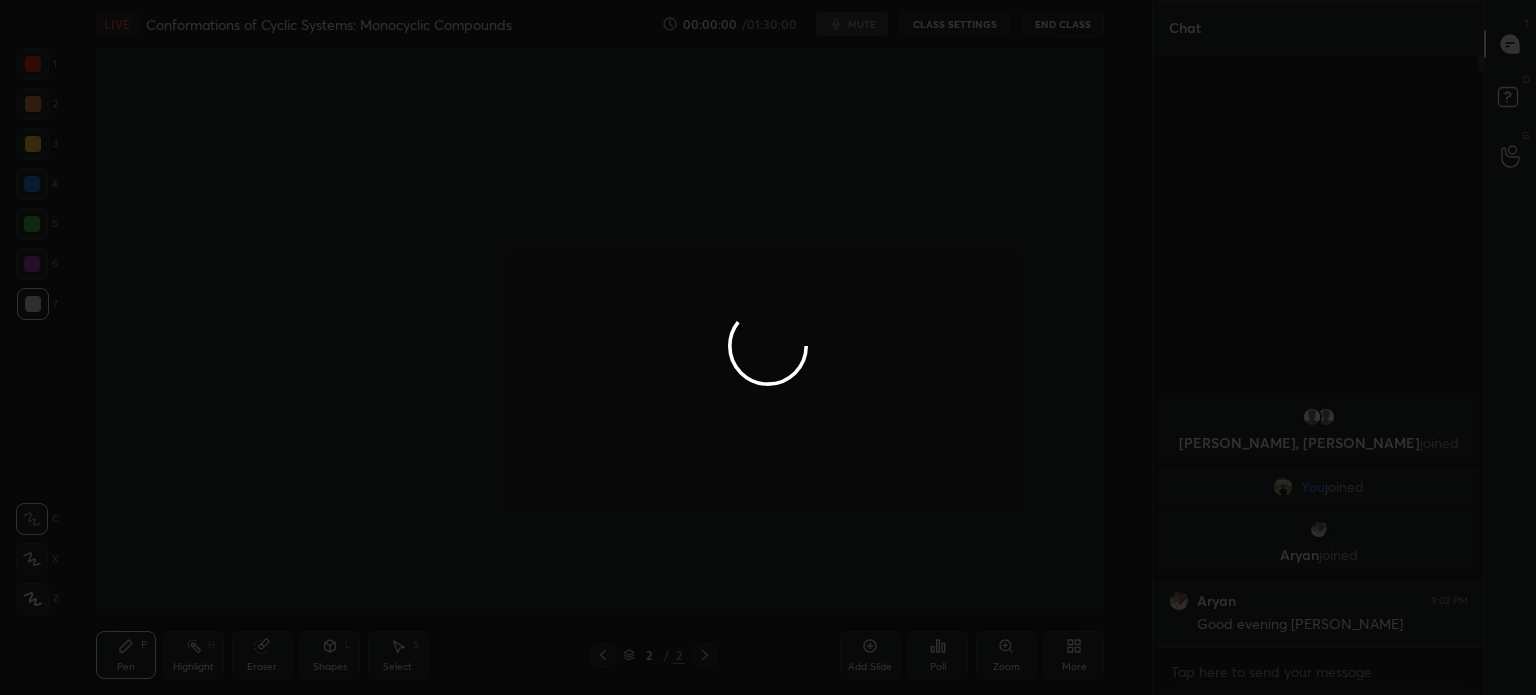 click at bounding box center [768, 347] 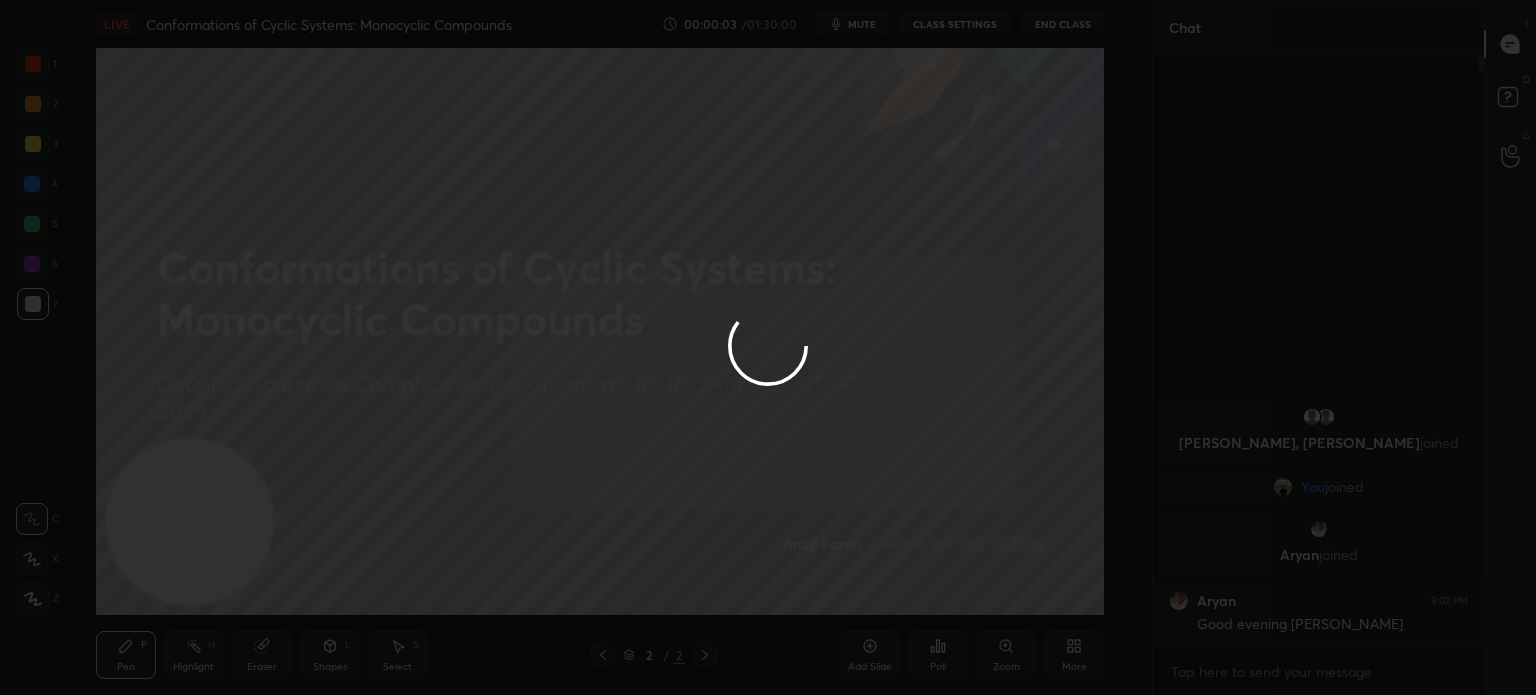 click at bounding box center (768, 347) 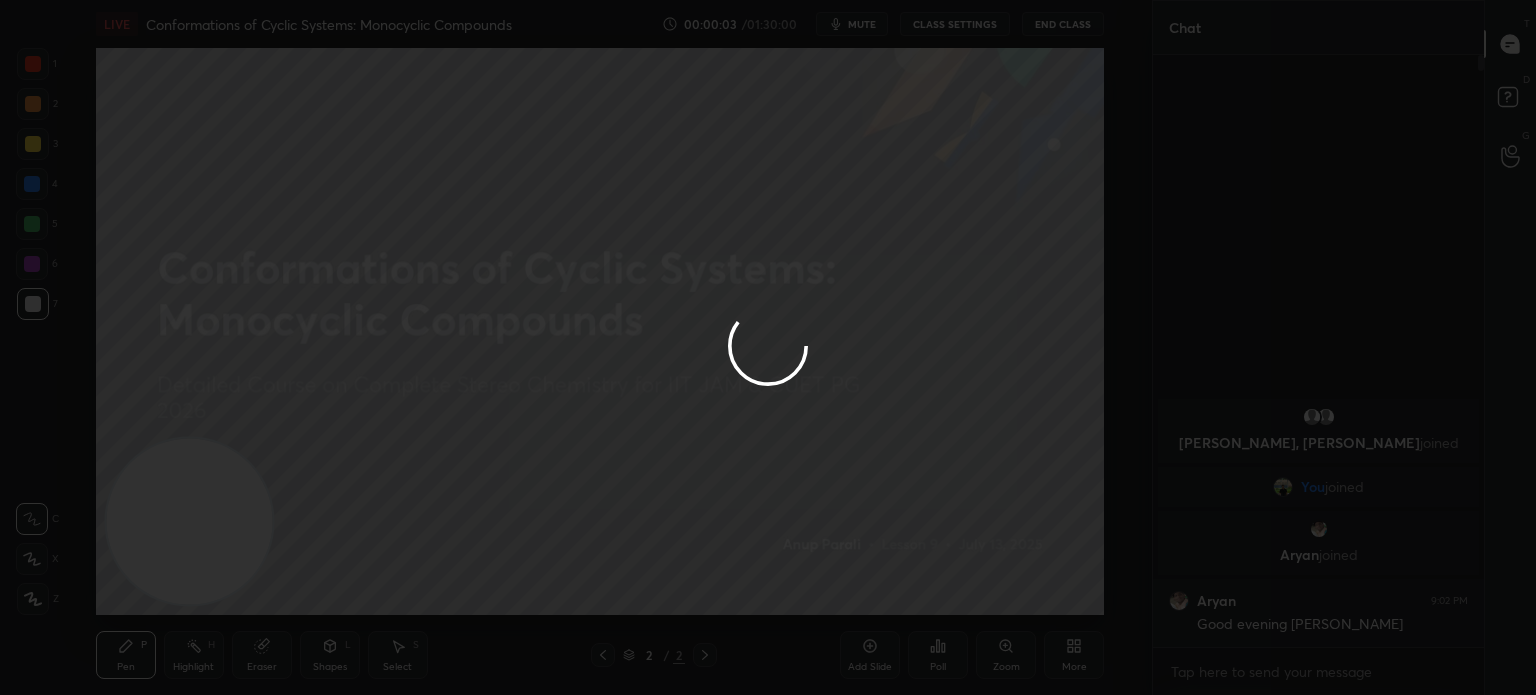 click at bounding box center [768, 347] 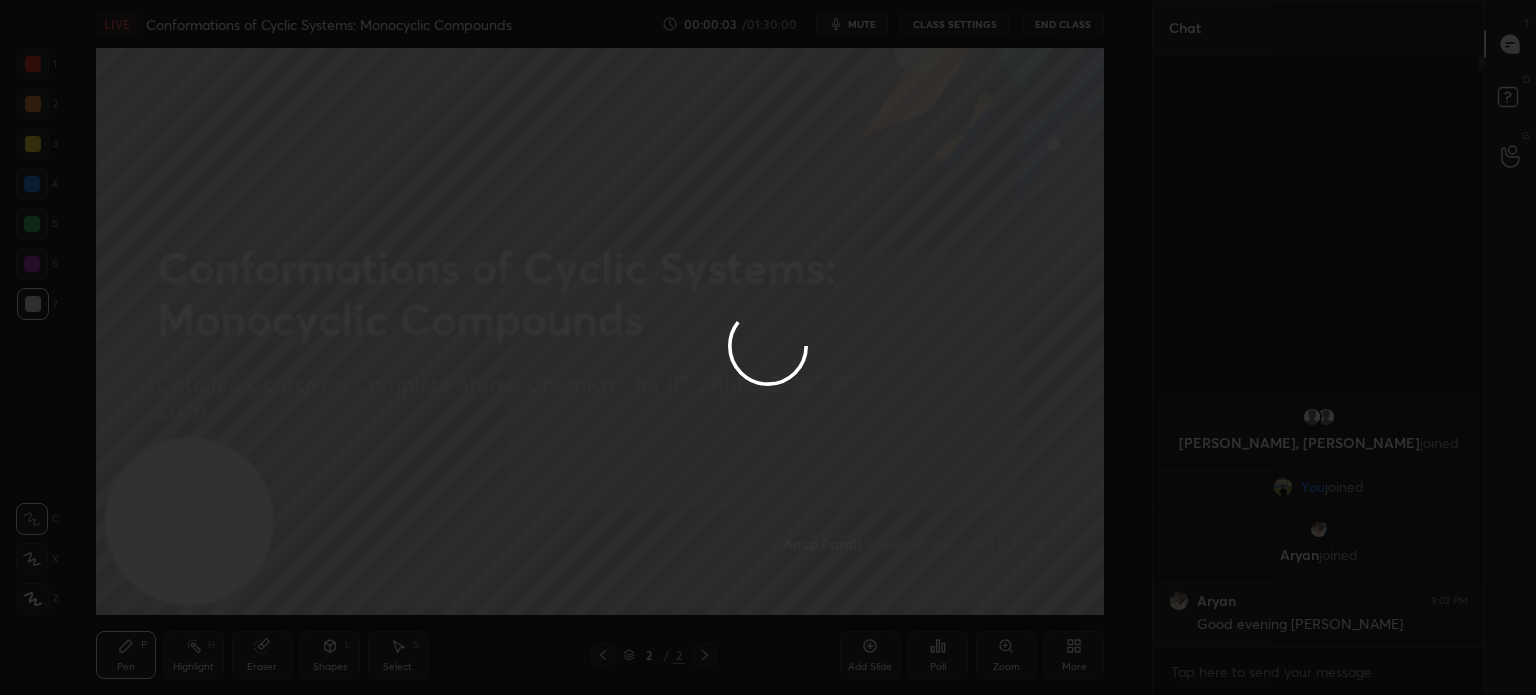 click at bounding box center (768, 347) 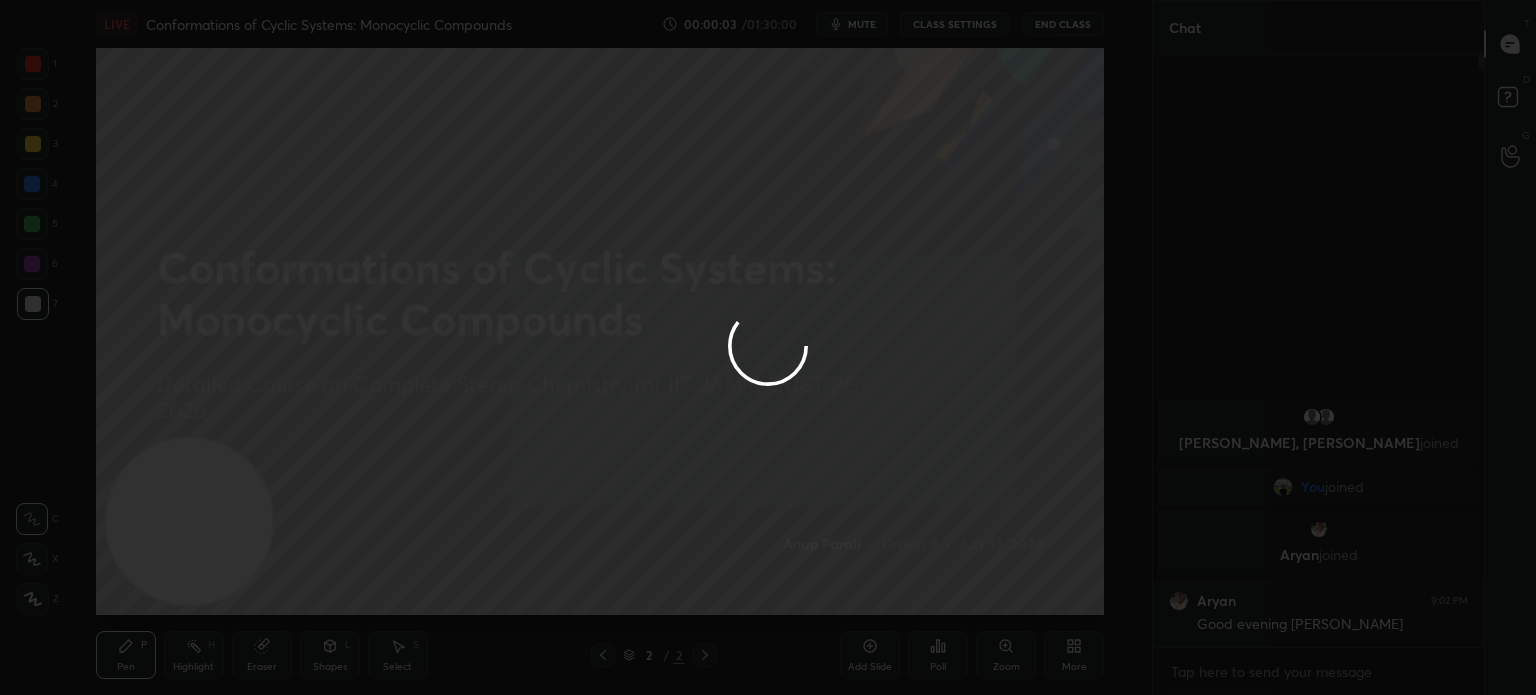 click at bounding box center (768, 347) 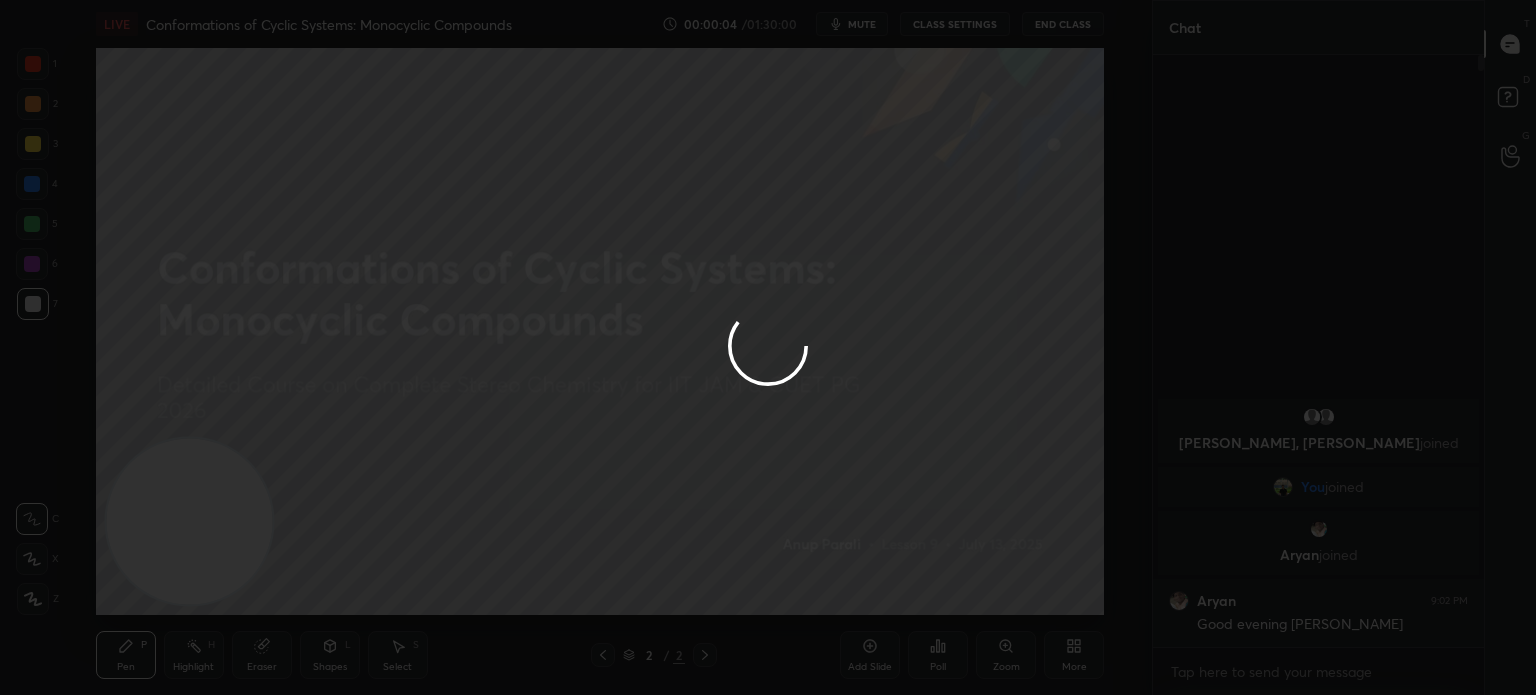 click at bounding box center (33, 144) 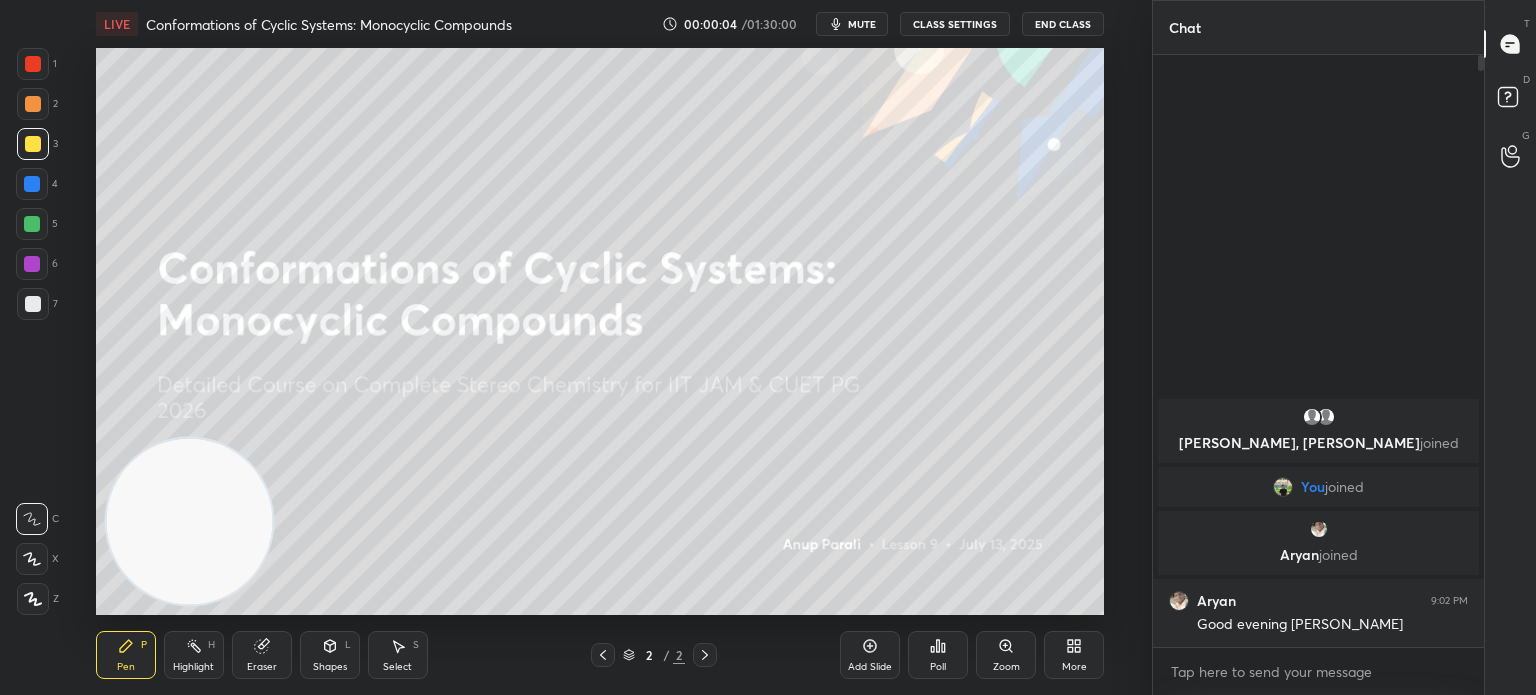 click at bounding box center (33, 144) 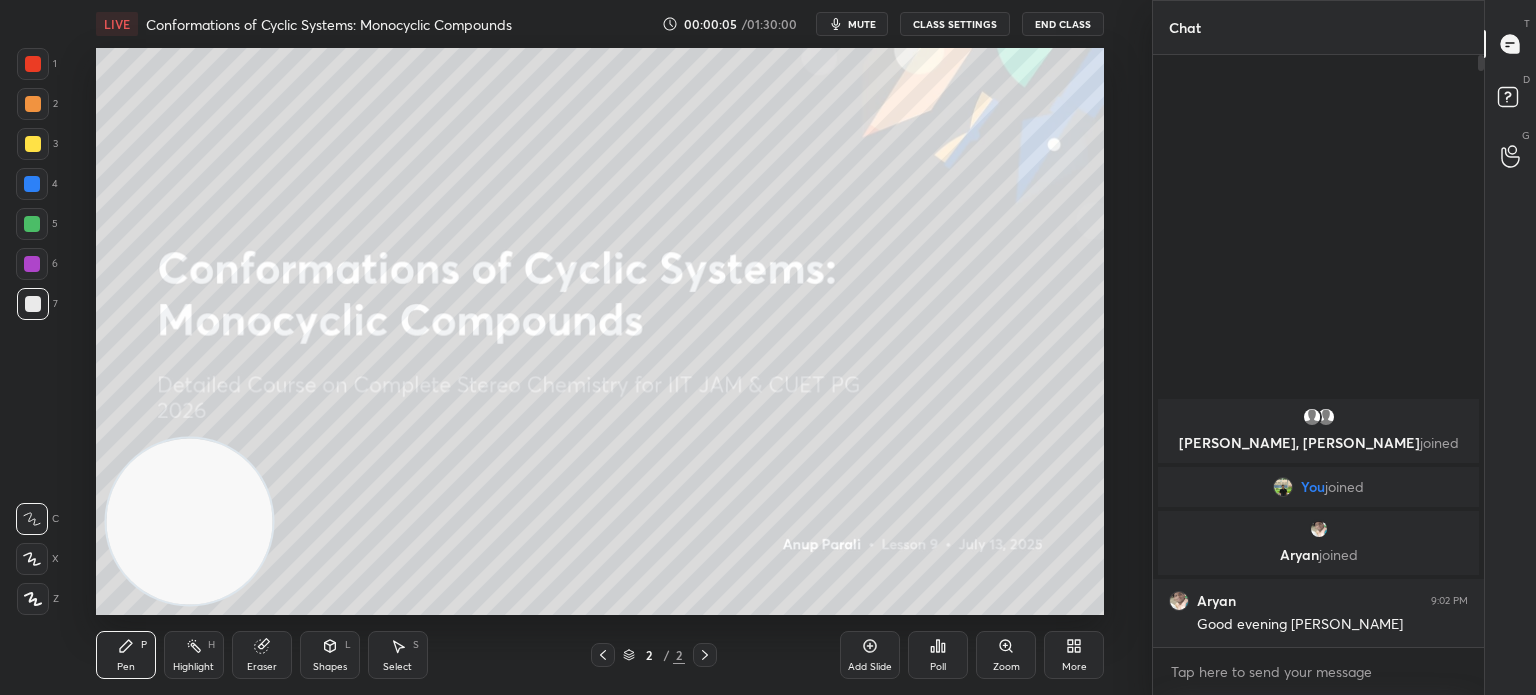 click at bounding box center (33, 304) 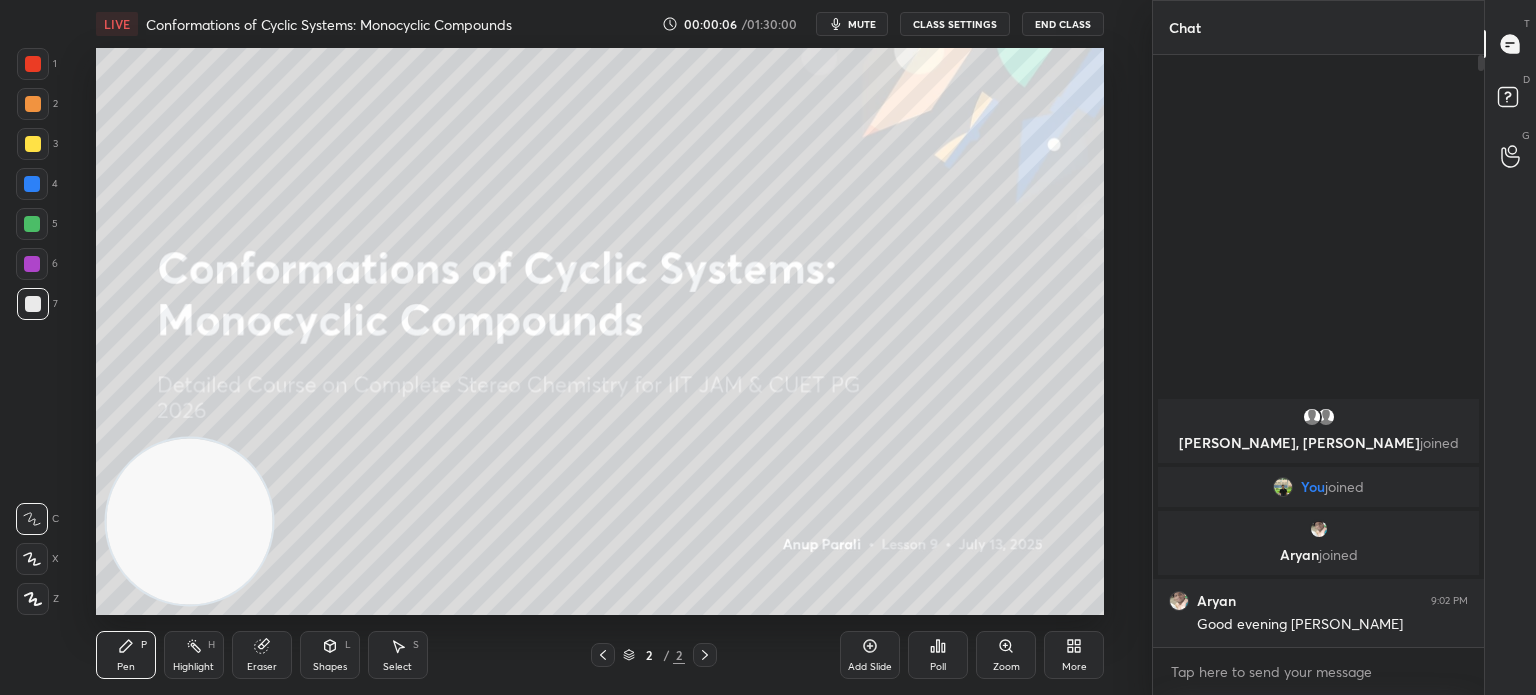 click at bounding box center [33, 599] 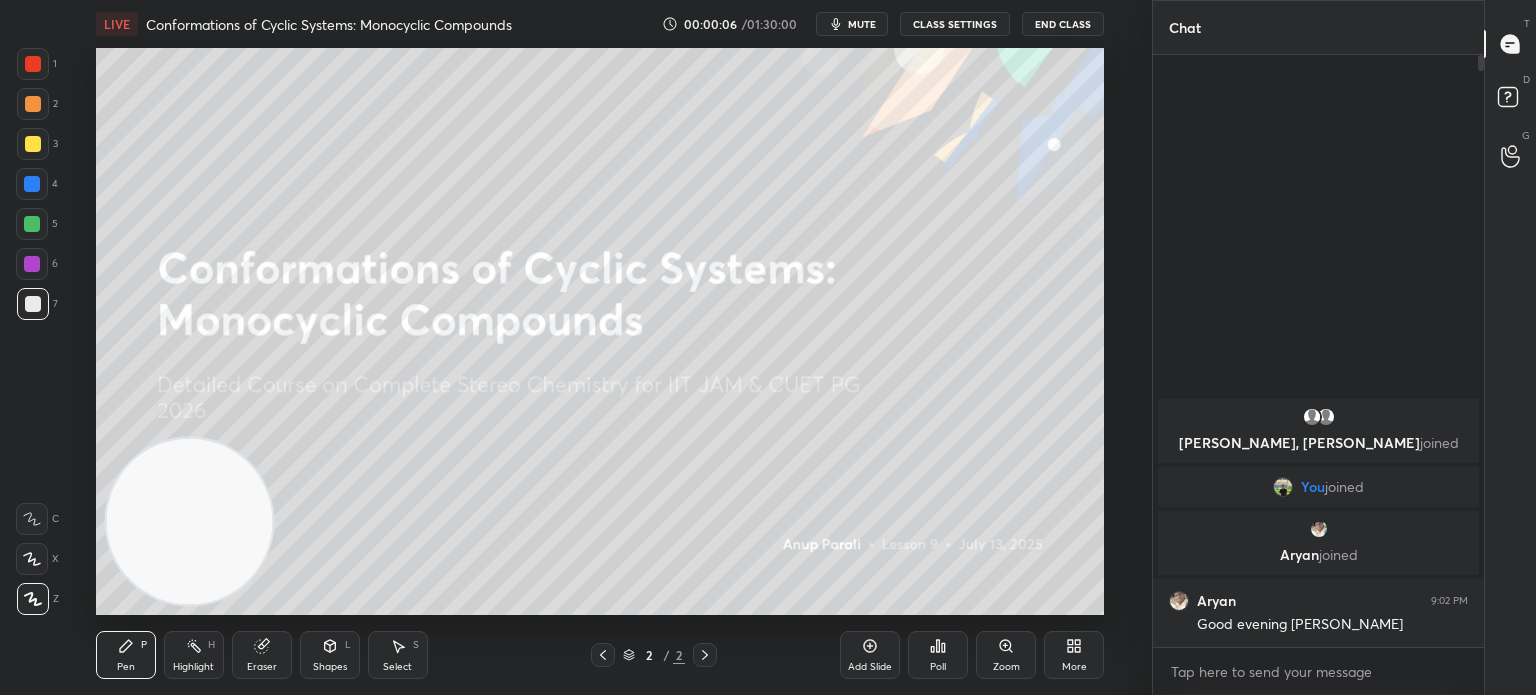 click at bounding box center [33, 599] 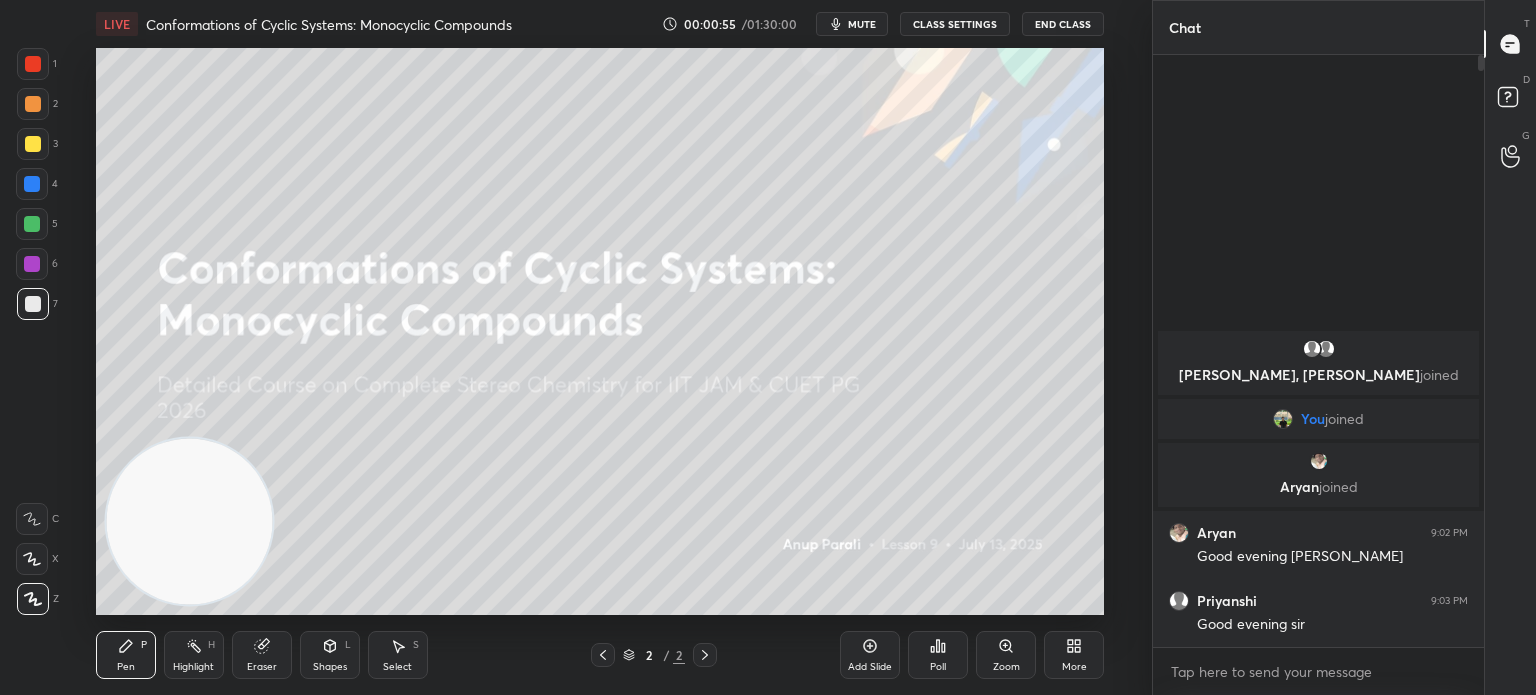 click at bounding box center [33, 144] 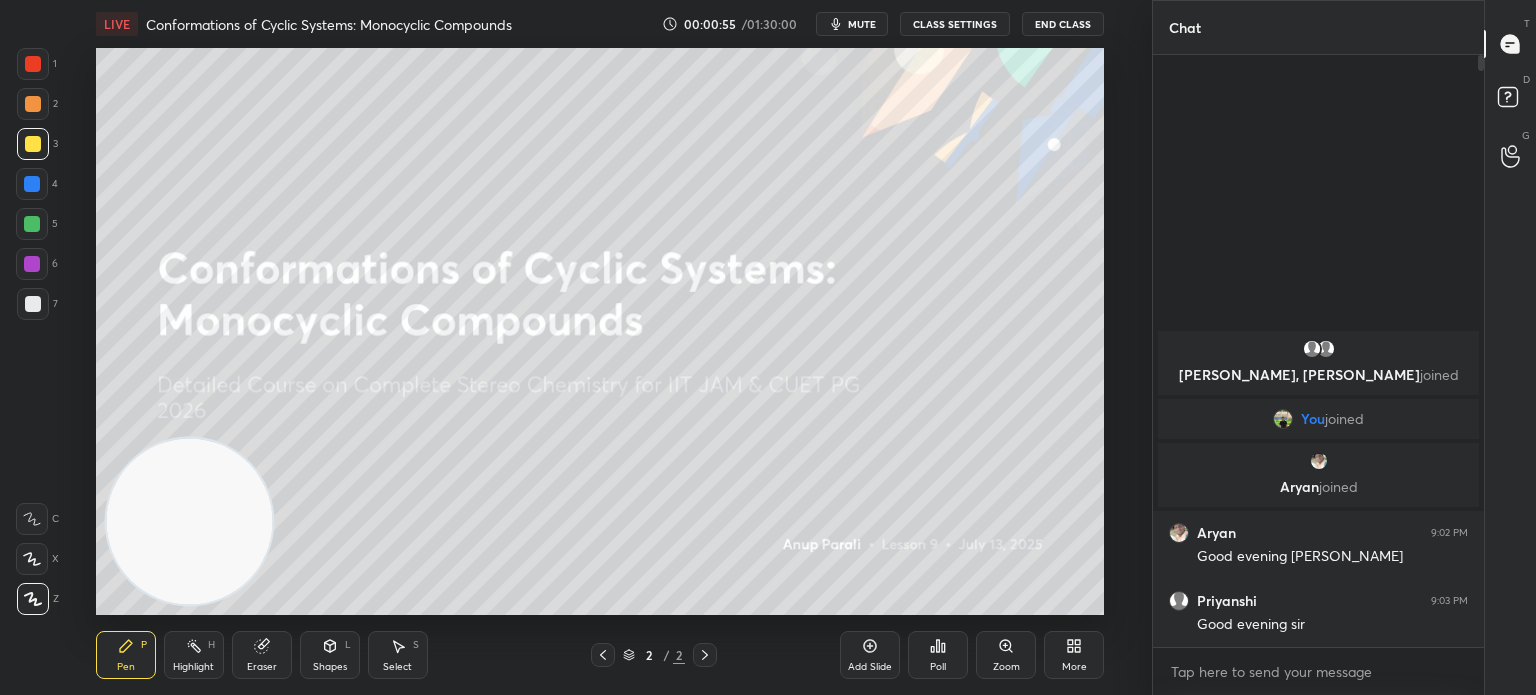 click at bounding box center (33, 144) 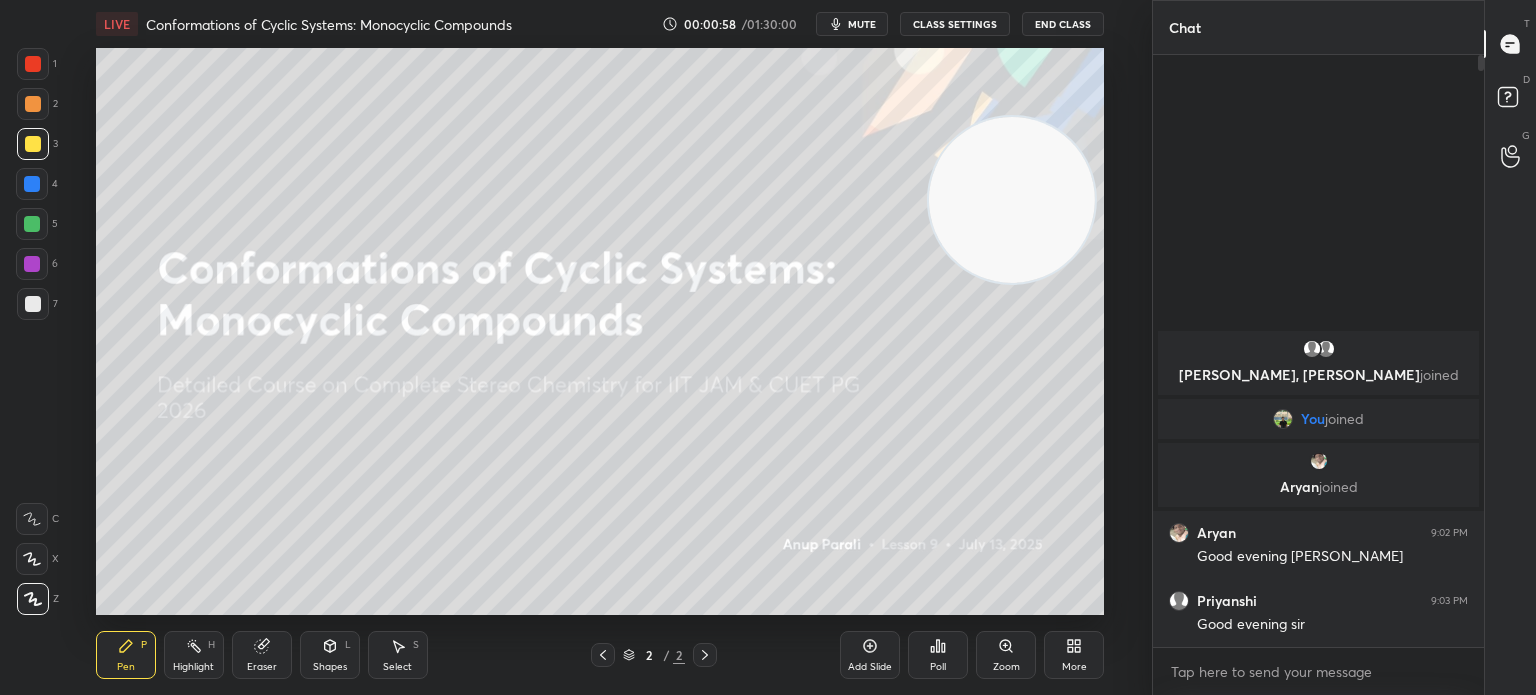click on "Add Slide" at bounding box center (870, 655) 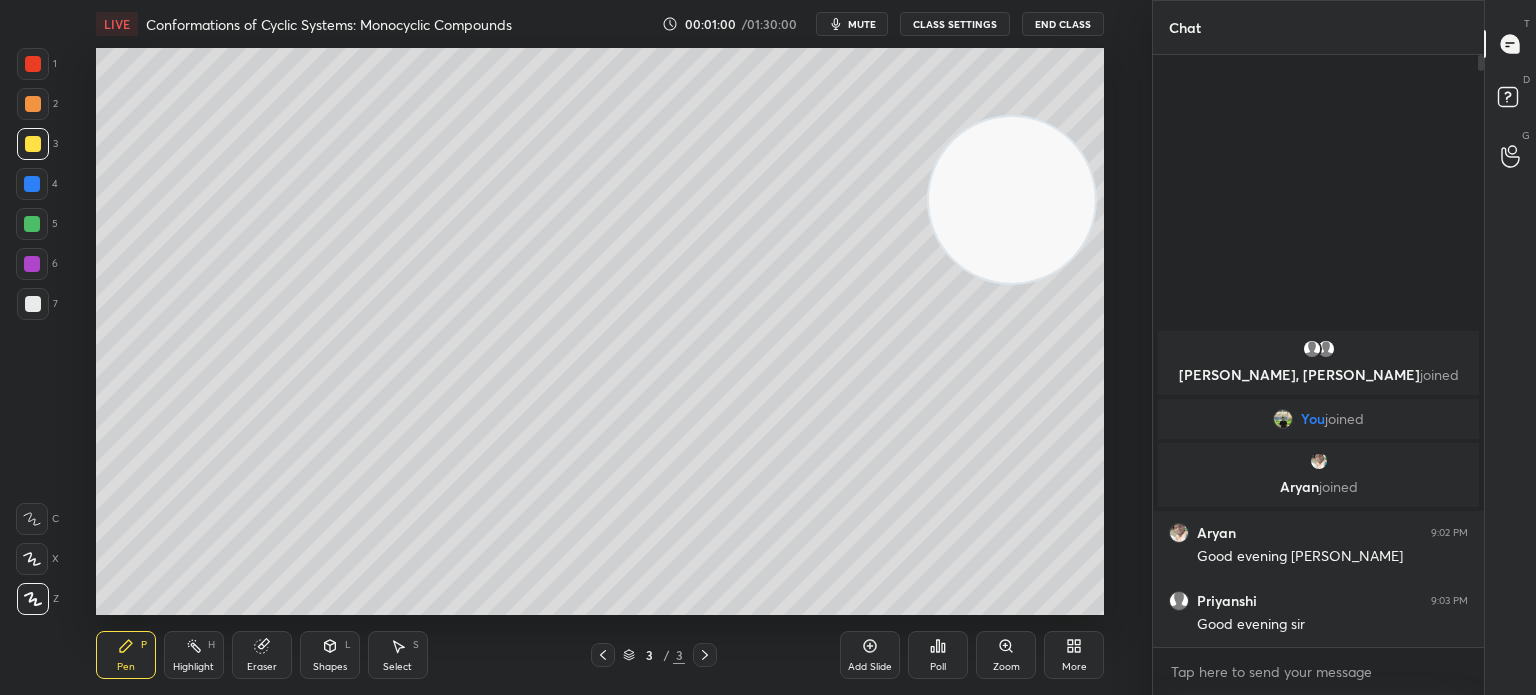 click at bounding box center [33, 144] 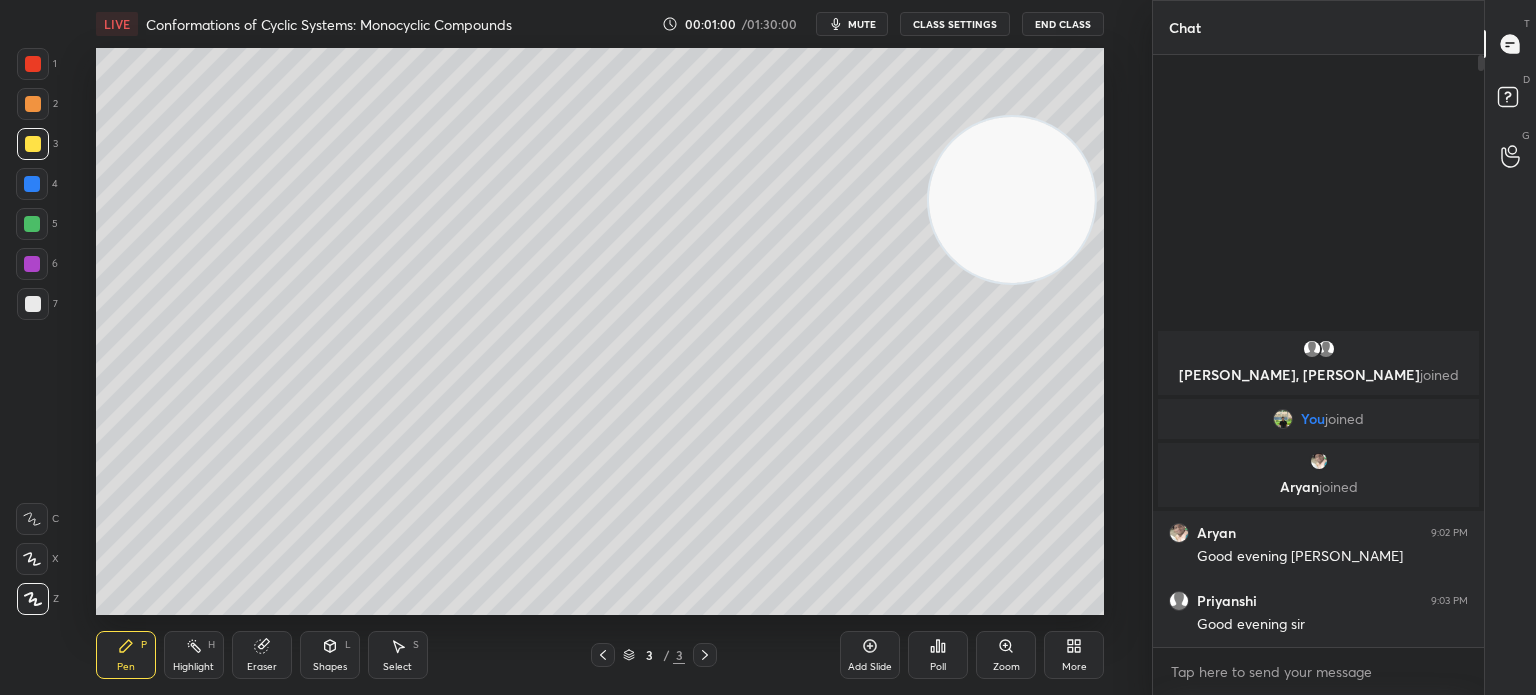 click at bounding box center (33, 144) 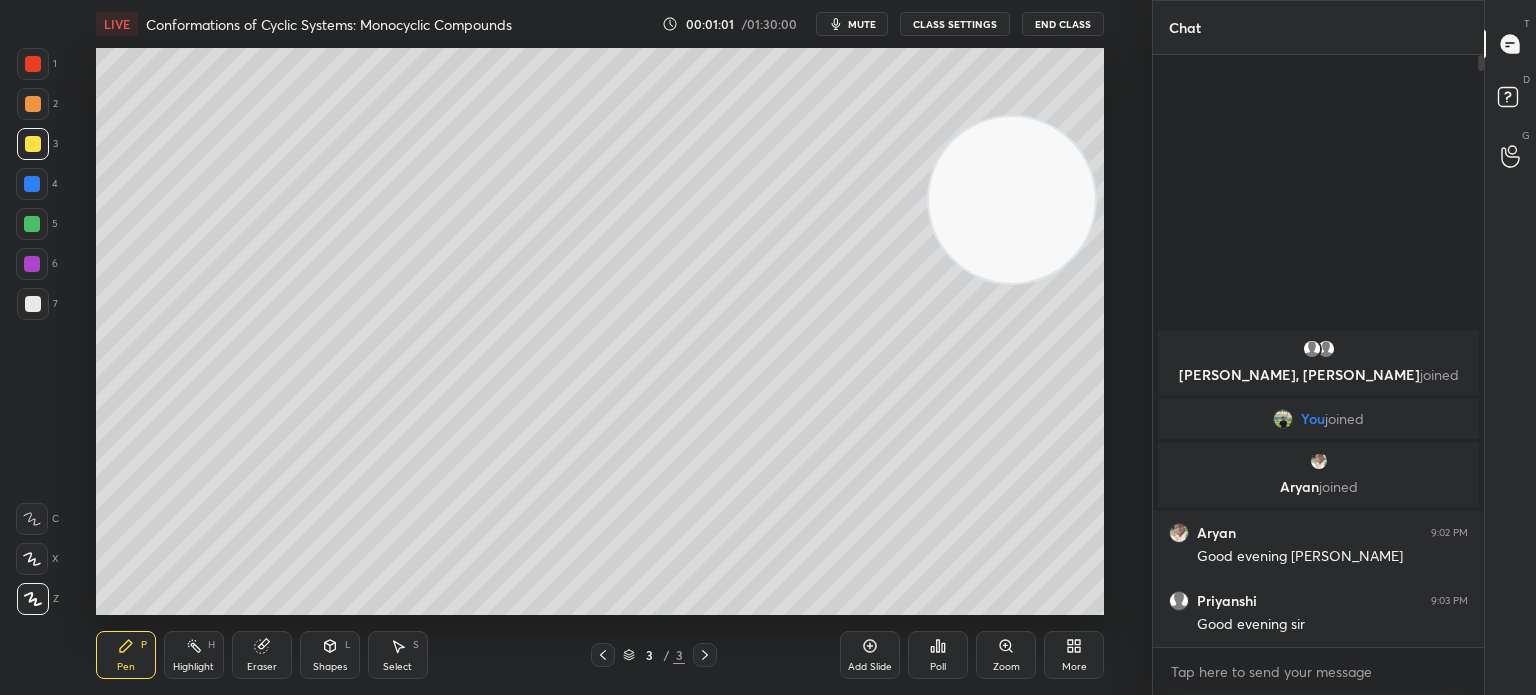 click on "Z" at bounding box center [38, 595] 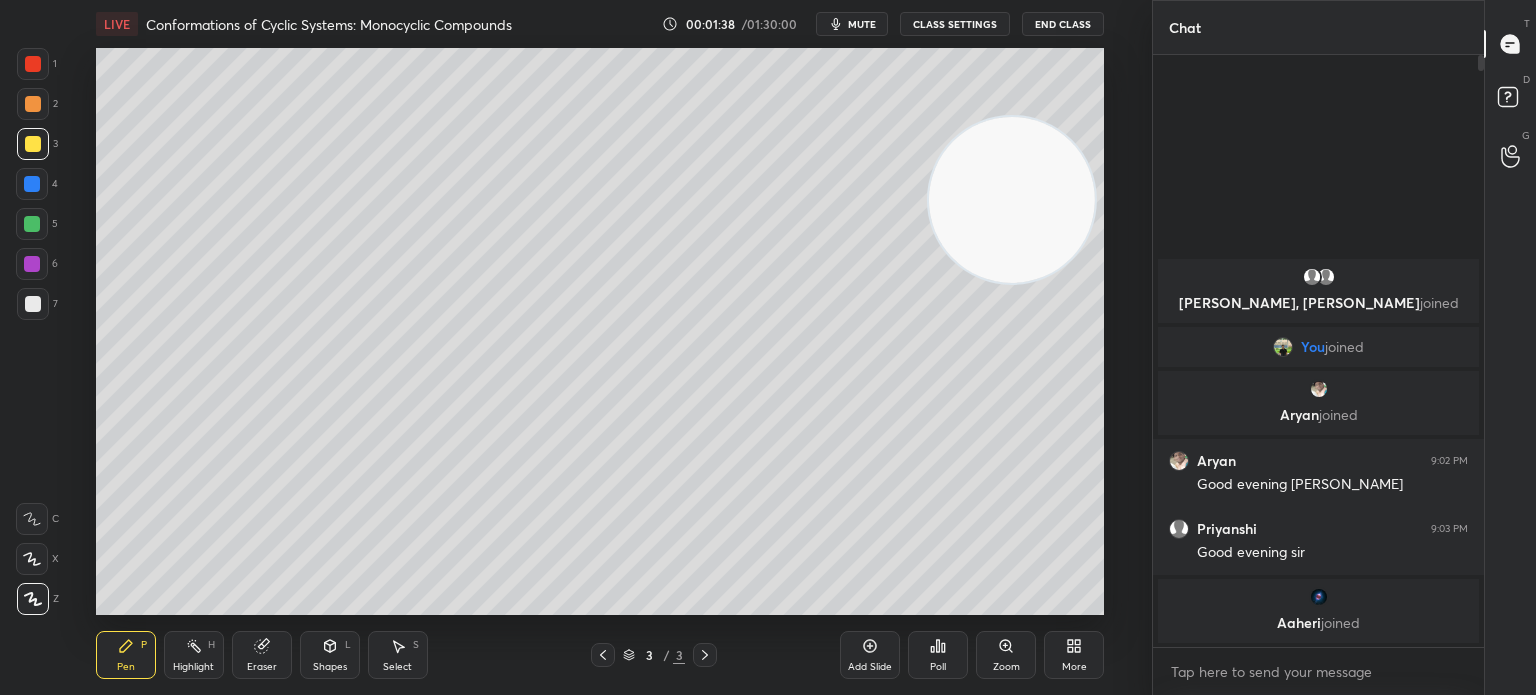 click at bounding box center (33, 304) 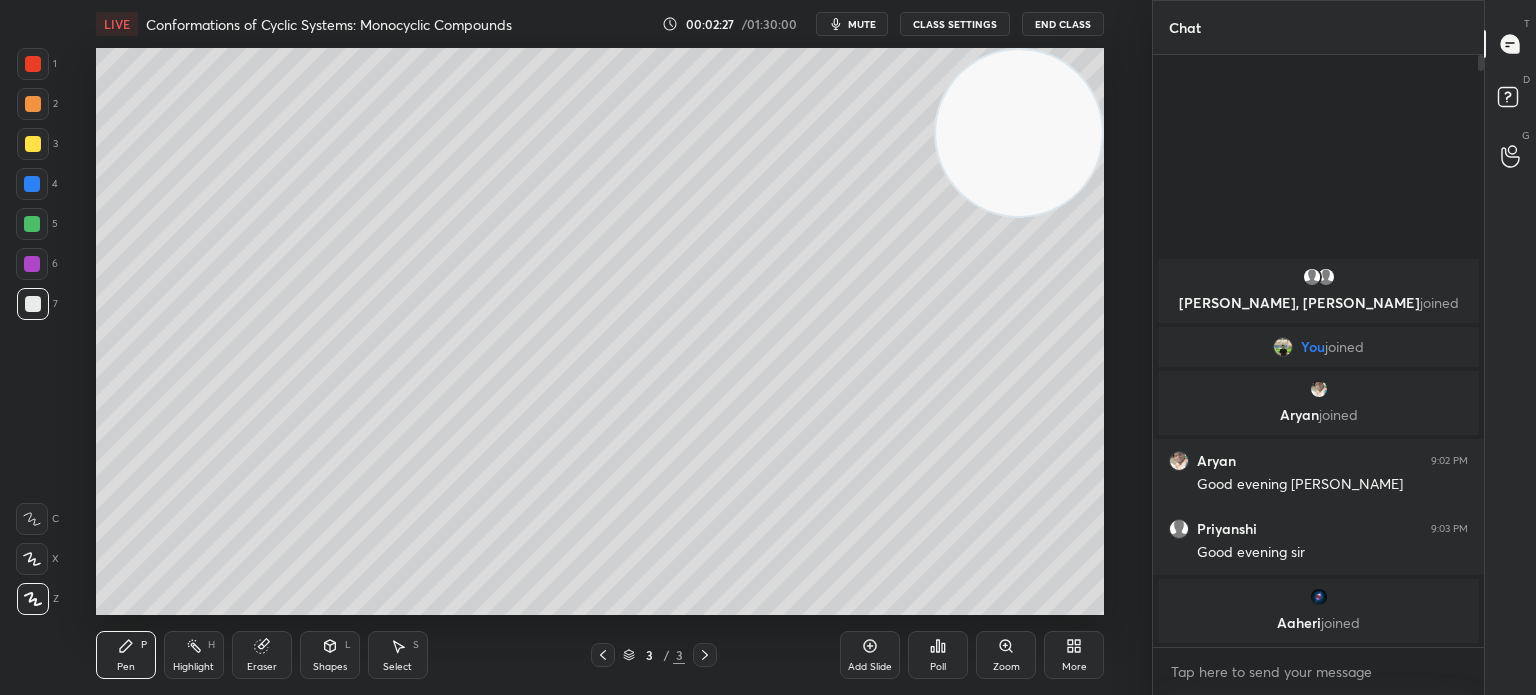 click at bounding box center (33, 144) 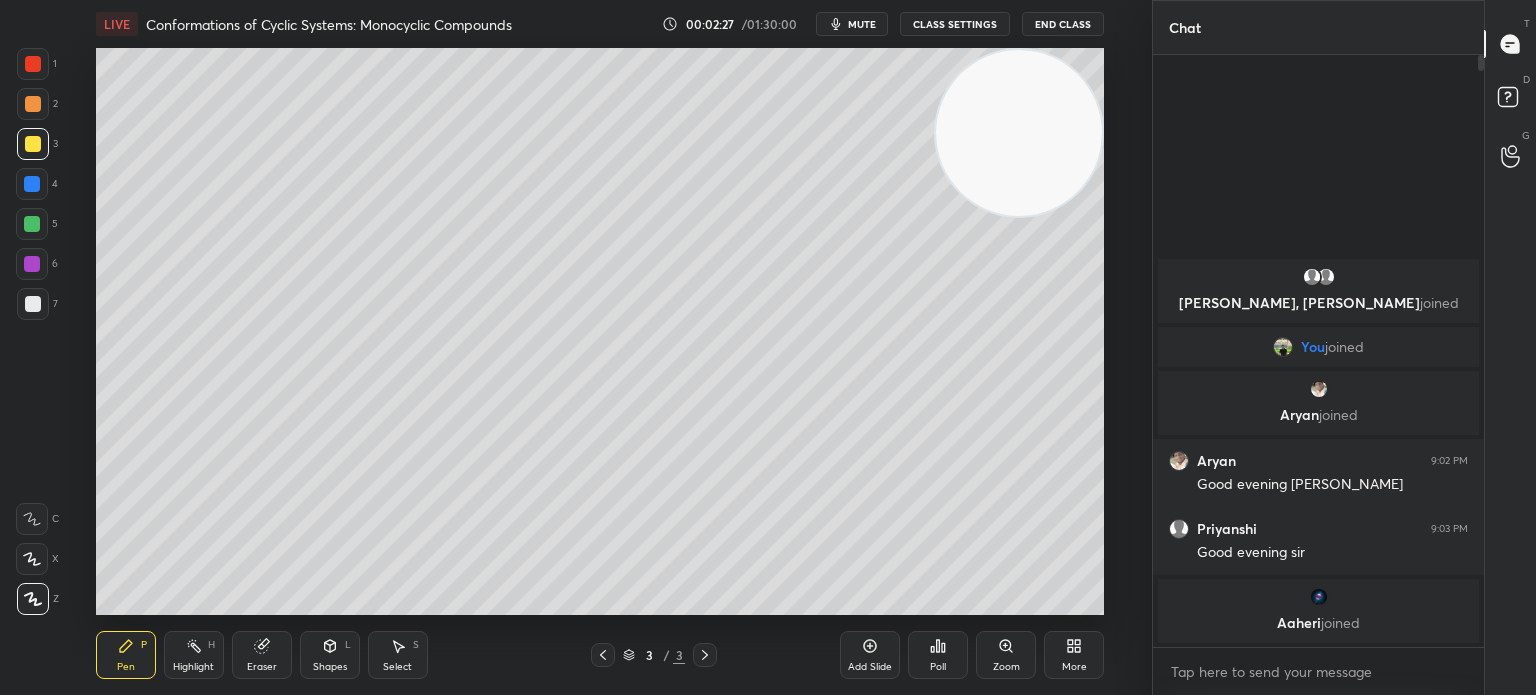 click at bounding box center (33, 144) 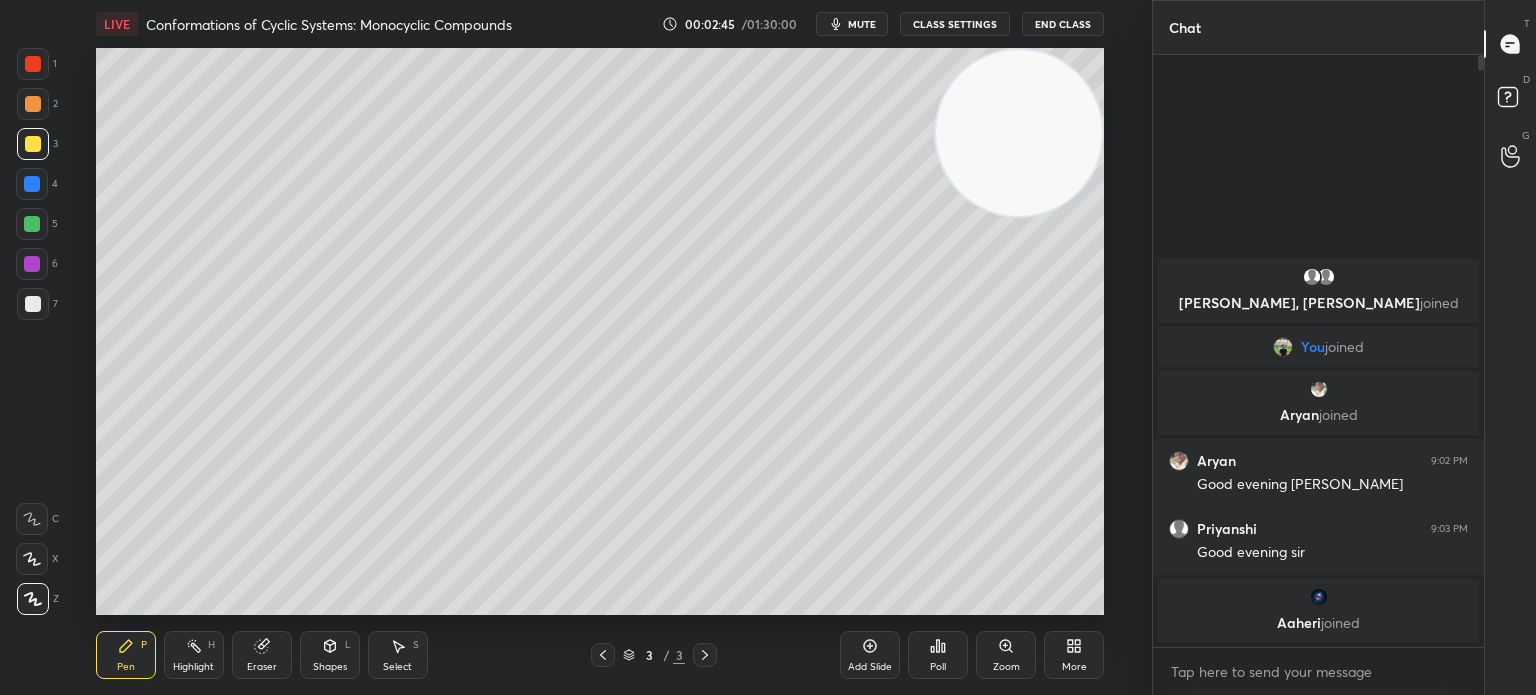 click on "H" at bounding box center (211, 645) 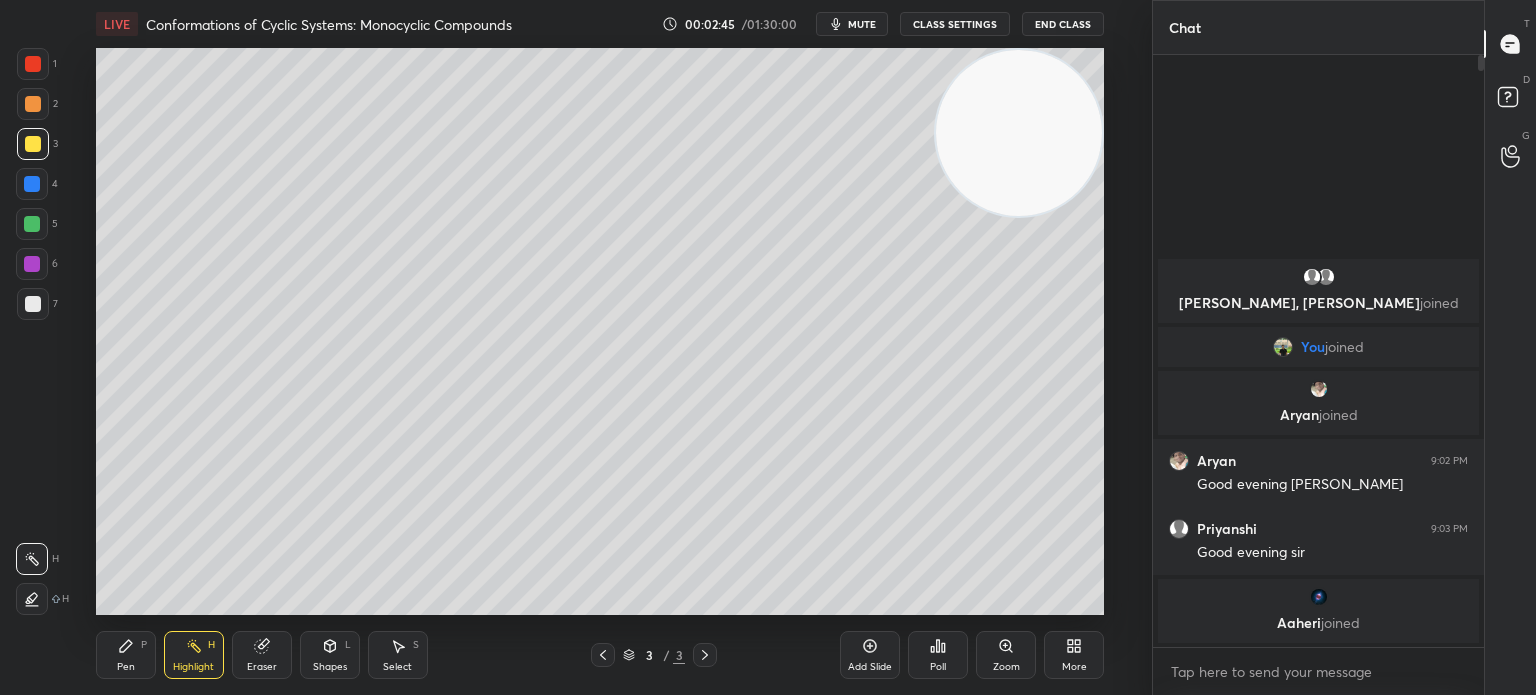 click on "Highlight H" at bounding box center [194, 655] 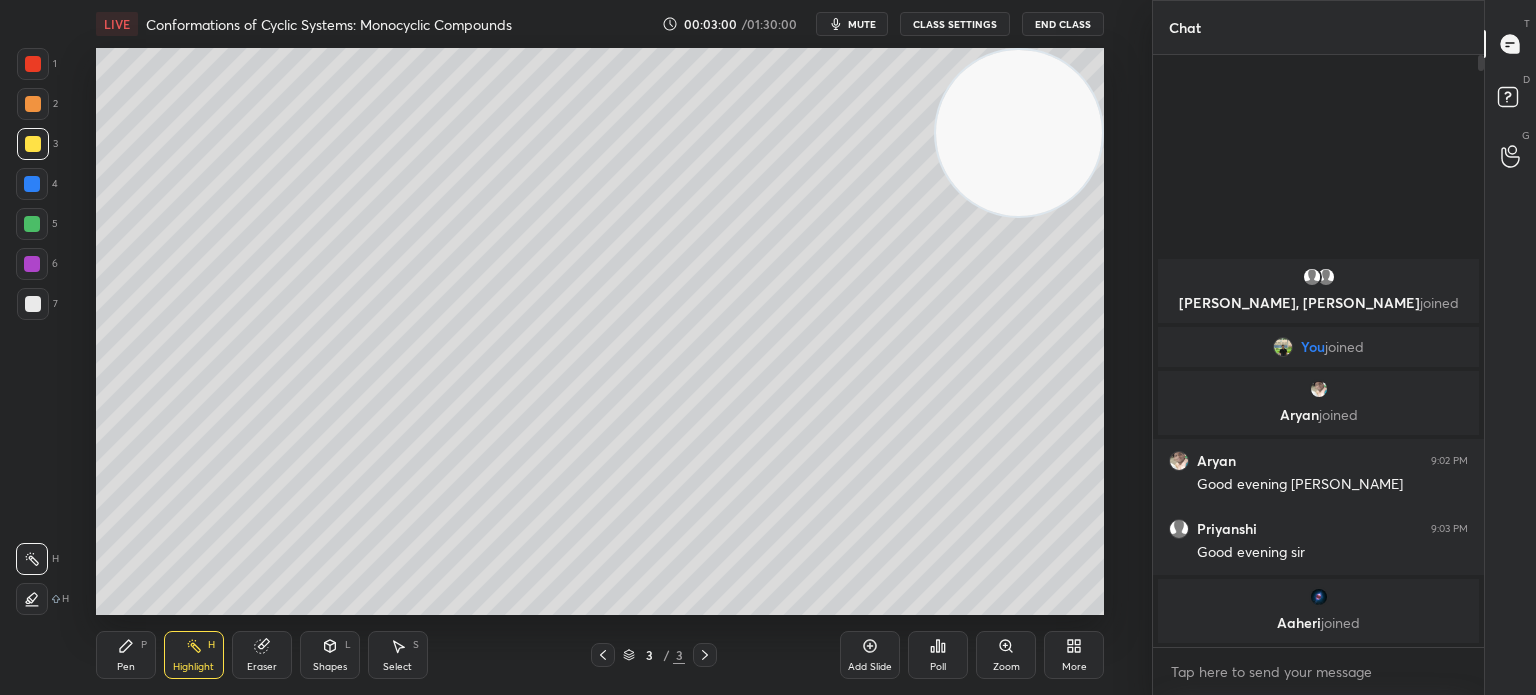 click on "Pen" at bounding box center (126, 667) 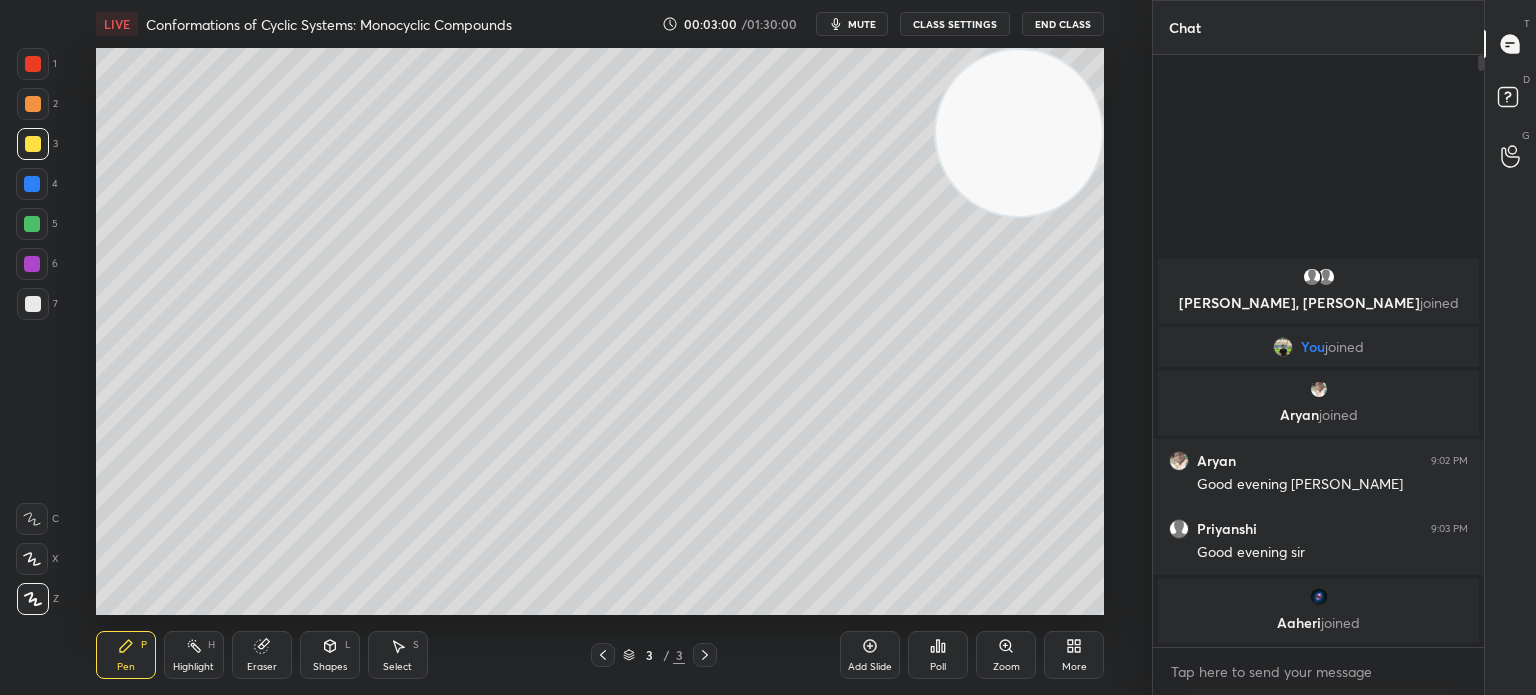 click on "Pen" at bounding box center [126, 667] 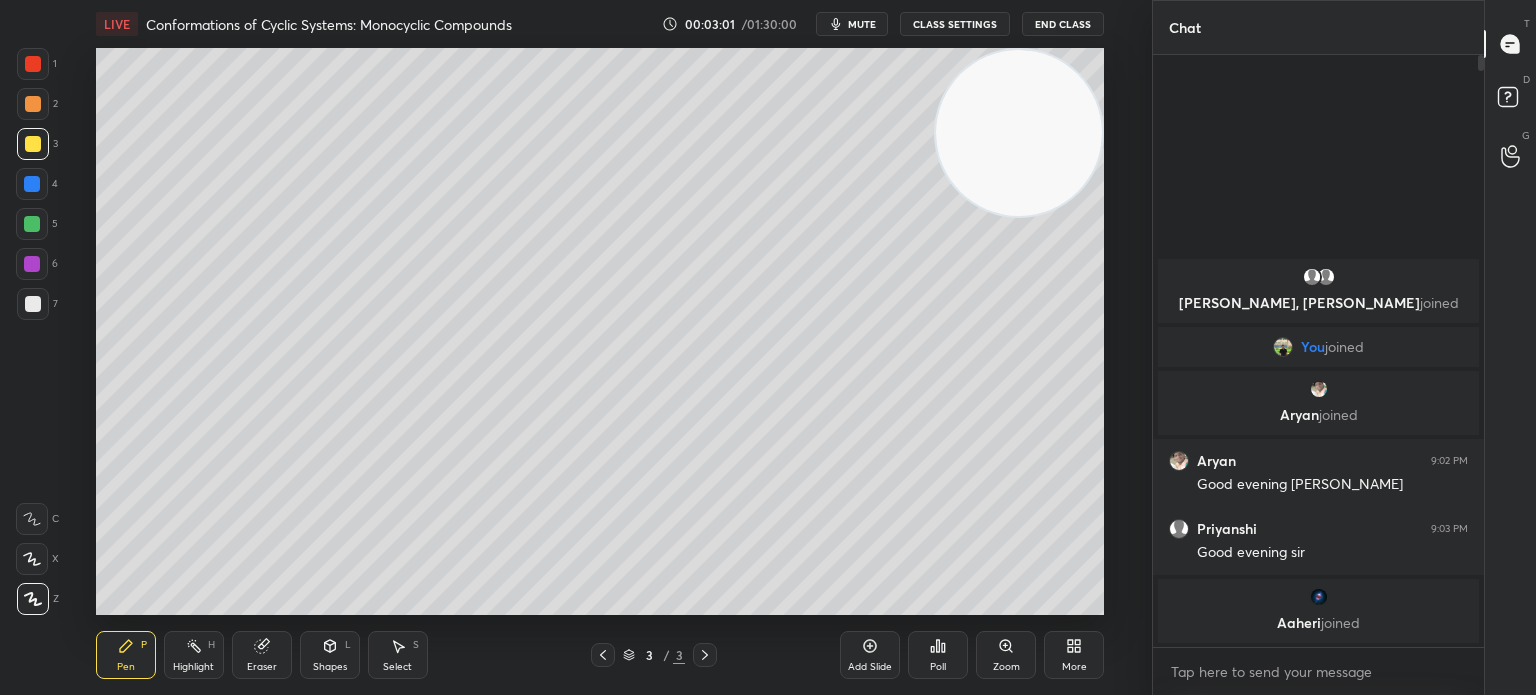 click at bounding box center (33, 304) 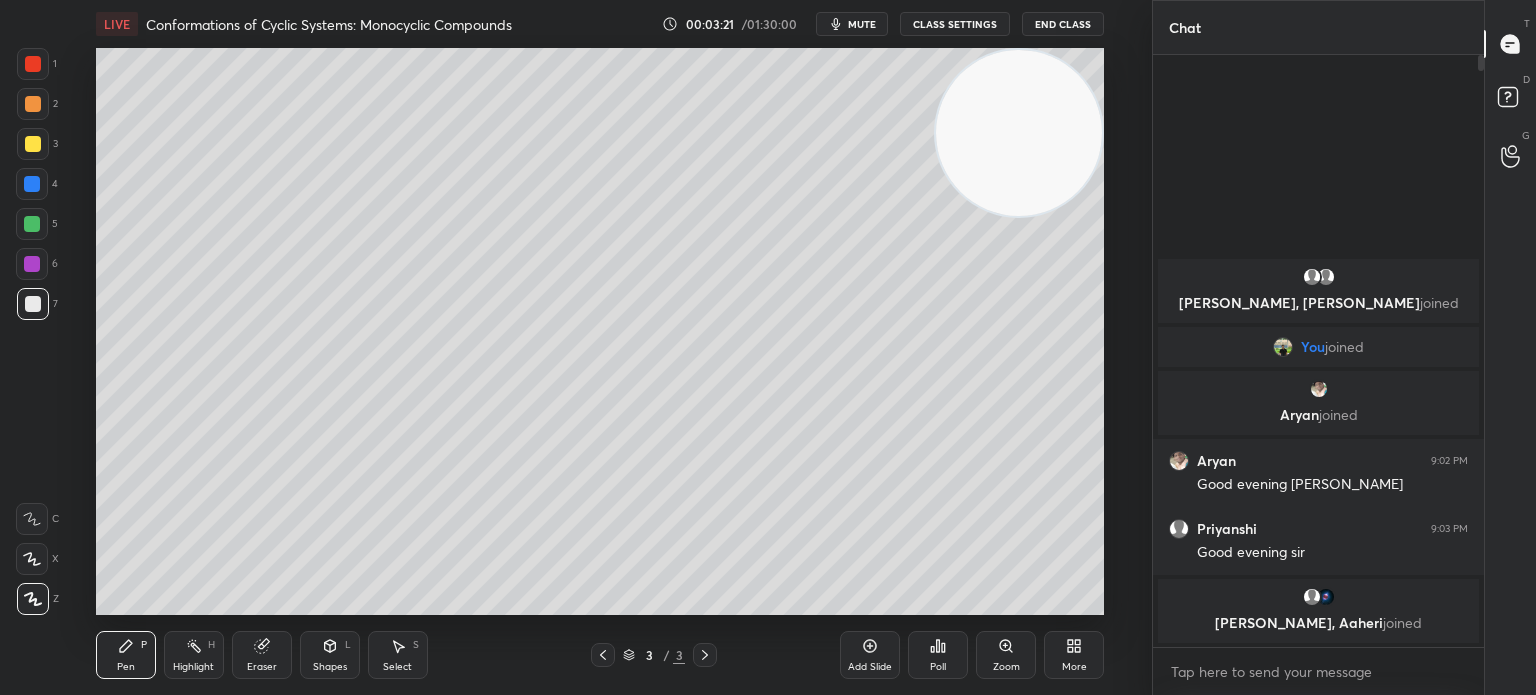 click on "Eraser" at bounding box center [262, 655] 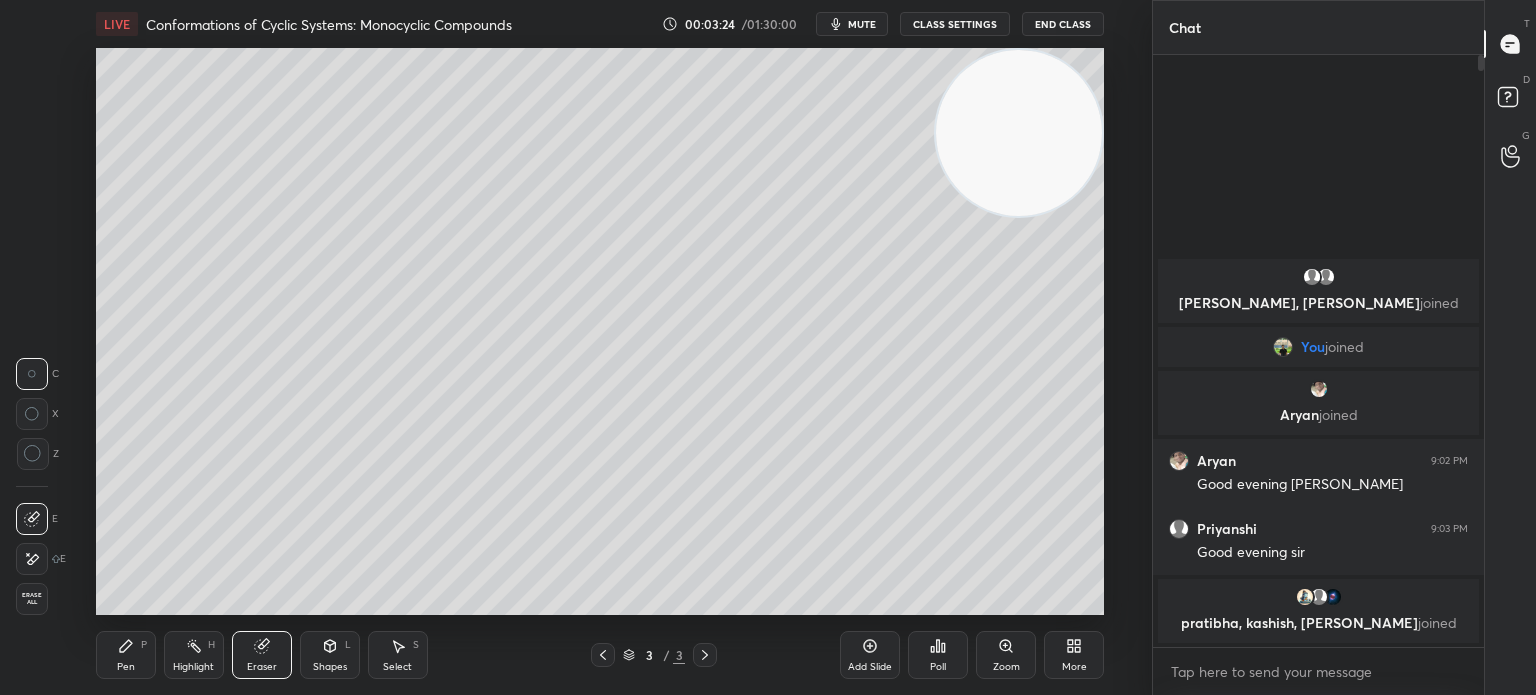 click on "Pen P" at bounding box center [126, 655] 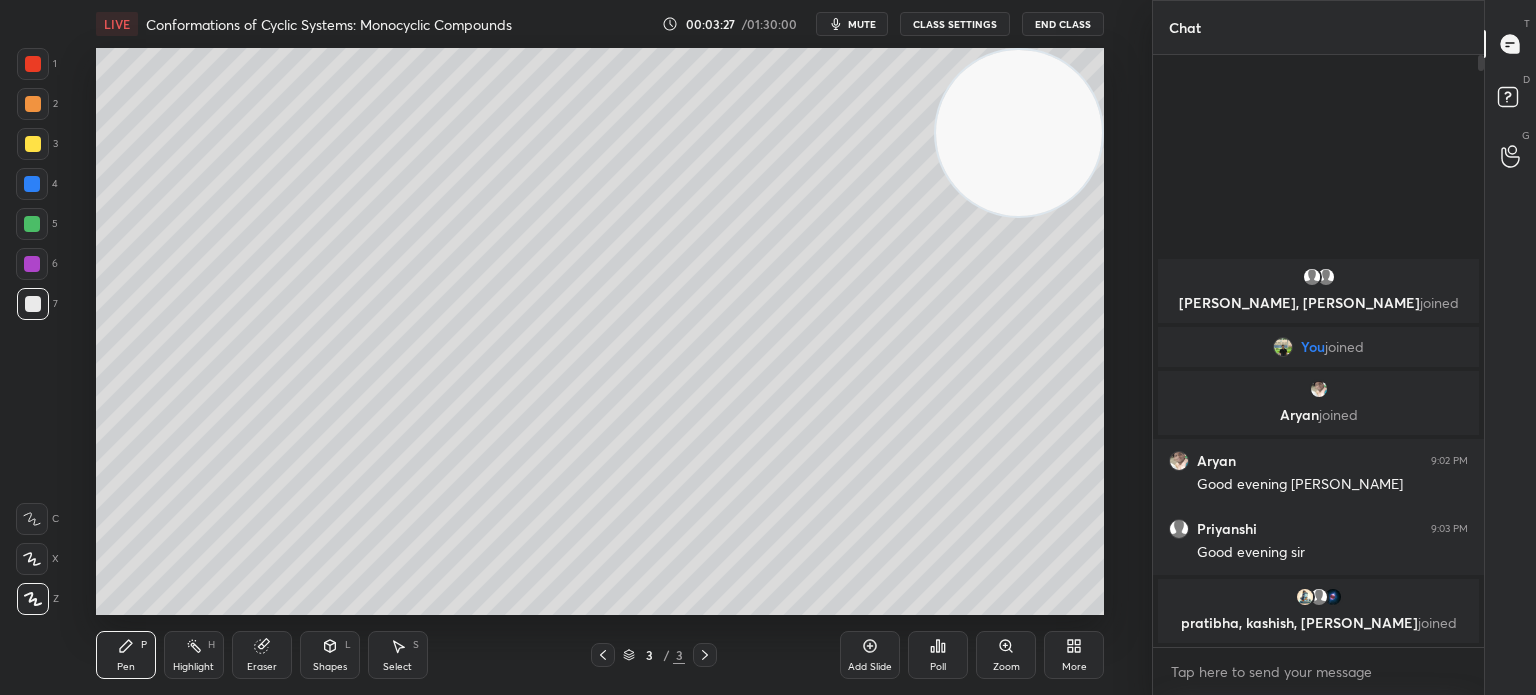 click on "Highlight H" at bounding box center (194, 655) 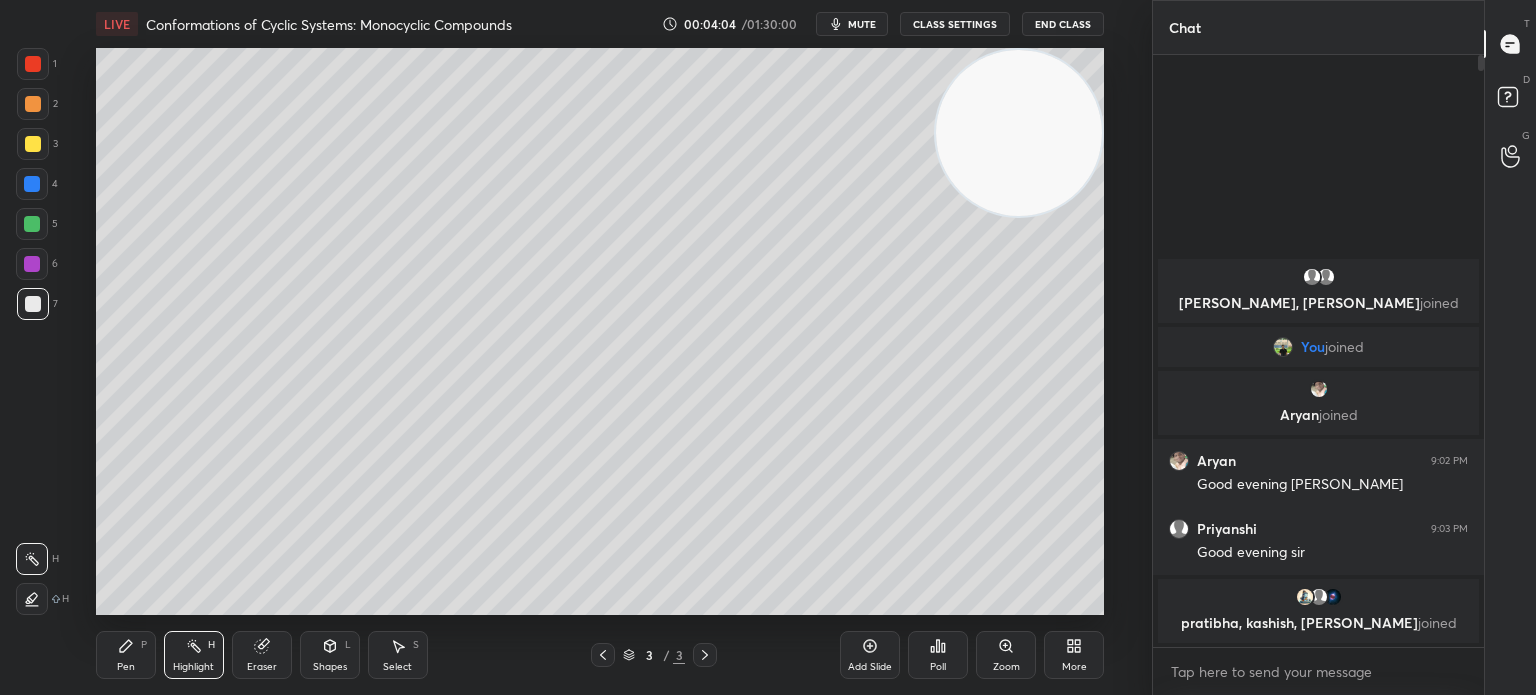 click on "Pen P Highlight H Eraser Shapes L Select S 3 / 3 Add Slide Poll Zoom More" at bounding box center [600, 655] 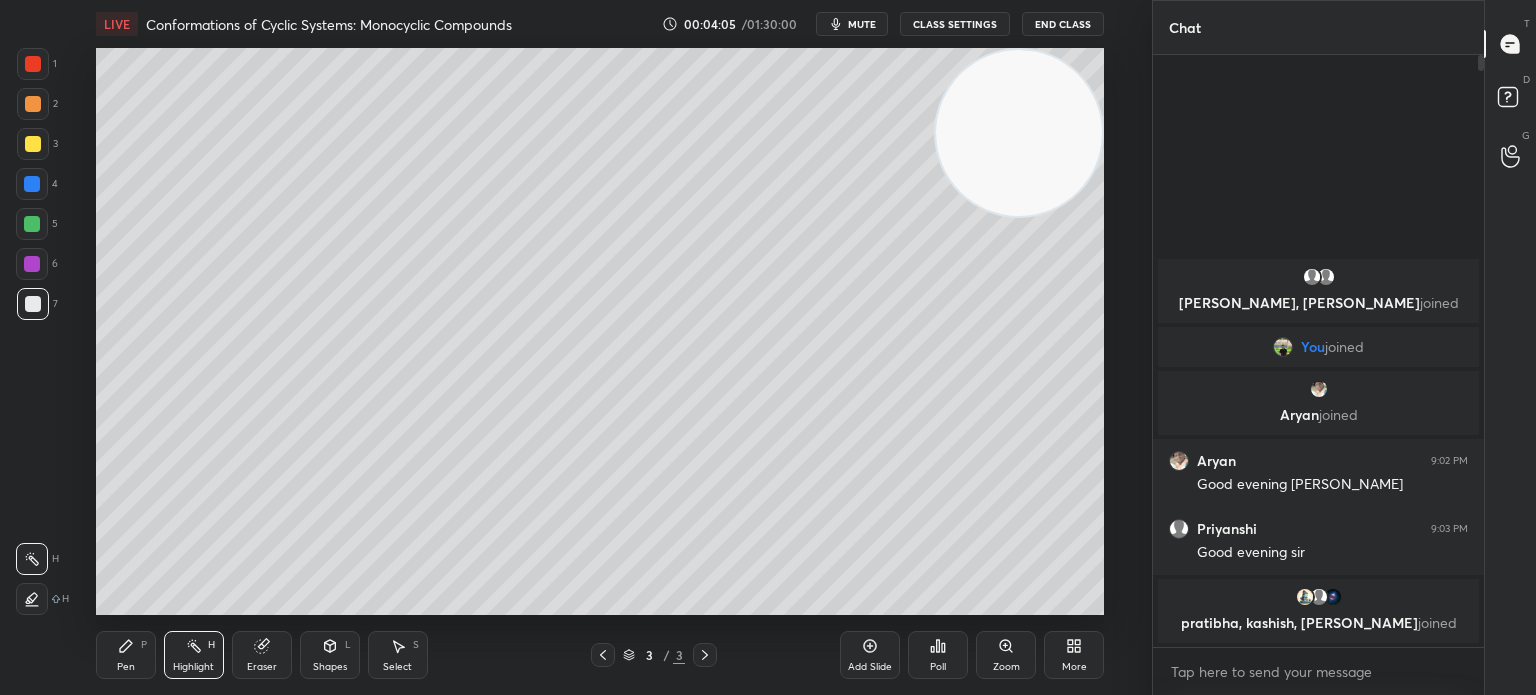 click on "Pen" at bounding box center (126, 667) 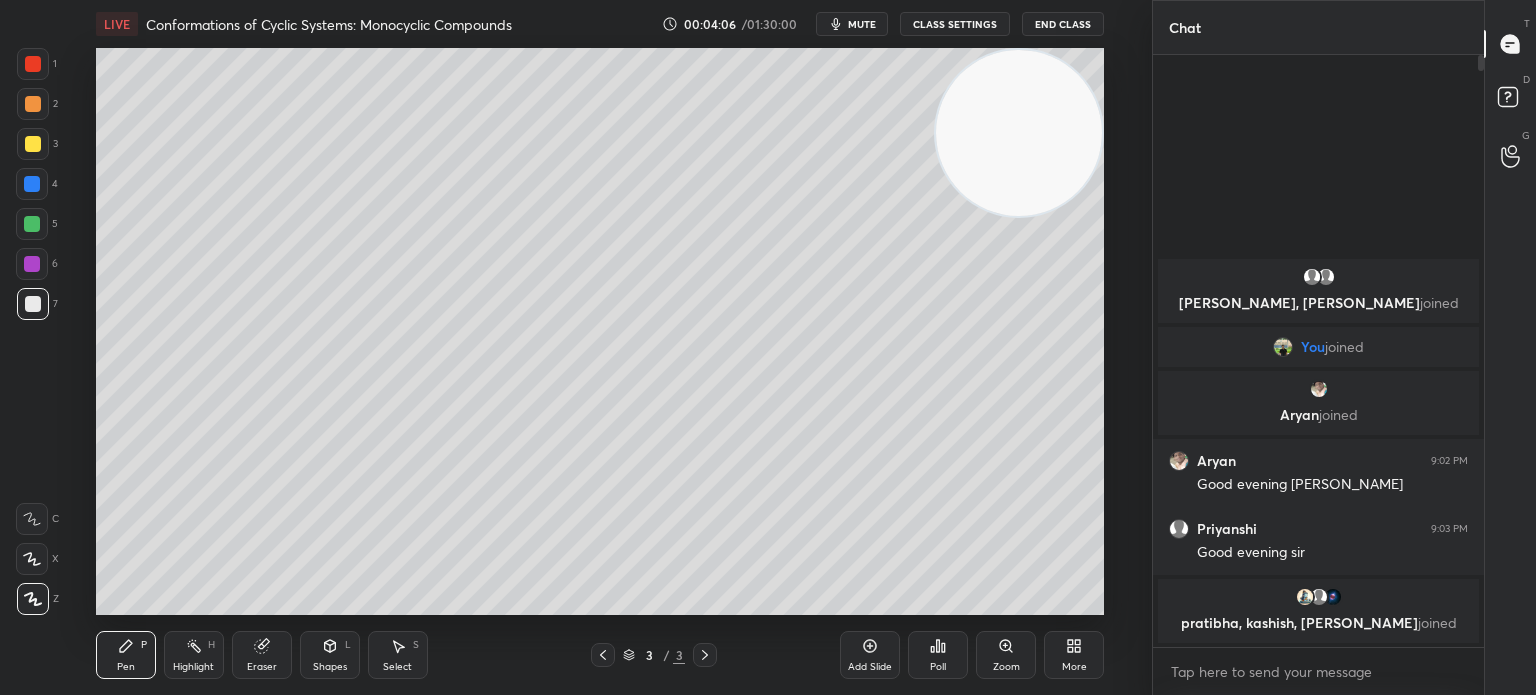 click at bounding box center [33, 304] 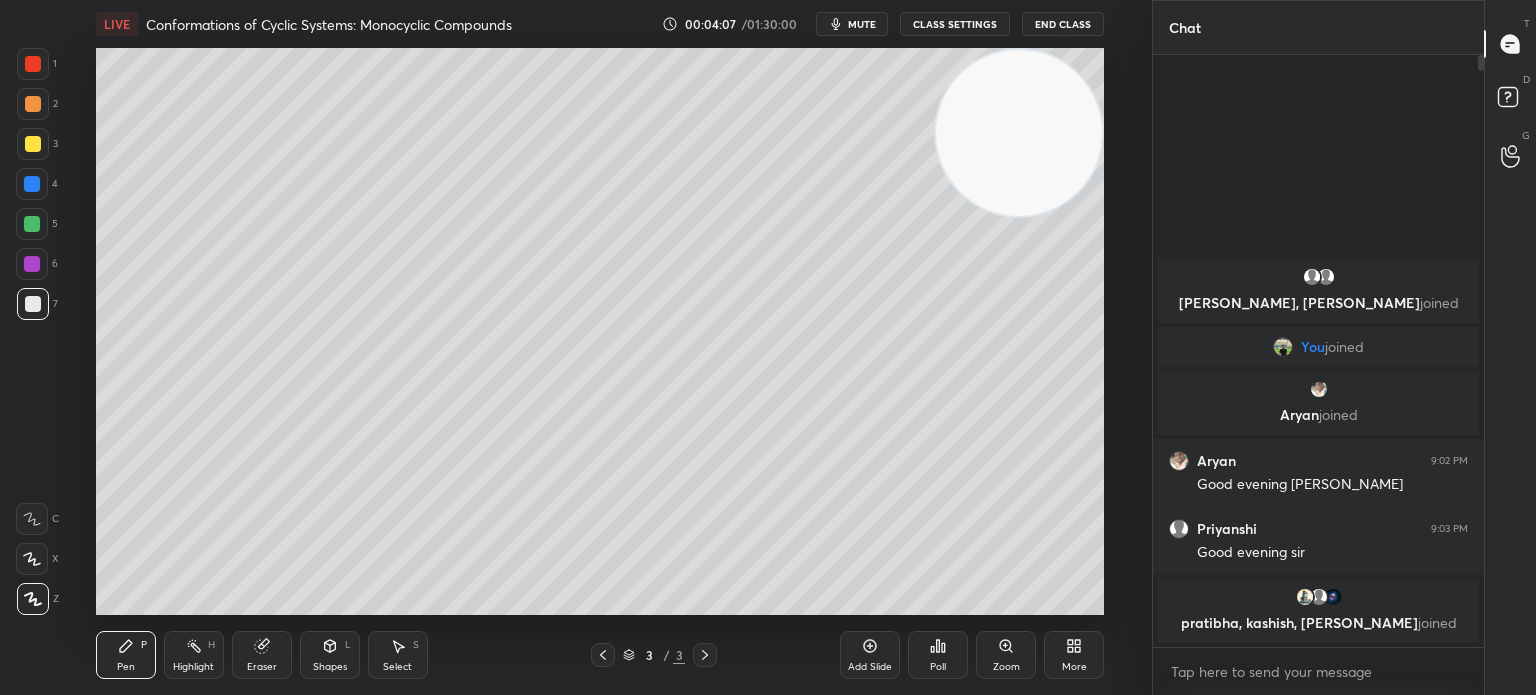 click at bounding box center (33, 144) 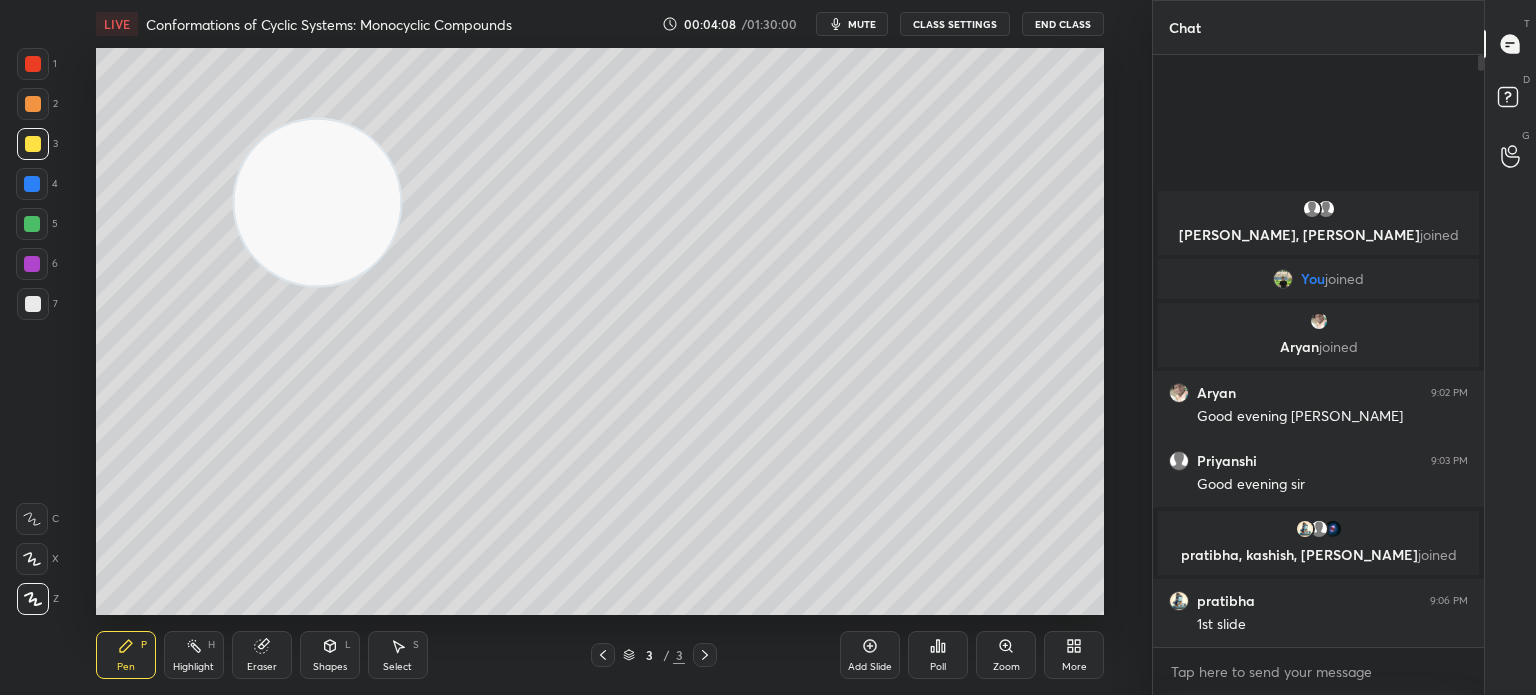 click on "Pen P" at bounding box center [126, 655] 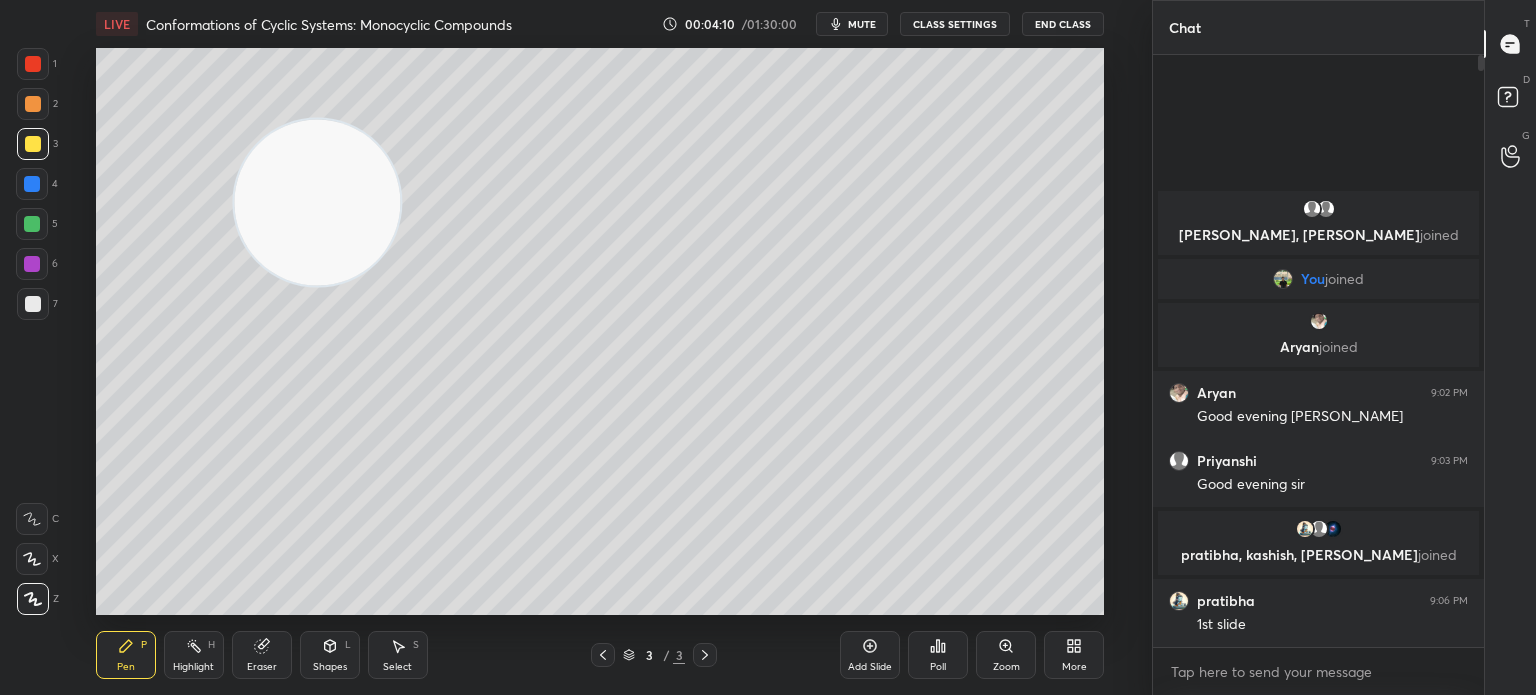click at bounding box center (33, 304) 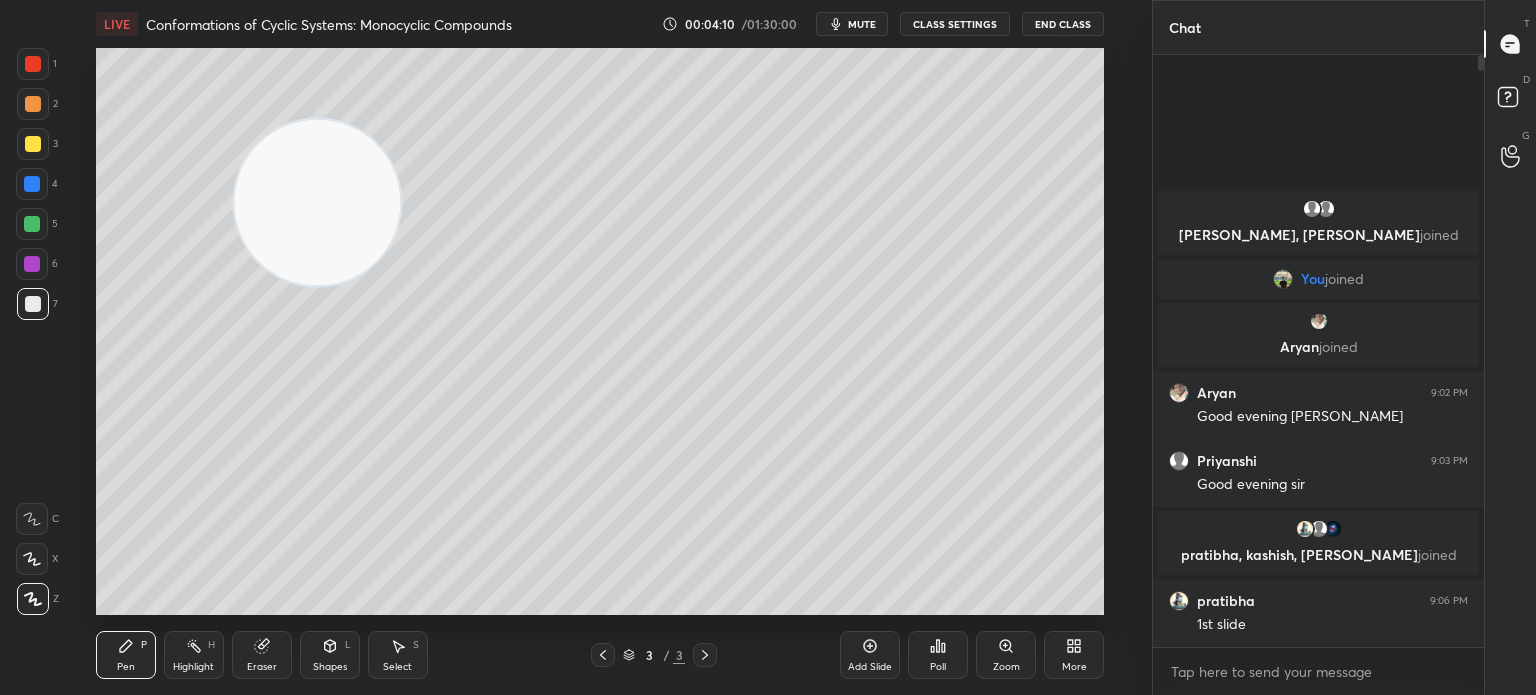 click at bounding box center (33, 304) 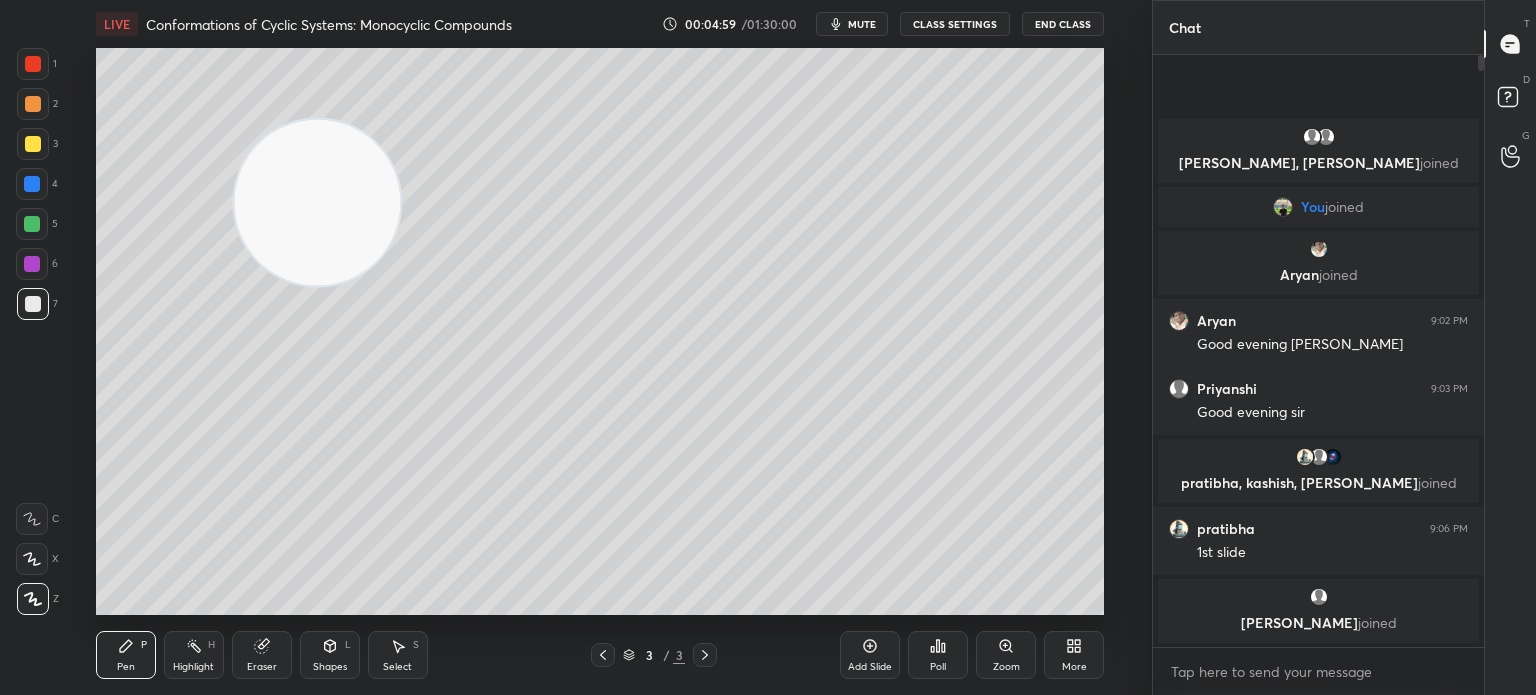 click on "Highlight H" at bounding box center [194, 655] 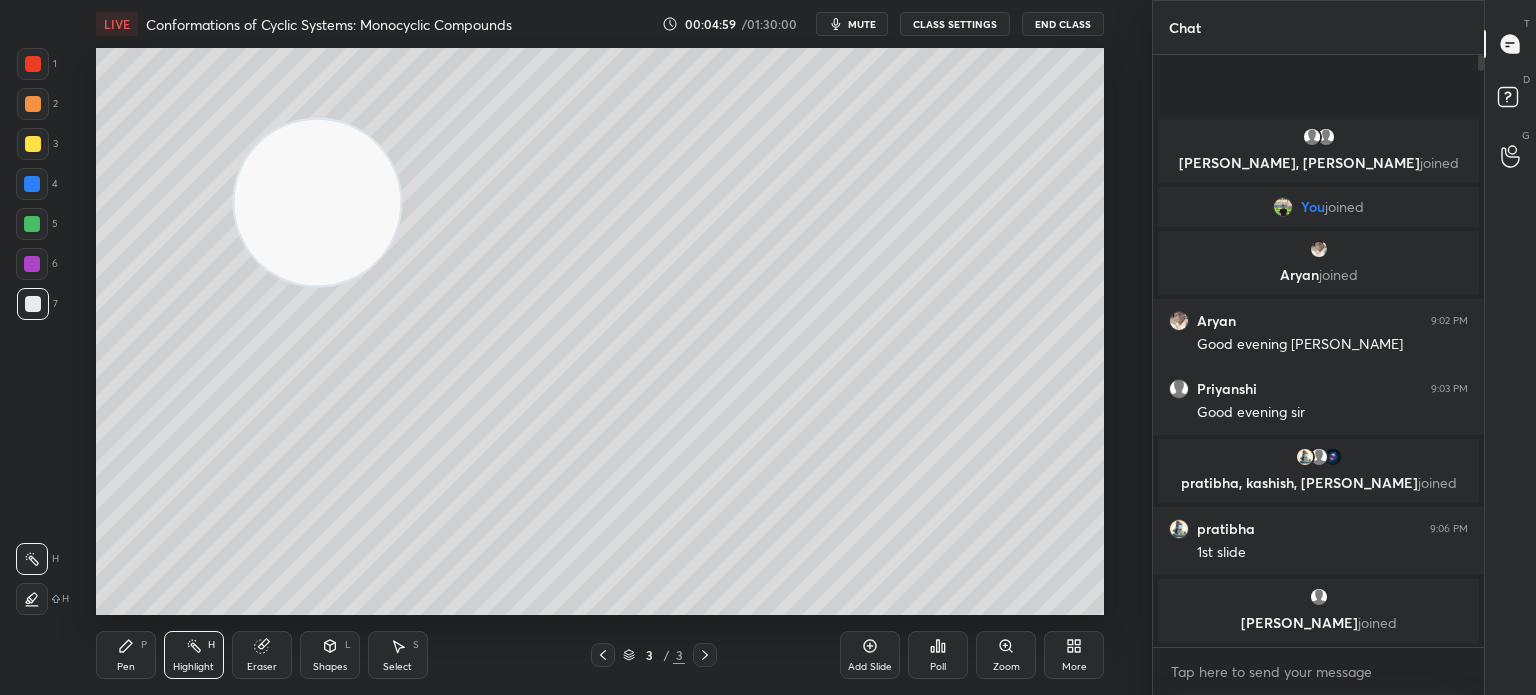 click on "Highlight H" at bounding box center (194, 655) 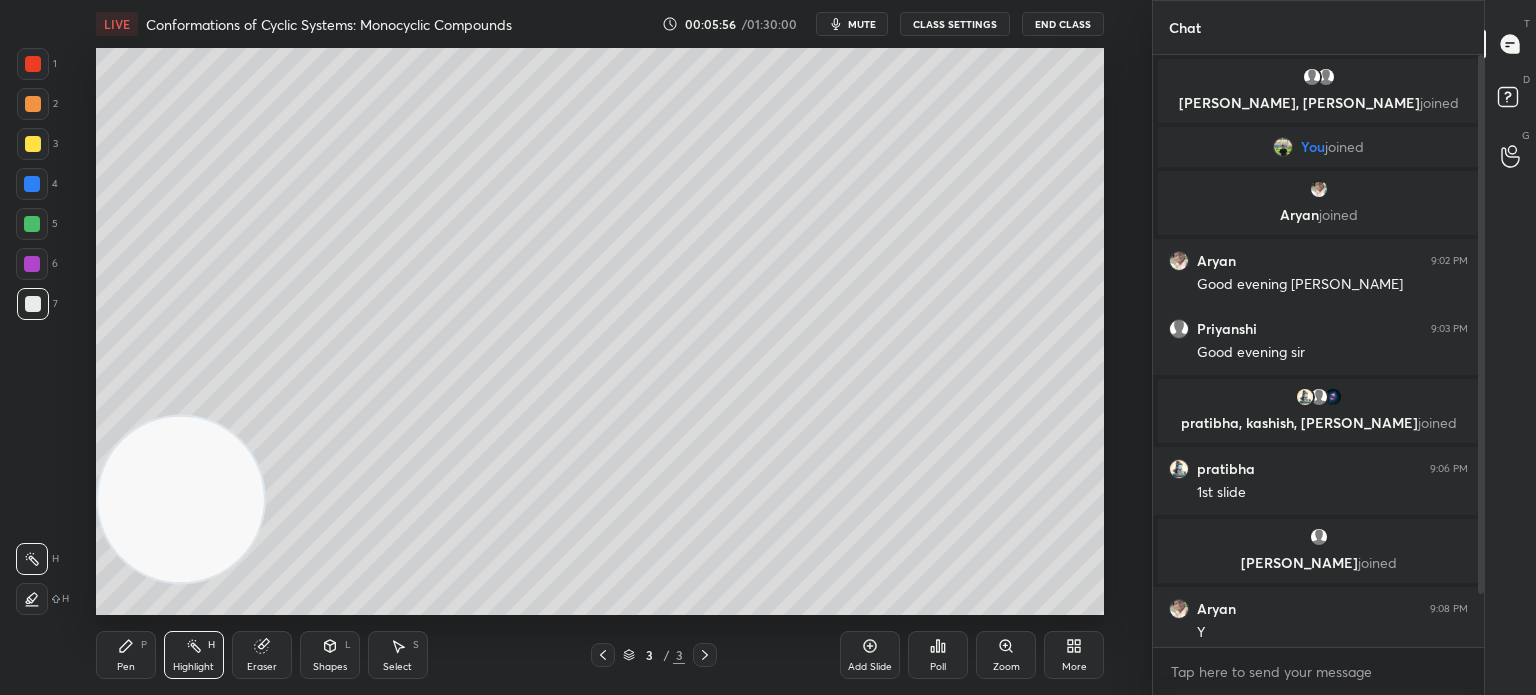click on "3" at bounding box center (37, 148) 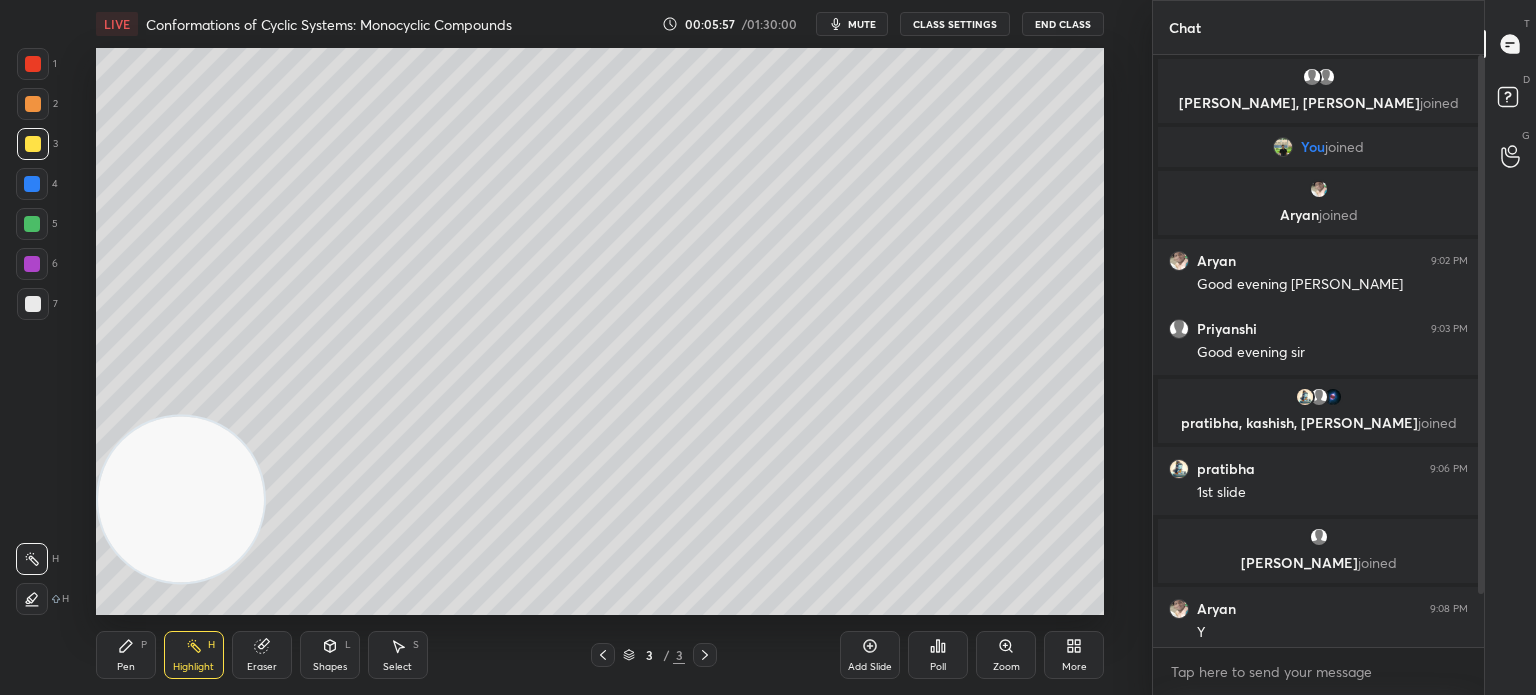 scroll, scrollTop: 76, scrollLeft: 0, axis: vertical 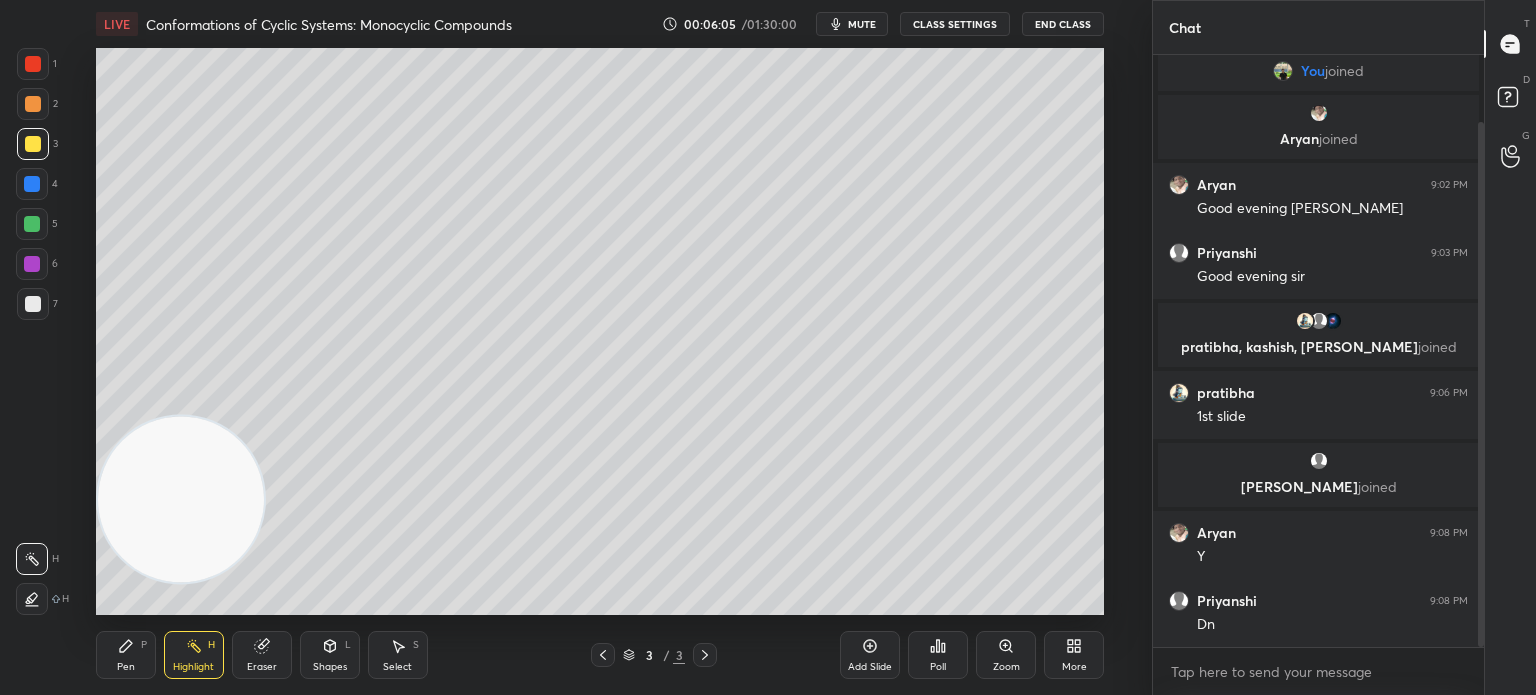 click 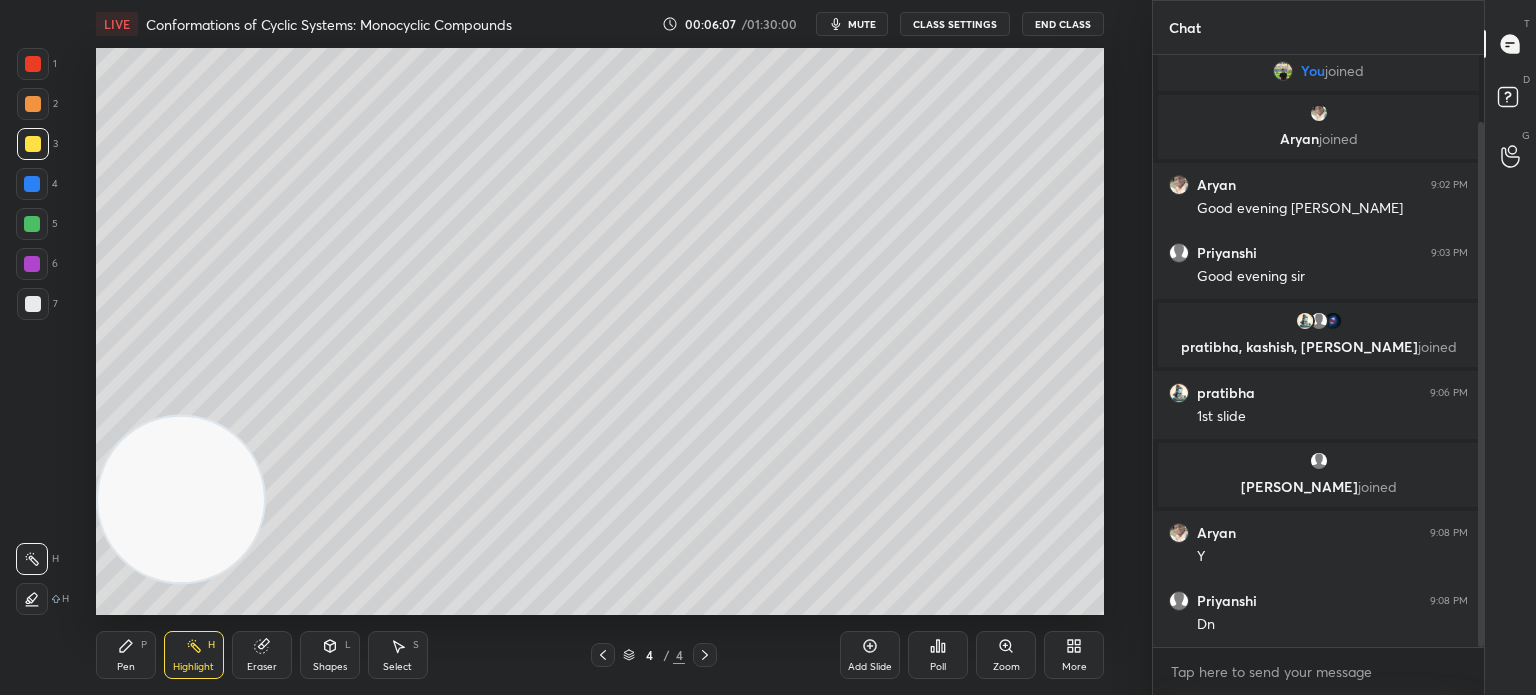 click on "Pen P" at bounding box center [126, 655] 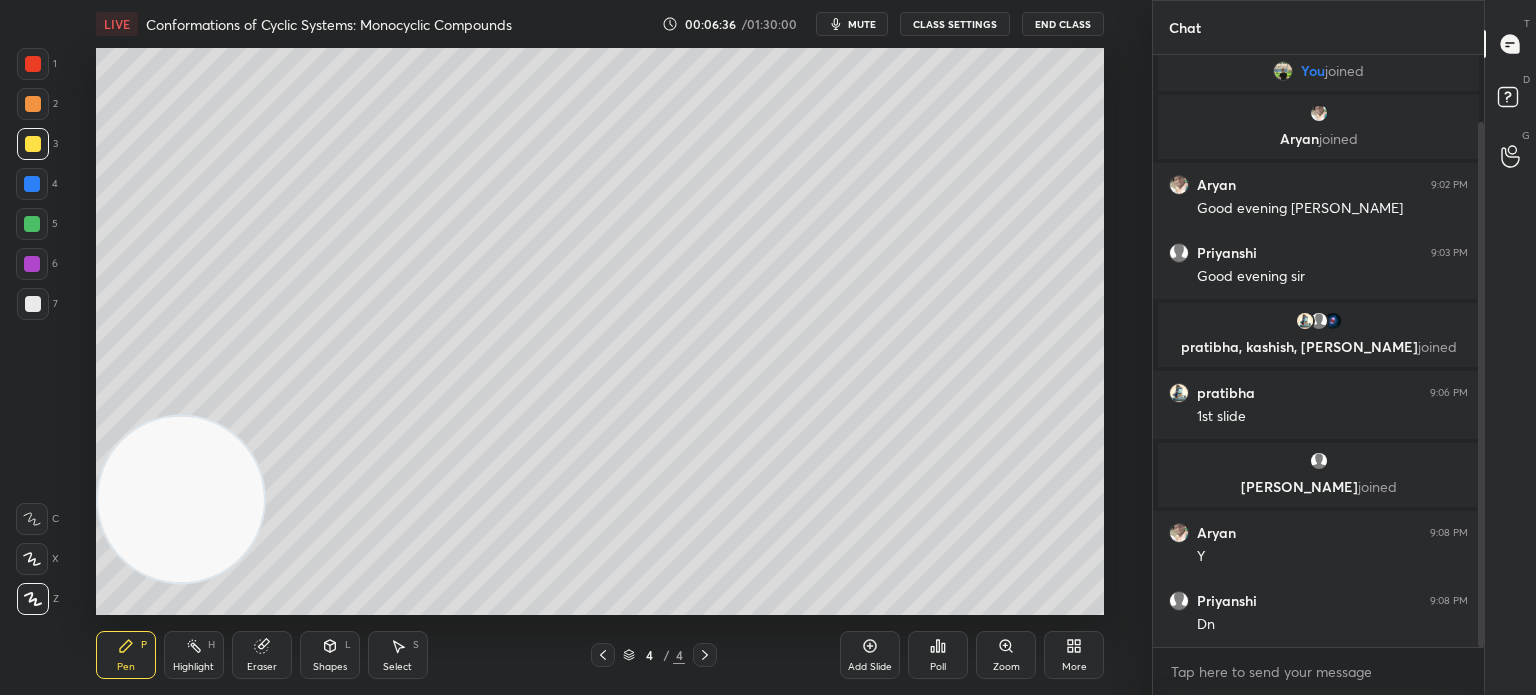 click on "Eraser" at bounding box center (262, 655) 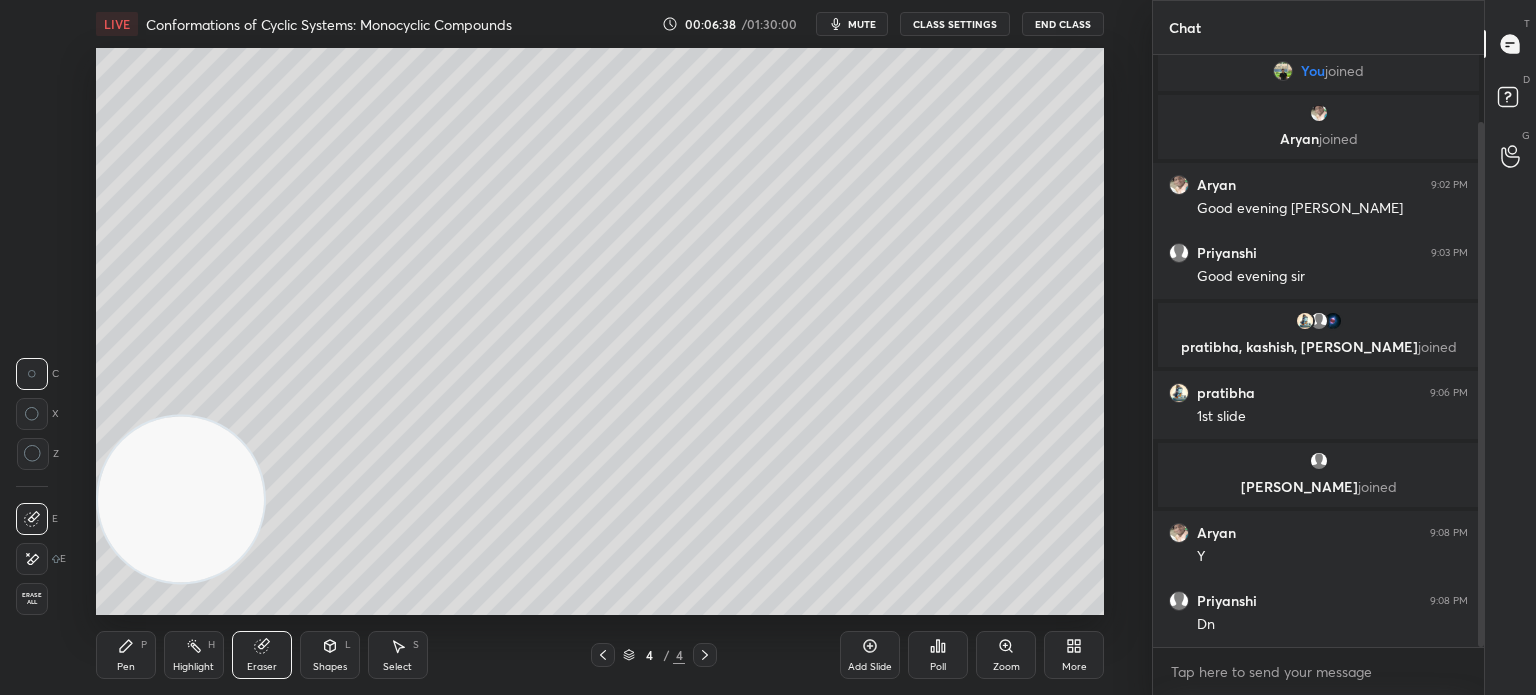 click 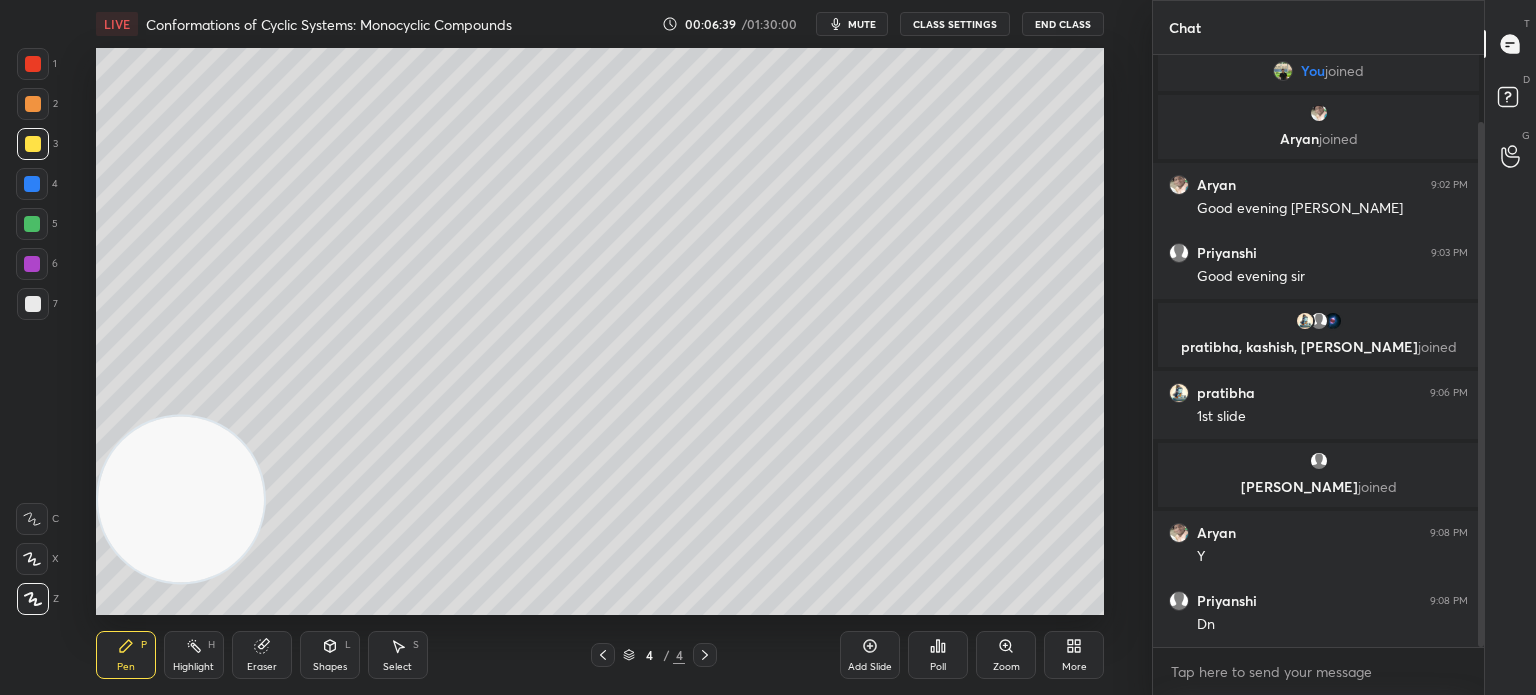 click on "Pen P" at bounding box center (126, 655) 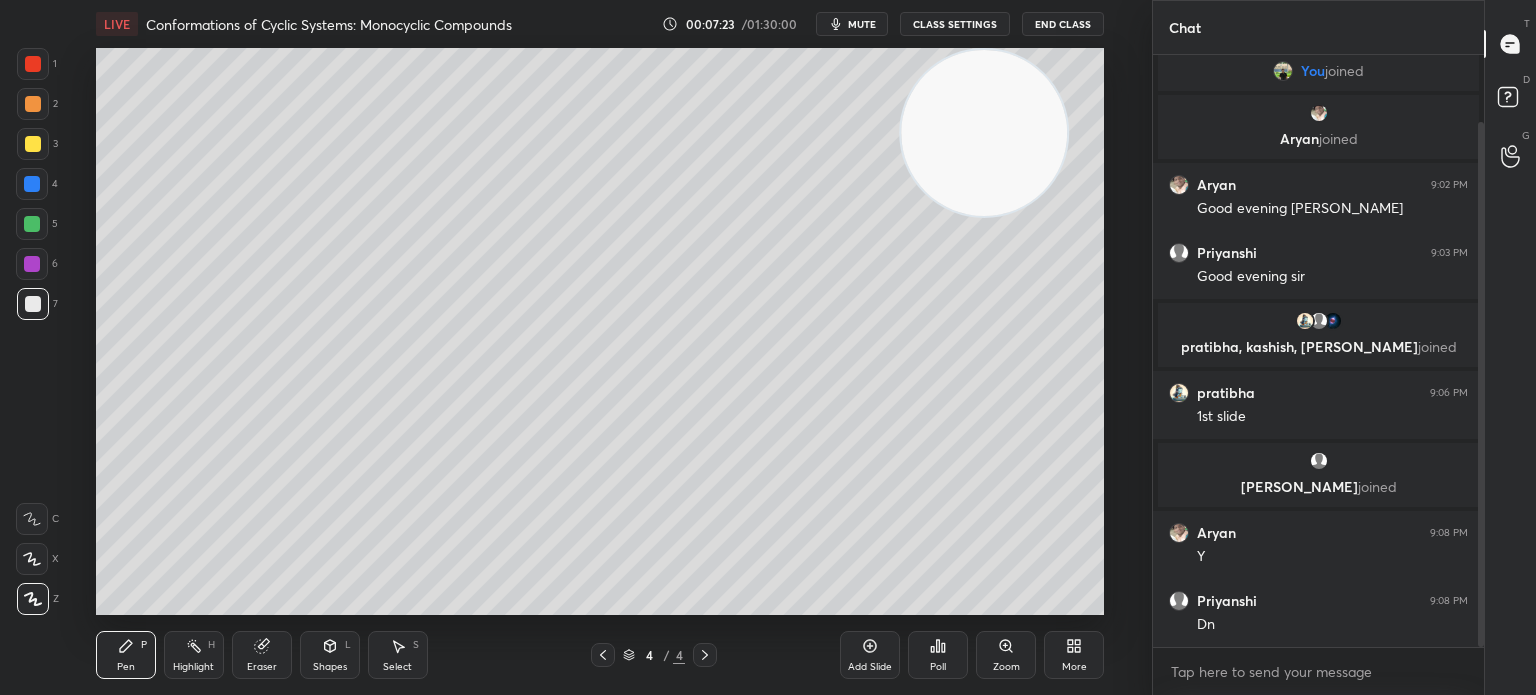 click at bounding box center [33, 144] 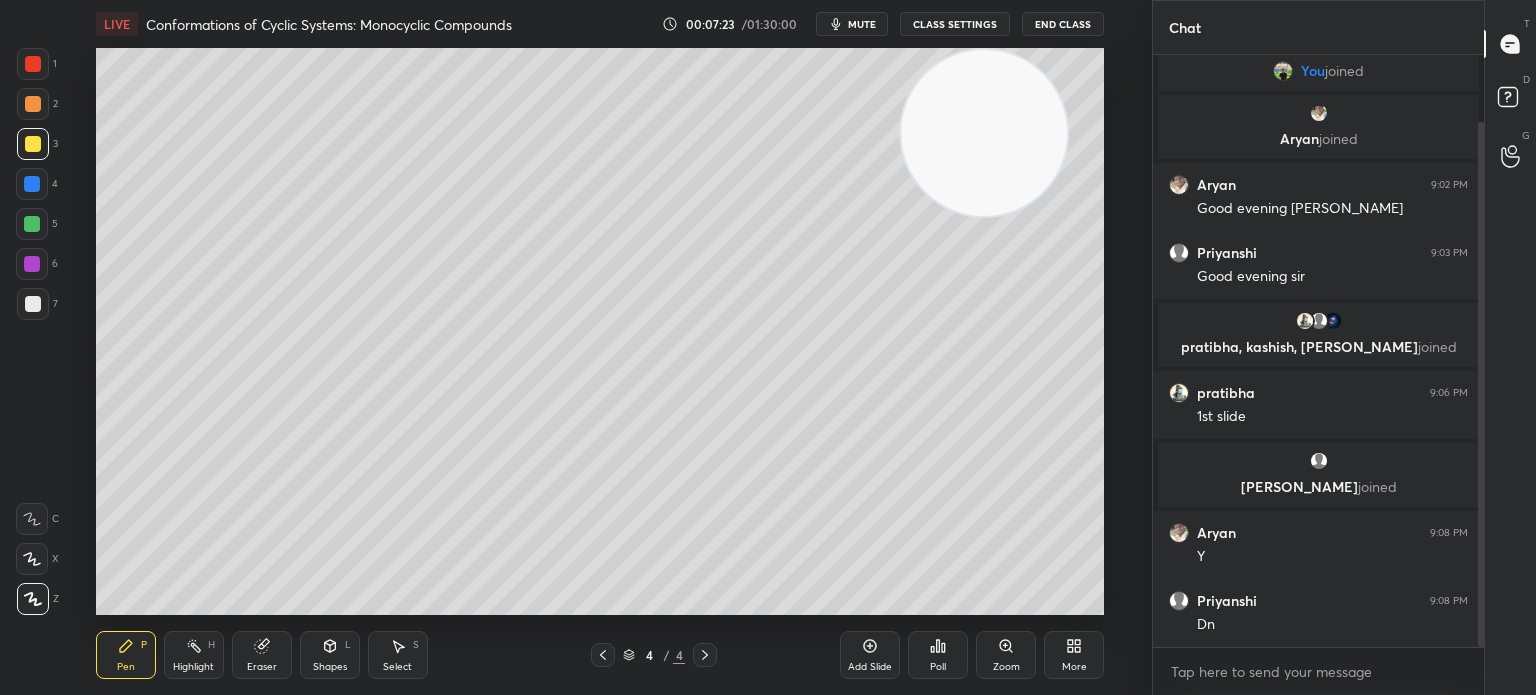 click at bounding box center (33, 144) 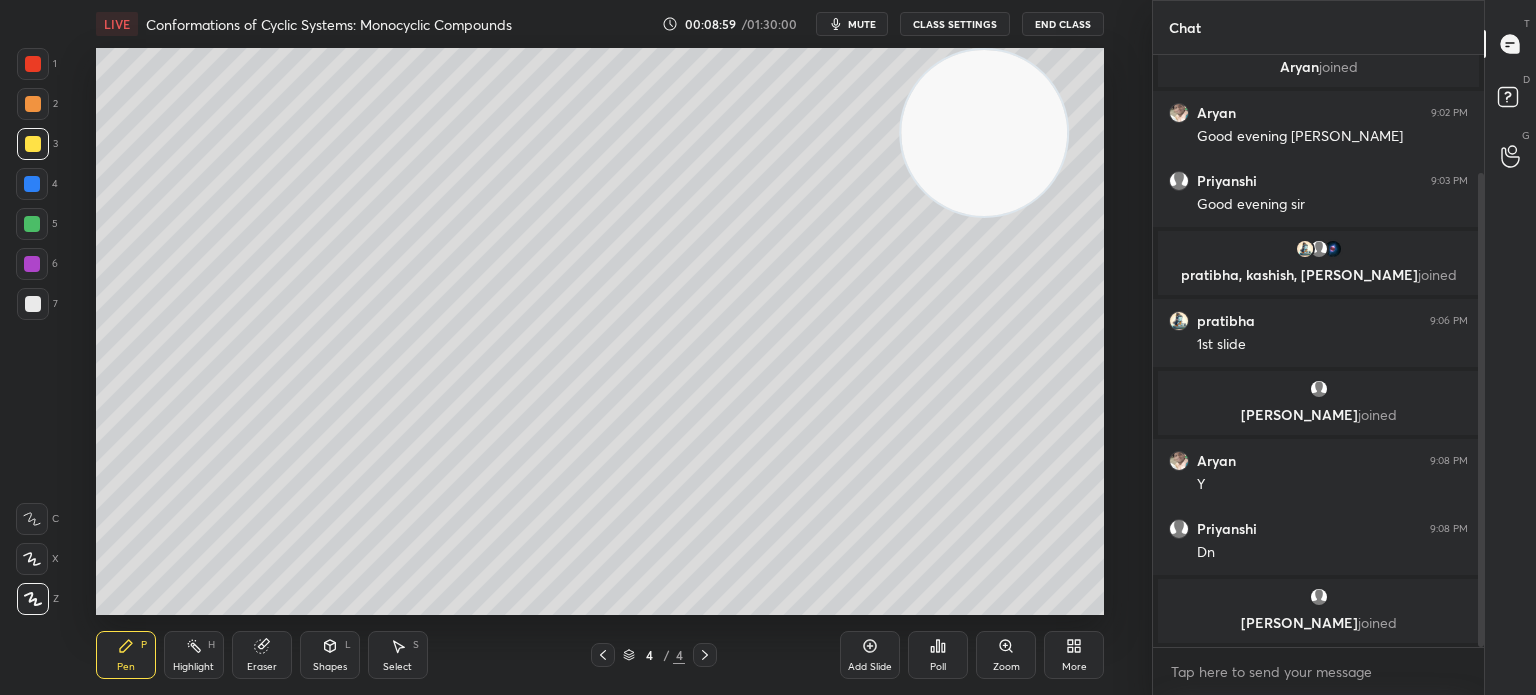 scroll, scrollTop: 234, scrollLeft: 0, axis: vertical 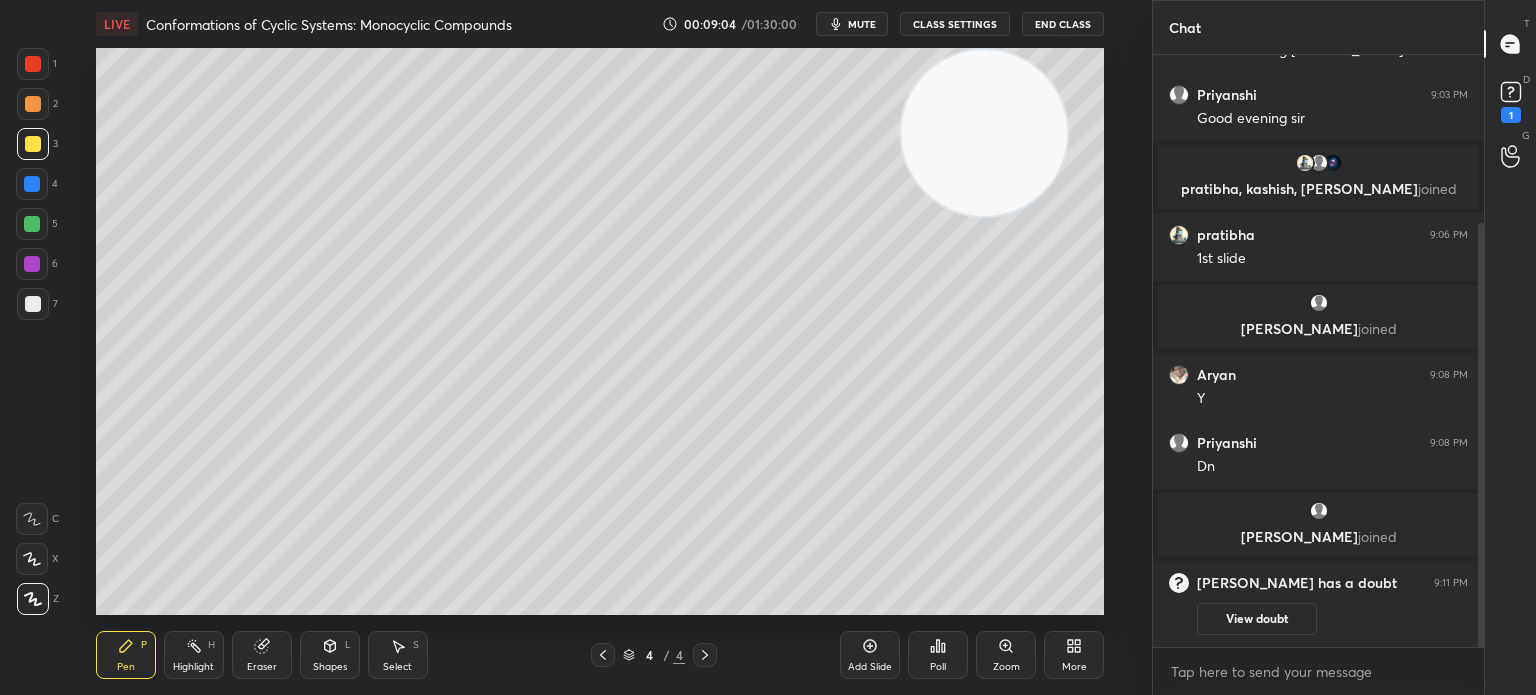 click on "View doubt" at bounding box center [1257, 619] 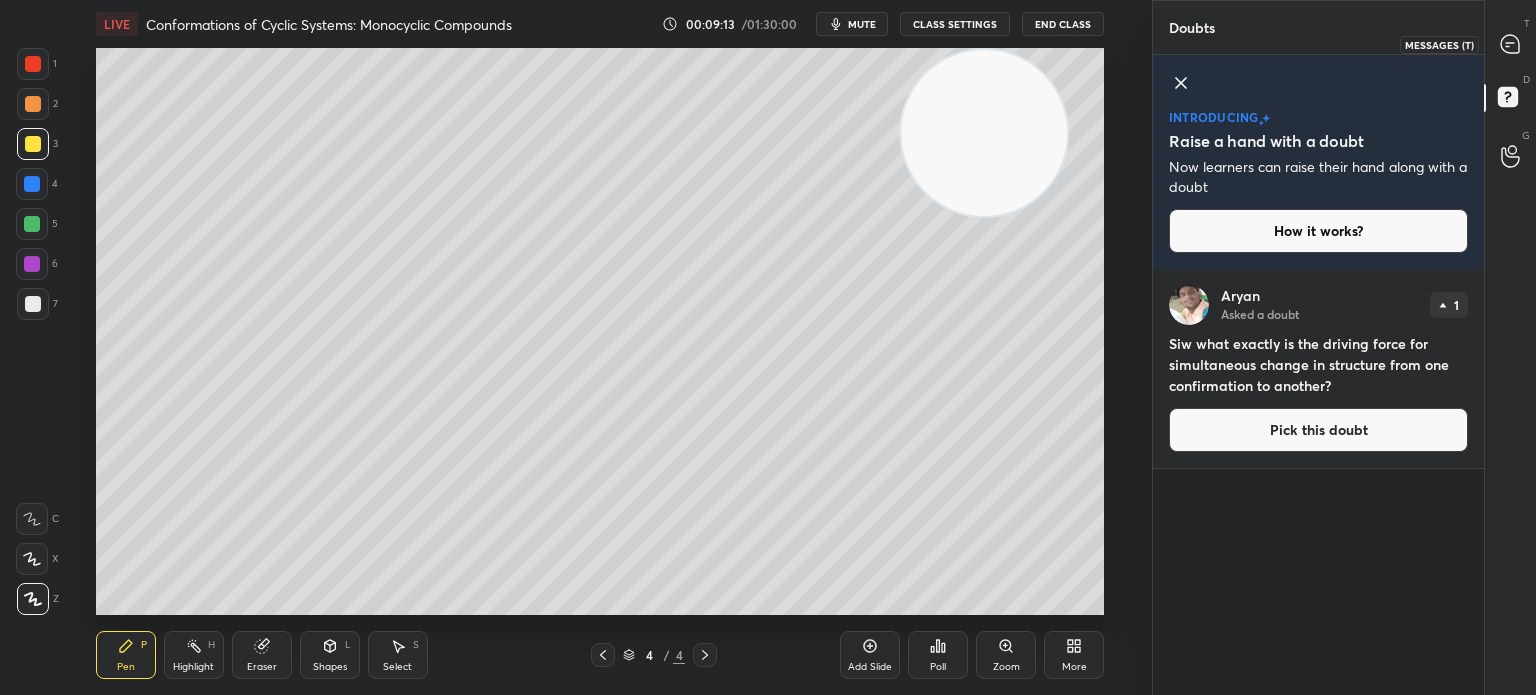 click 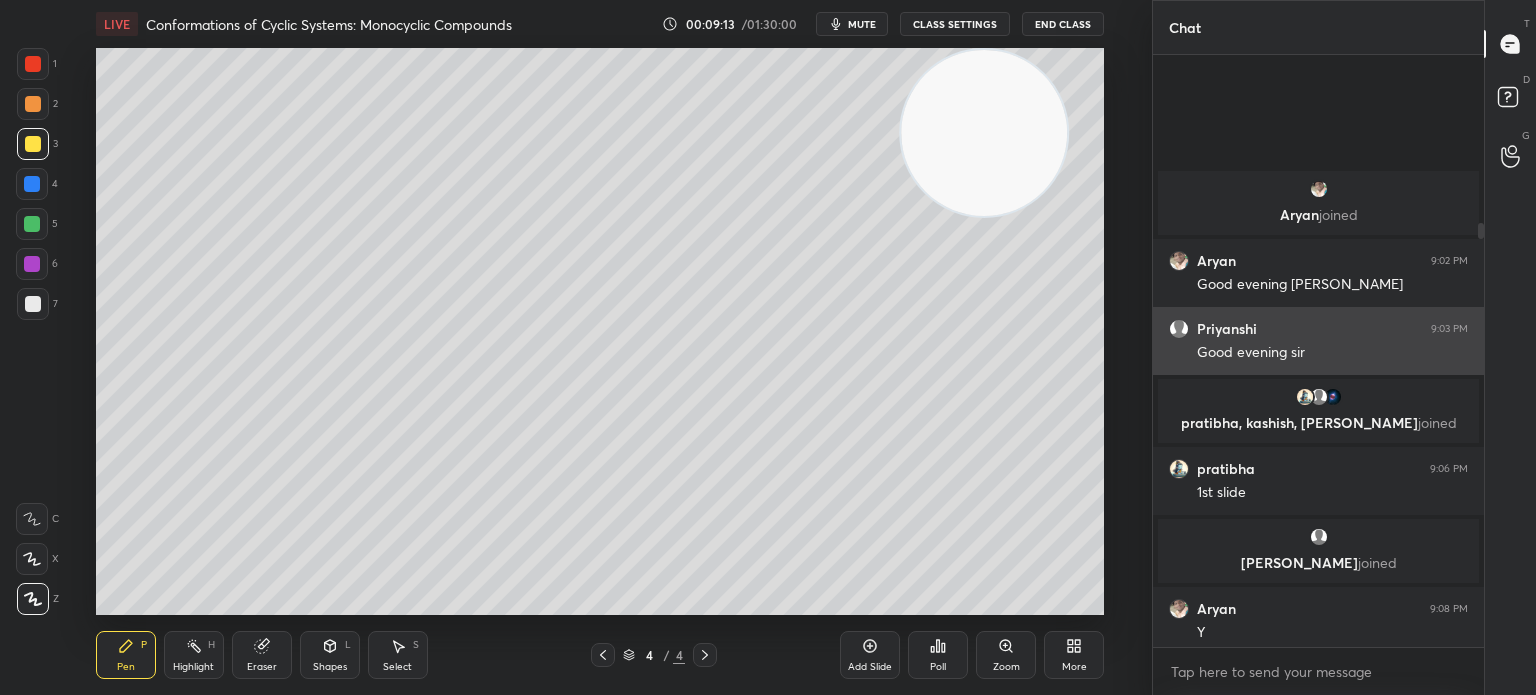 scroll, scrollTop: 234, scrollLeft: 0, axis: vertical 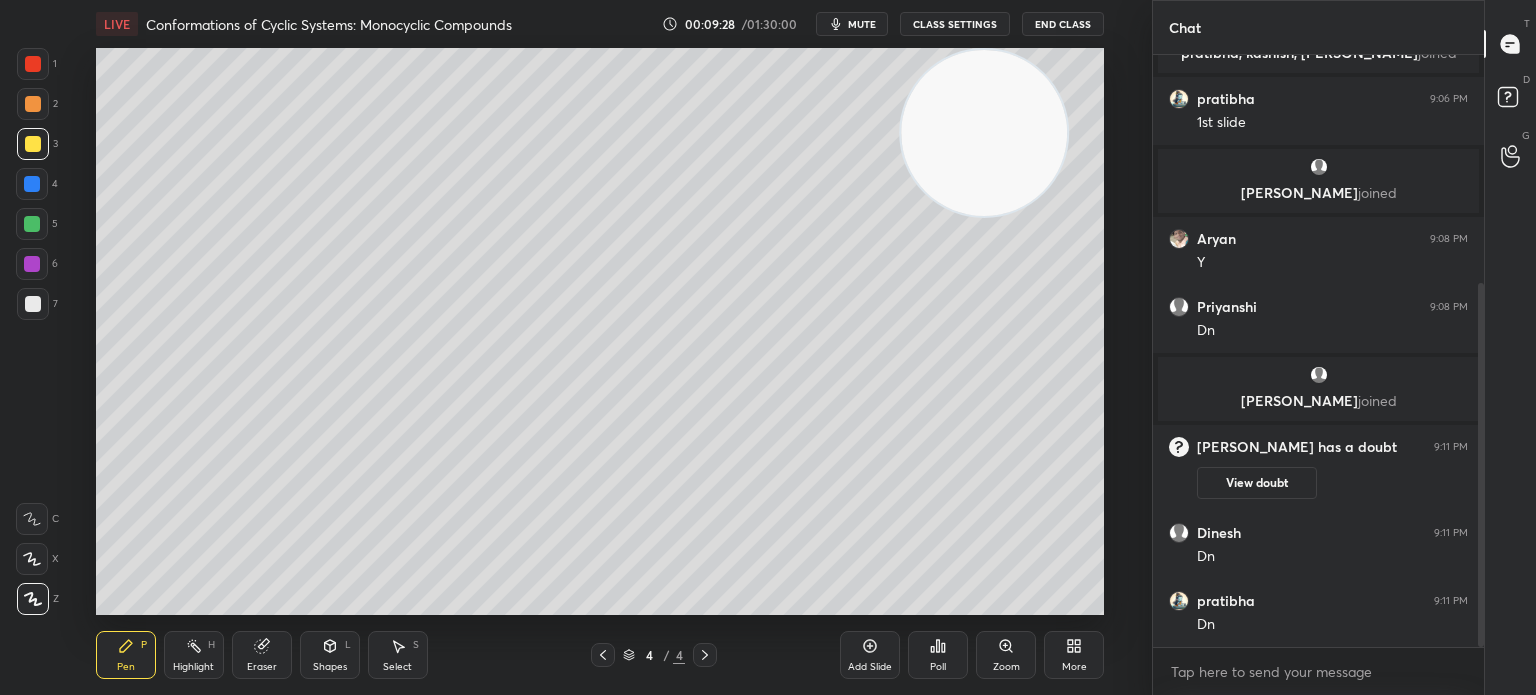 click at bounding box center [33, 304] 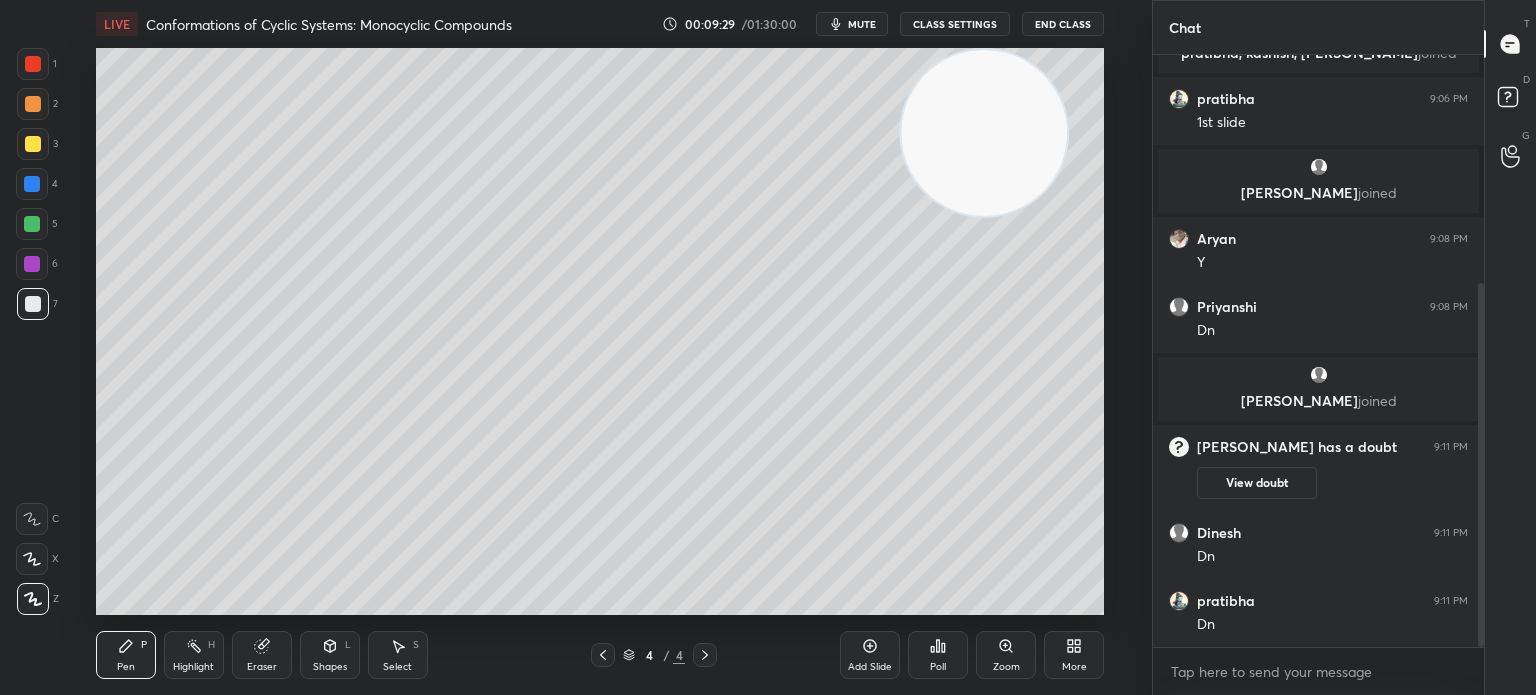 click on "Add Slide" at bounding box center [870, 655] 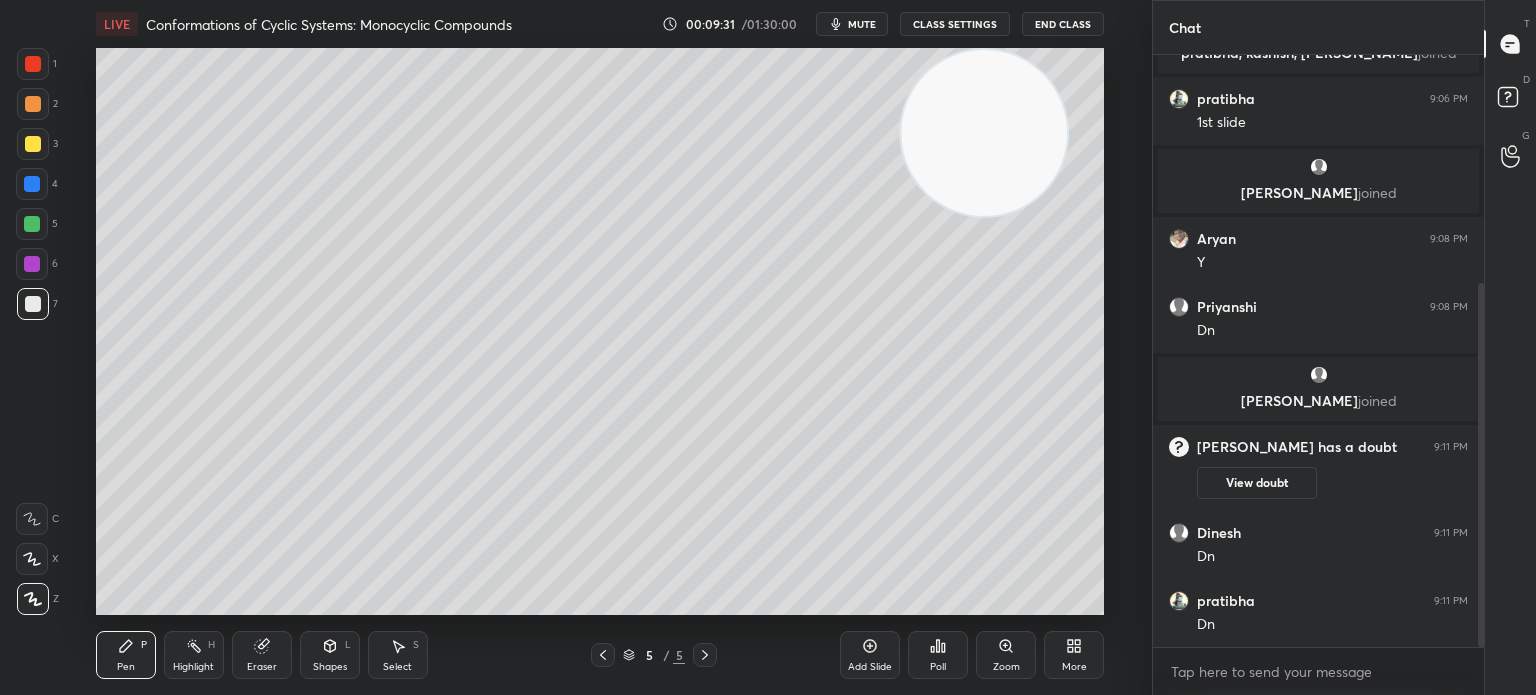click at bounding box center (603, 655) 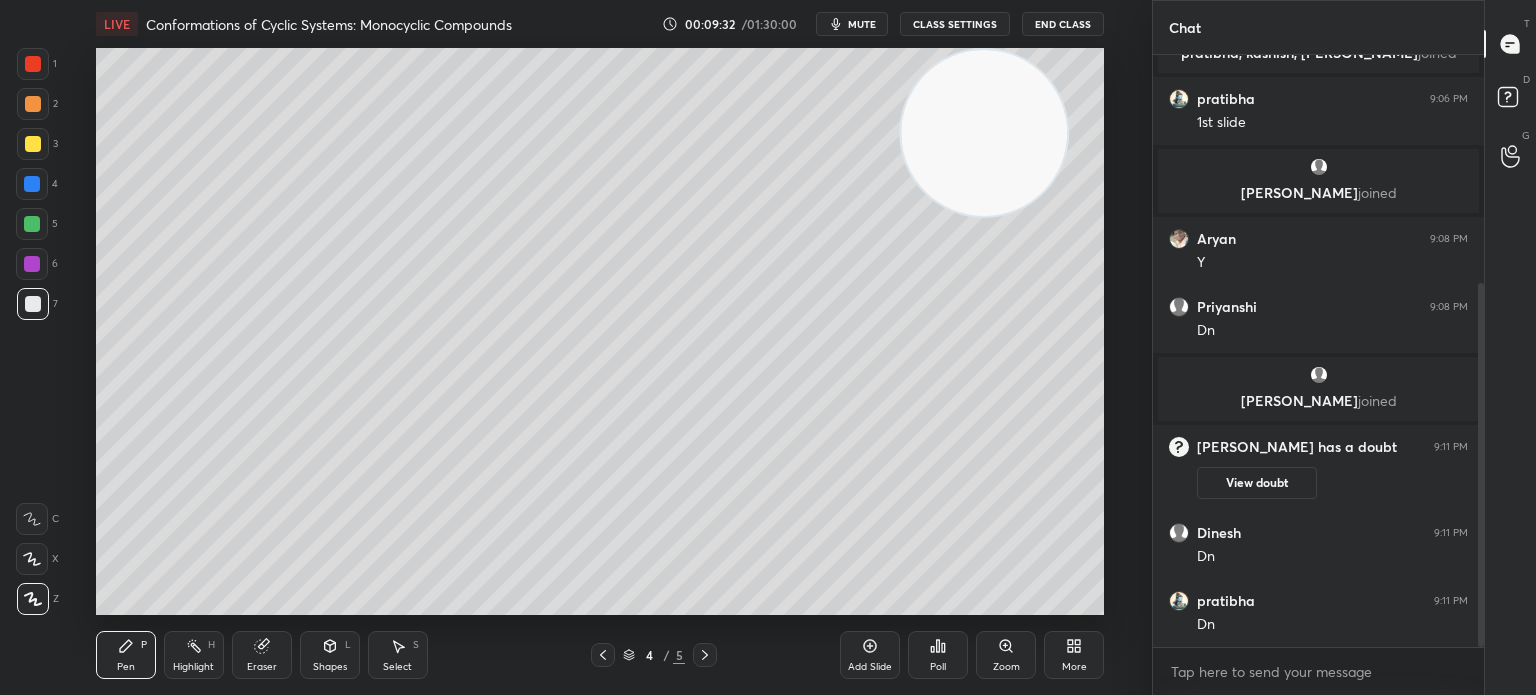 click 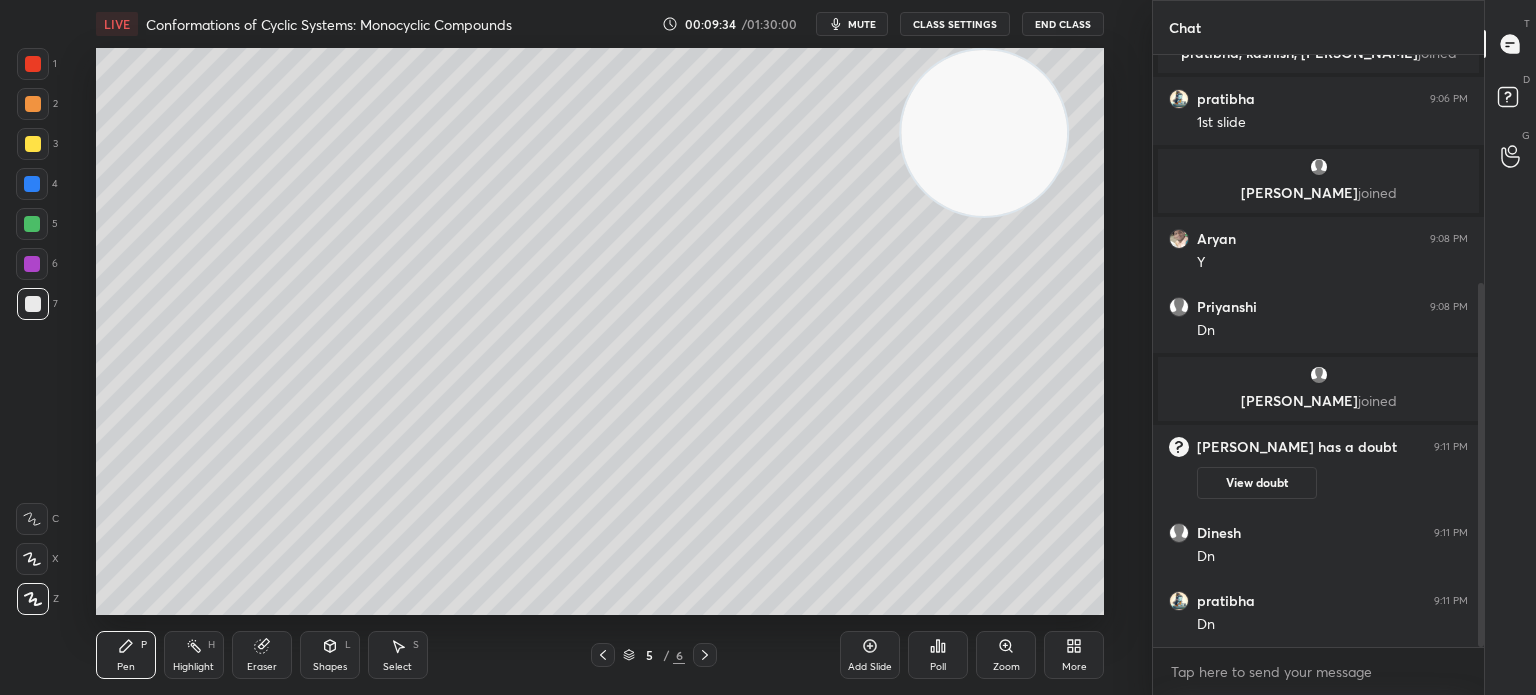 click 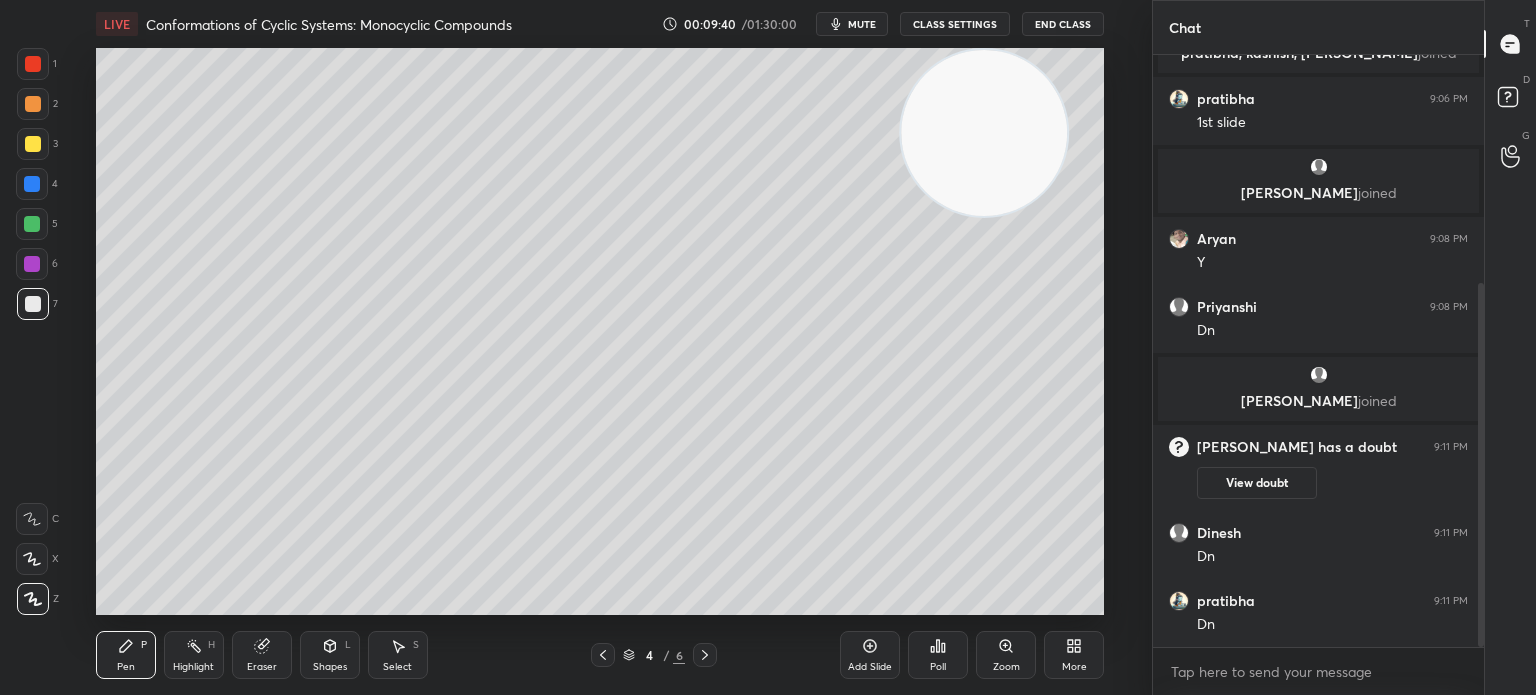 click 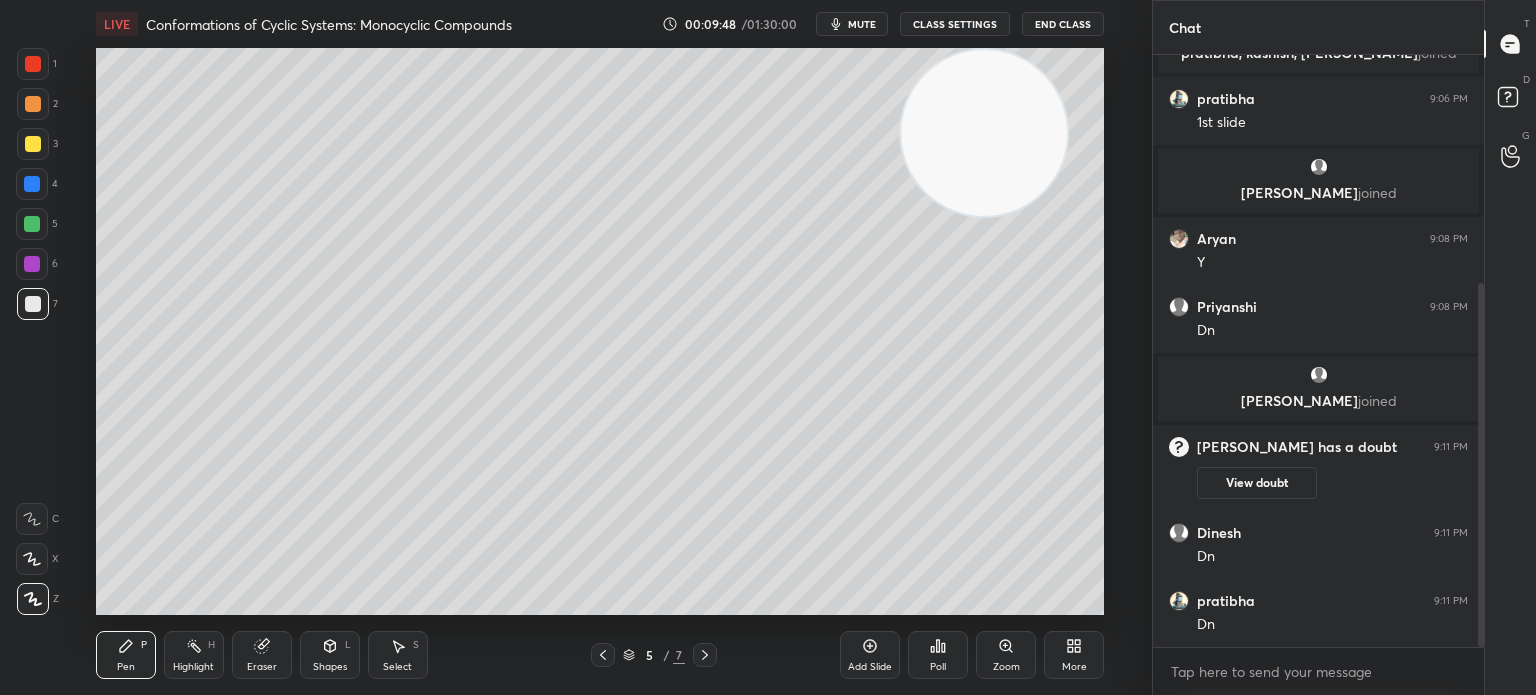 click at bounding box center [33, 144] 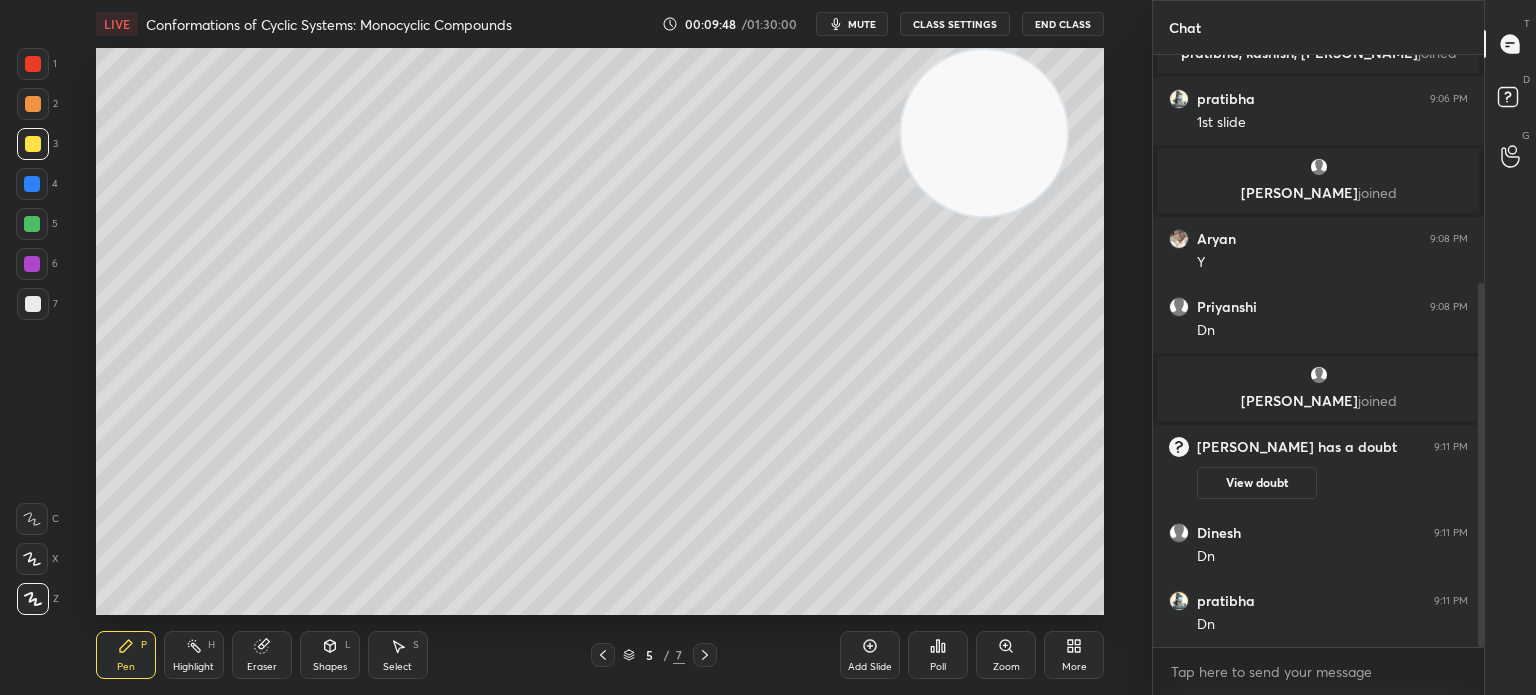 click at bounding box center [33, 144] 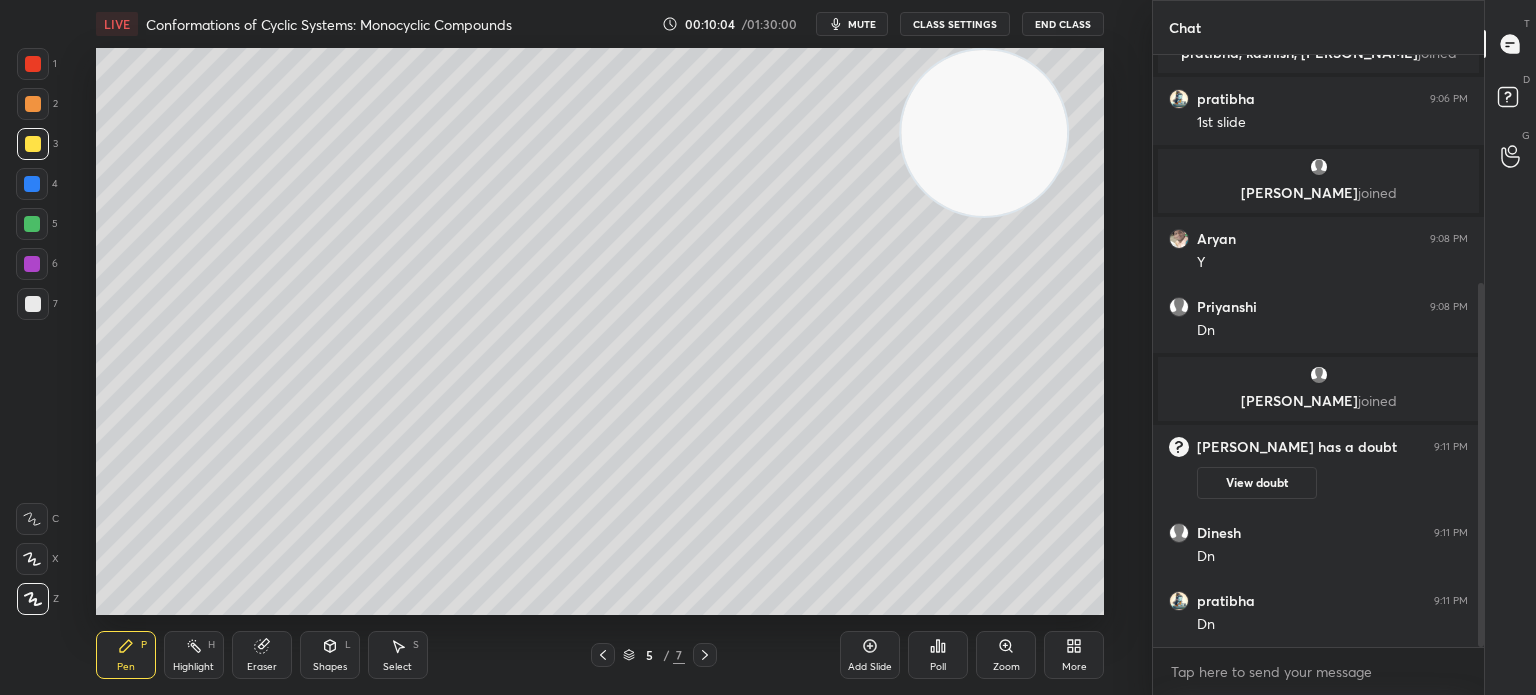 click on "Eraser" at bounding box center (262, 655) 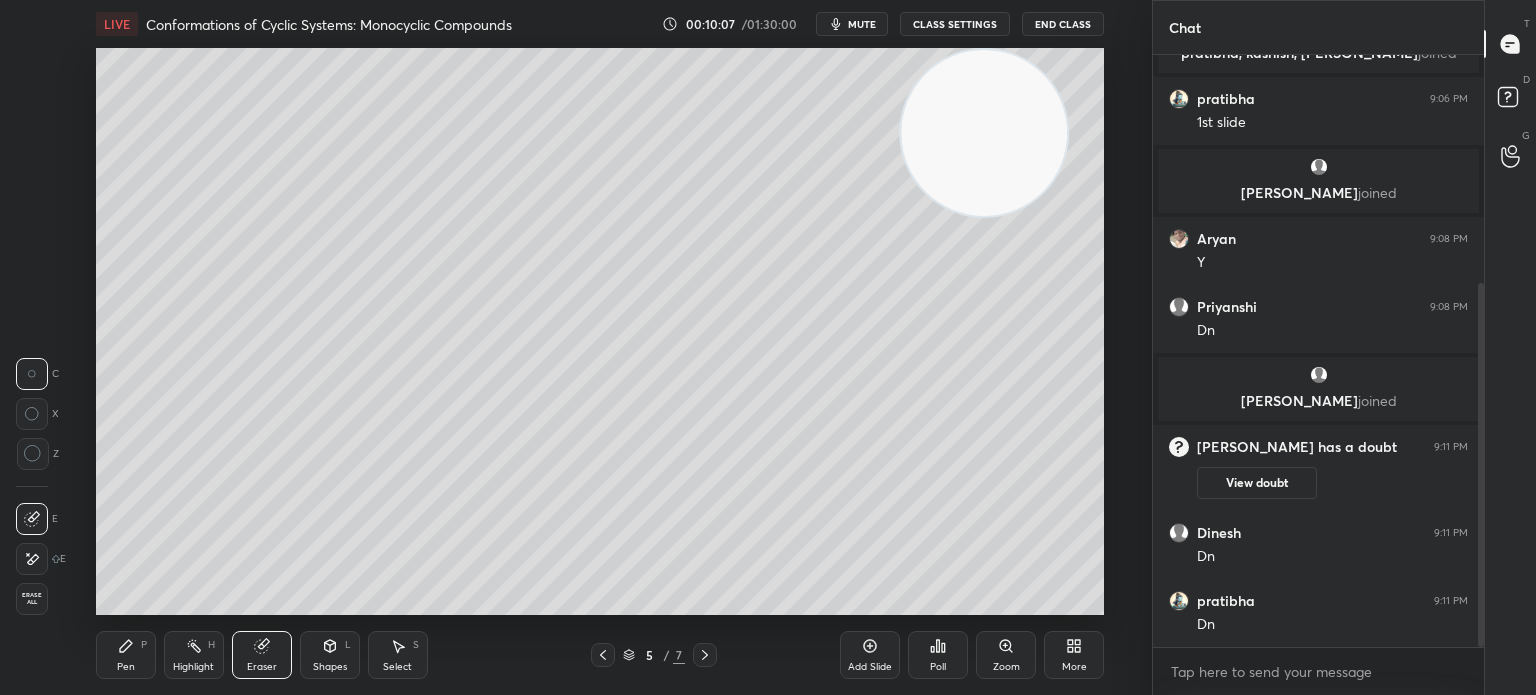 click on "Pen P" at bounding box center (126, 655) 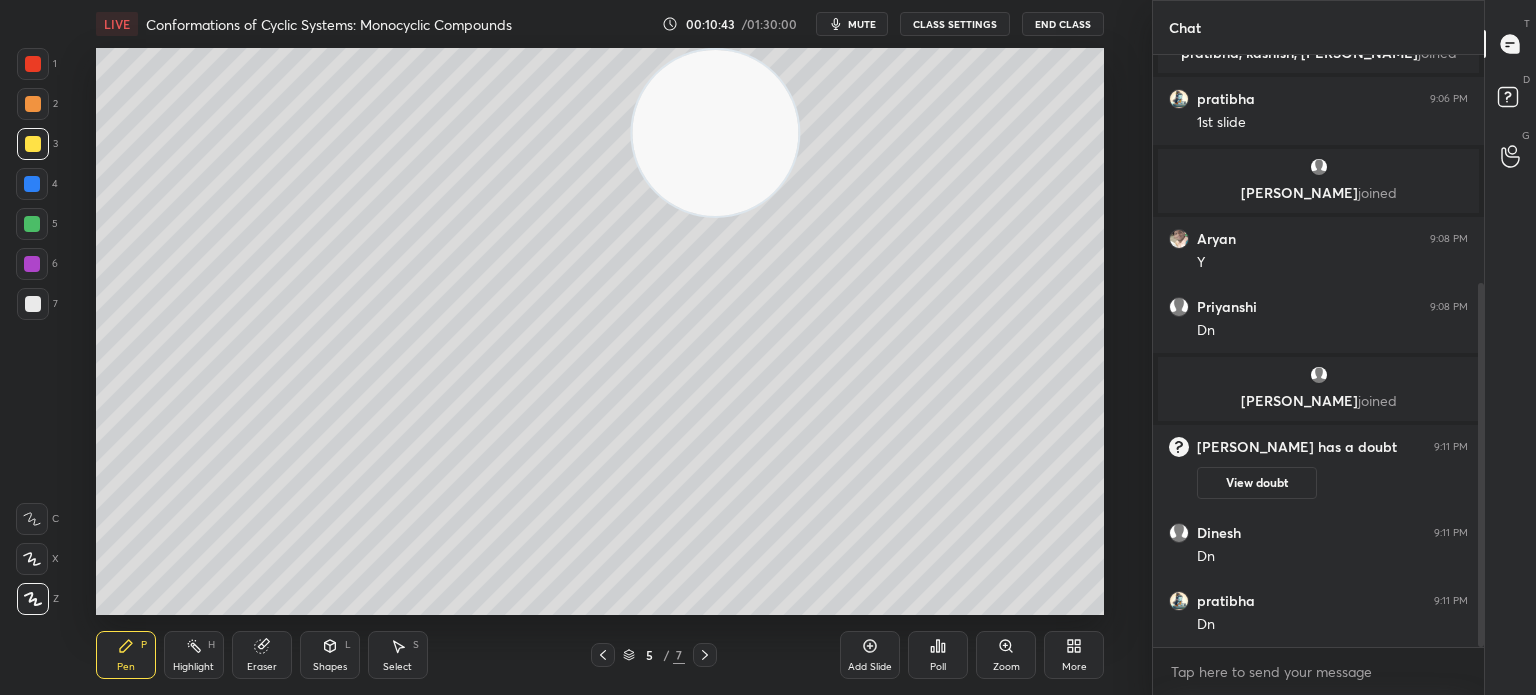 click at bounding box center (33, 304) 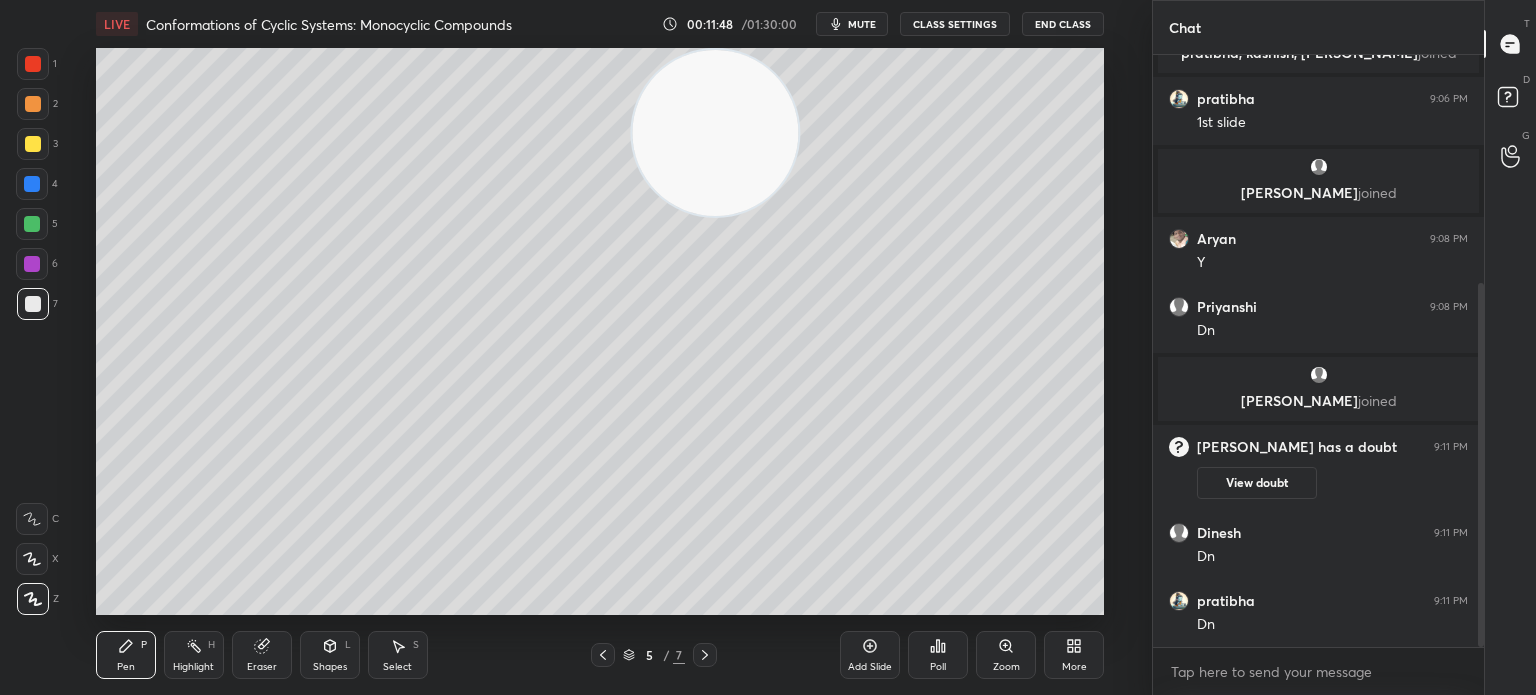 click at bounding box center (33, 304) 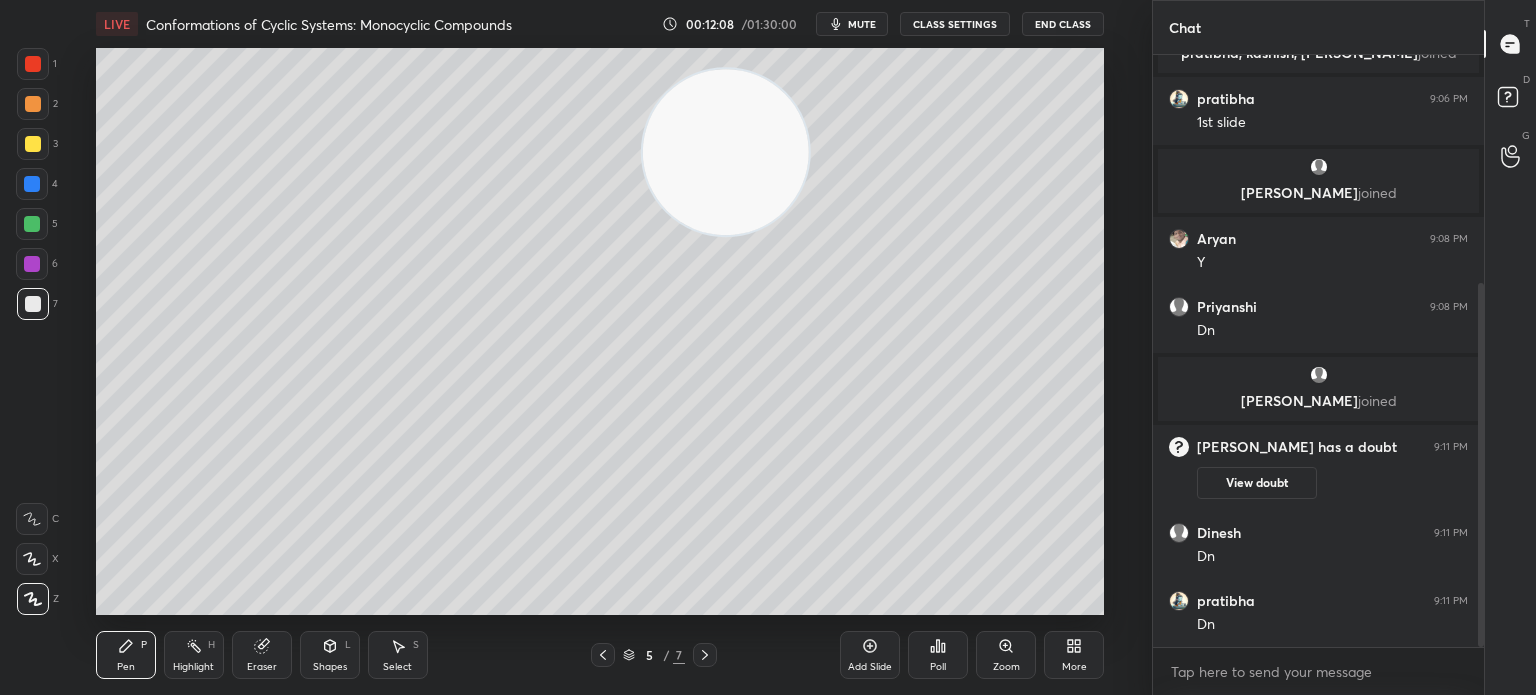 click at bounding box center [33, 144] 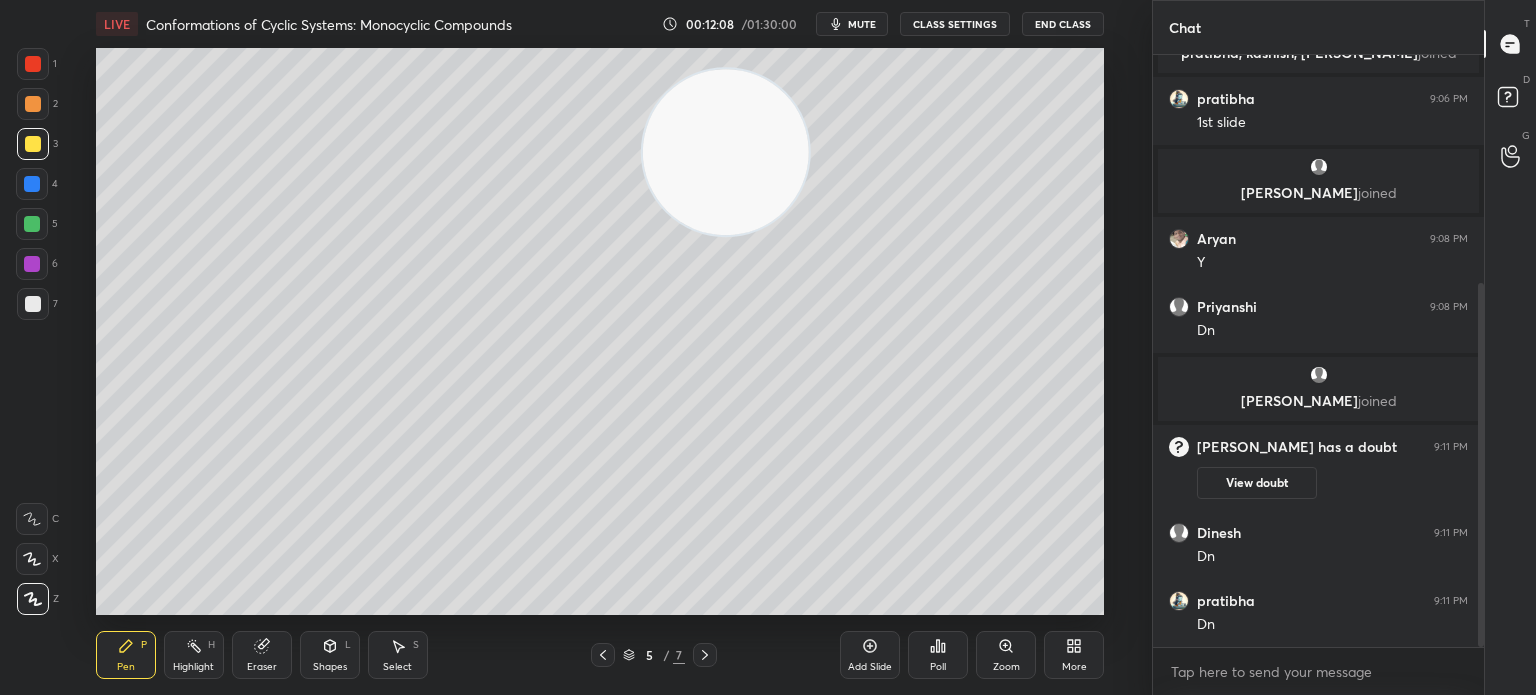click at bounding box center [33, 144] 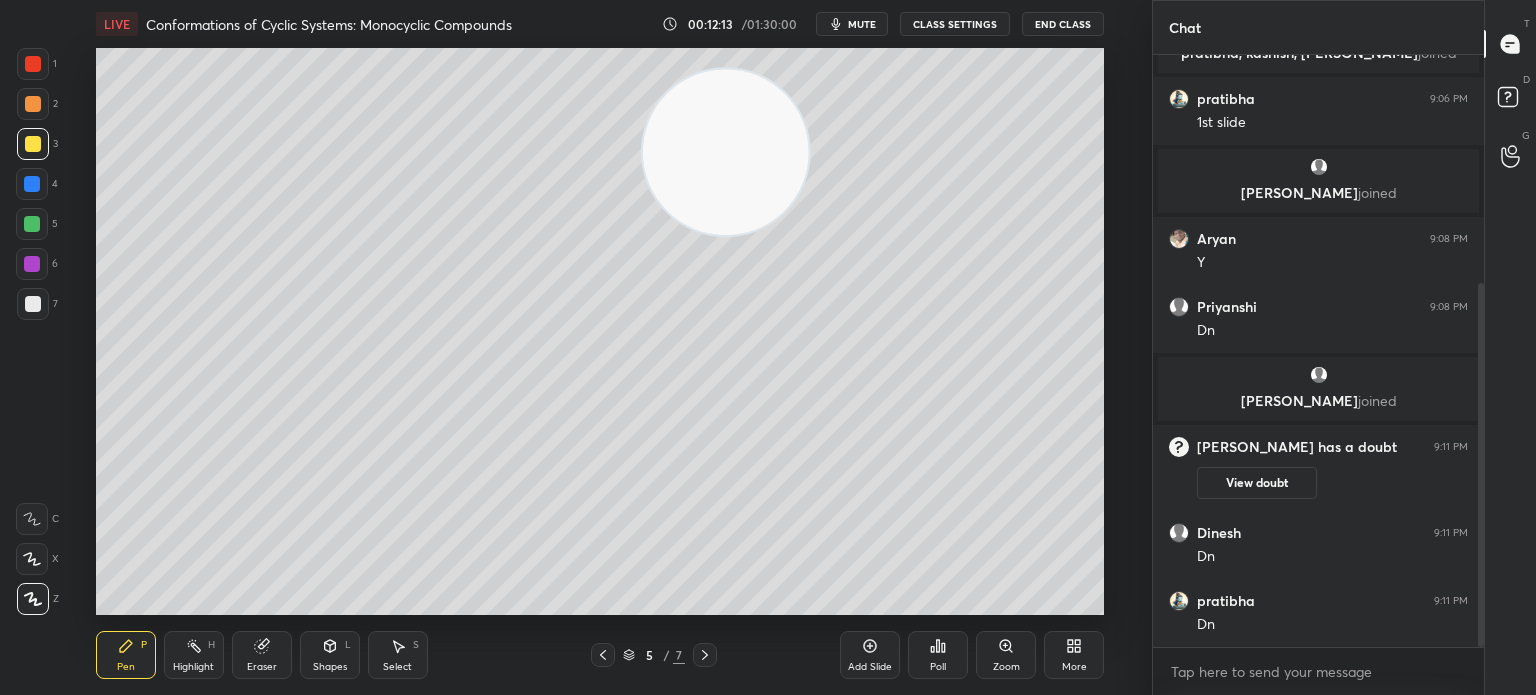 click on "Eraser" at bounding box center [262, 667] 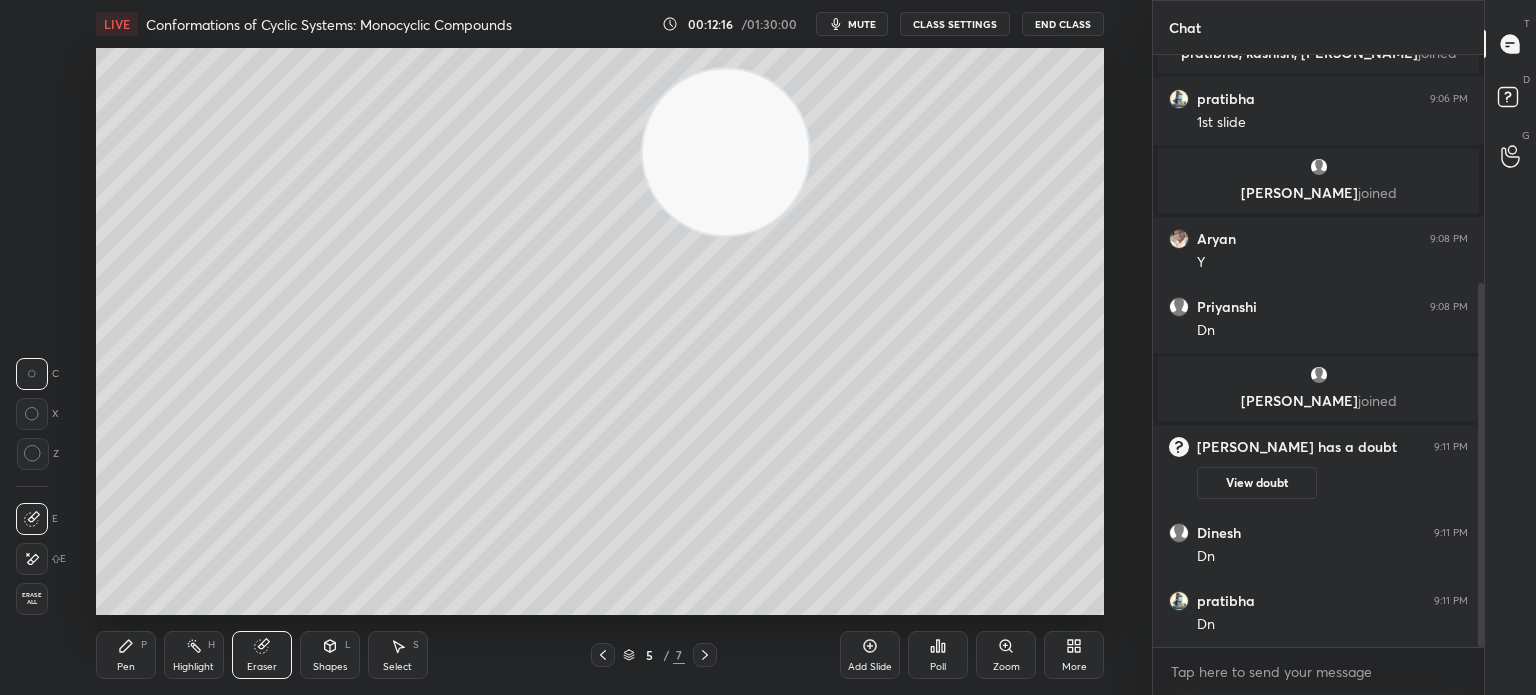 click on "Pen" at bounding box center [126, 667] 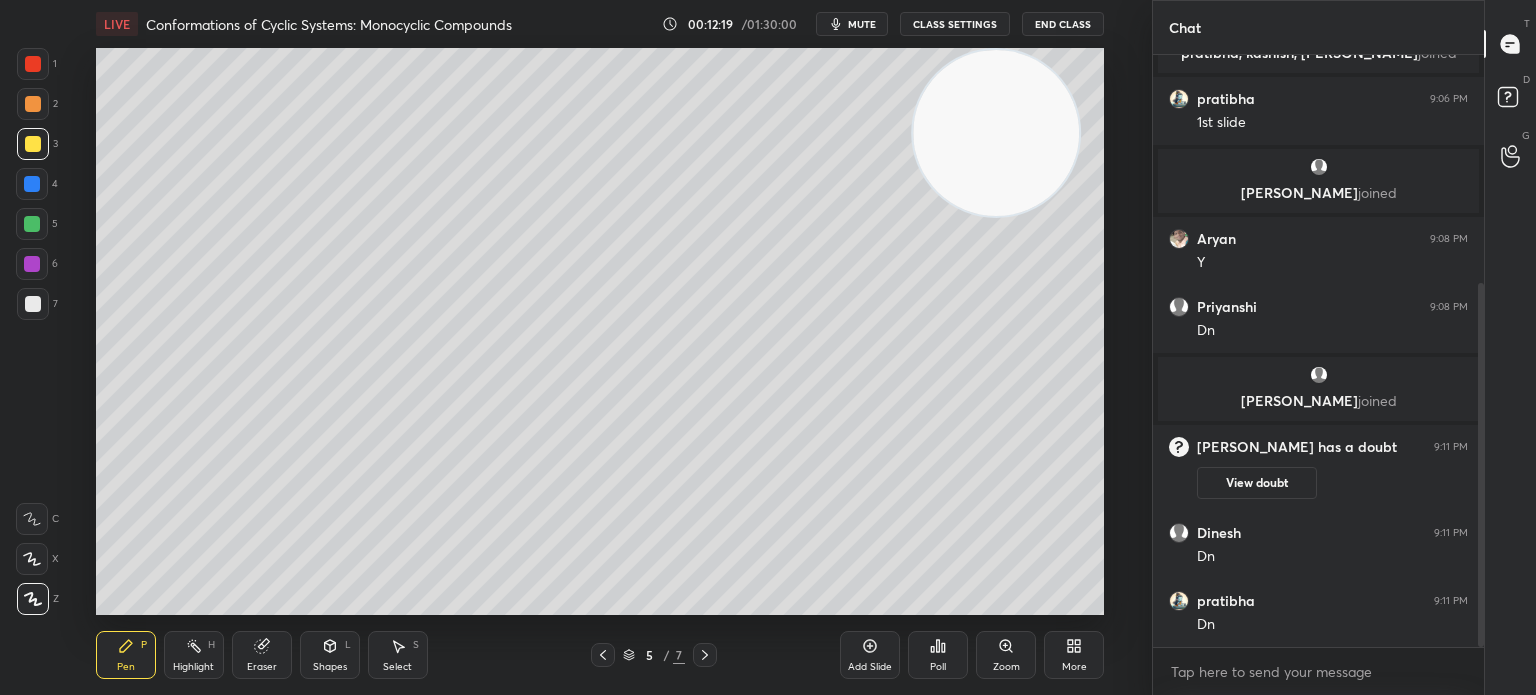click 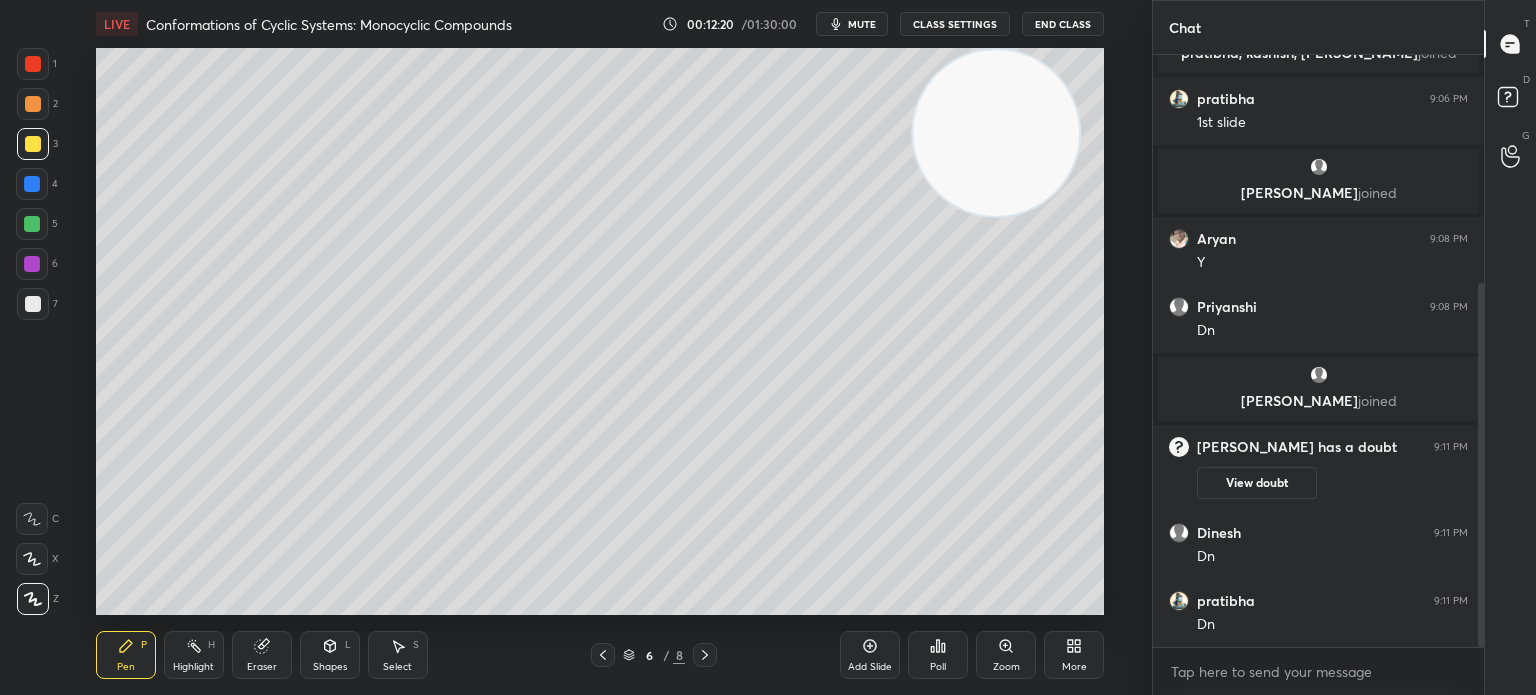 click at bounding box center (33, 304) 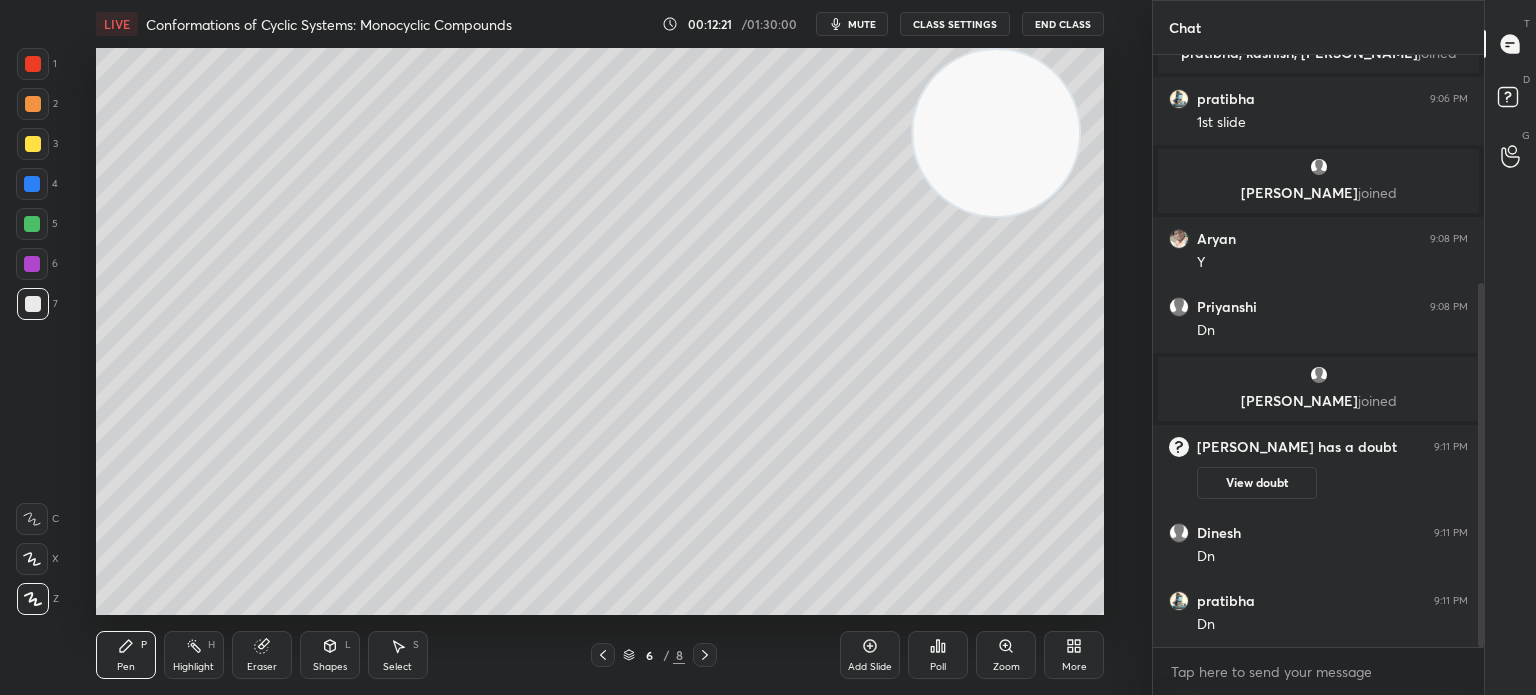 click 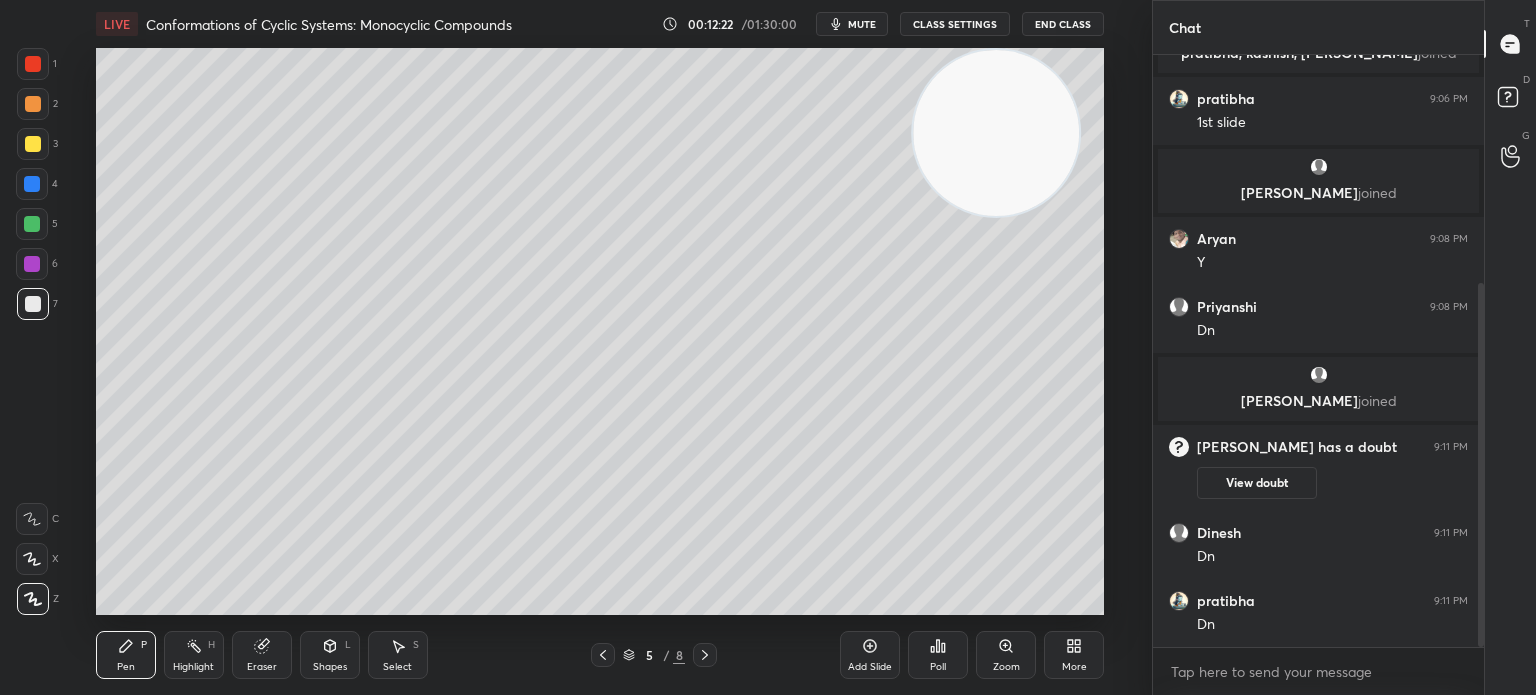 click on "7" at bounding box center [37, 304] 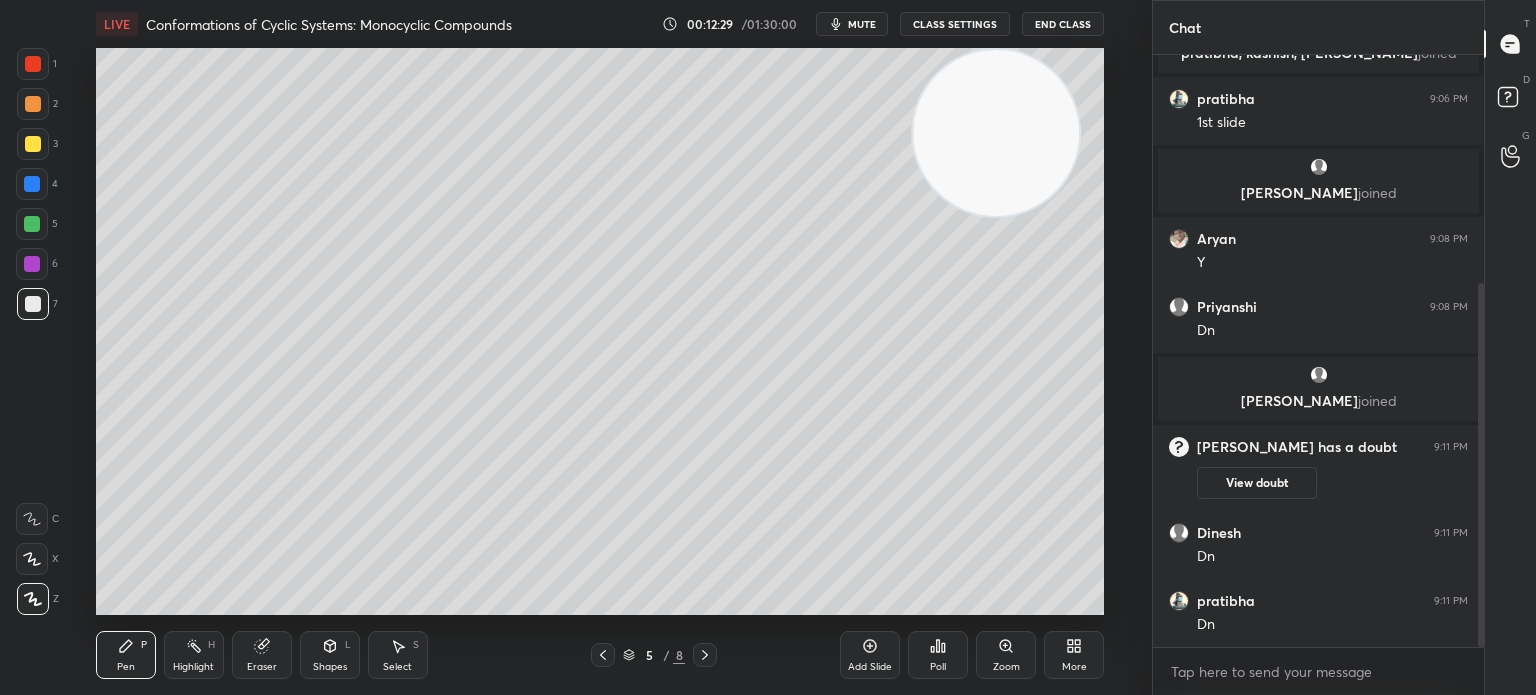 click 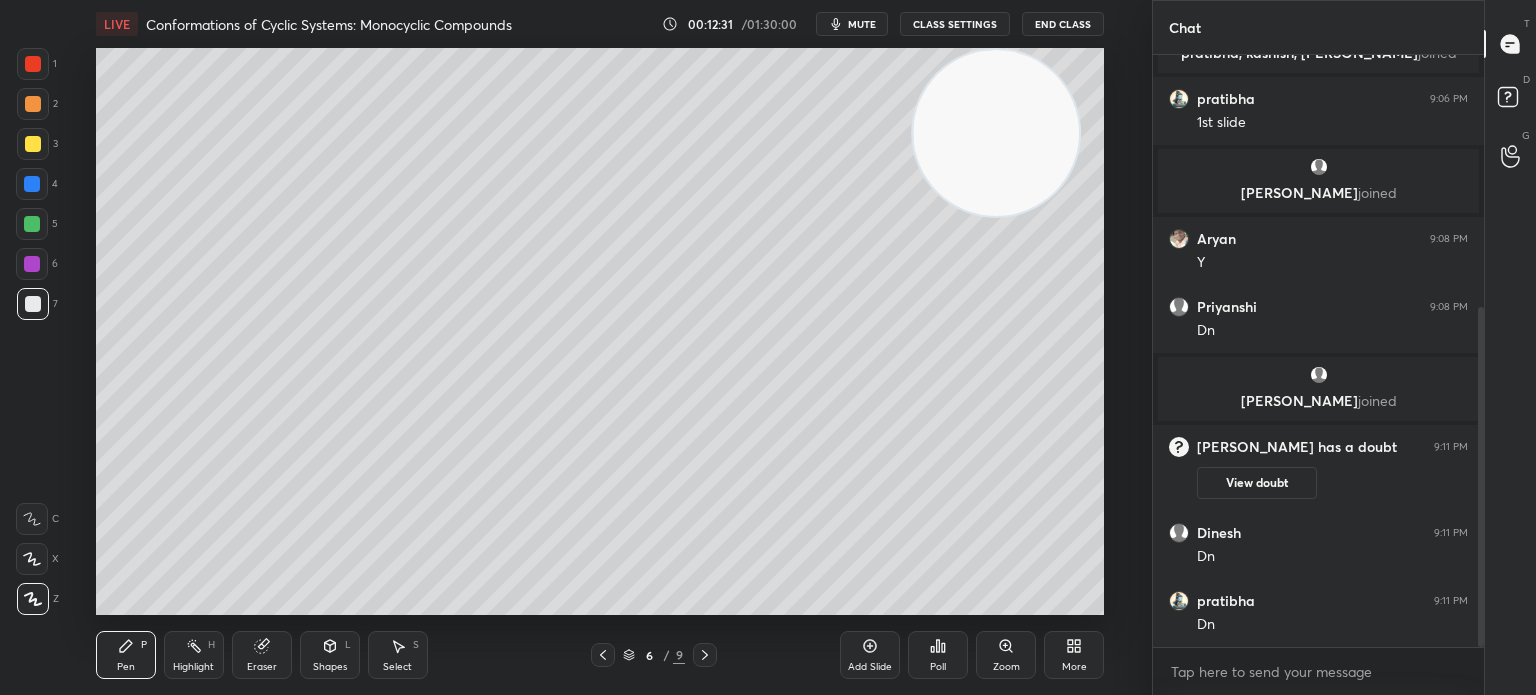 scroll, scrollTop: 438, scrollLeft: 0, axis: vertical 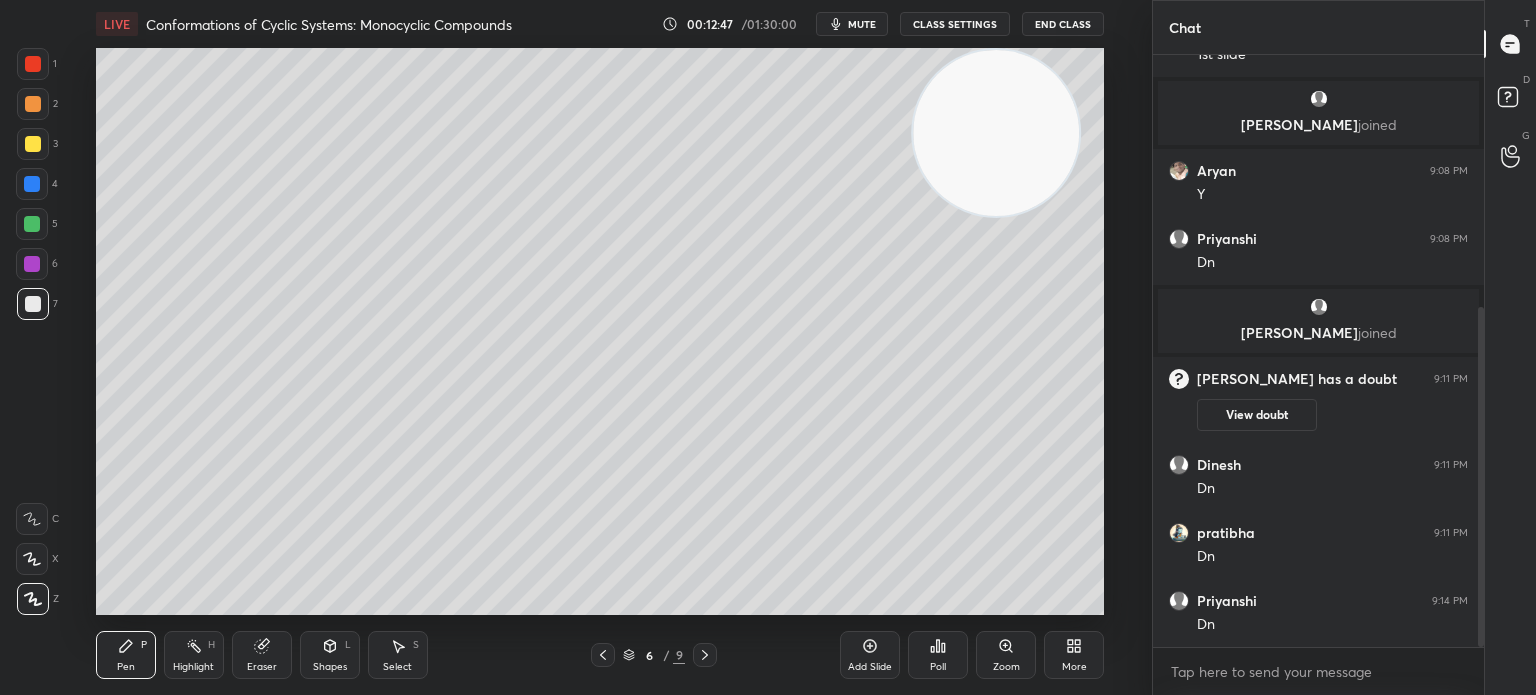 click 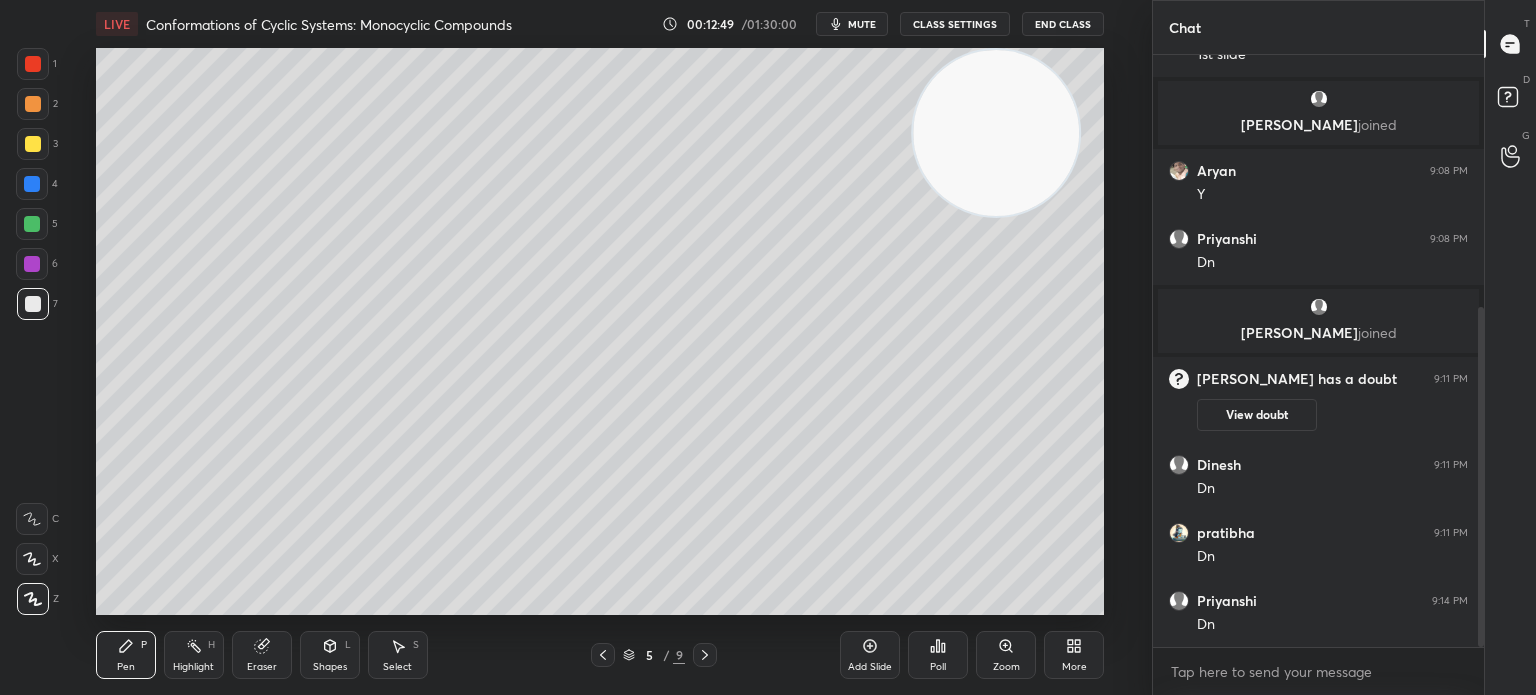 click 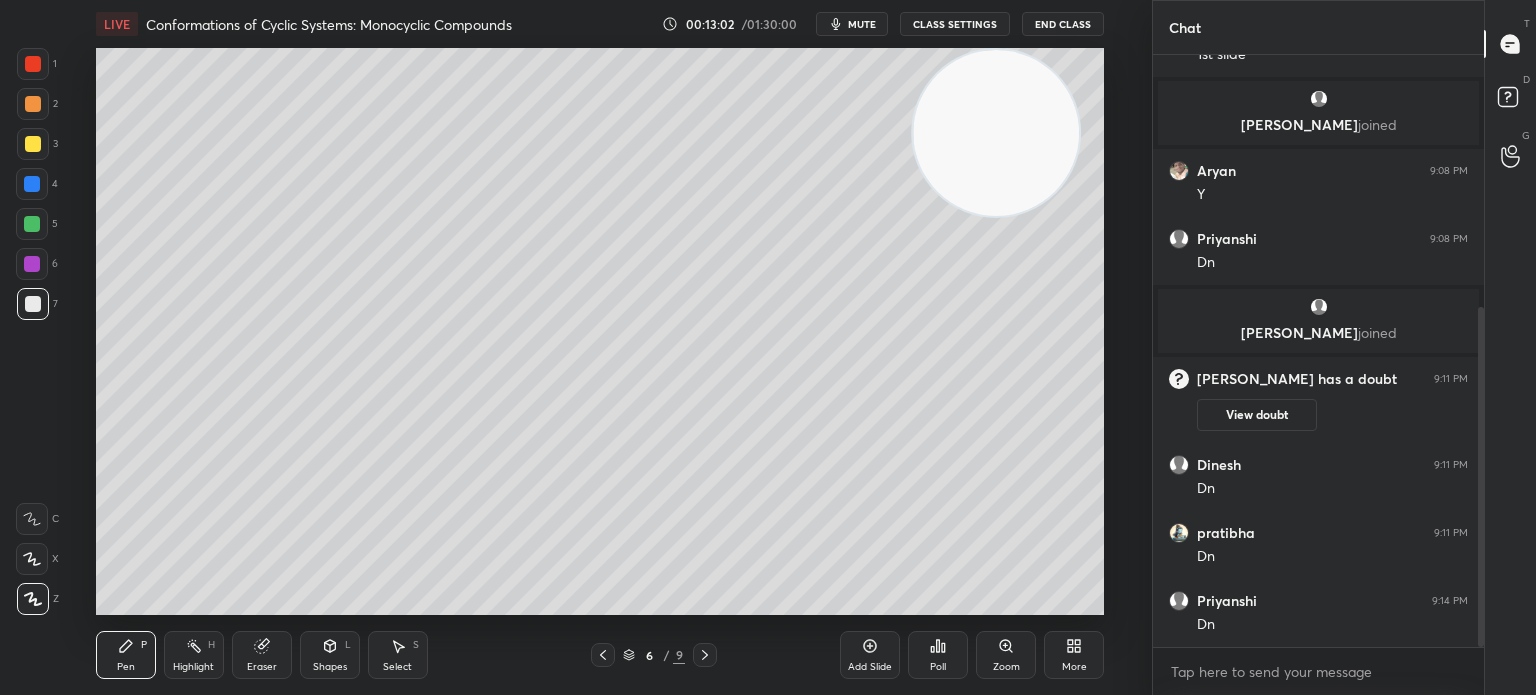 click 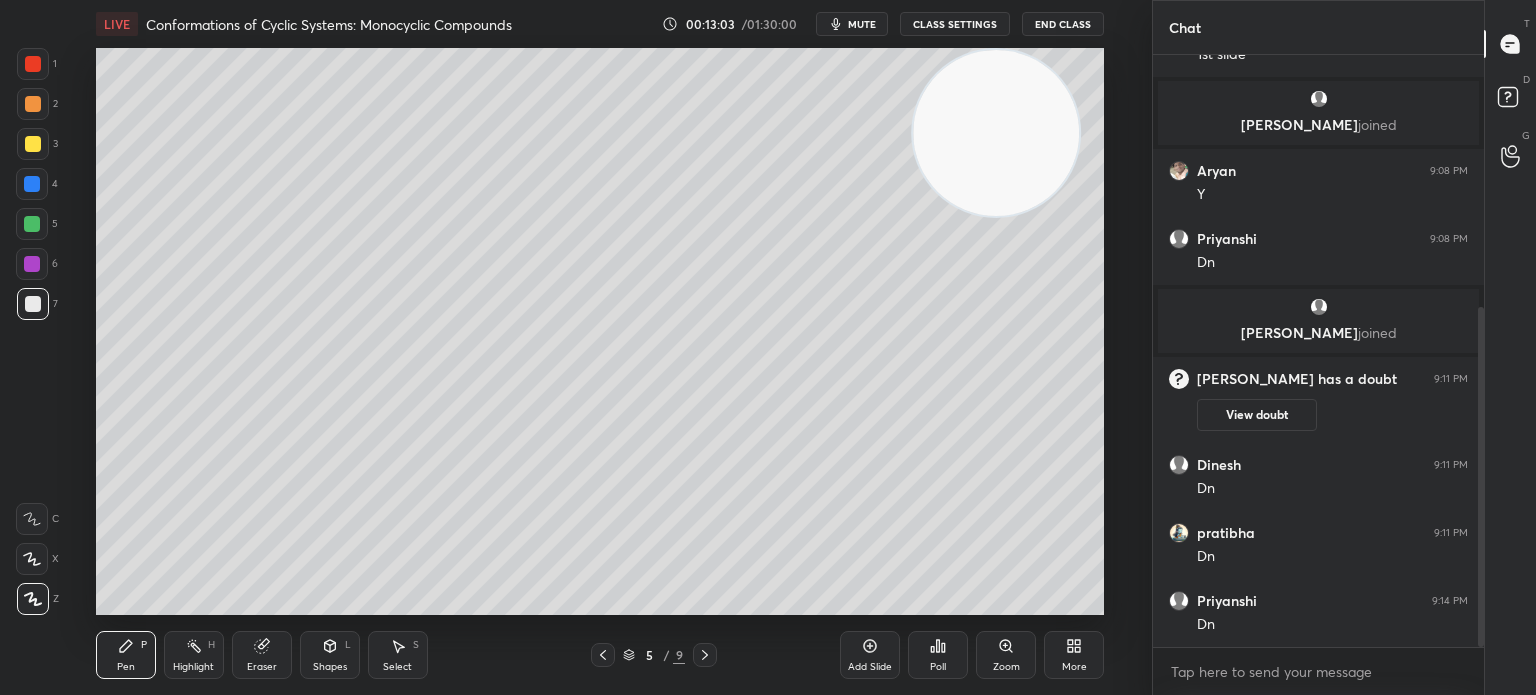 click 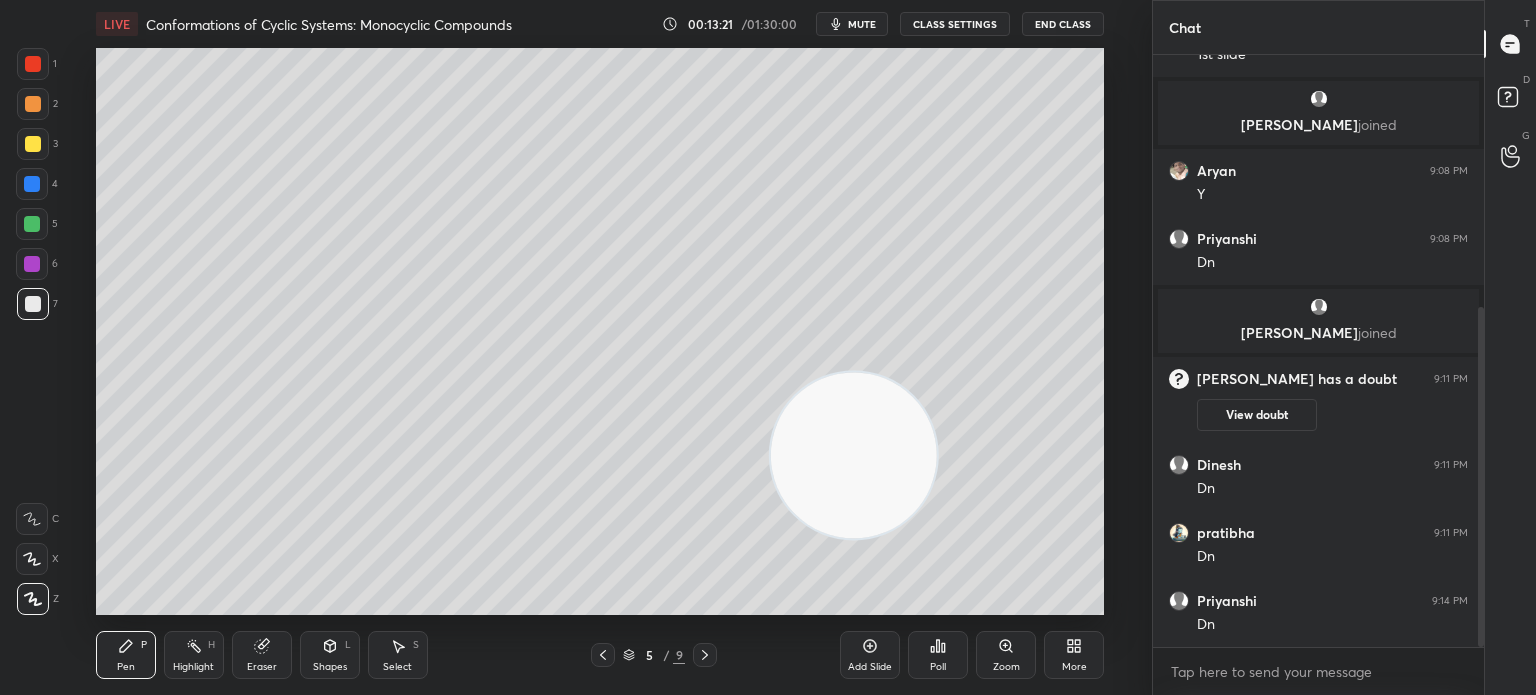 click at bounding box center [603, 655] 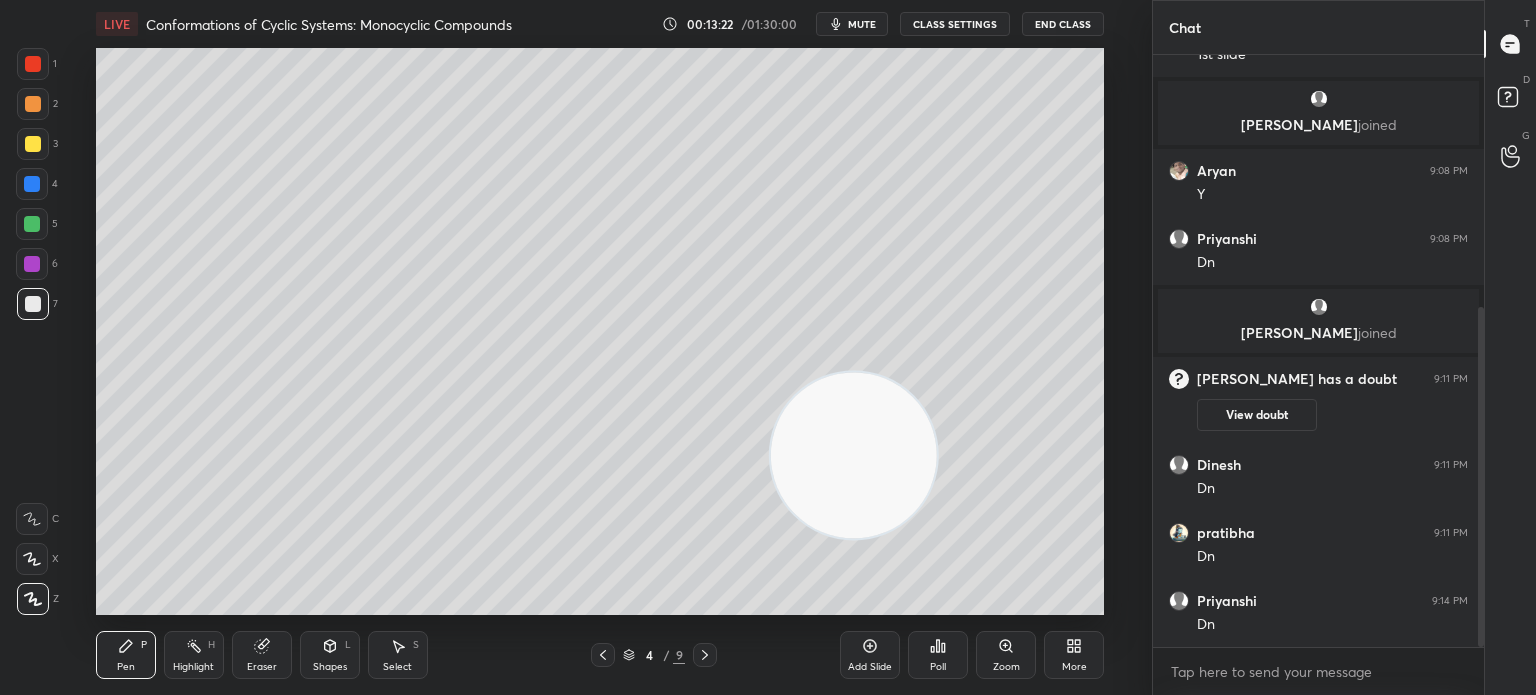 click at bounding box center [705, 655] 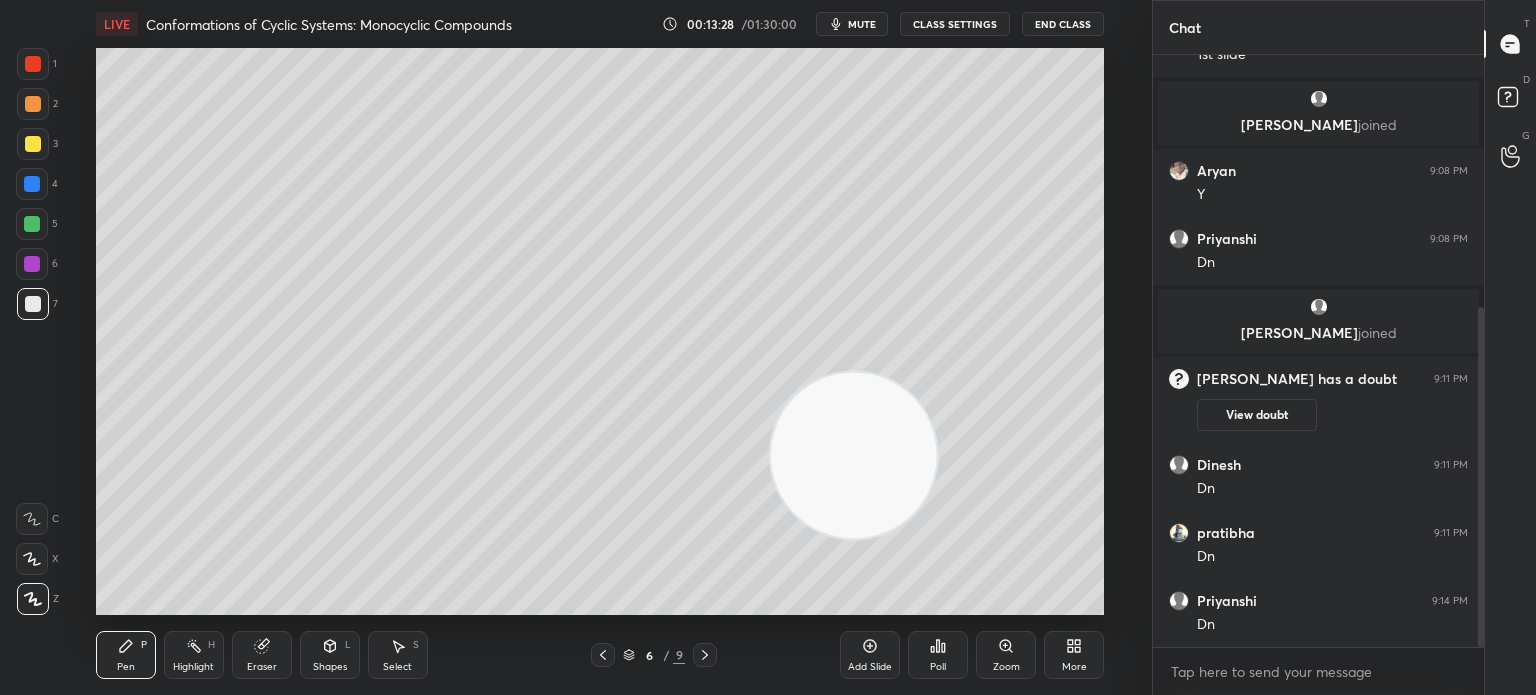 click 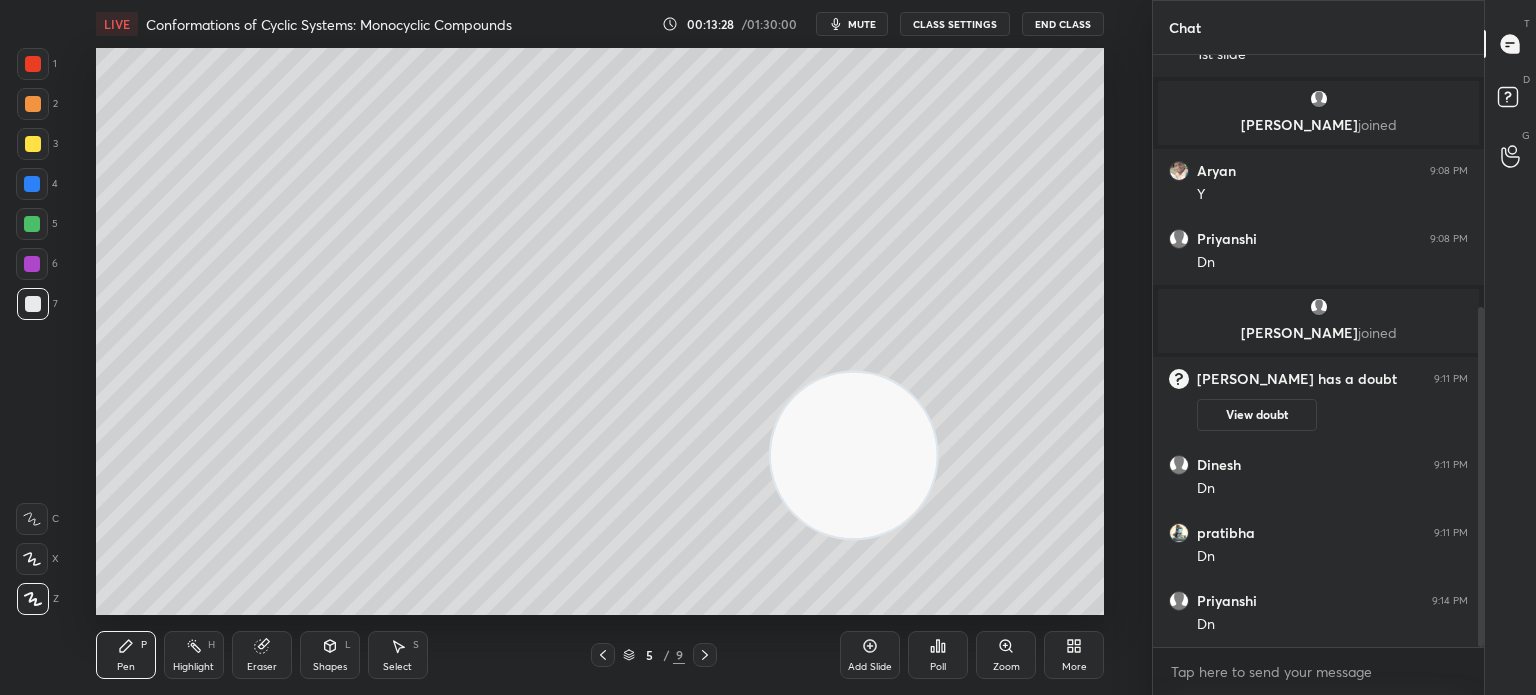 click 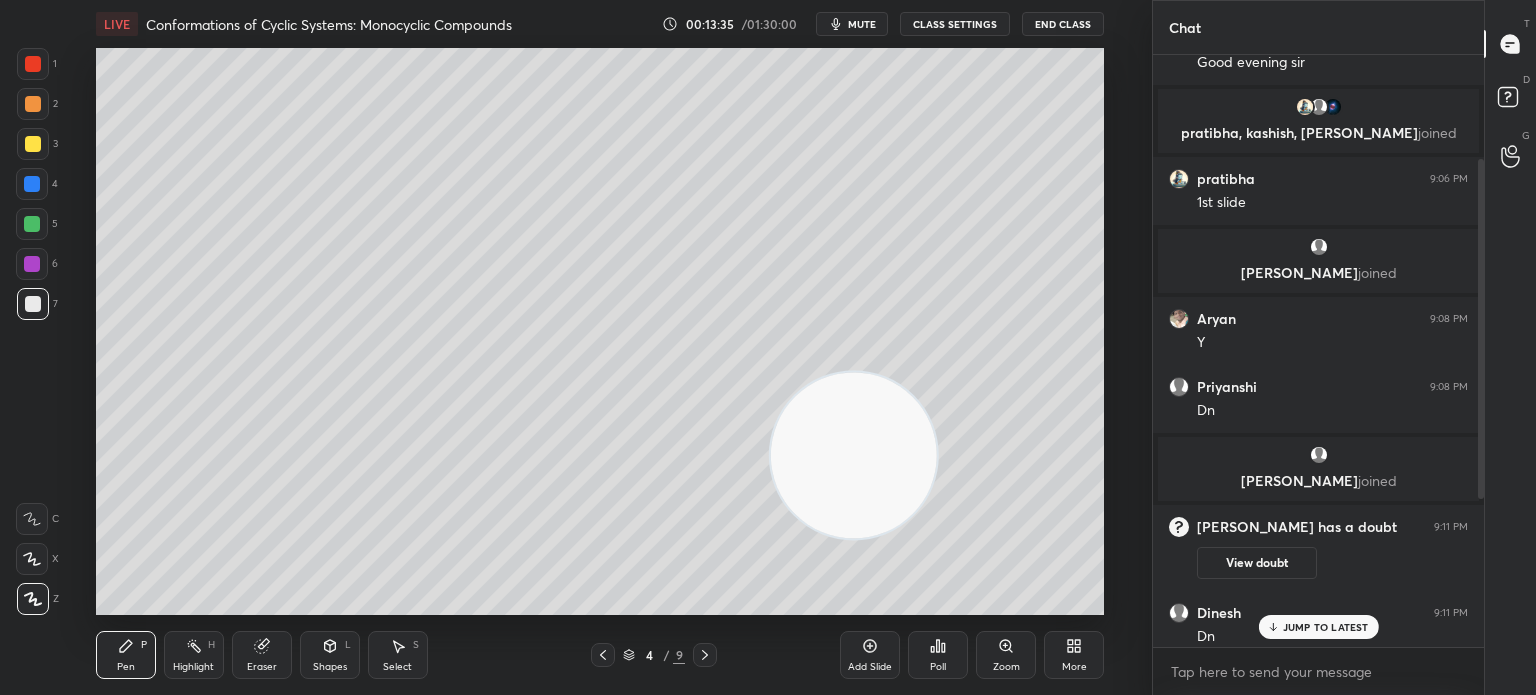 scroll, scrollTop: 438, scrollLeft: 0, axis: vertical 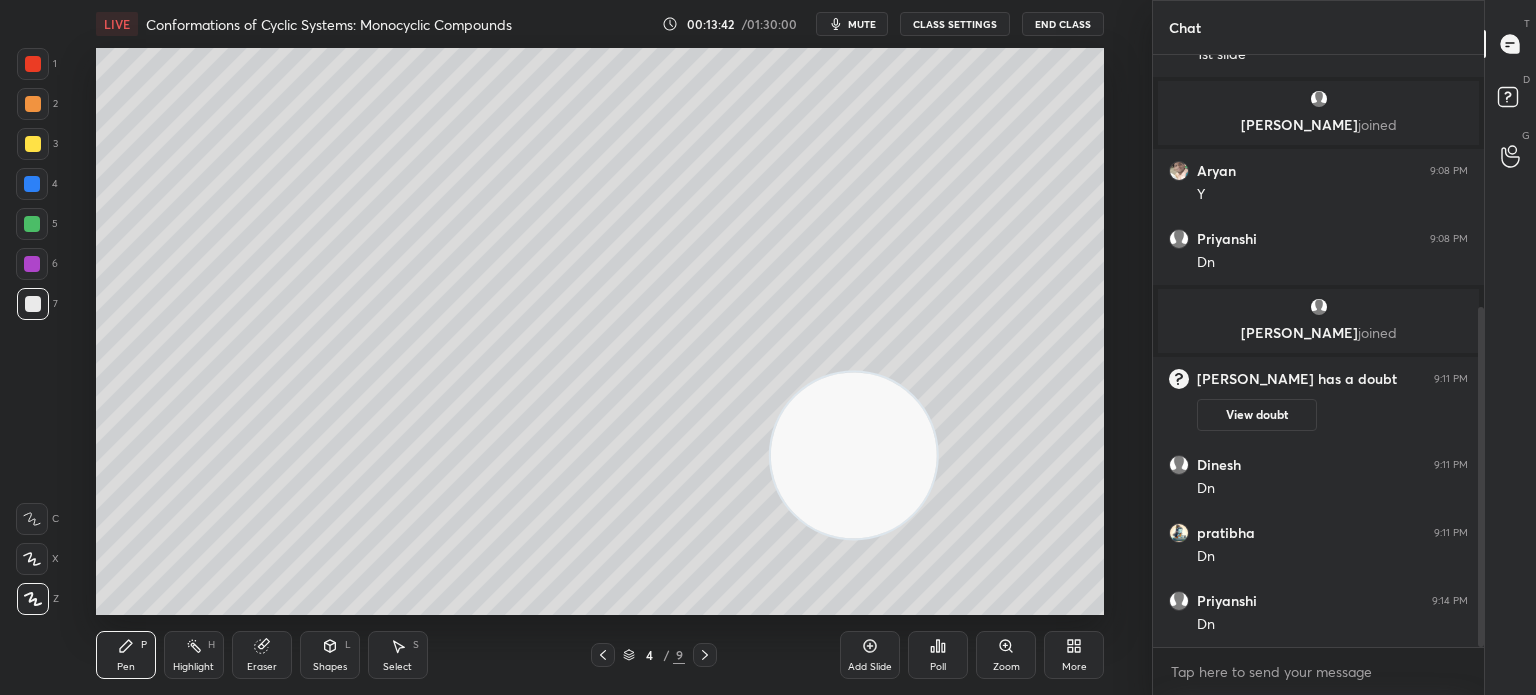 click on "4 / 9" at bounding box center [654, 655] 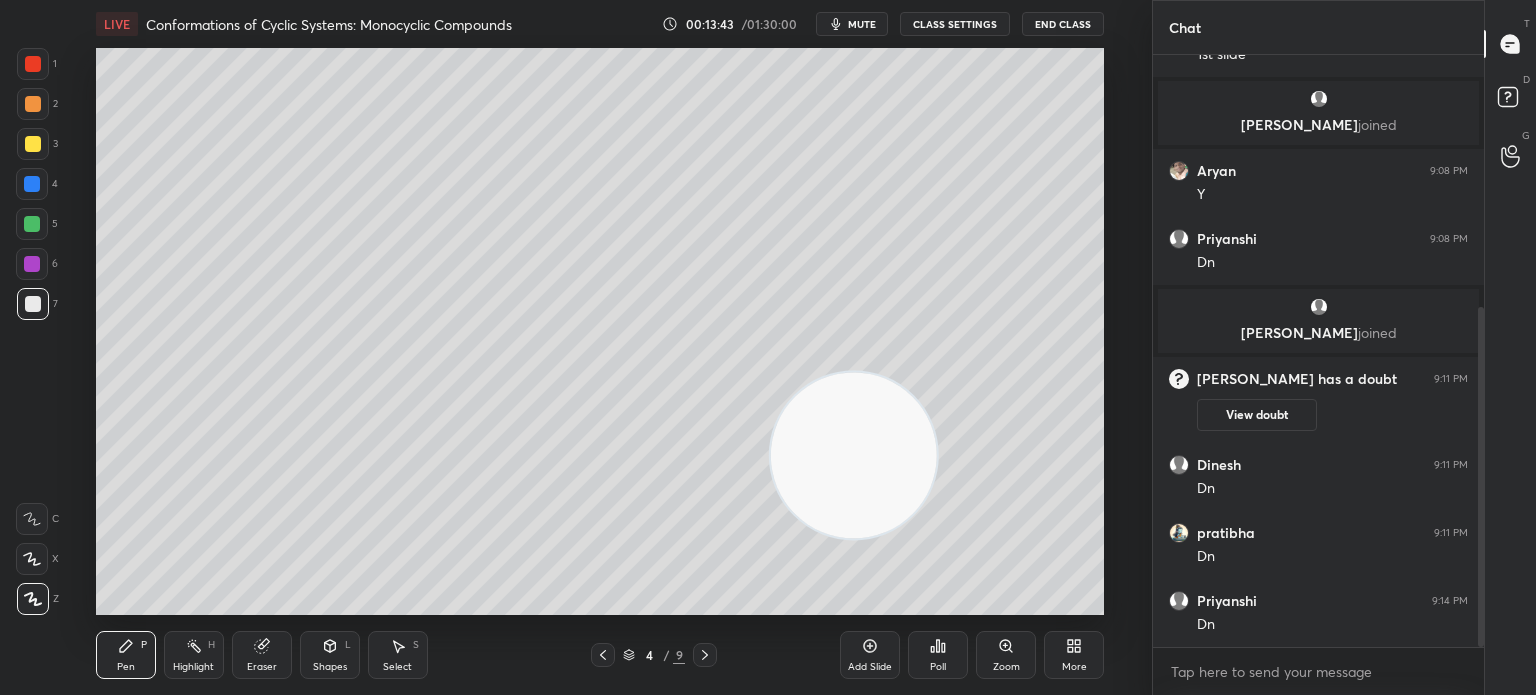 click 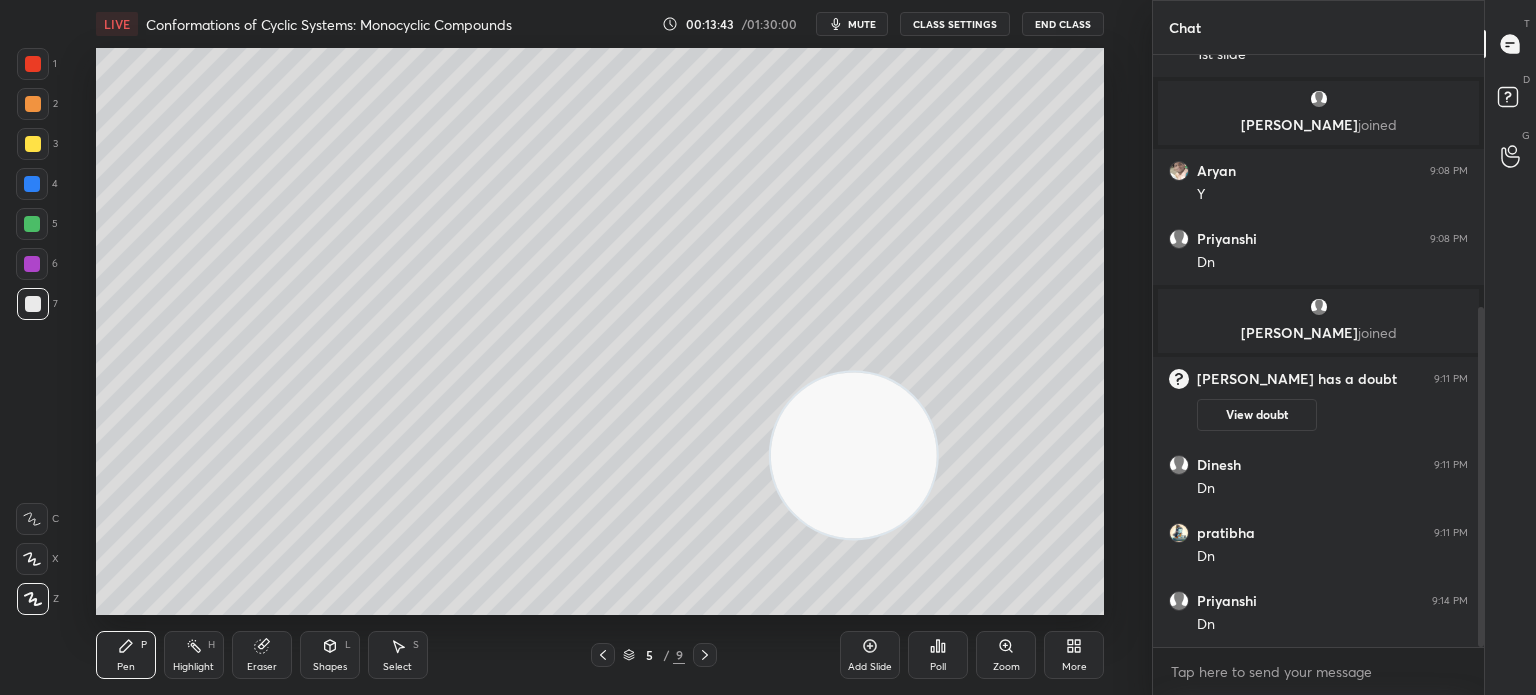 click 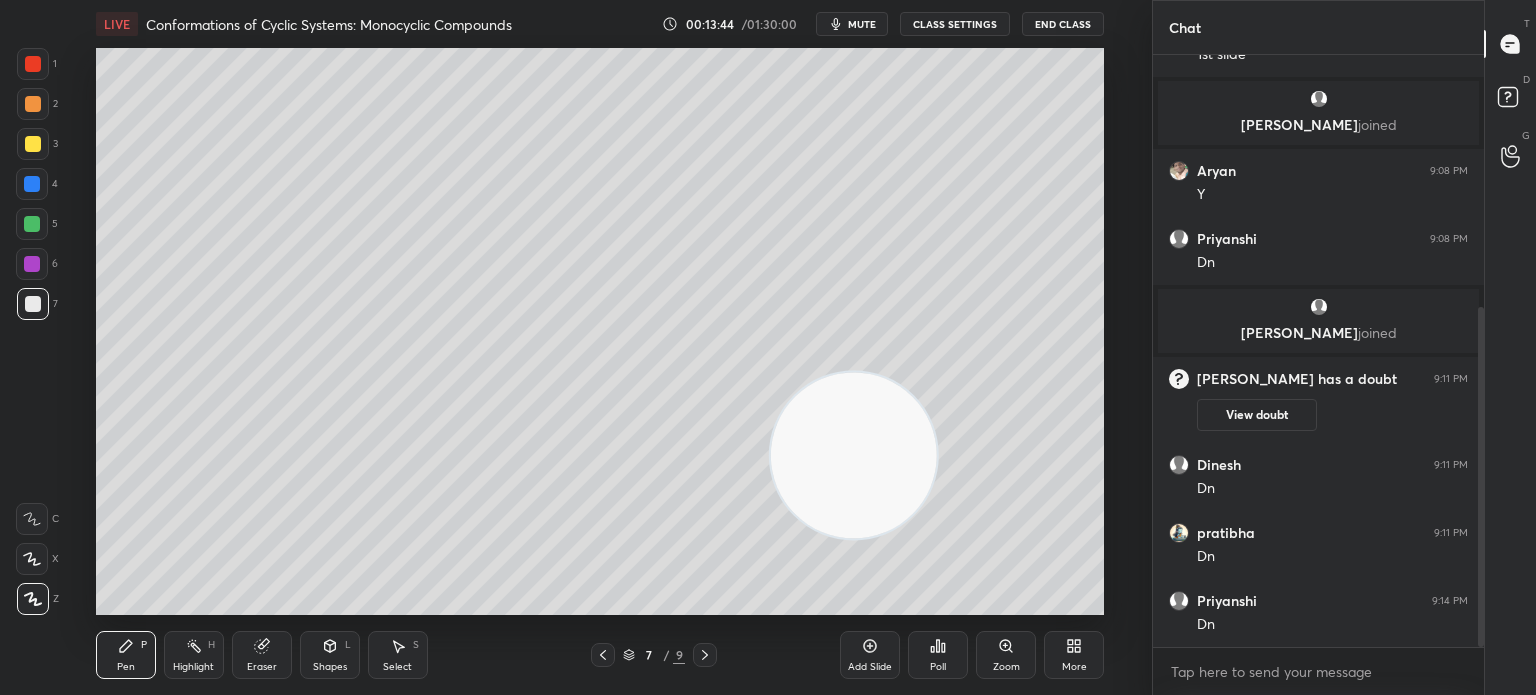 click 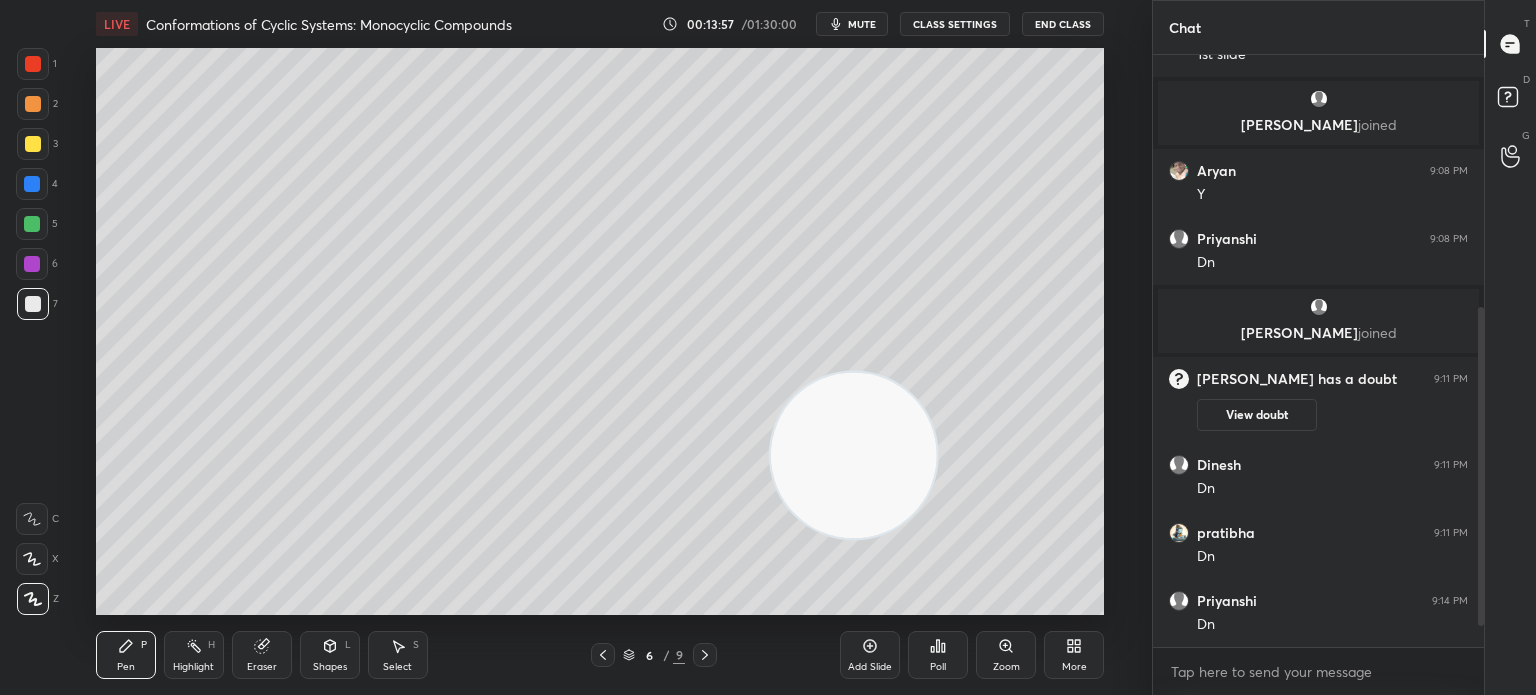 scroll, scrollTop: 506, scrollLeft: 0, axis: vertical 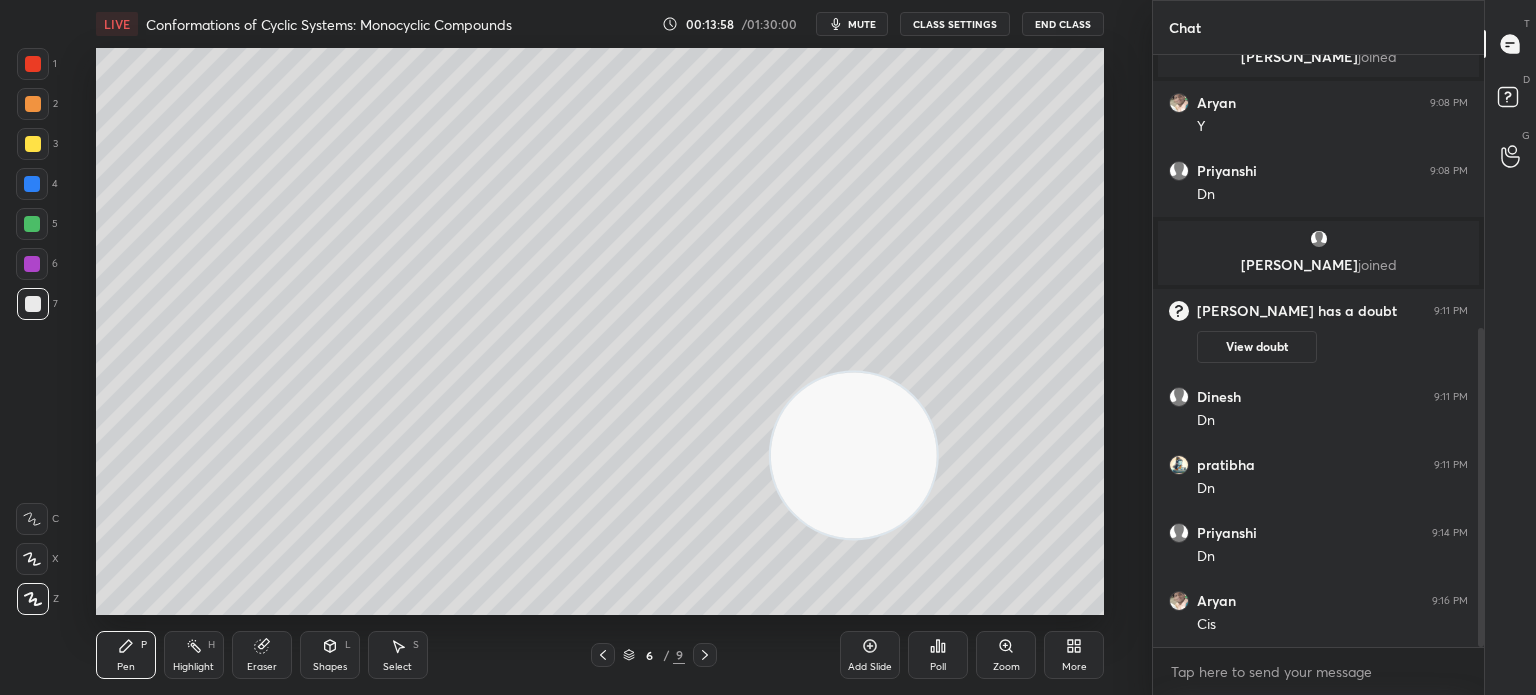click at bounding box center [33, 144] 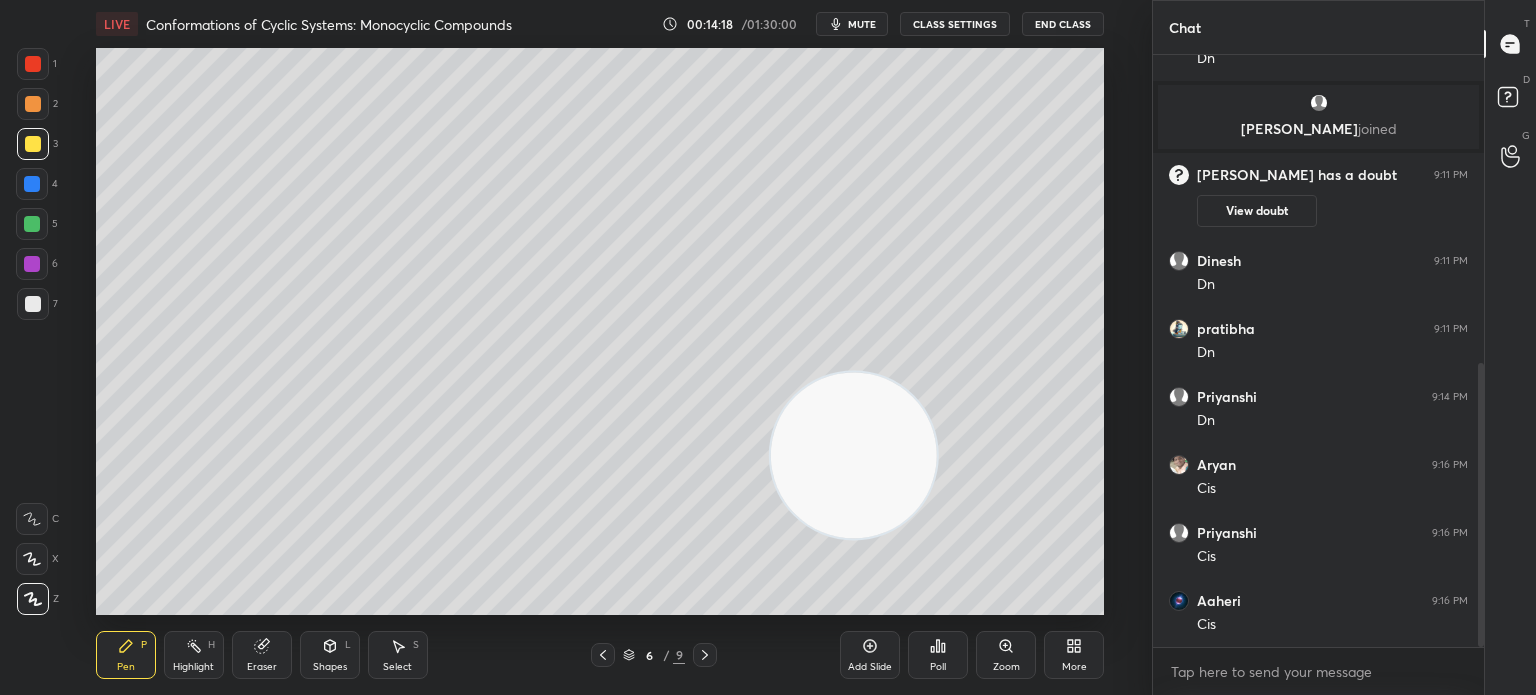 scroll, scrollTop: 710, scrollLeft: 0, axis: vertical 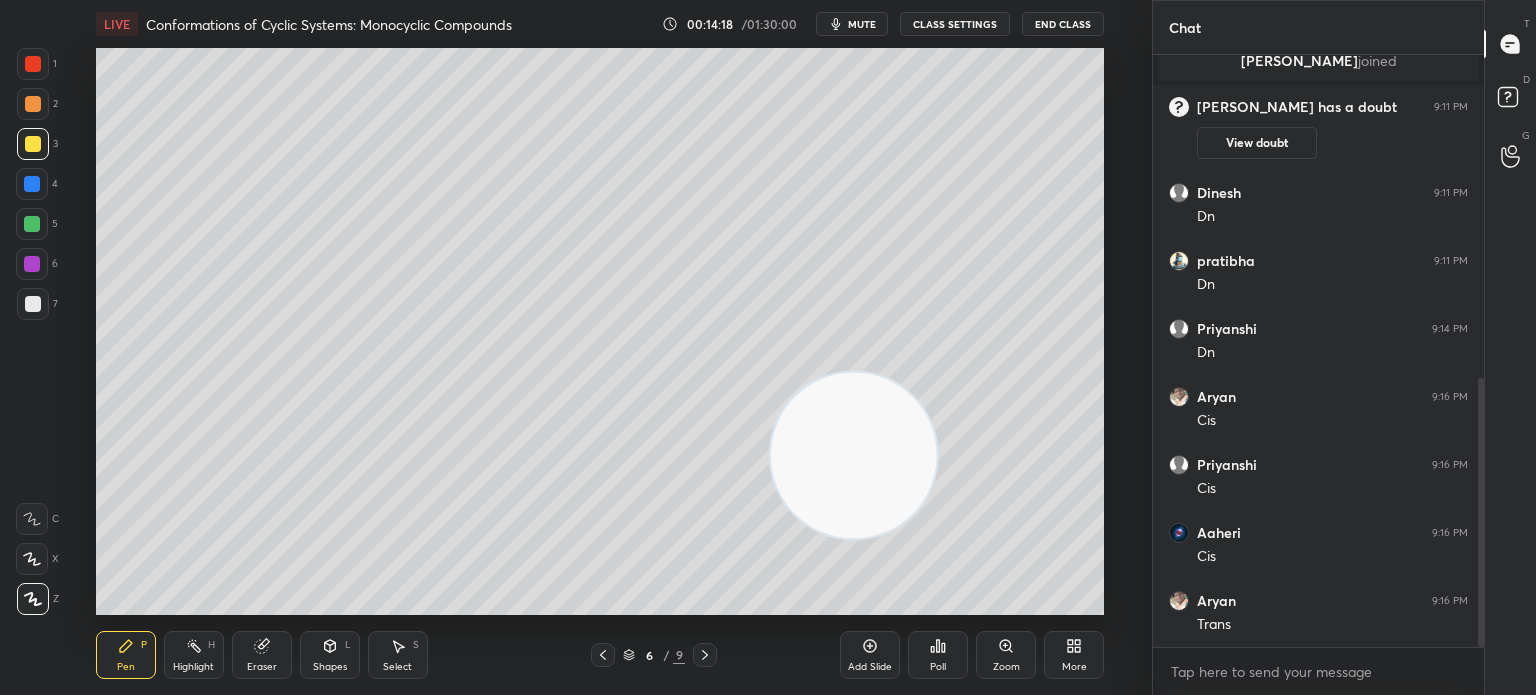 click at bounding box center (32, 184) 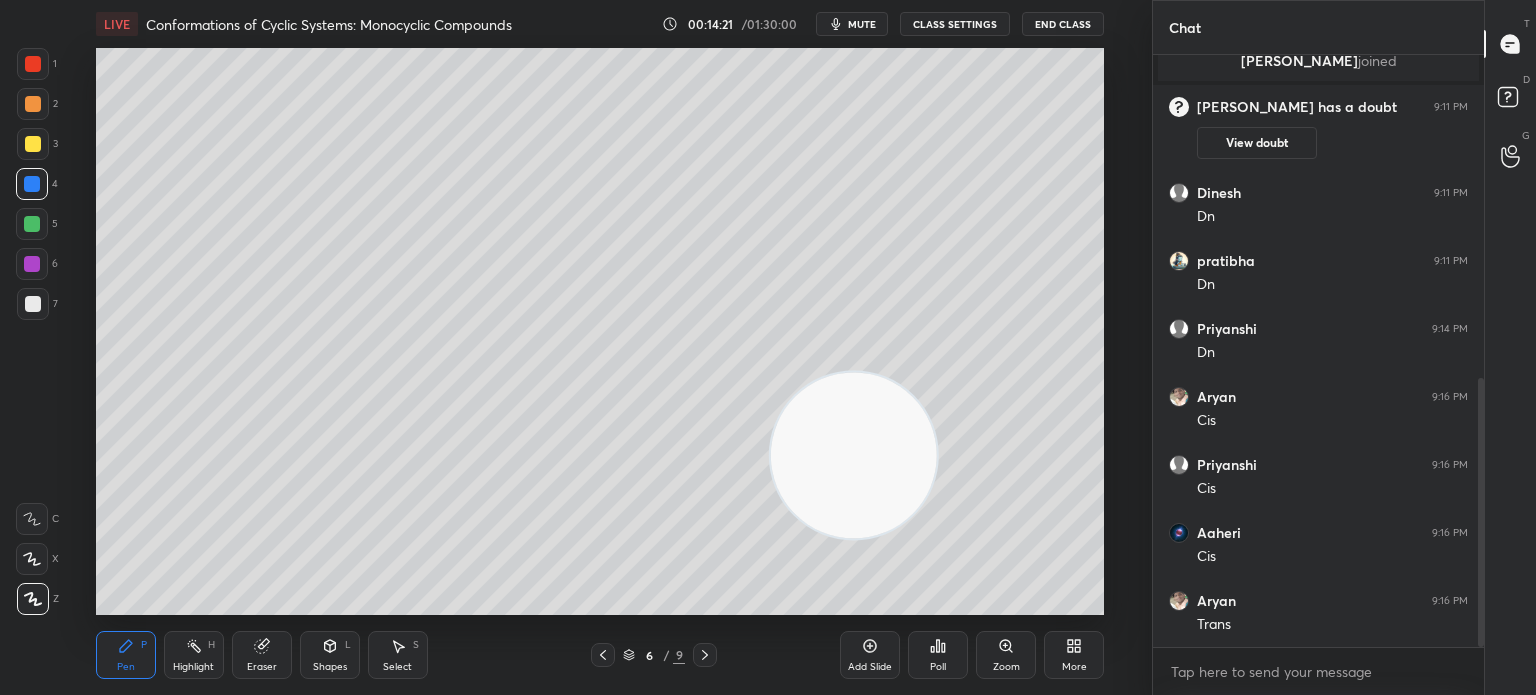 scroll, scrollTop: 778, scrollLeft: 0, axis: vertical 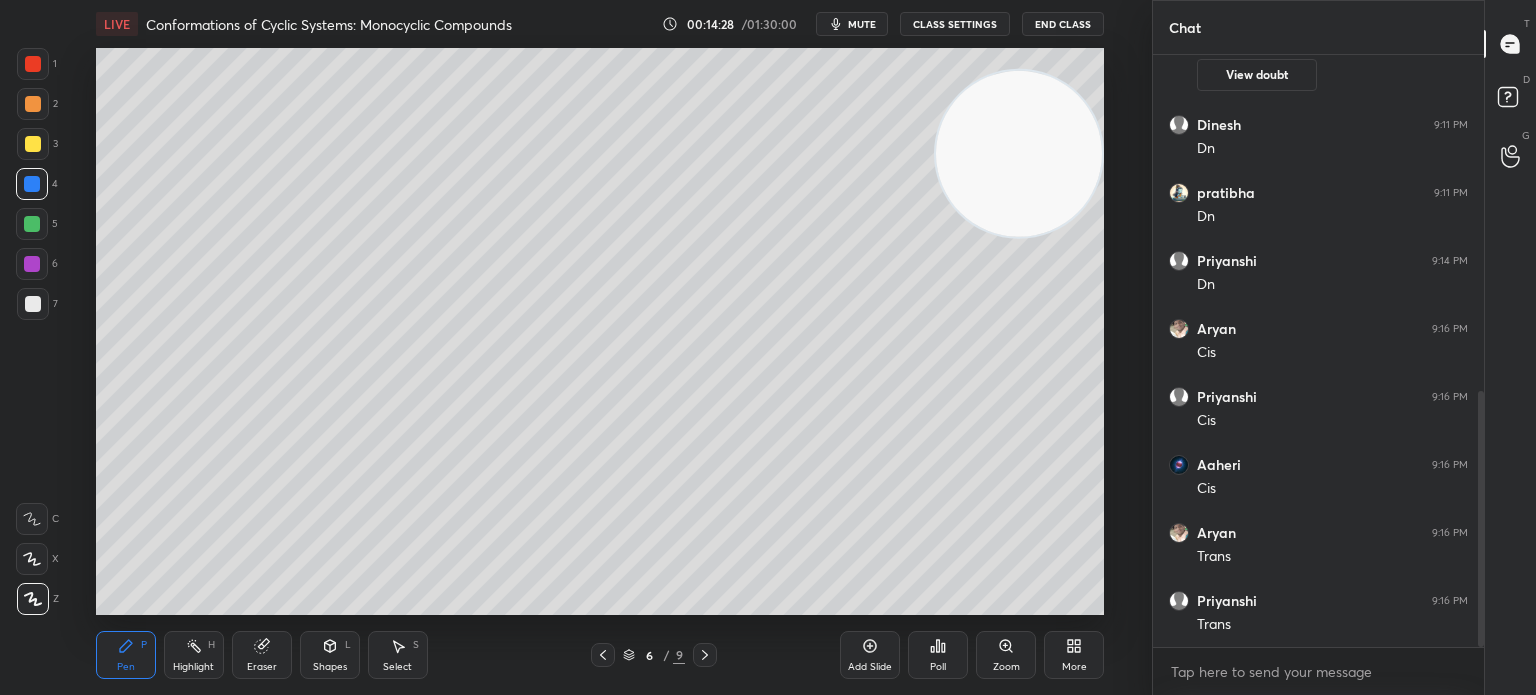 click at bounding box center (33, 304) 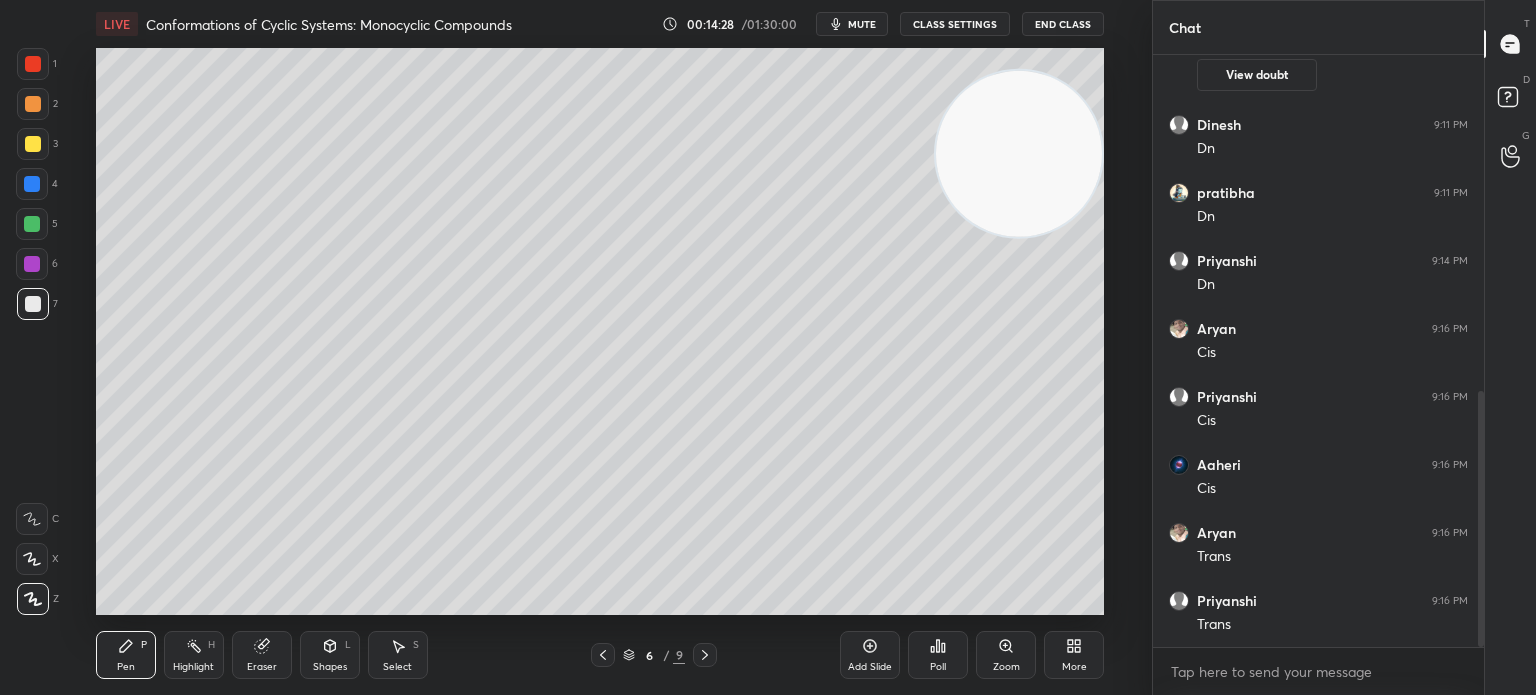 click at bounding box center [33, 304] 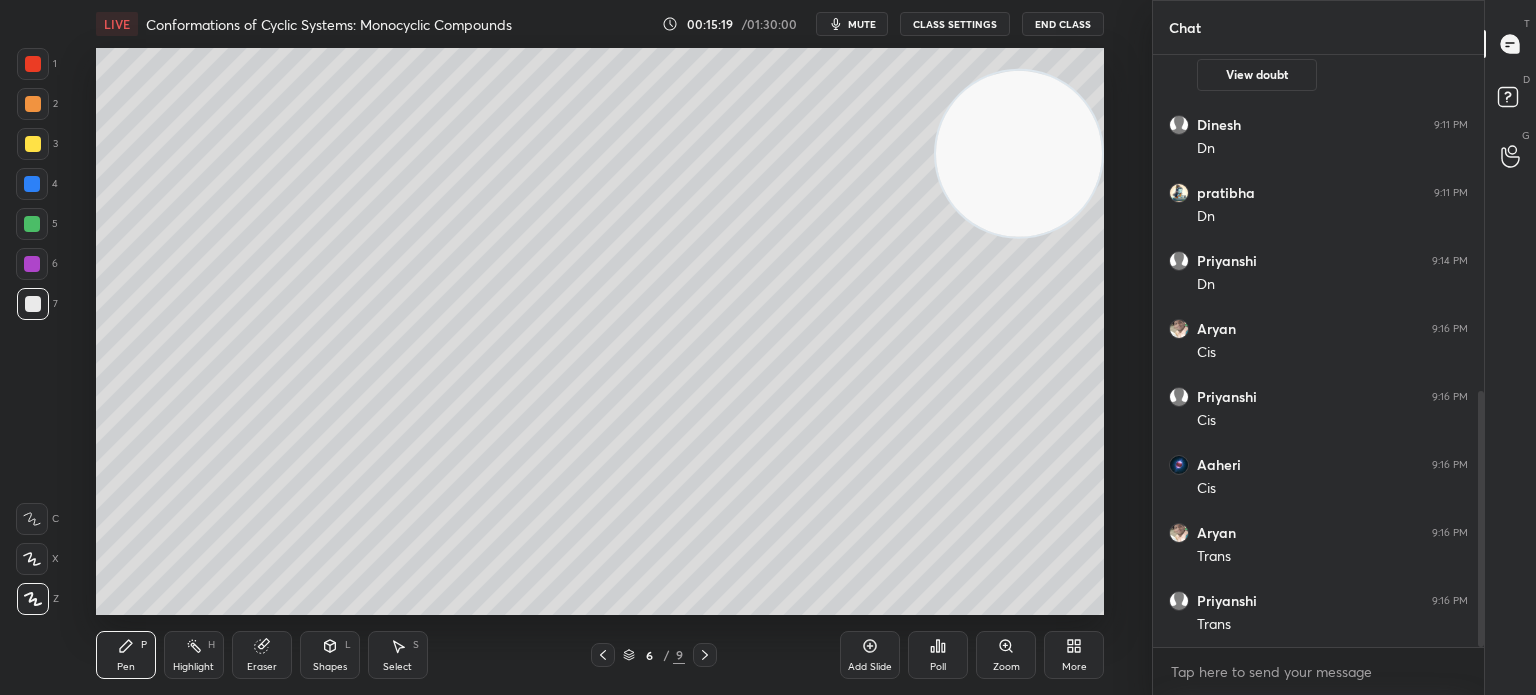 click at bounding box center [33, 304] 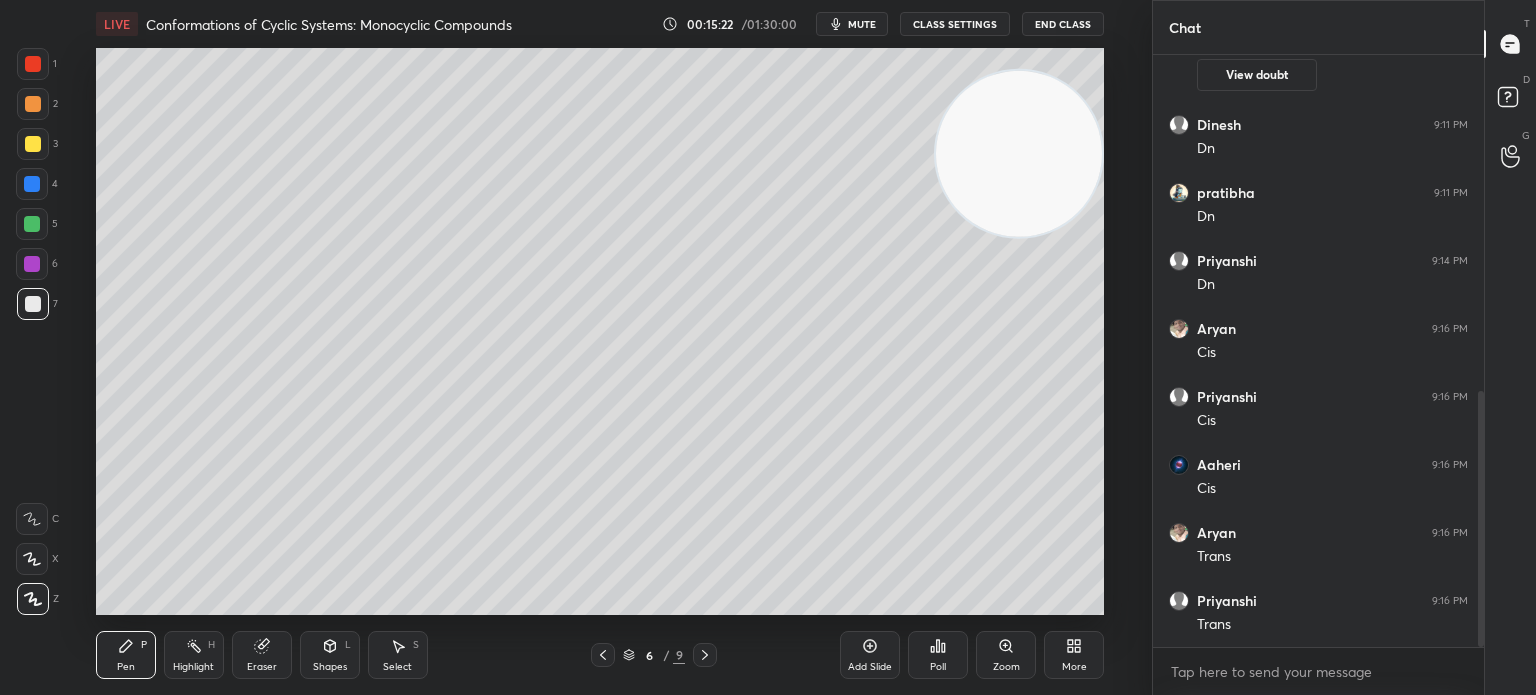 click on "Add Slide" at bounding box center (870, 655) 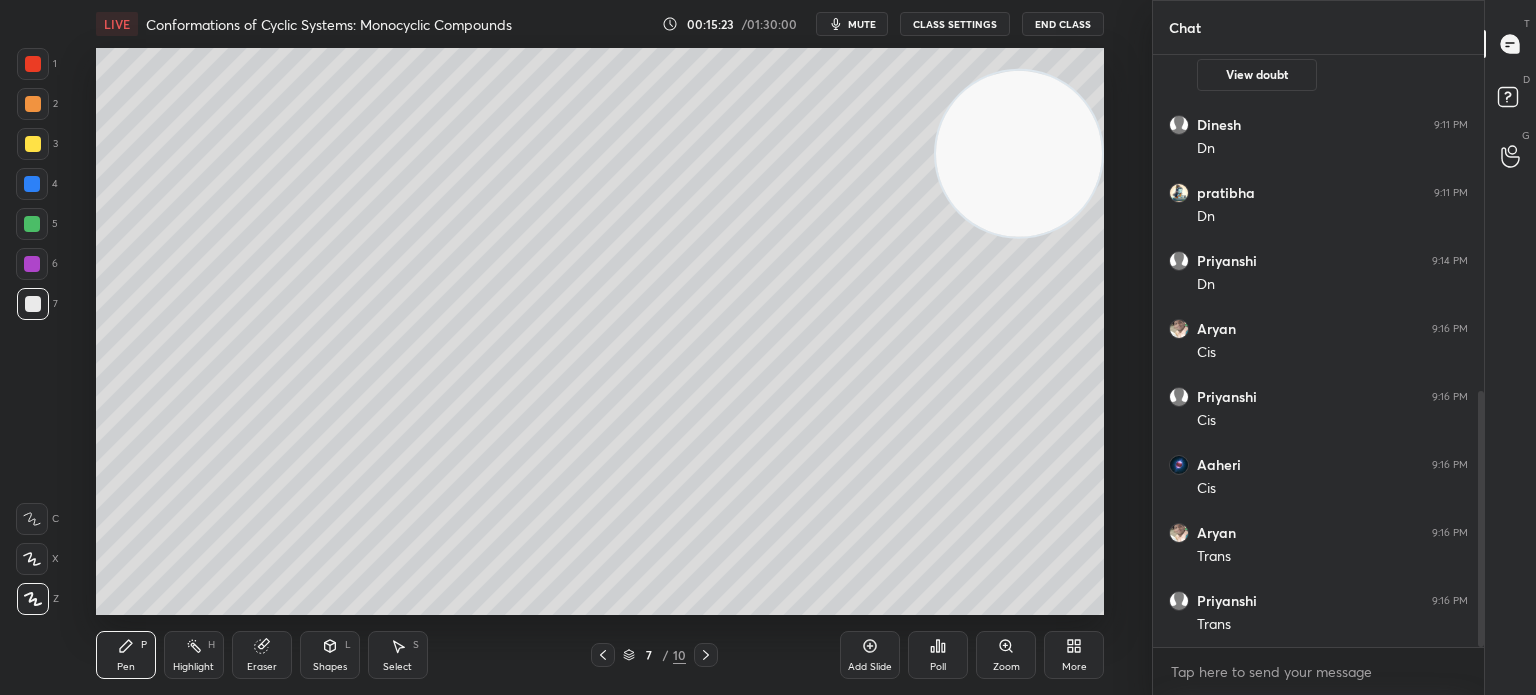 click 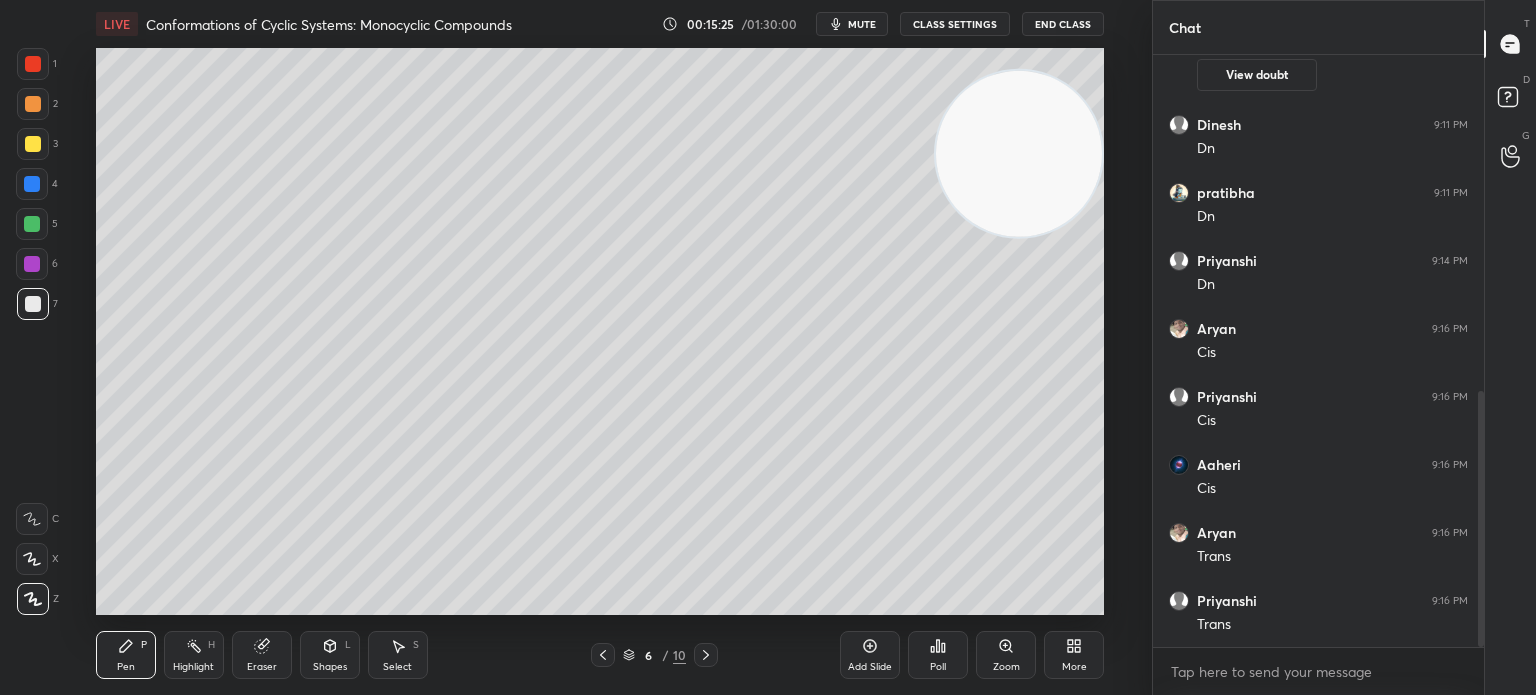 click at bounding box center [33, 304] 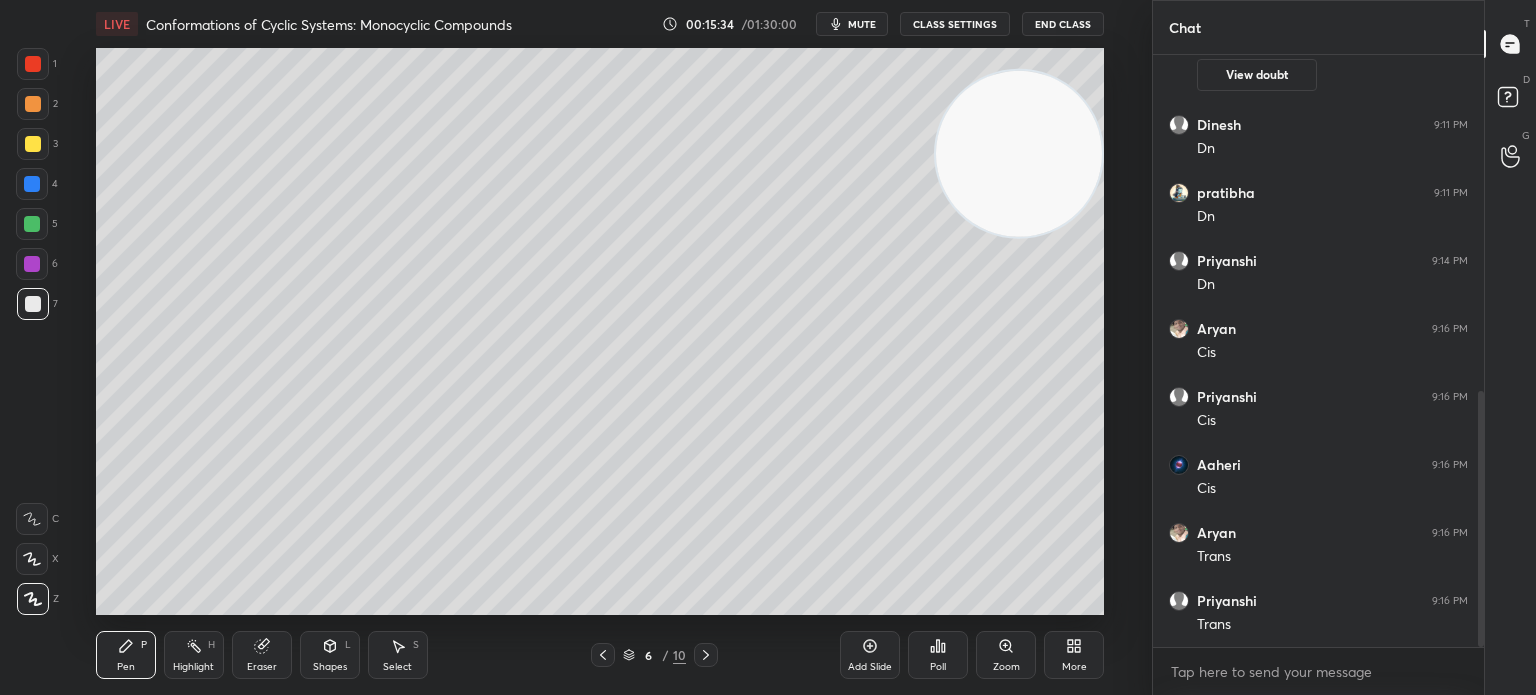 click at bounding box center (33, 144) 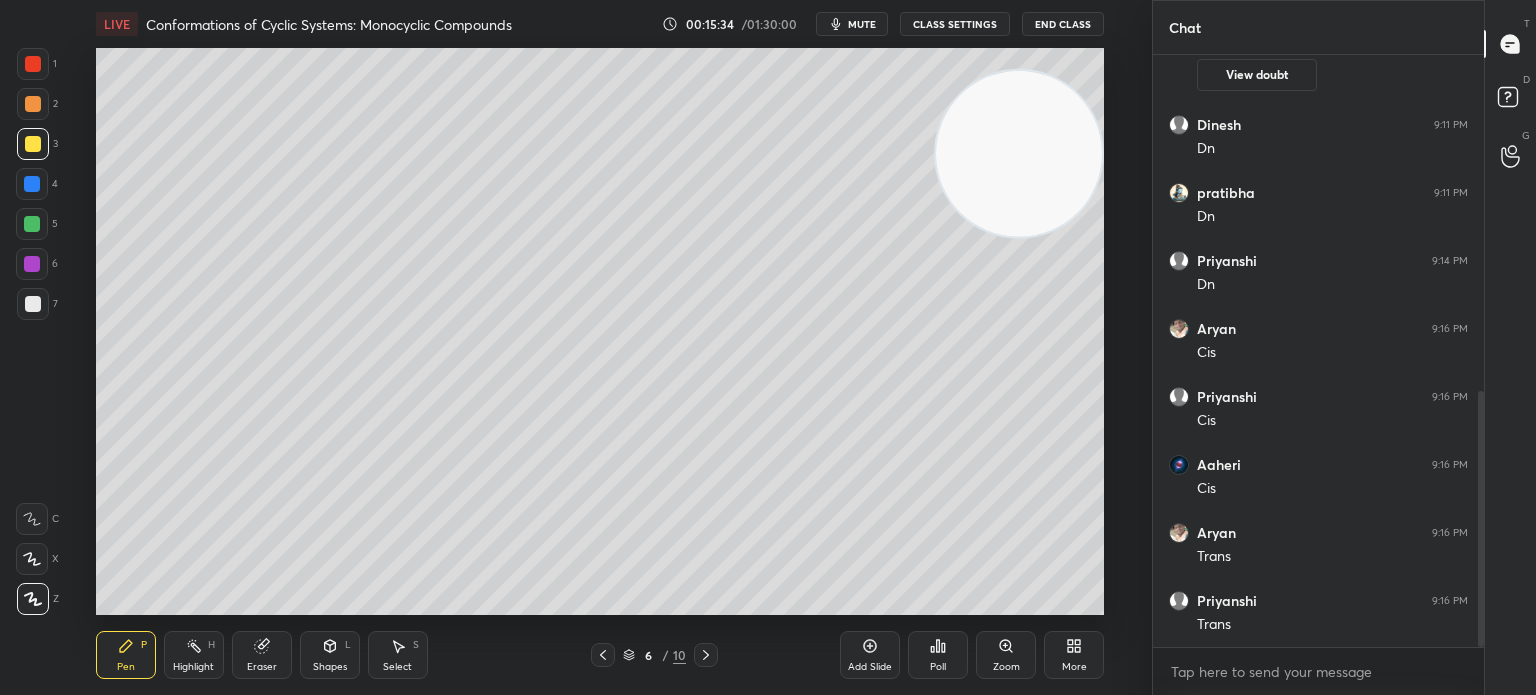 click at bounding box center [33, 144] 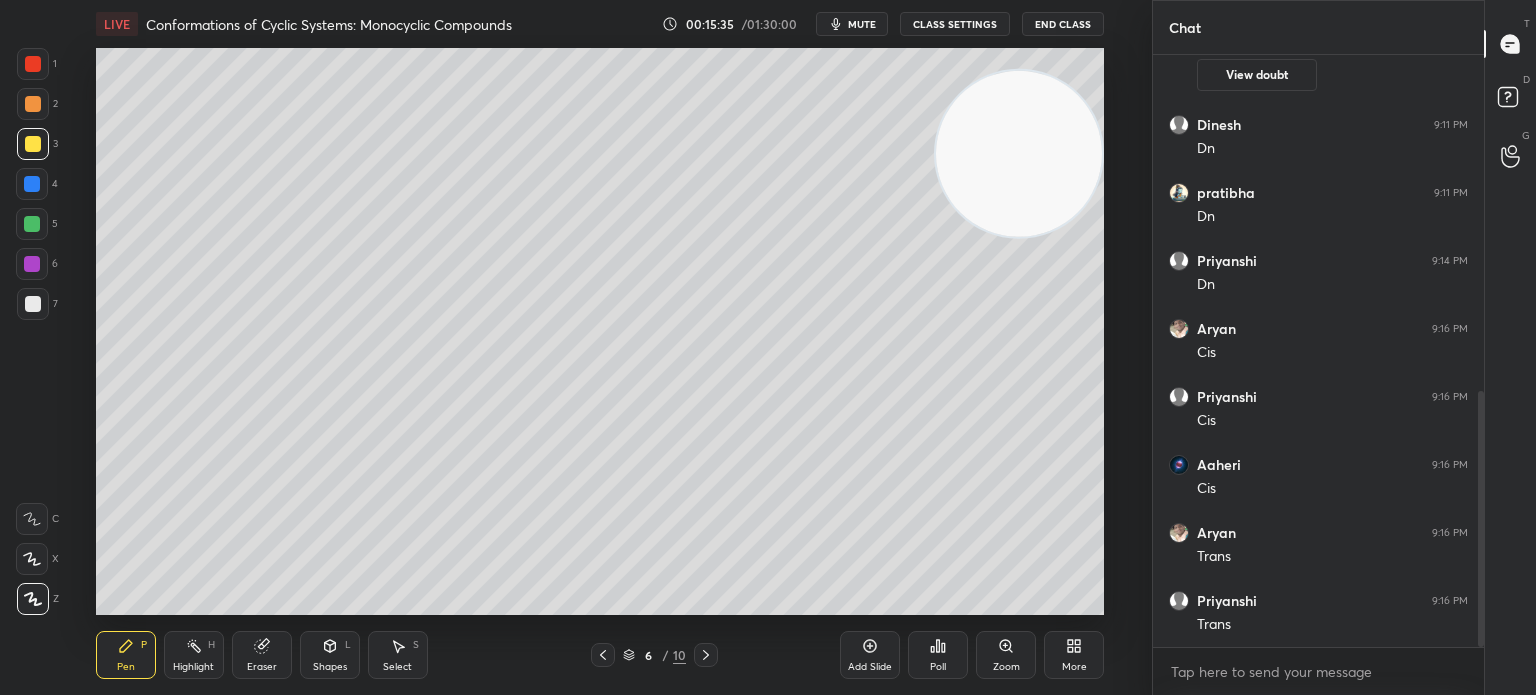 click on "Add Slide" at bounding box center (870, 655) 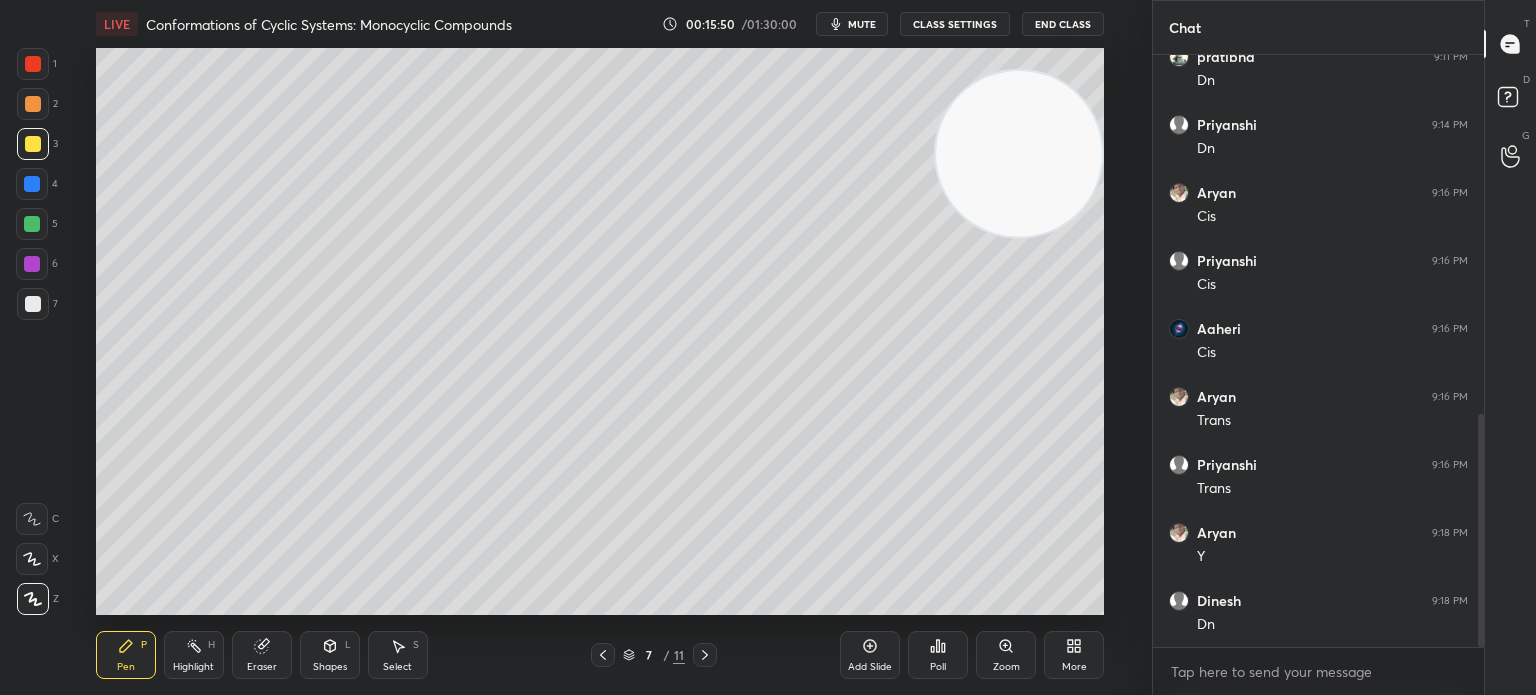 scroll, scrollTop: 982, scrollLeft: 0, axis: vertical 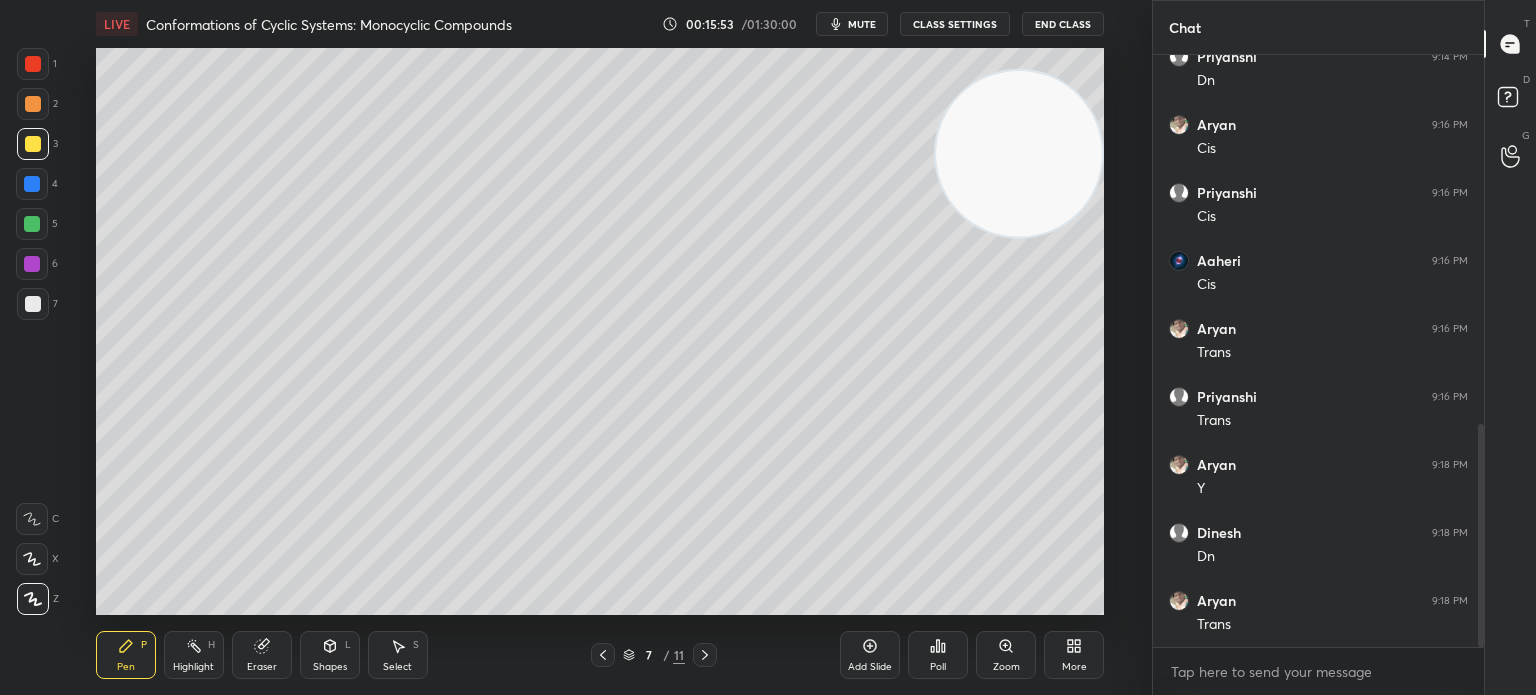 click at bounding box center (33, 304) 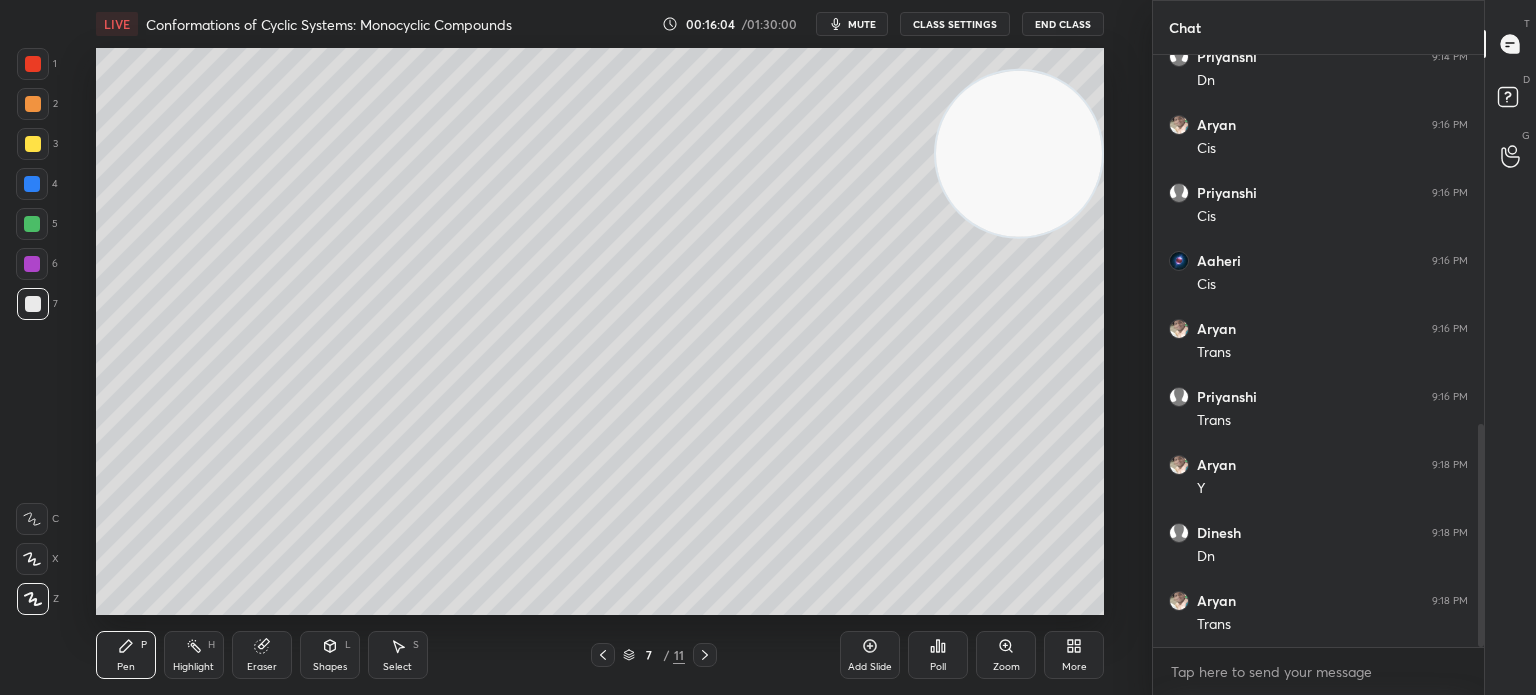 scroll, scrollTop: 1050, scrollLeft: 0, axis: vertical 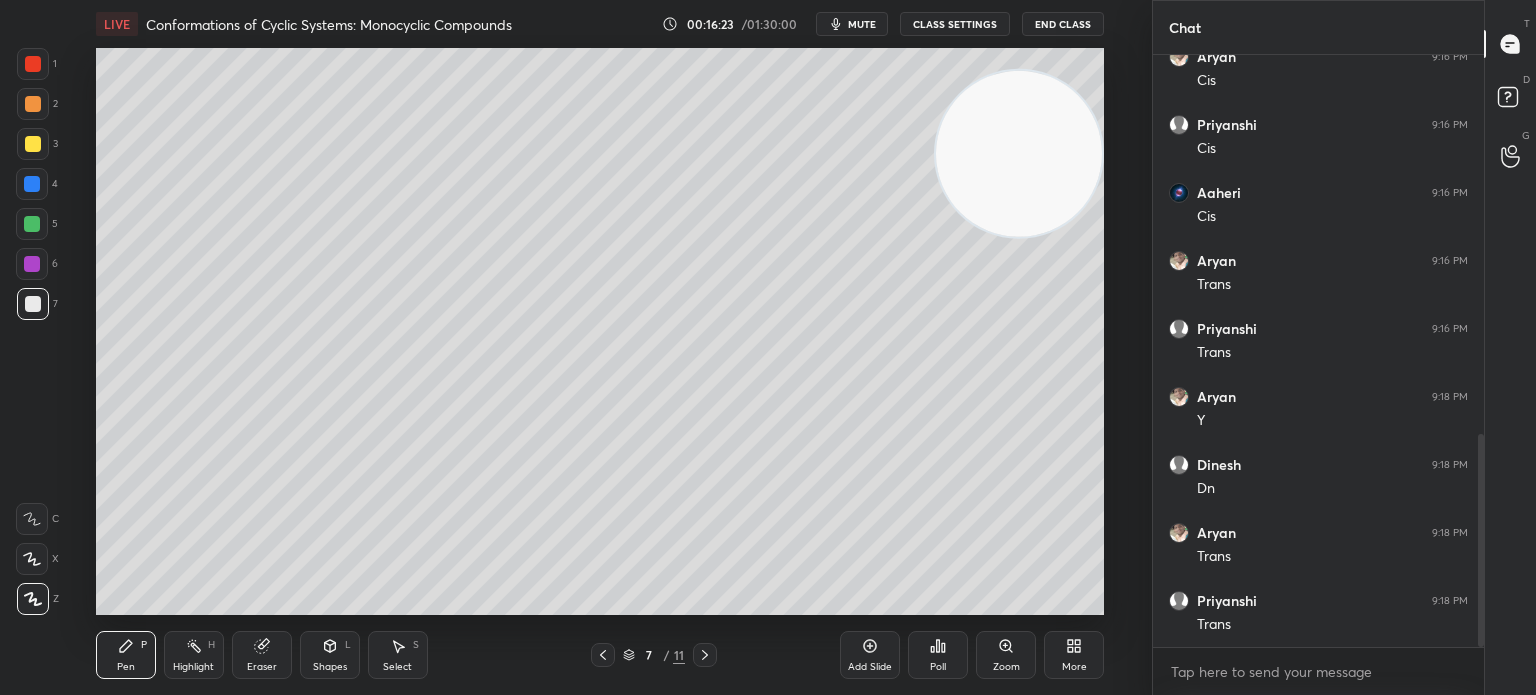 click at bounding box center [33, 144] 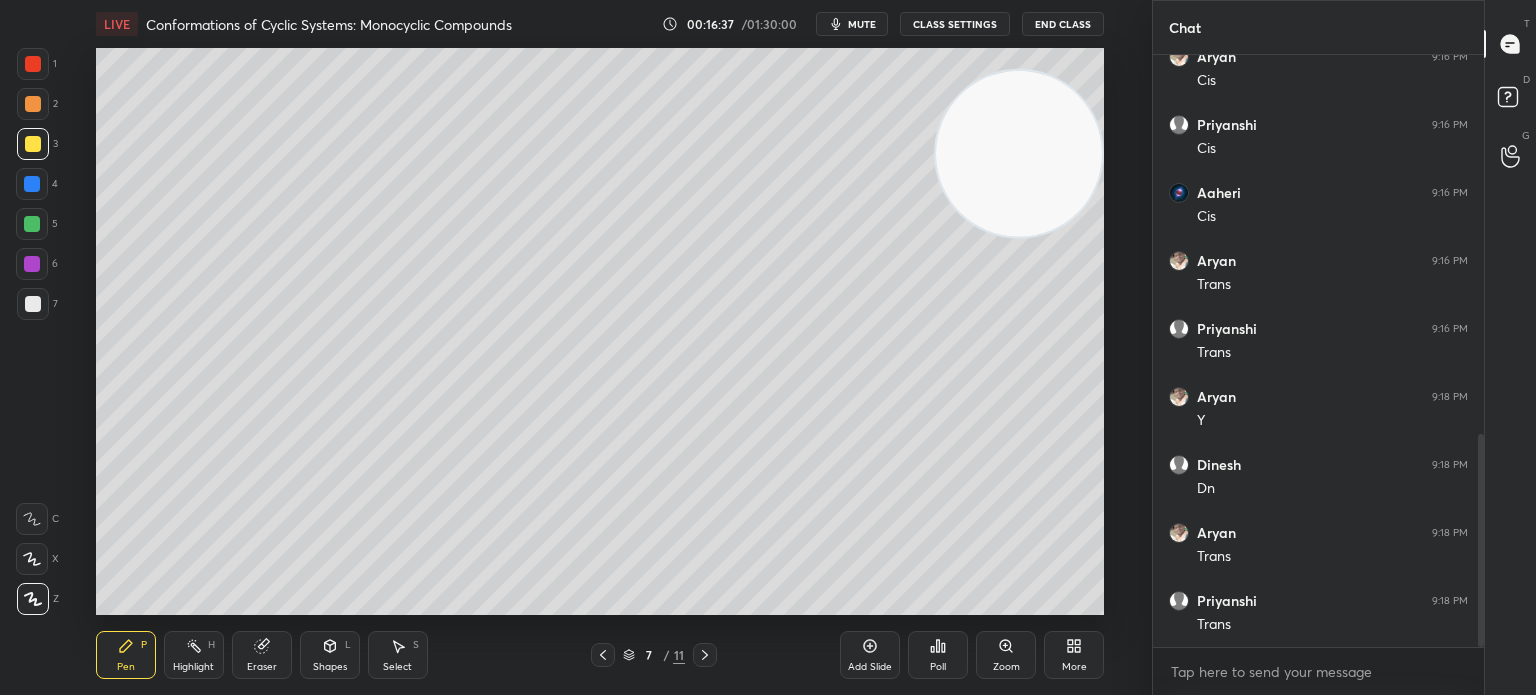 click on "Eraser" at bounding box center [262, 655] 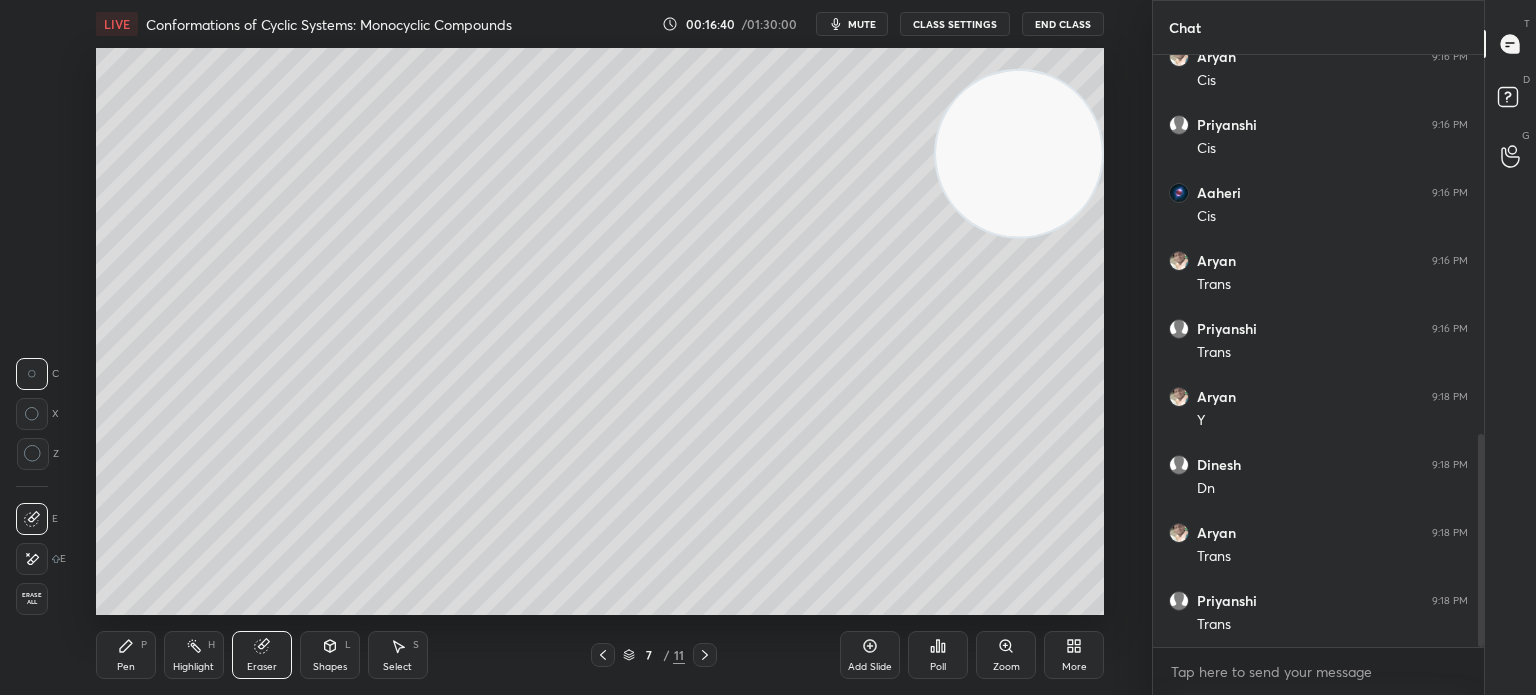 click on "Pen P" at bounding box center [126, 655] 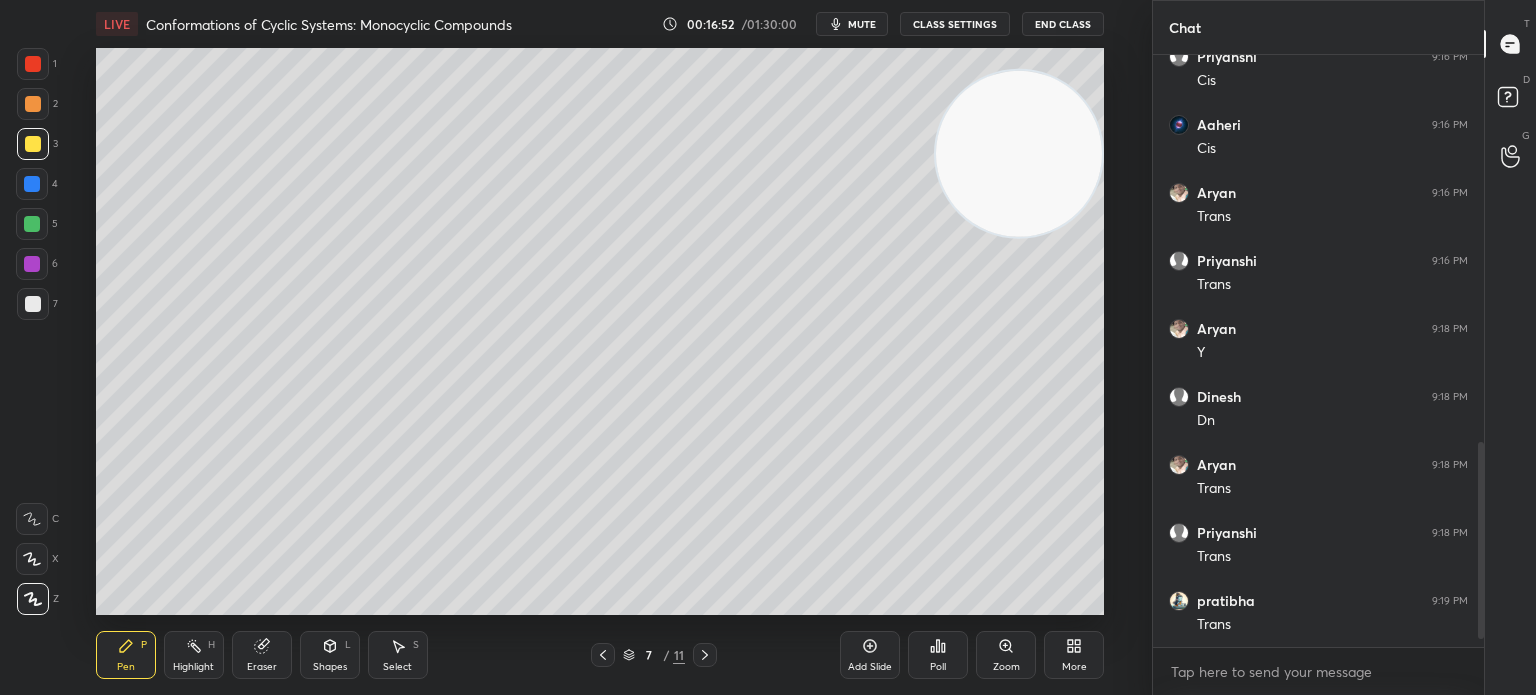 scroll, scrollTop: 1186, scrollLeft: 0, axis: vertical 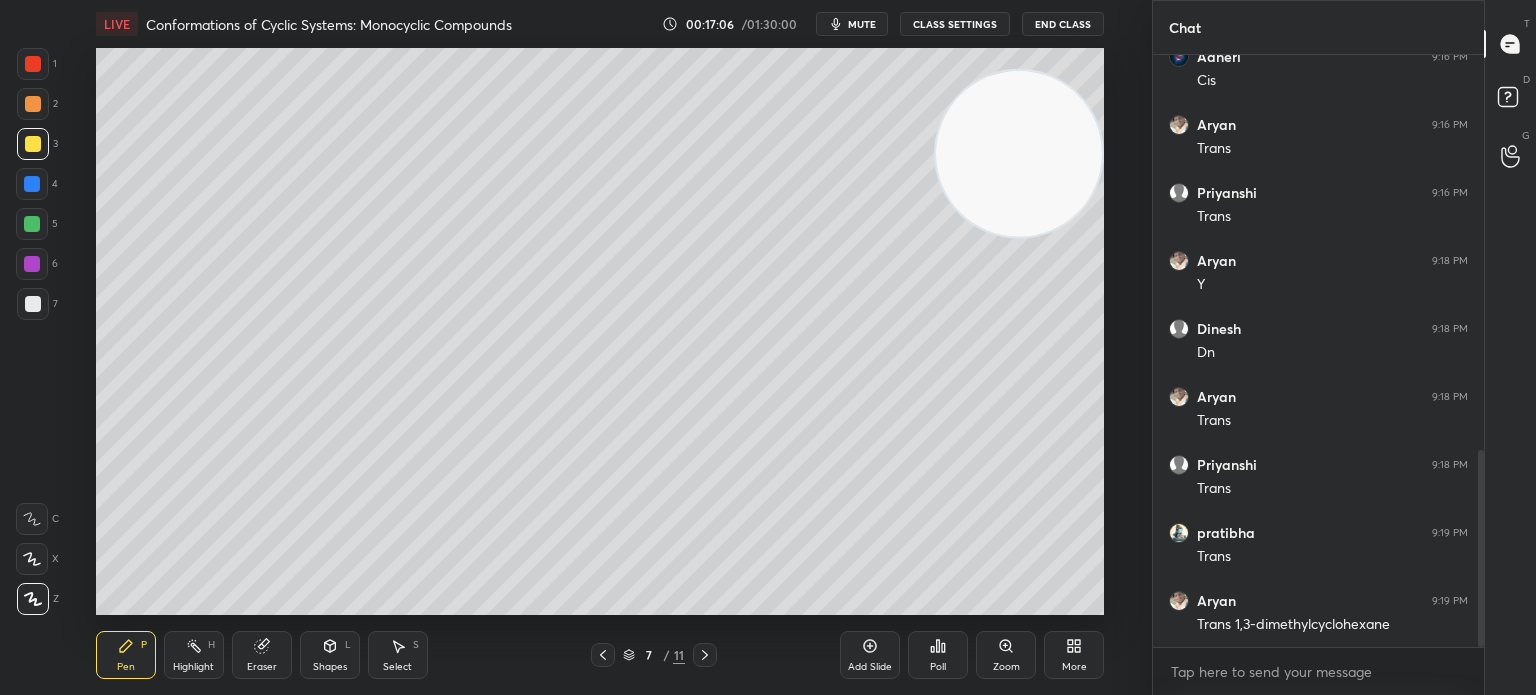 click at bounding box center [33, 304] 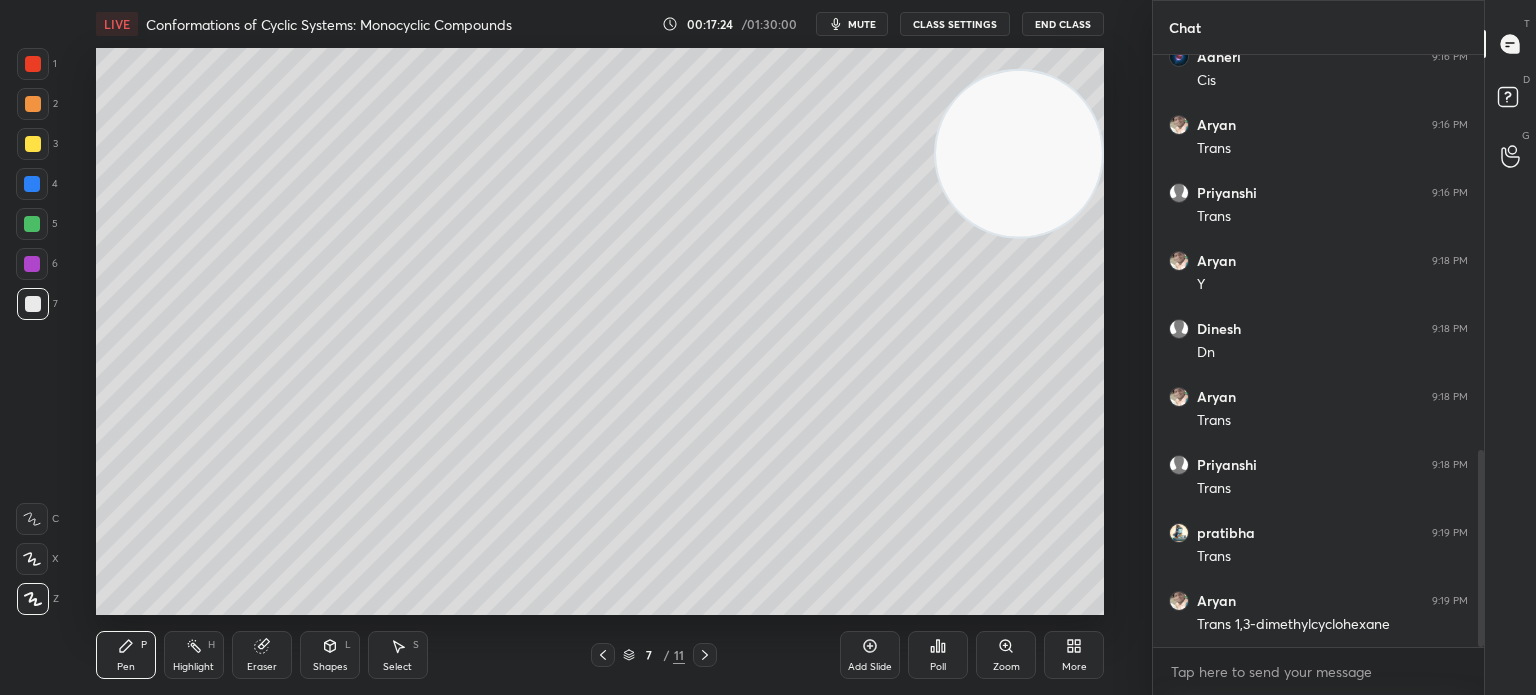 click 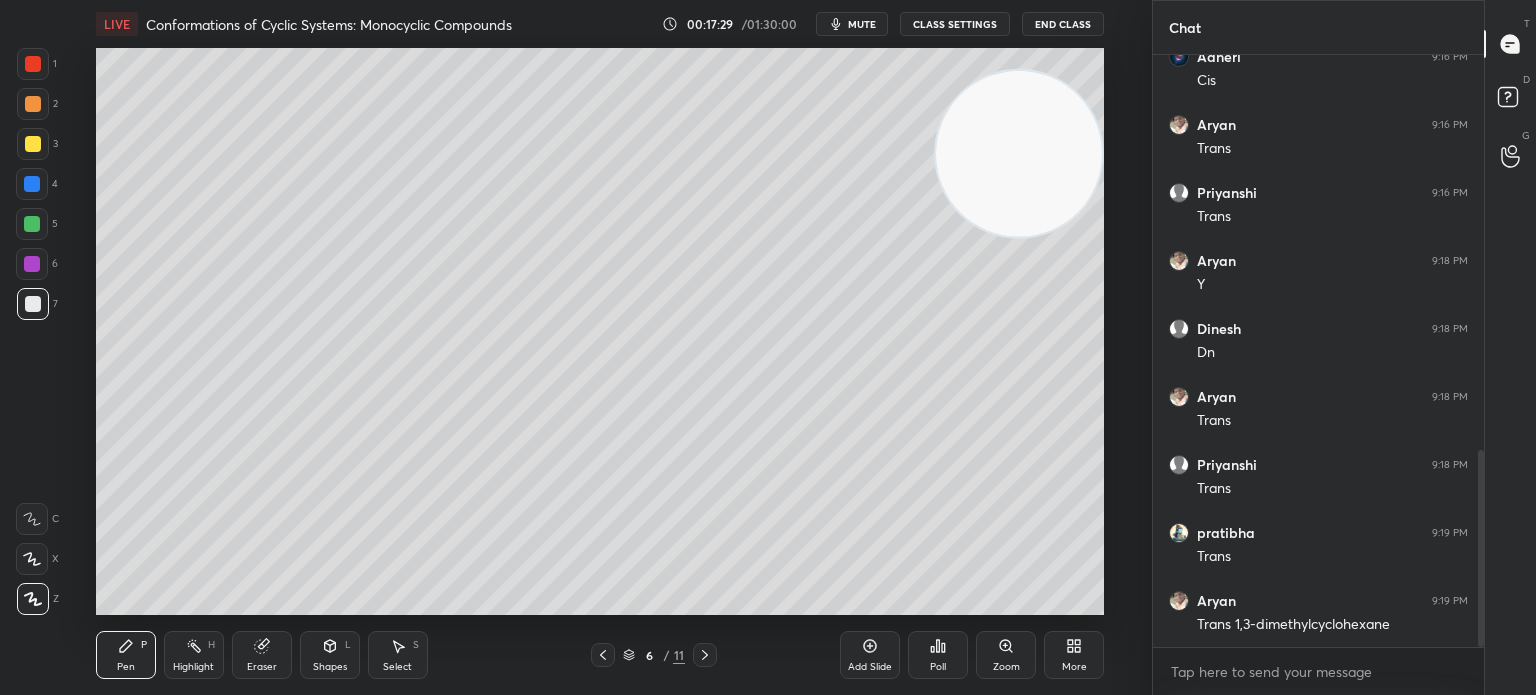 click 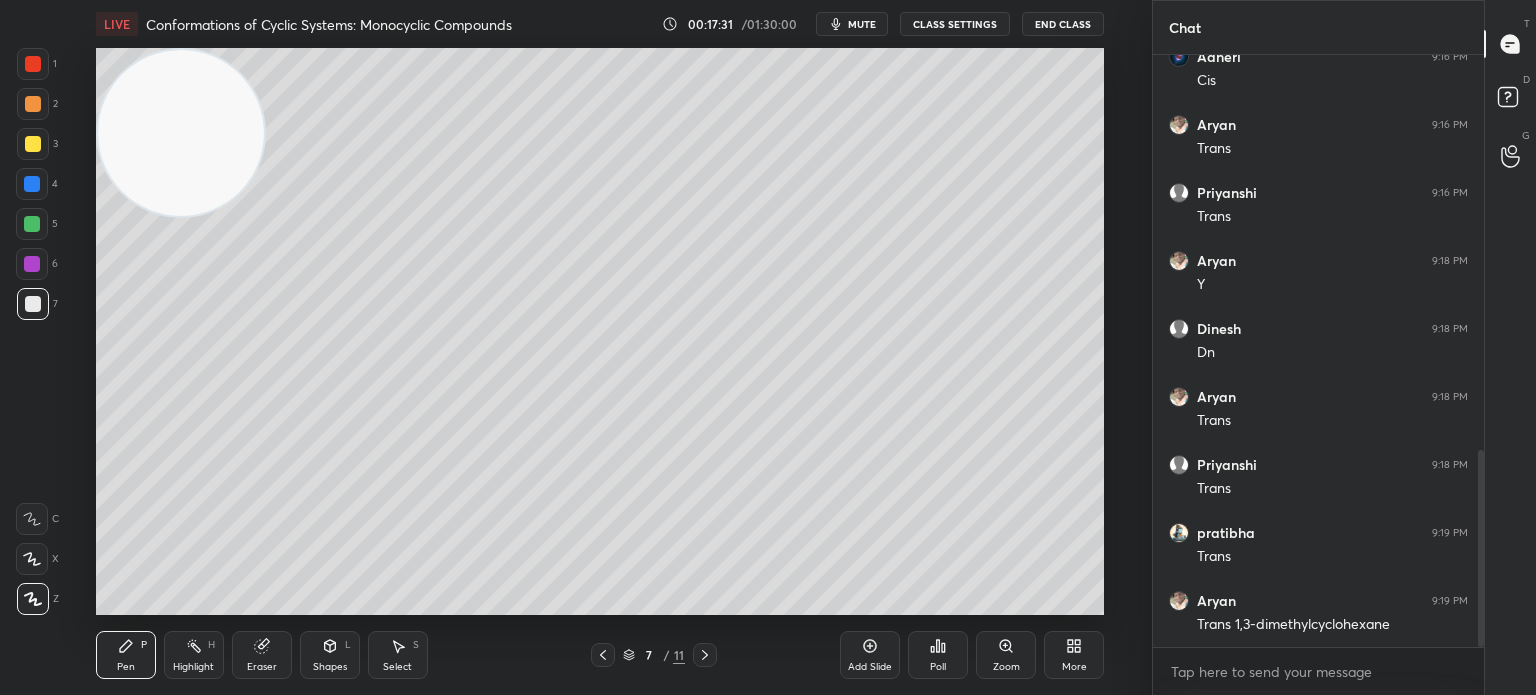 click at bounding box center (33, 144) 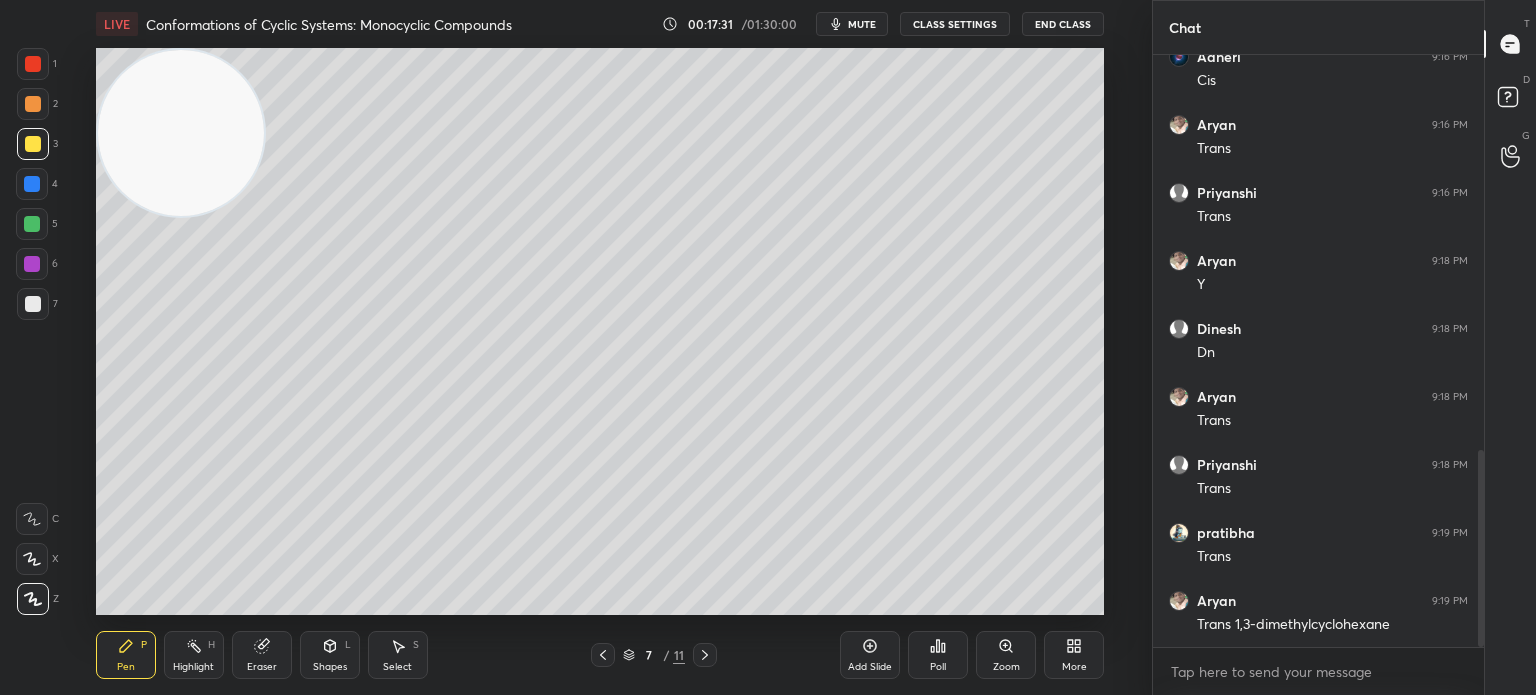 click at bounding box center [33, 144] 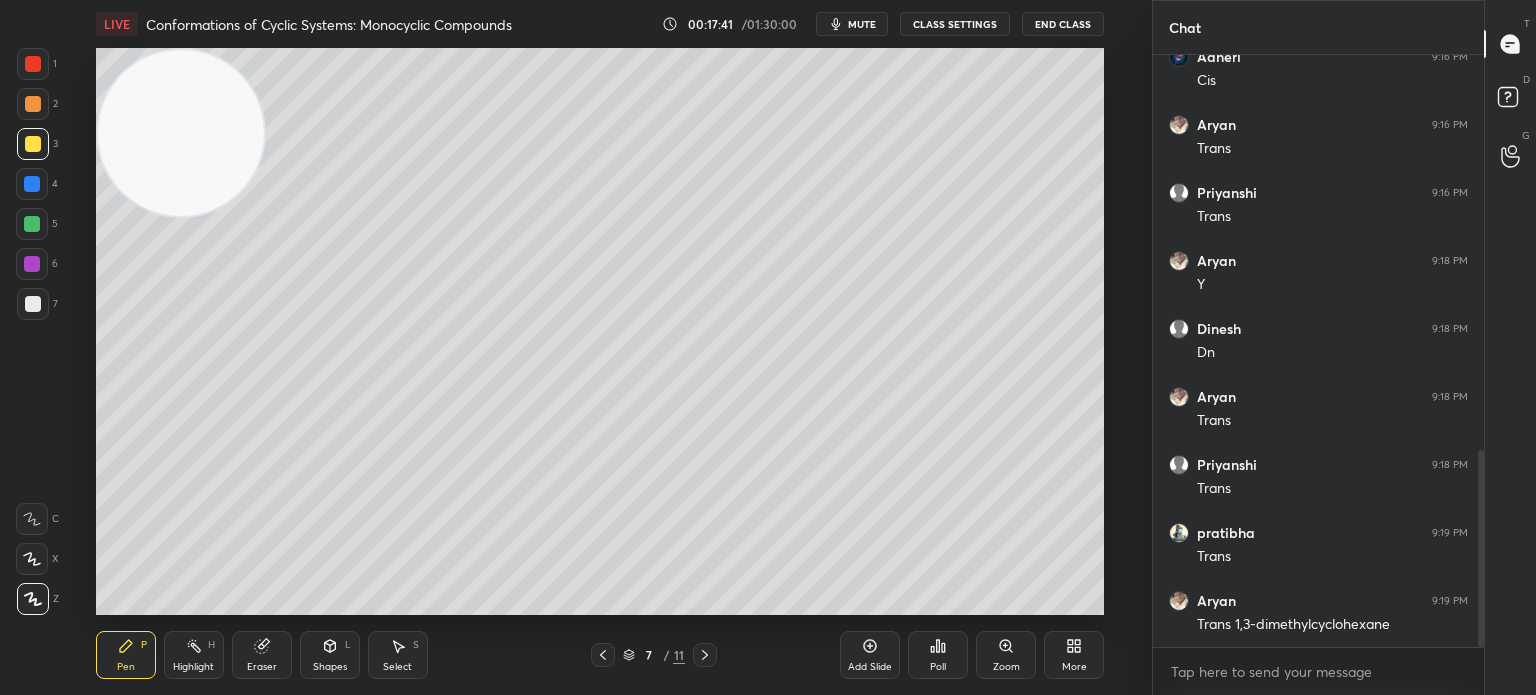 click on "mute" at bounding box center [852, 24] 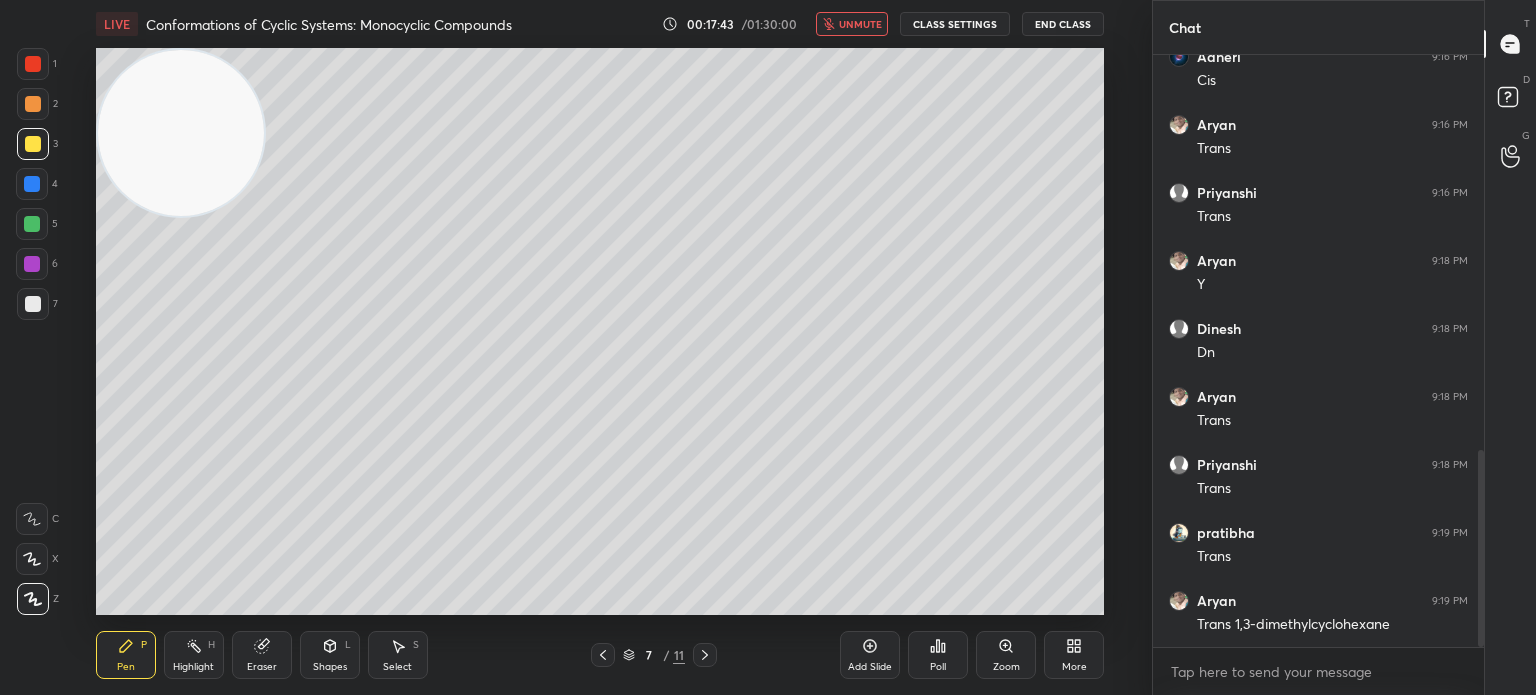 click on "unmute" at bounding box center [860, 24] 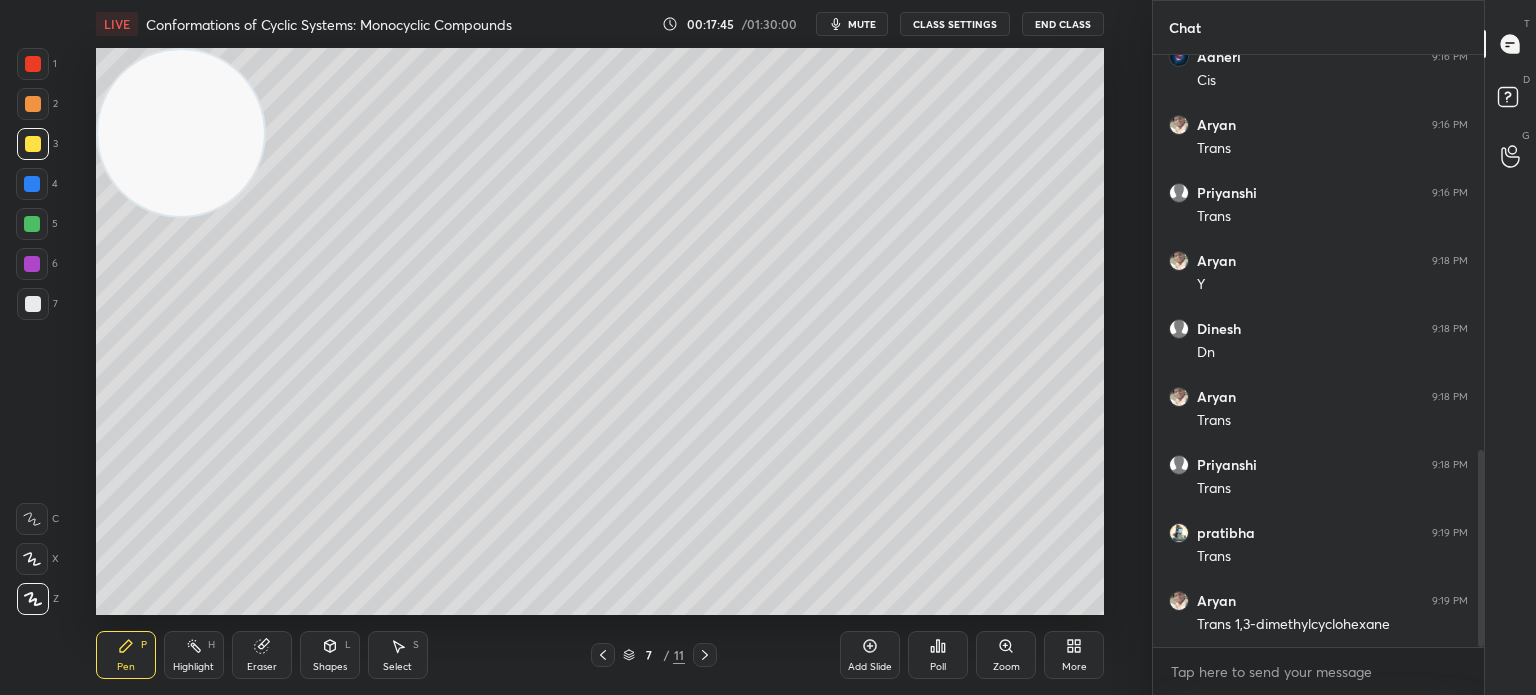 click on "mute" at bounding box center [862, 24] 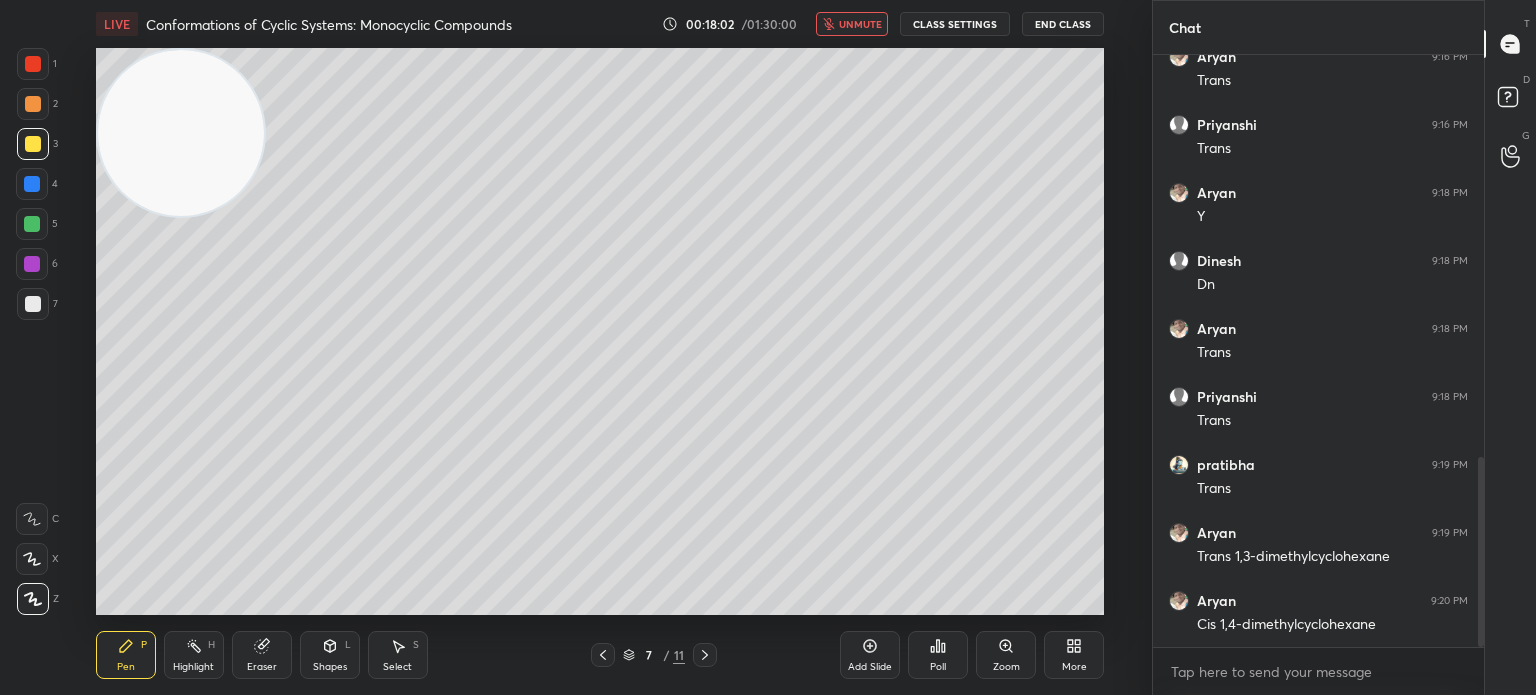 scroll, scrollTop: 1322, scrollLeft: 0, axis: vertical 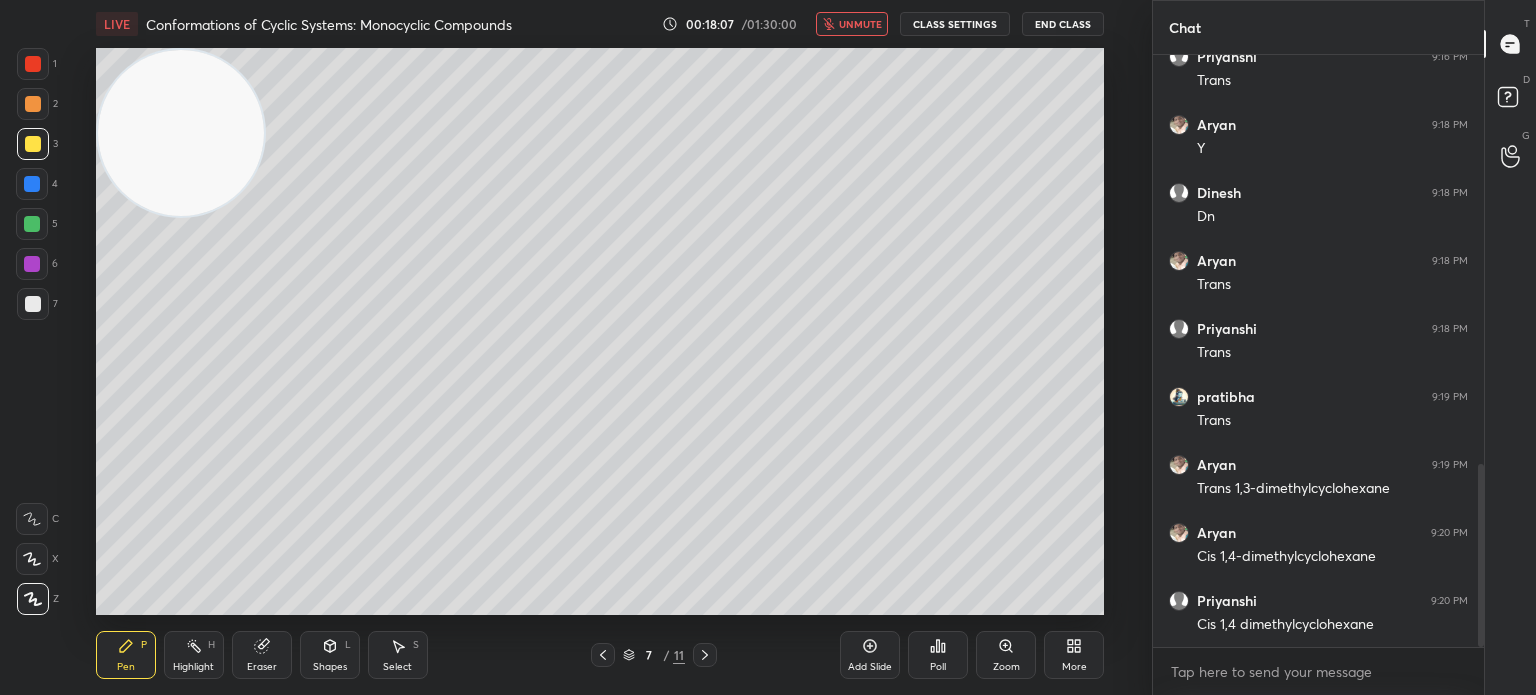 click on "unmute" at bounding box center (860, 24) 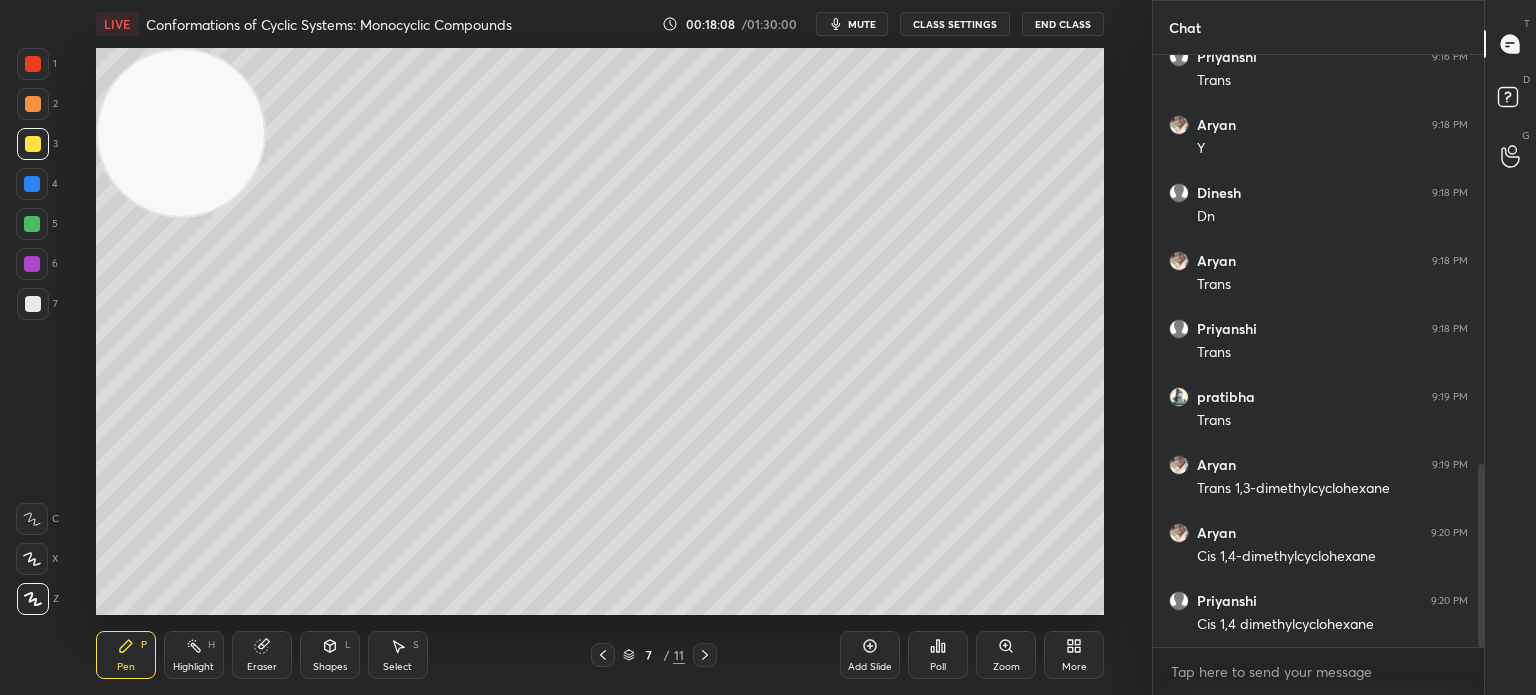 click at bounding box center (33, 304) 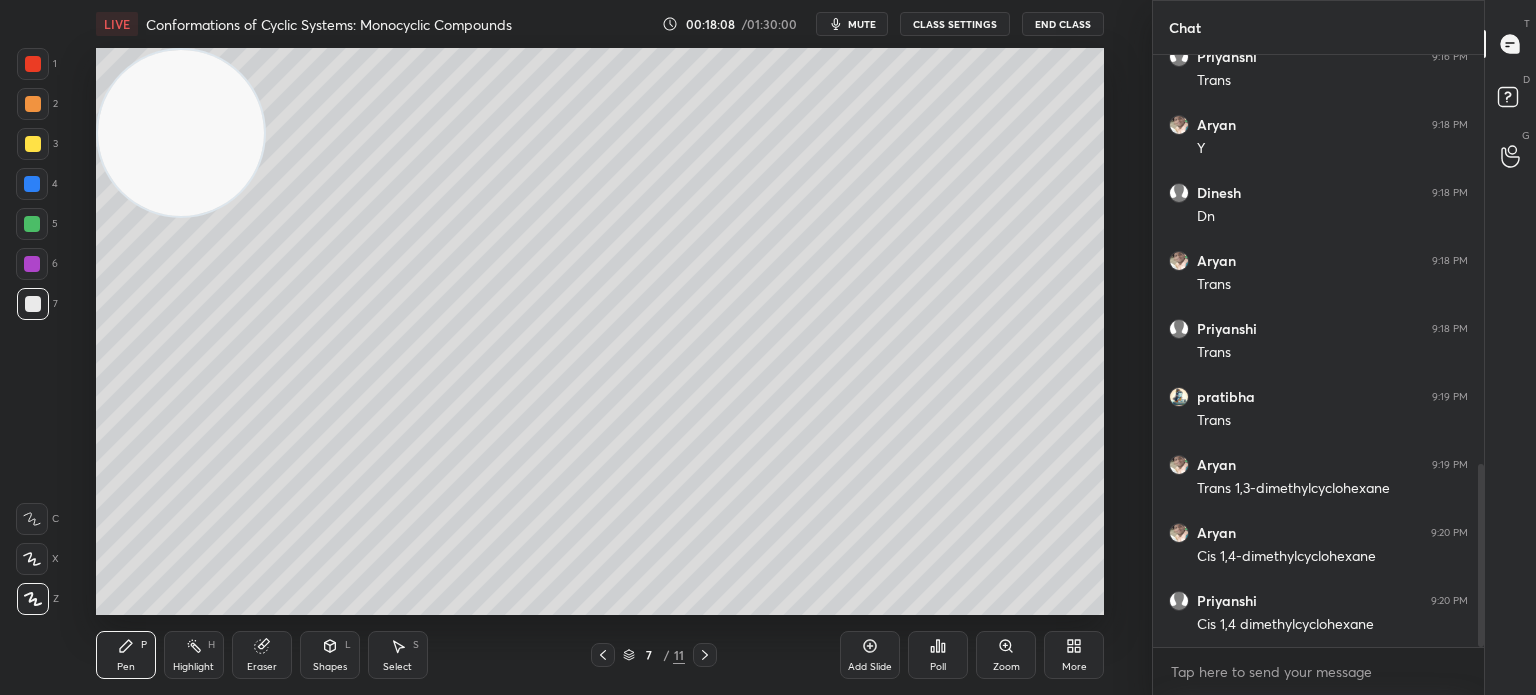 click at bounding box center [33, 304] 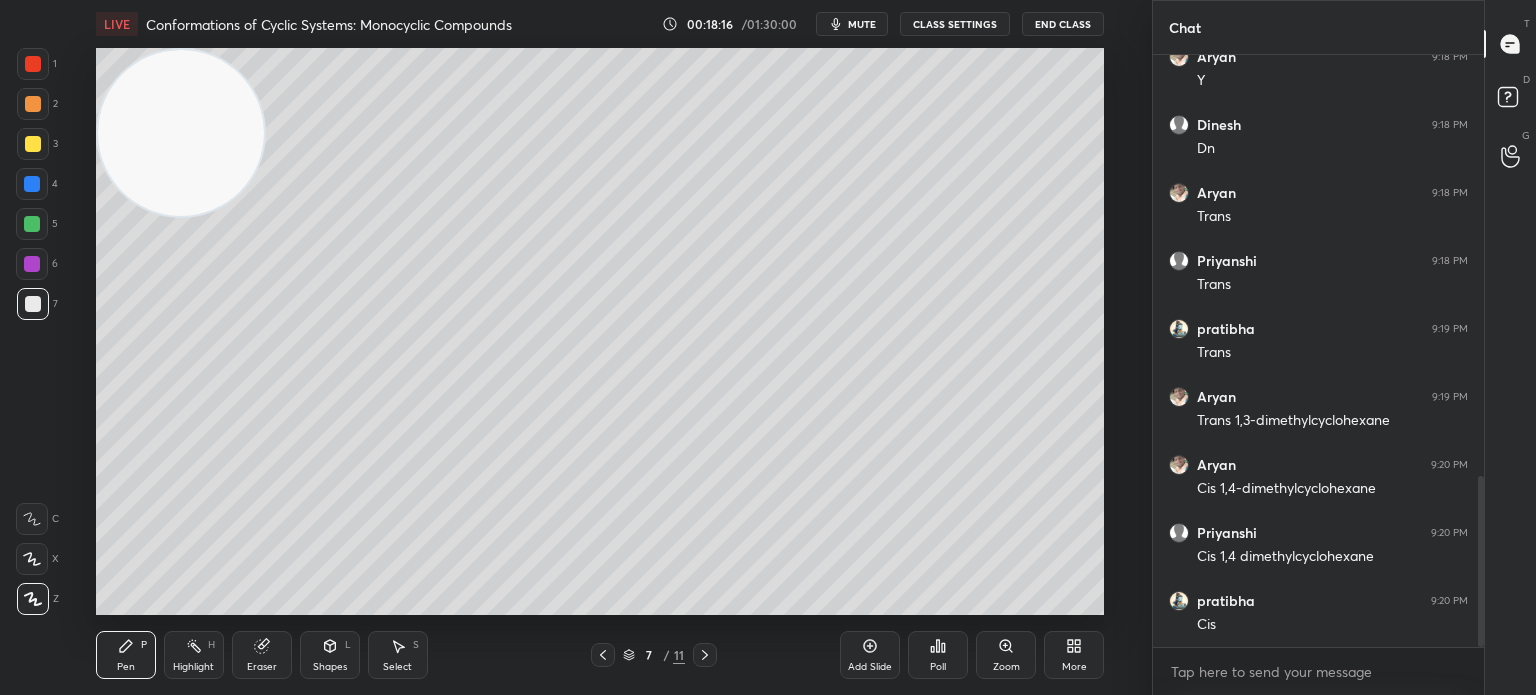 scroll, scrollTop: 1458, scrollLeft: 0, axis: vertical 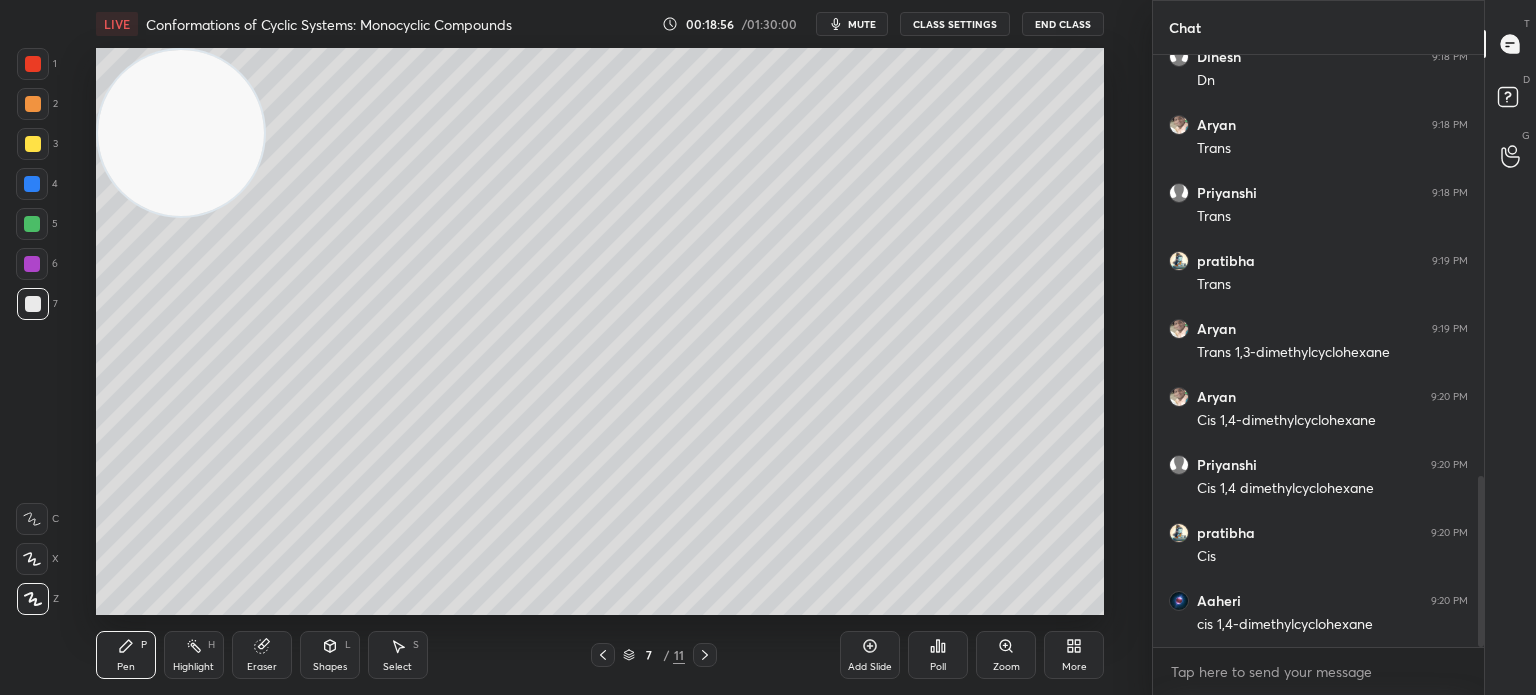 click at bounding box center [33, 144] 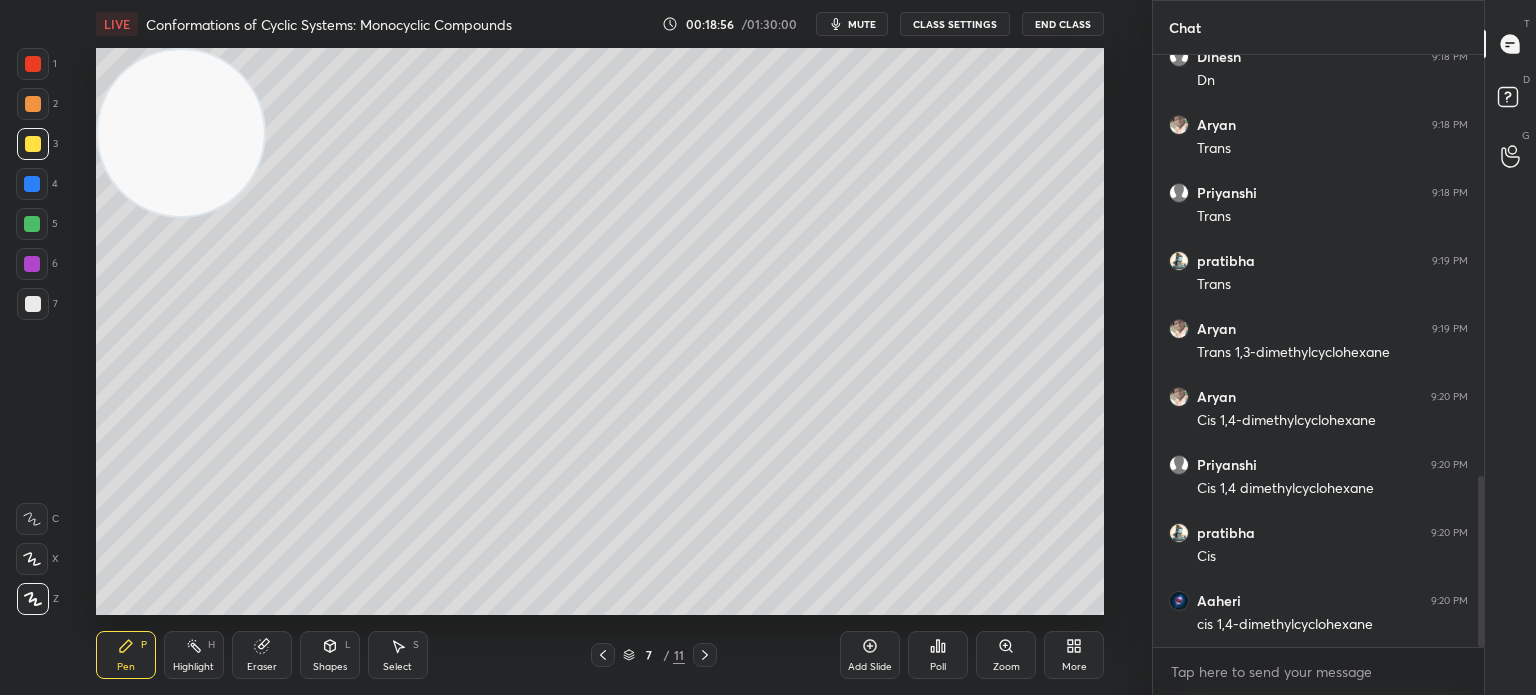 click at bounding box center (33, 144) 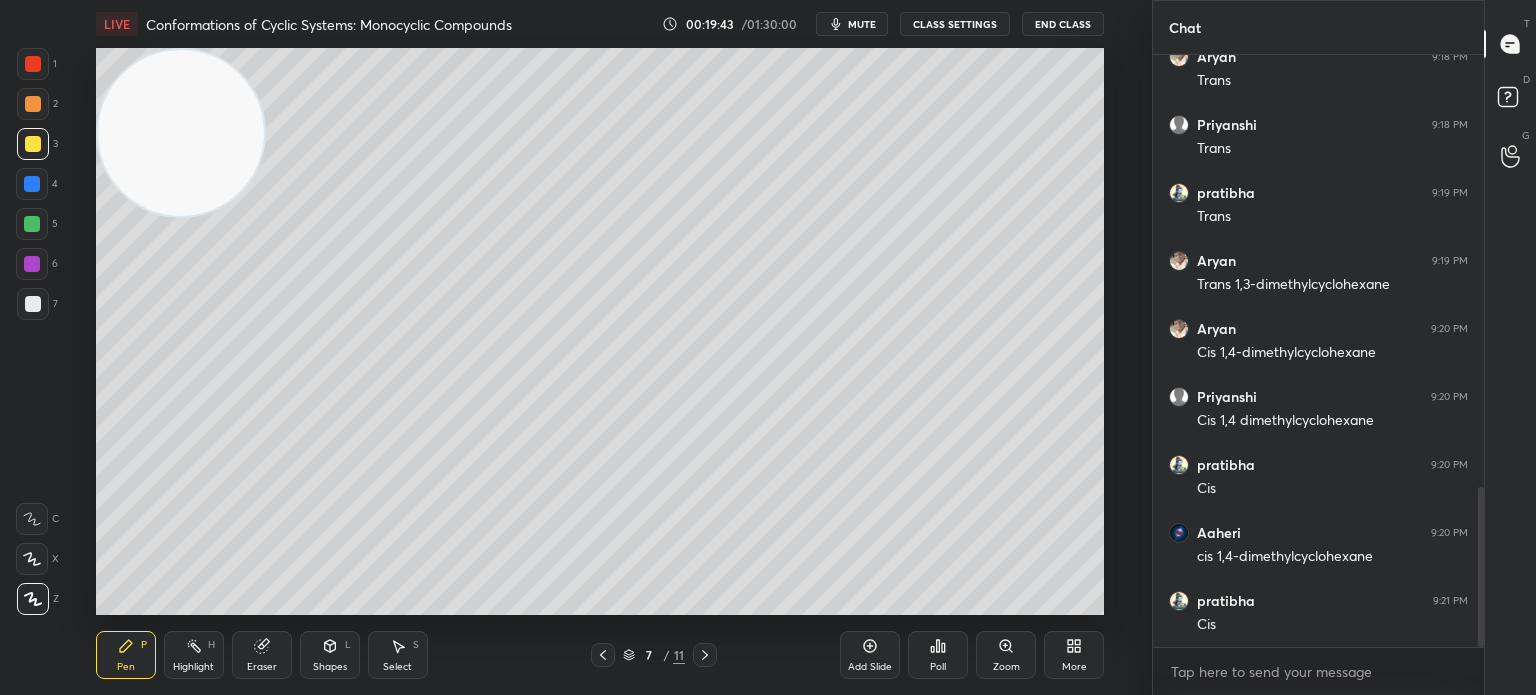 scroll, scrollTop: 1594, scrollLeft: 0, axis: vertical 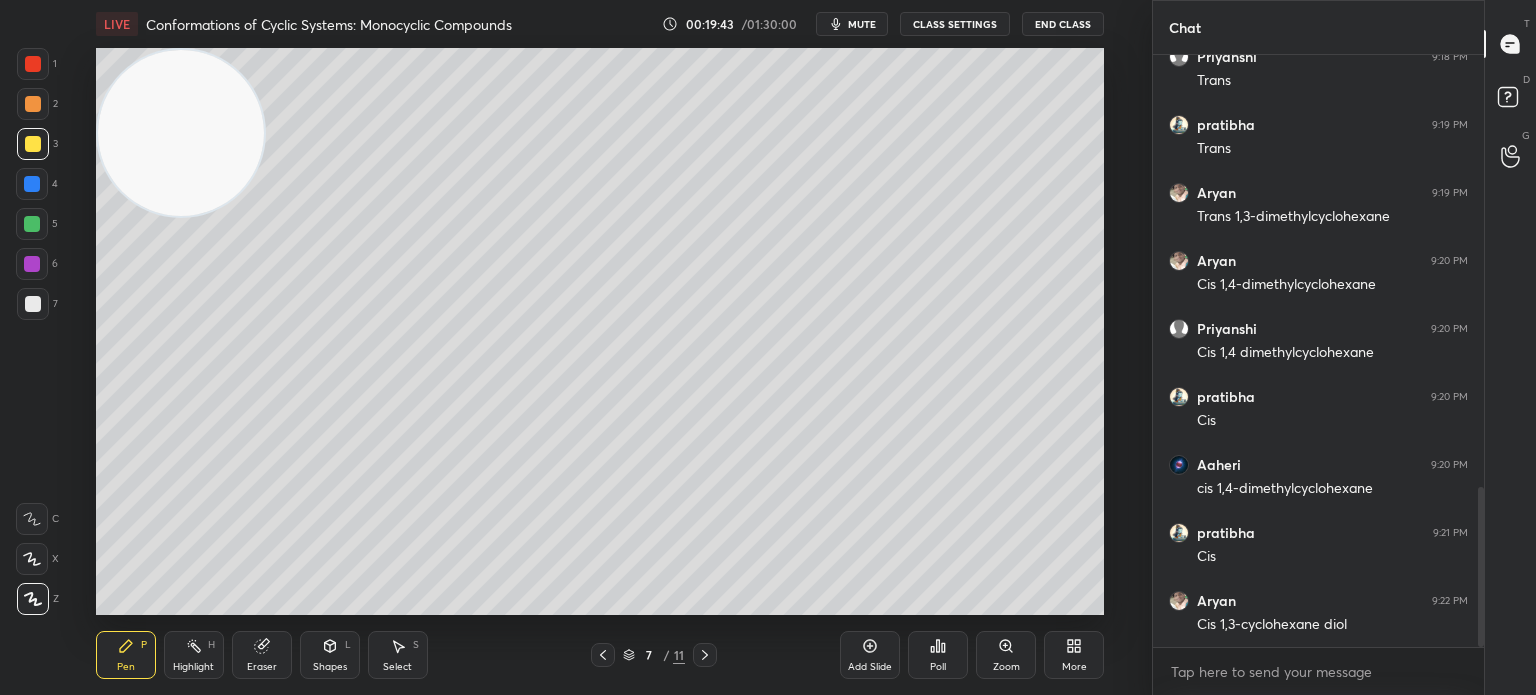 click at bounding box center (33, 304) 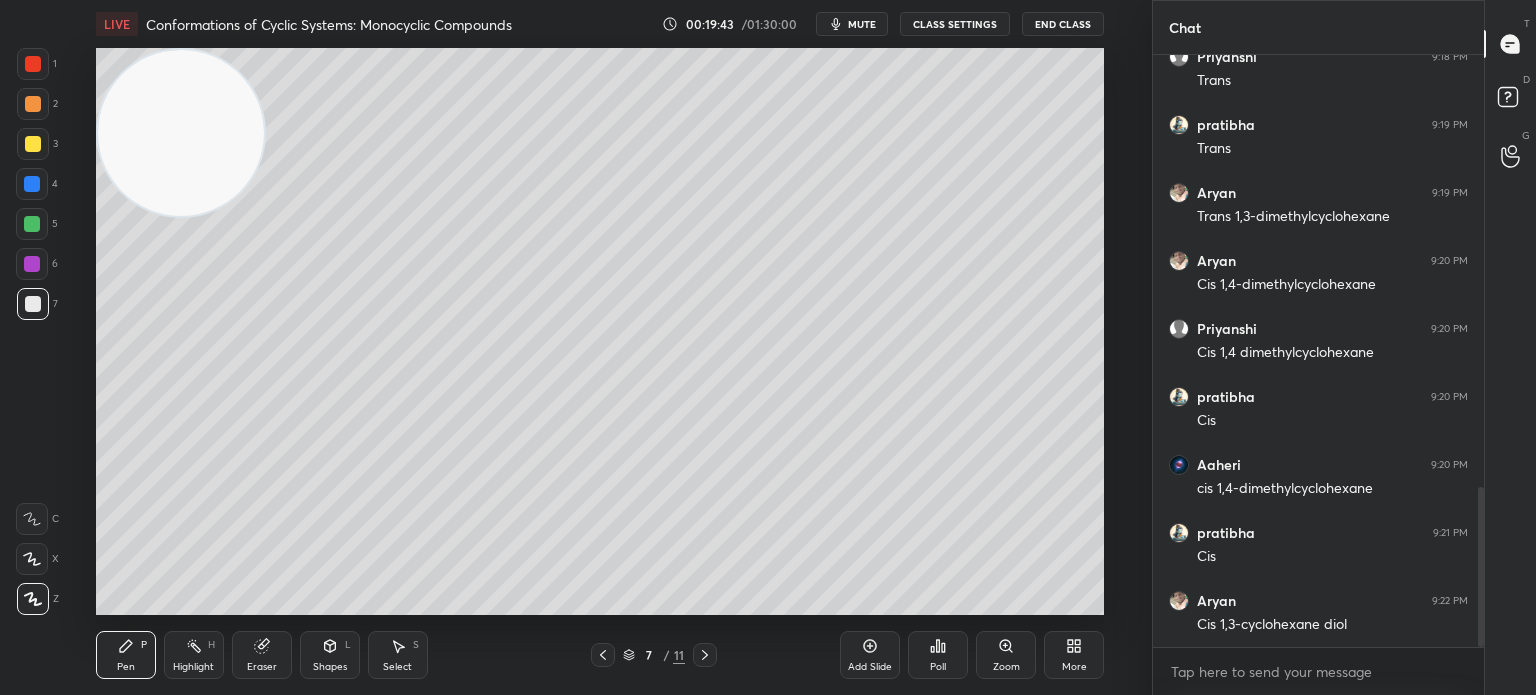 click at bounding box center (33, 304) 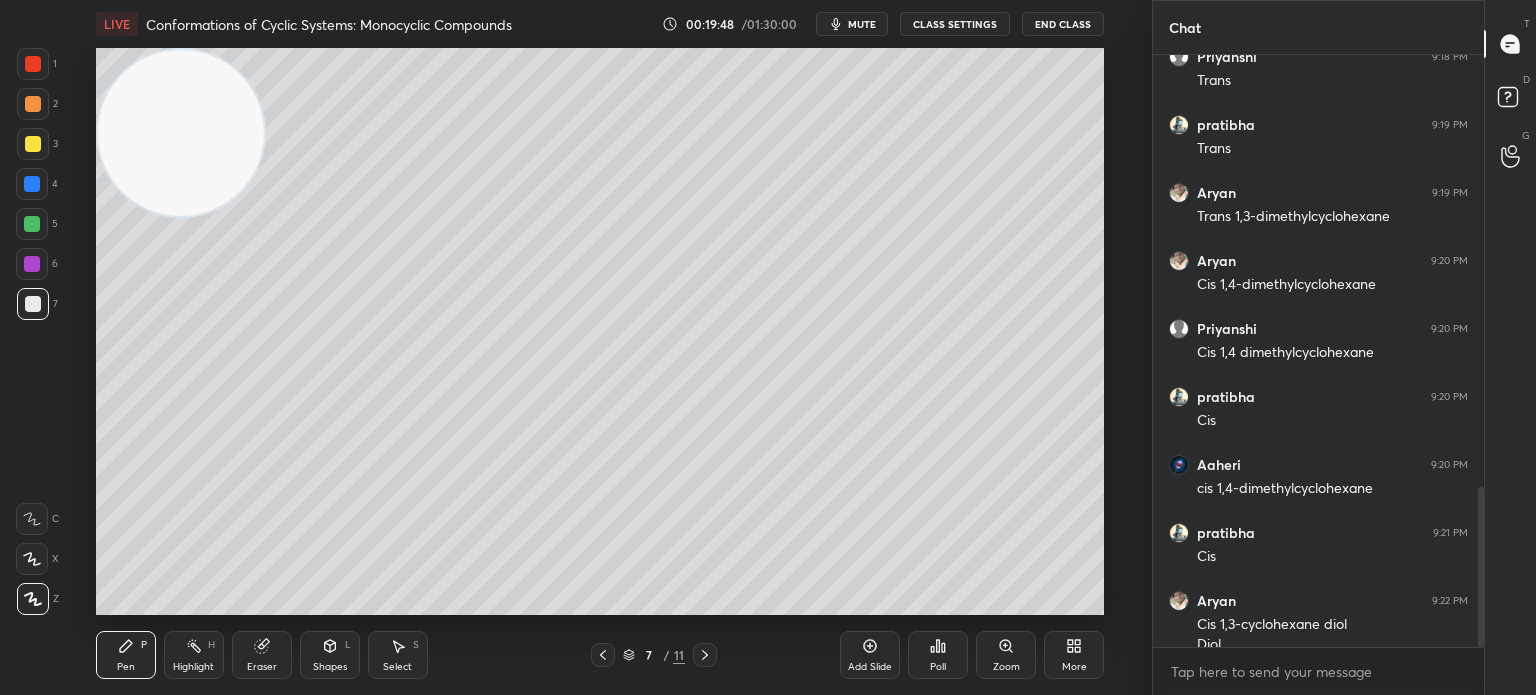 scroll, scrollTop: 1614, scrollLeft: 0, axis: vertical 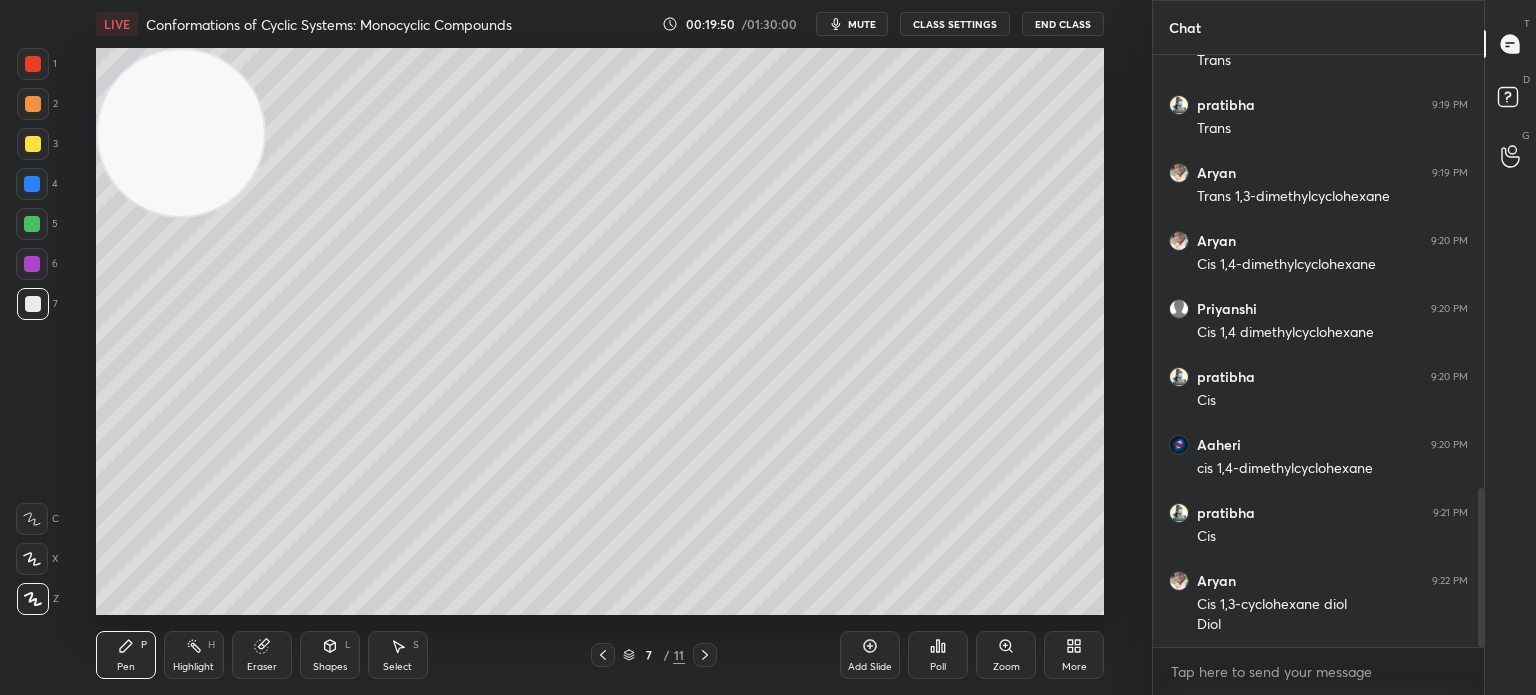 click at bounding box center (33, 144) 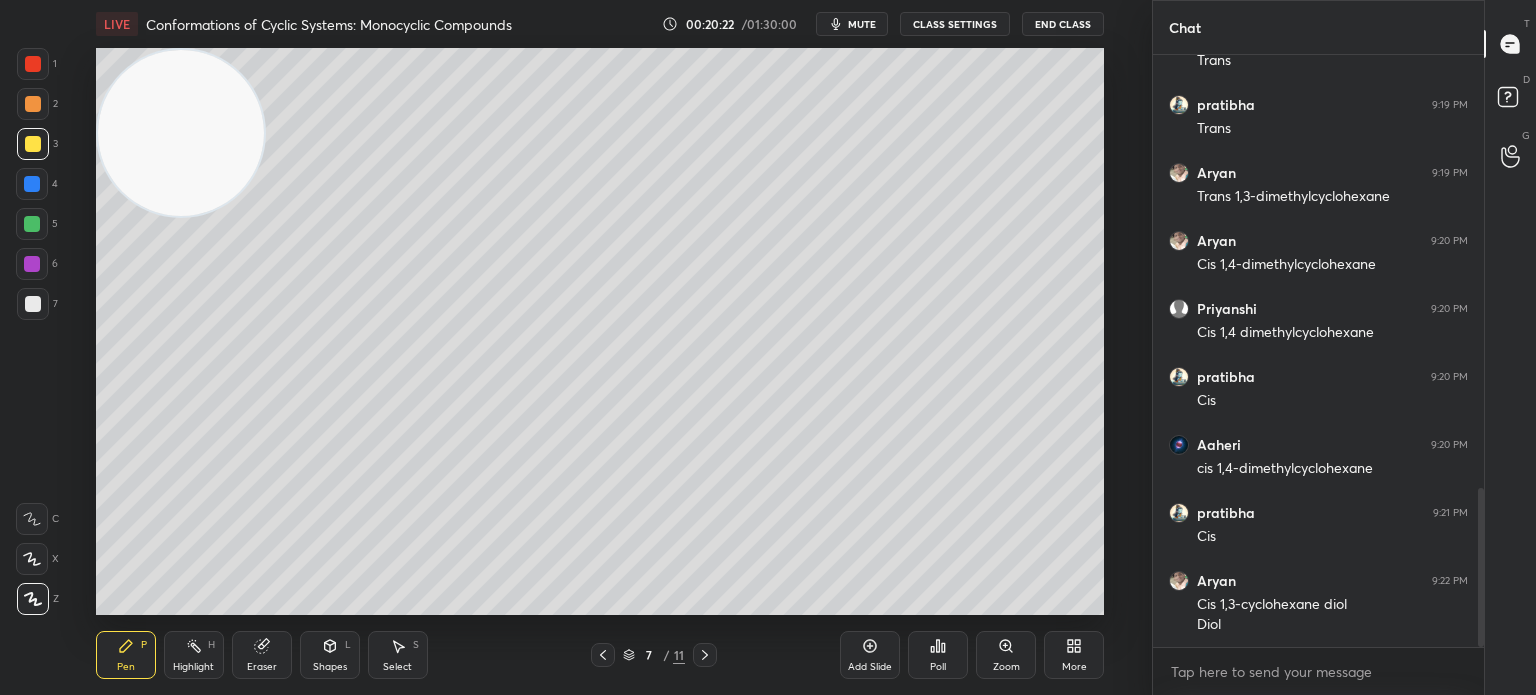 click at bounding box center (32, 224) 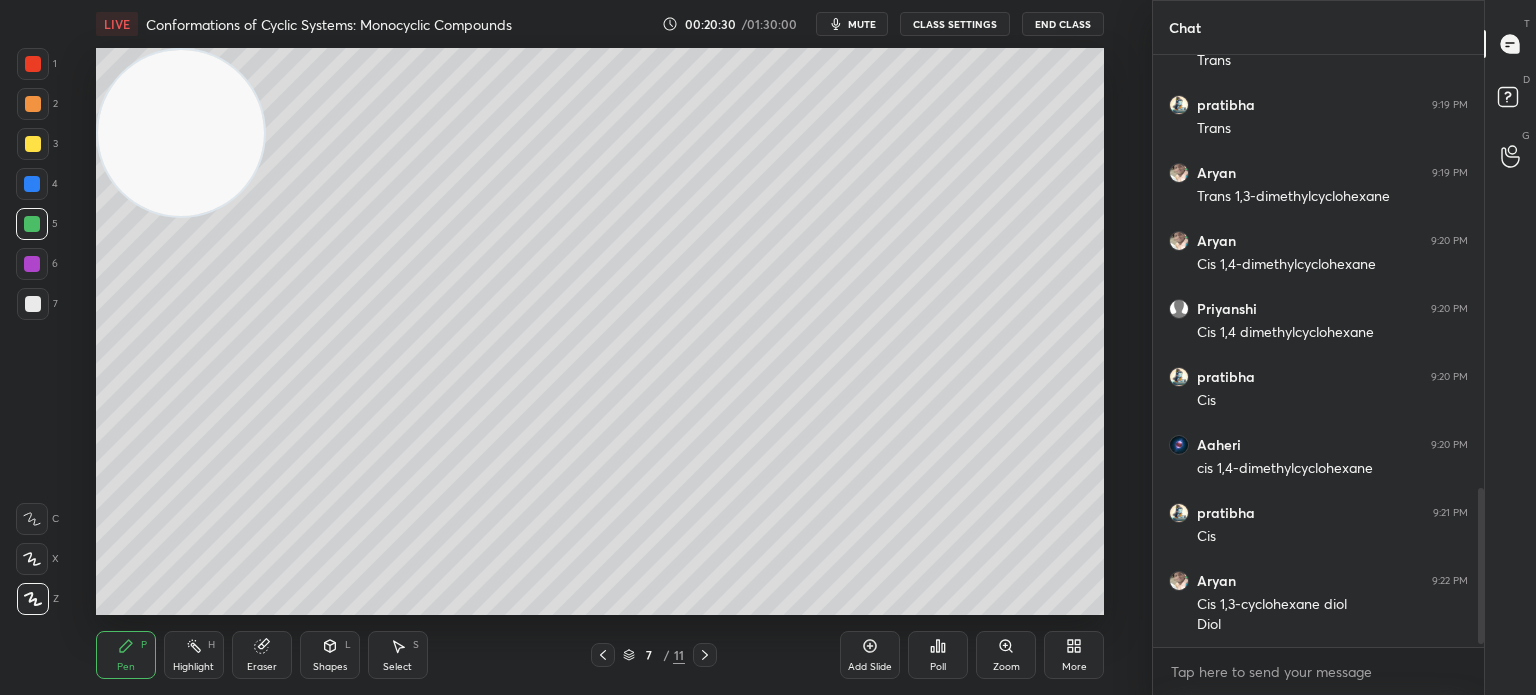 scroll, scrollTop: 1682, scrollLeft: 0, axis: vertical 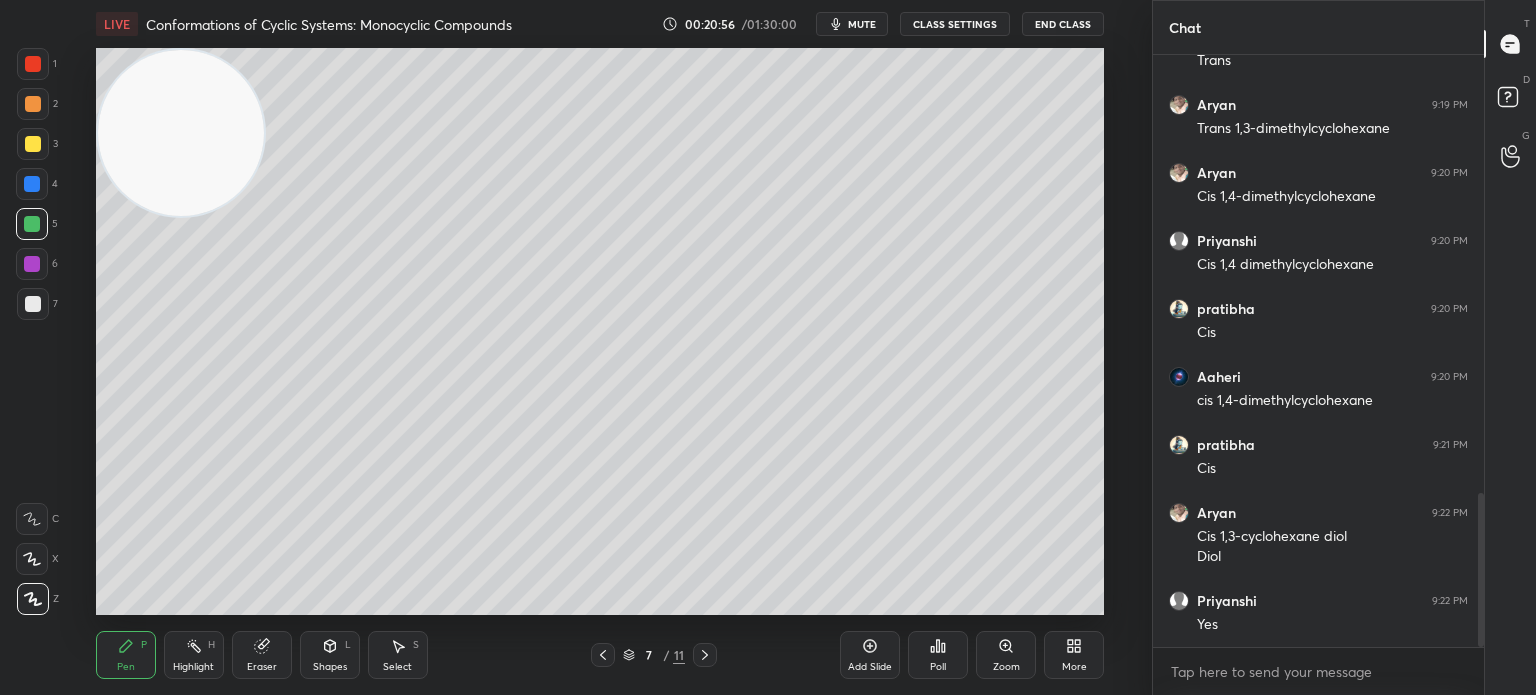 click on "mute" at bounding box center (852, 24) 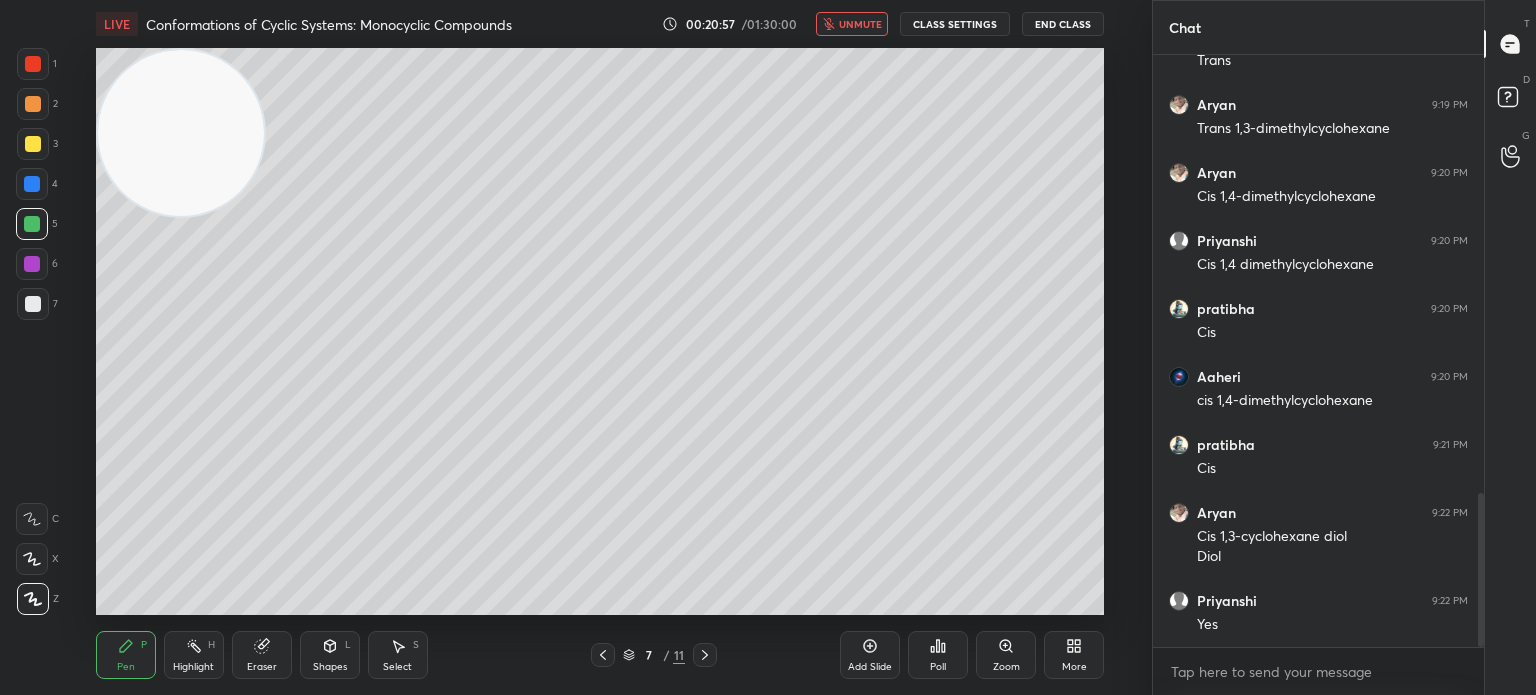 click on "unmute" at bounding box center [852, 24] 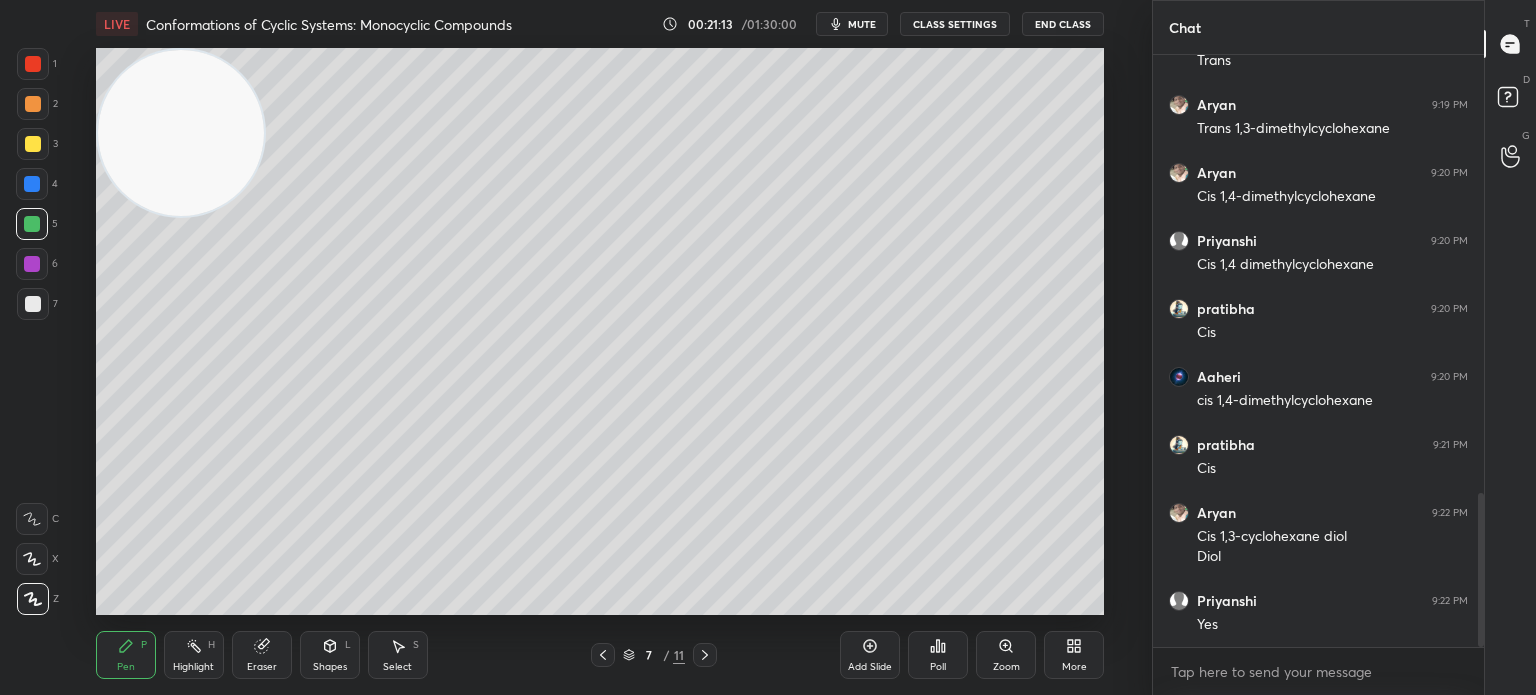 type 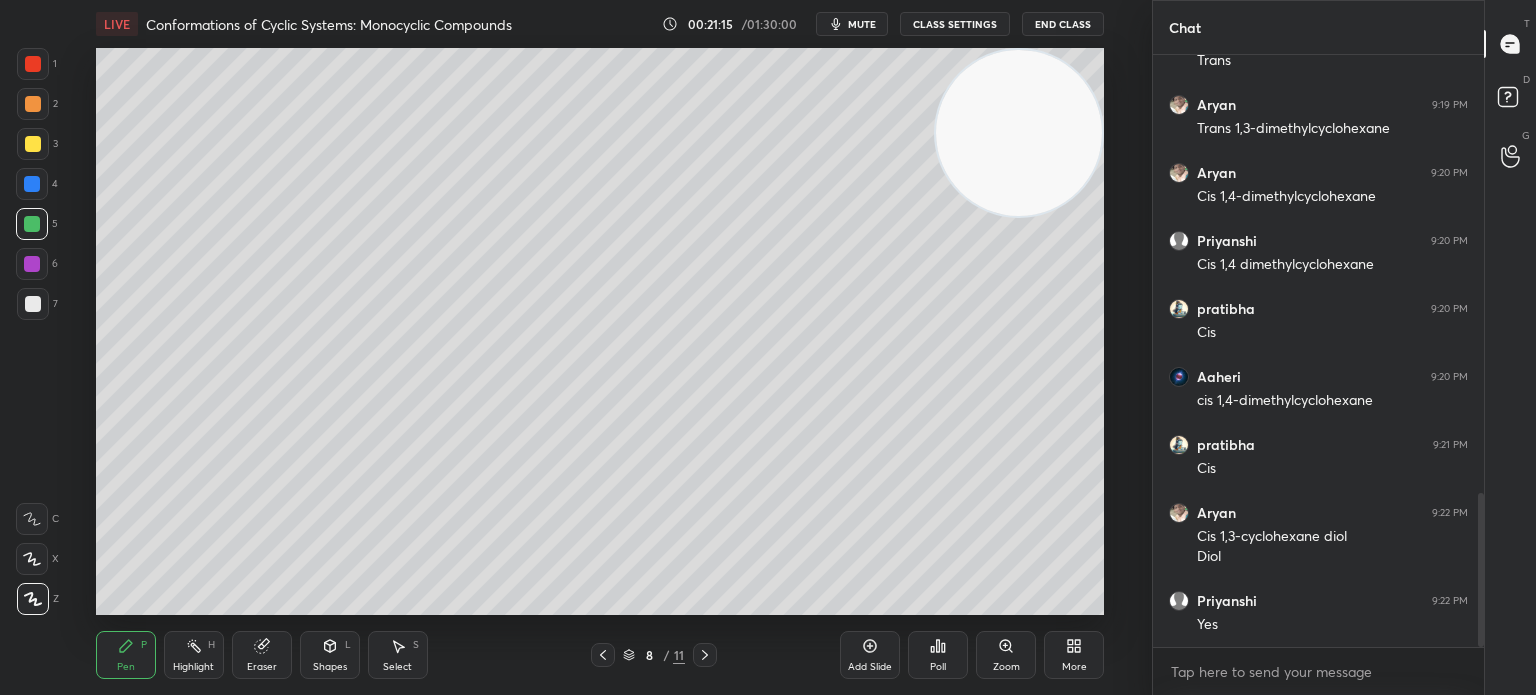 click 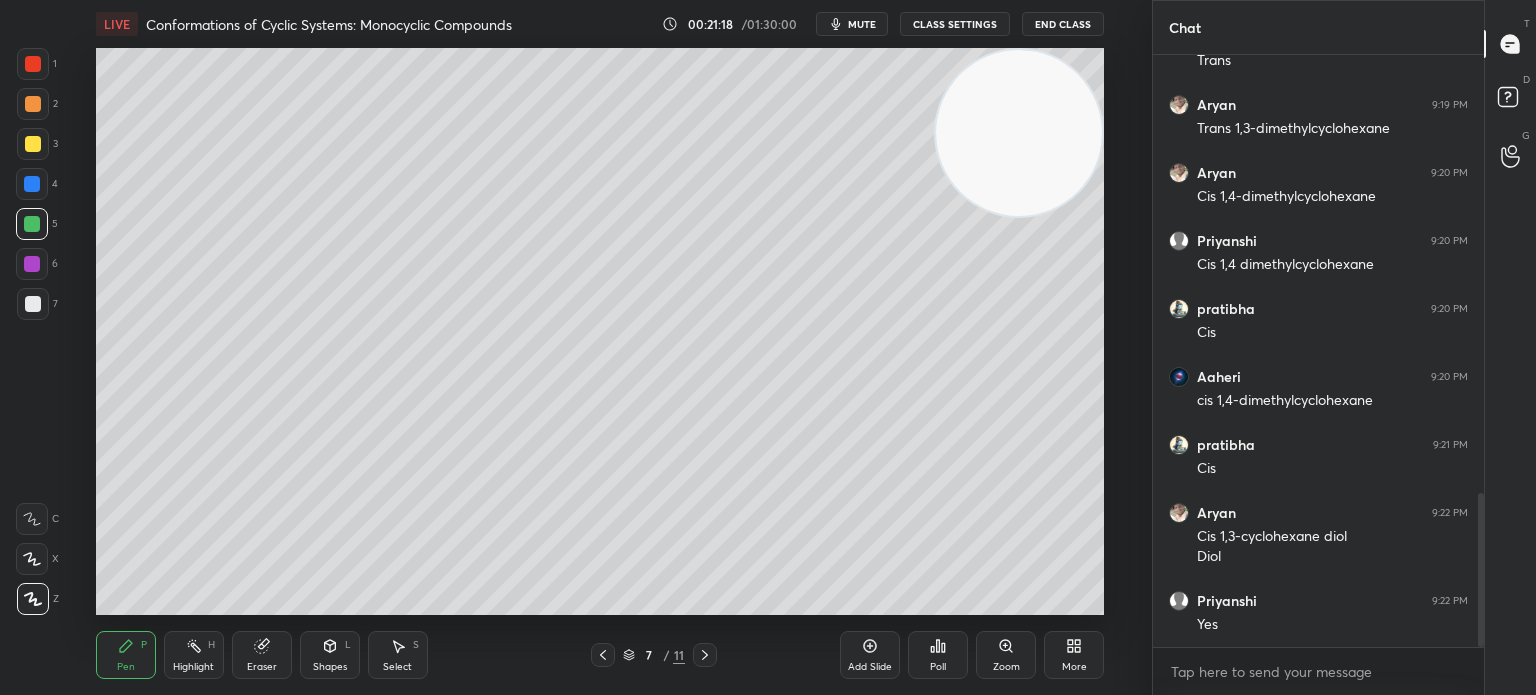 click on "Add Slide" at bounding box center (870, 655) 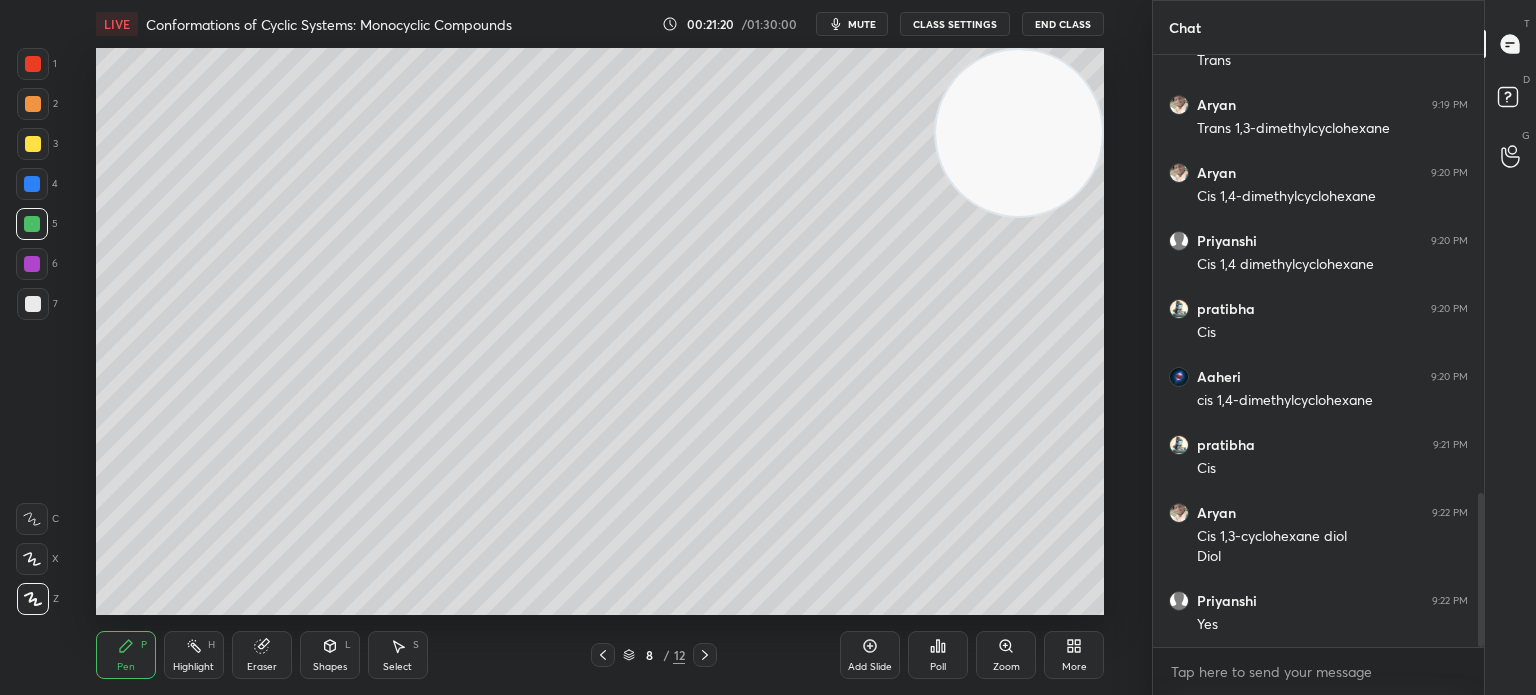 click 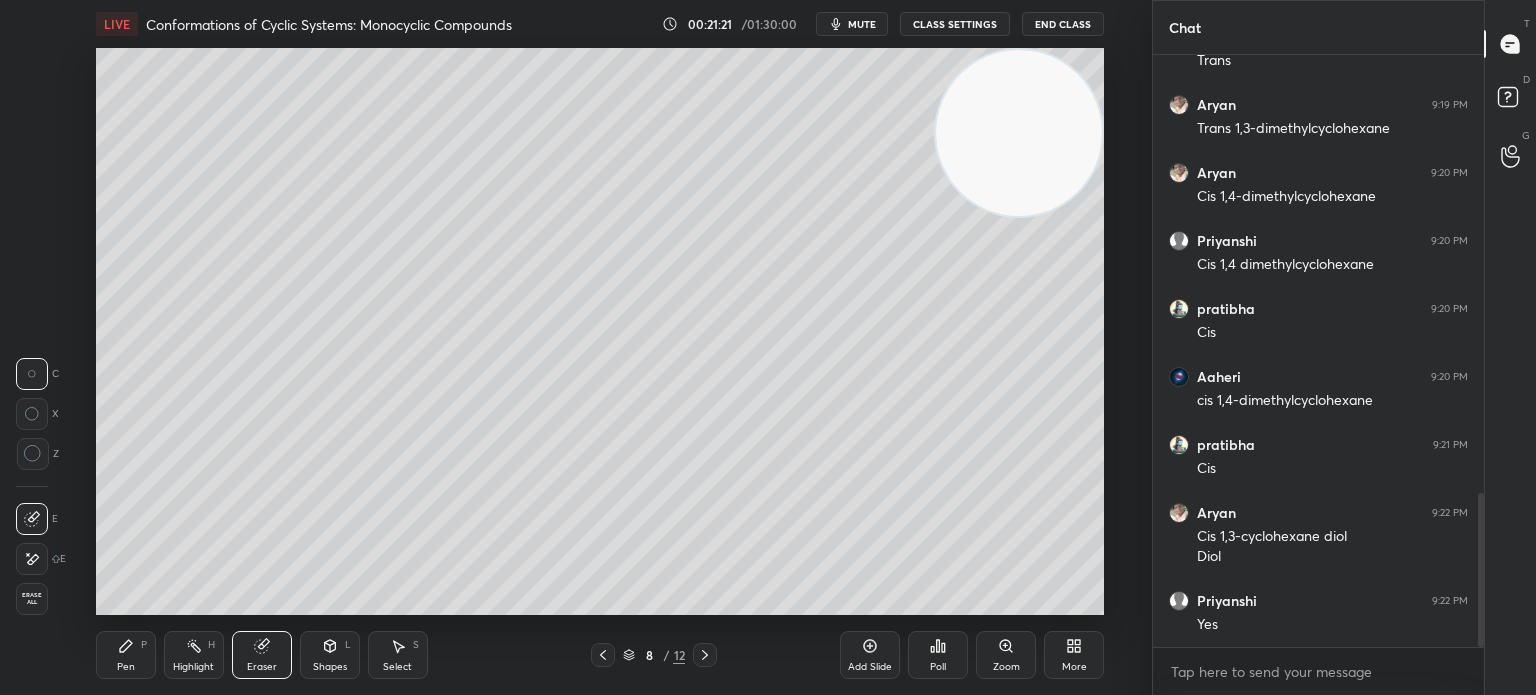 click on "Erase all" at bounding box center (34, 595) 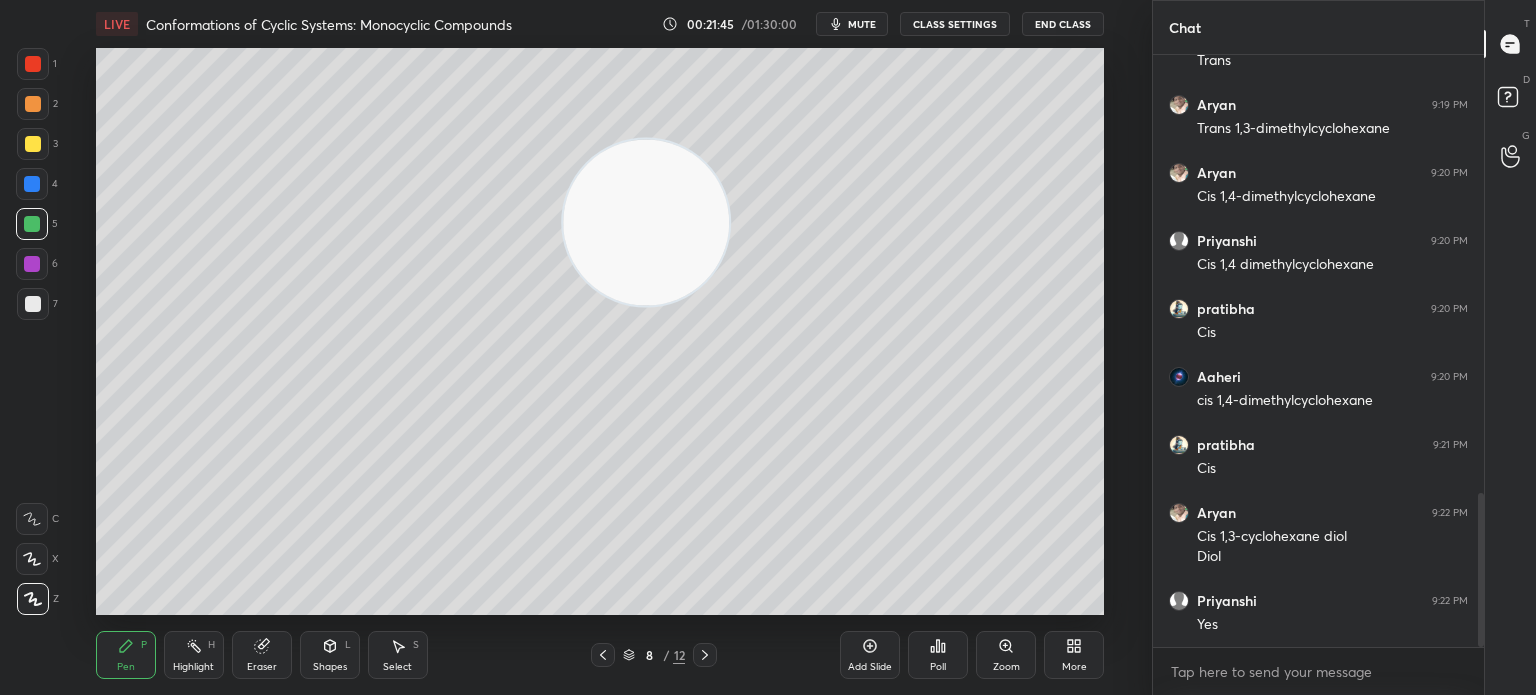 click at bounding box center [33, 144] 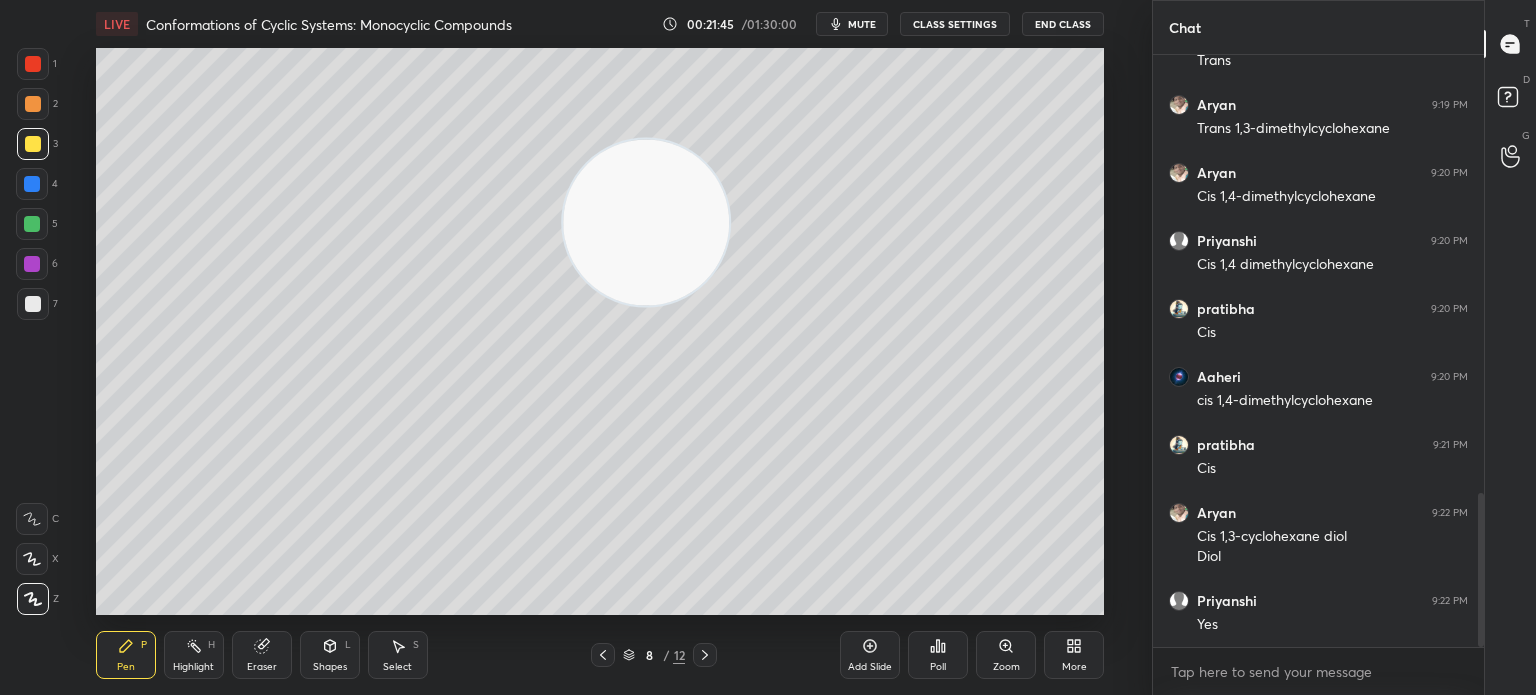 click at bounding box center (33, 144) 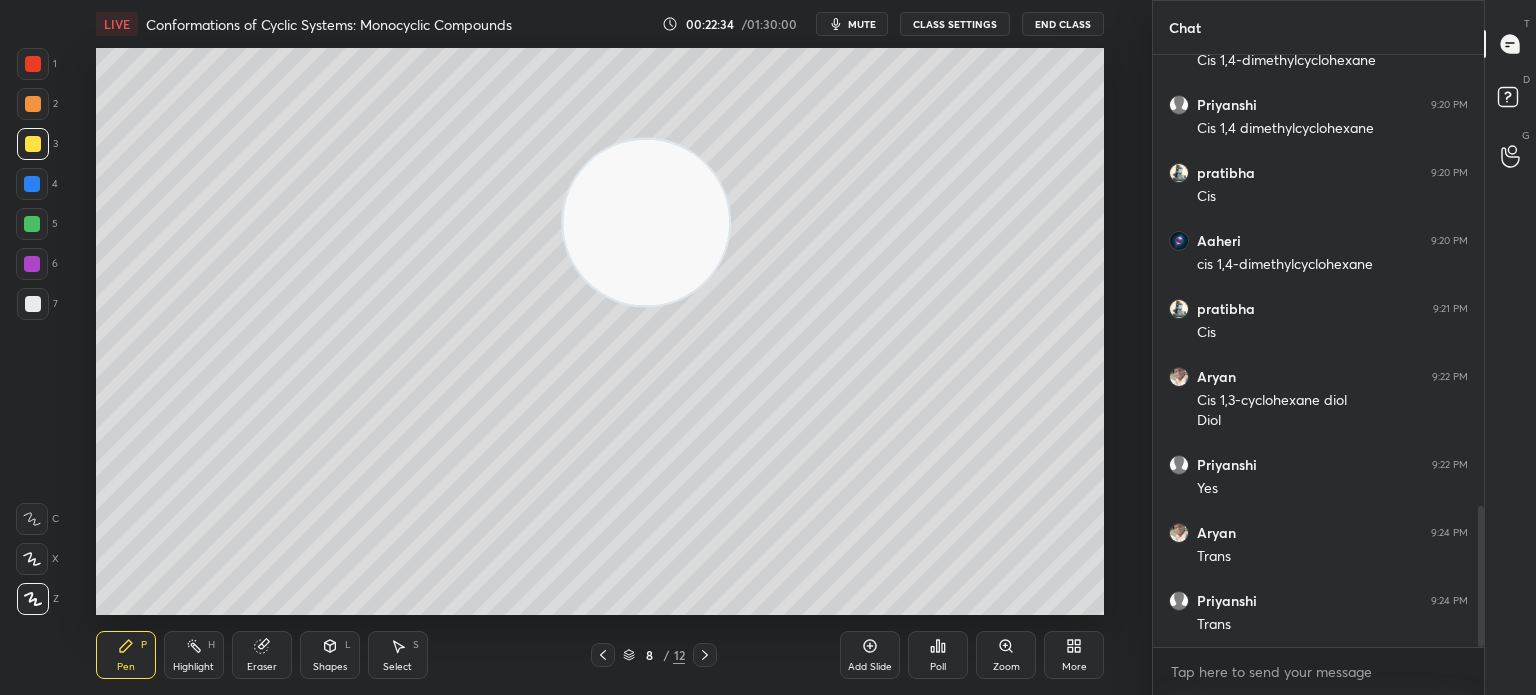 scroll, scrollTop: 1886, scrollLeft: 0, axis: vertical 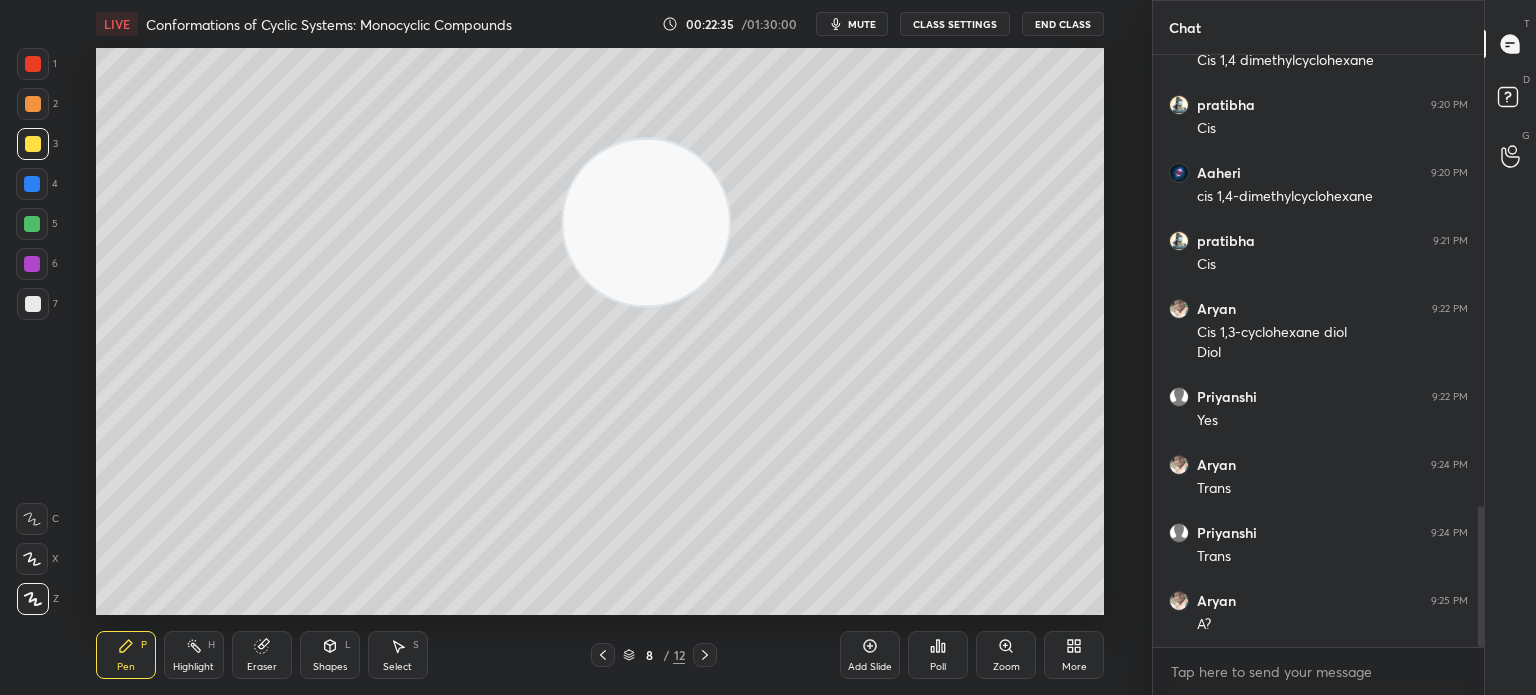 click at bounding box center [33, 304] 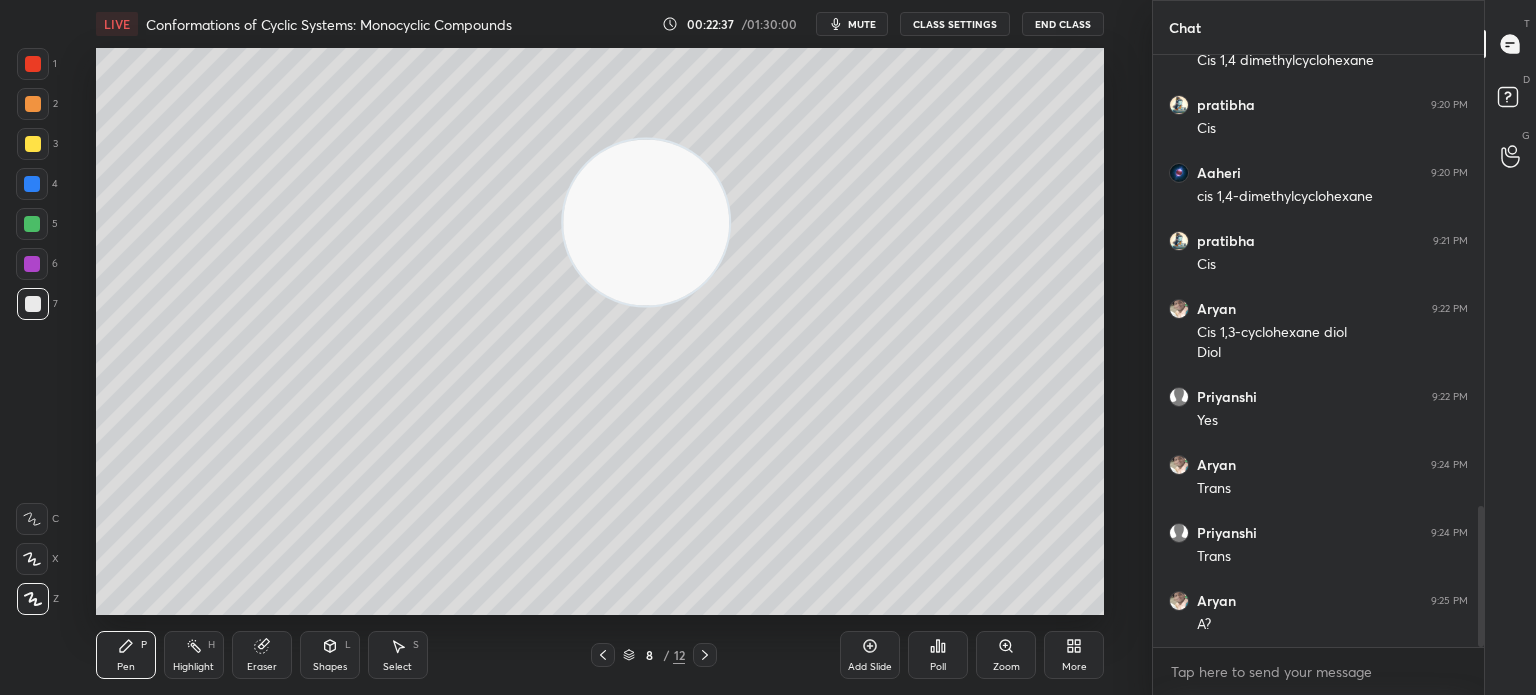 click on "Pen P Highlight H Eraser Shapes L Select S" at bounding box center (282, 655) 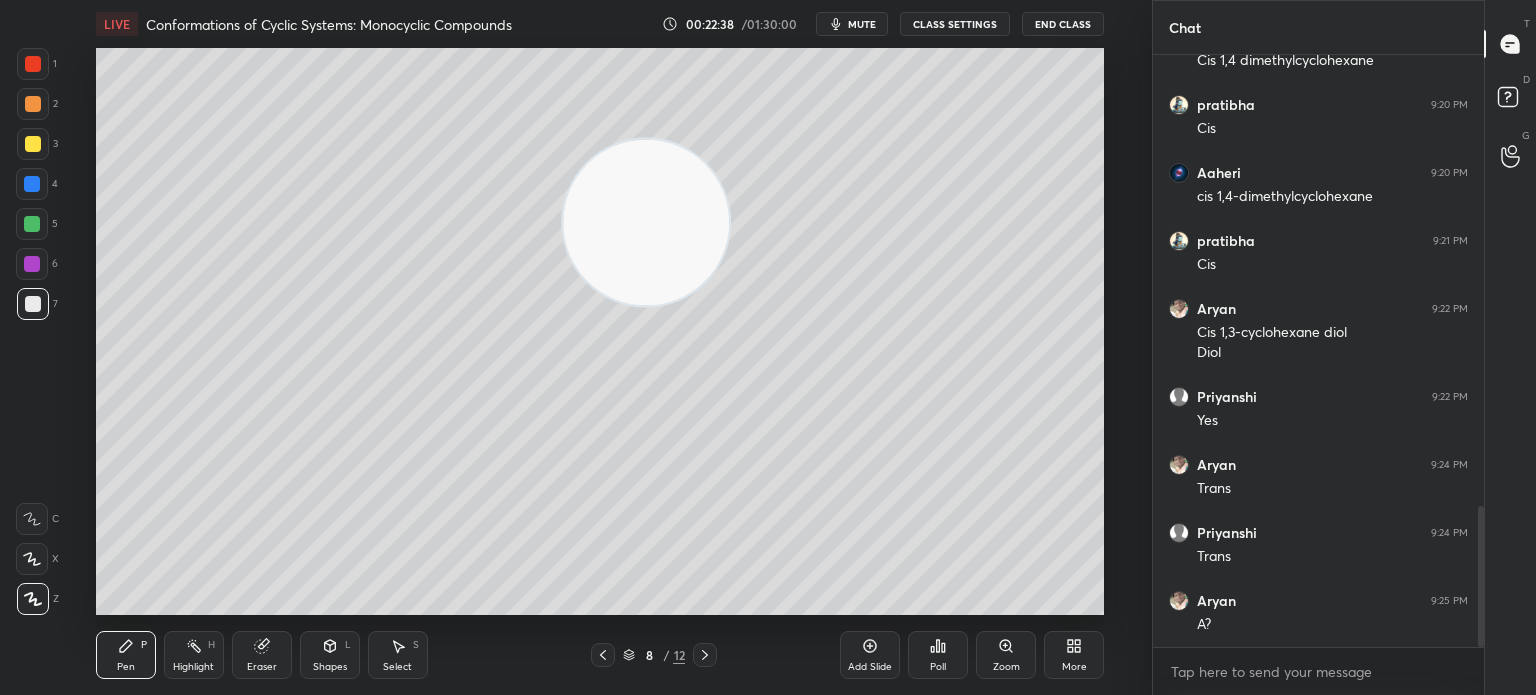 click on "Highlight H" at bounding box center [194, 655] 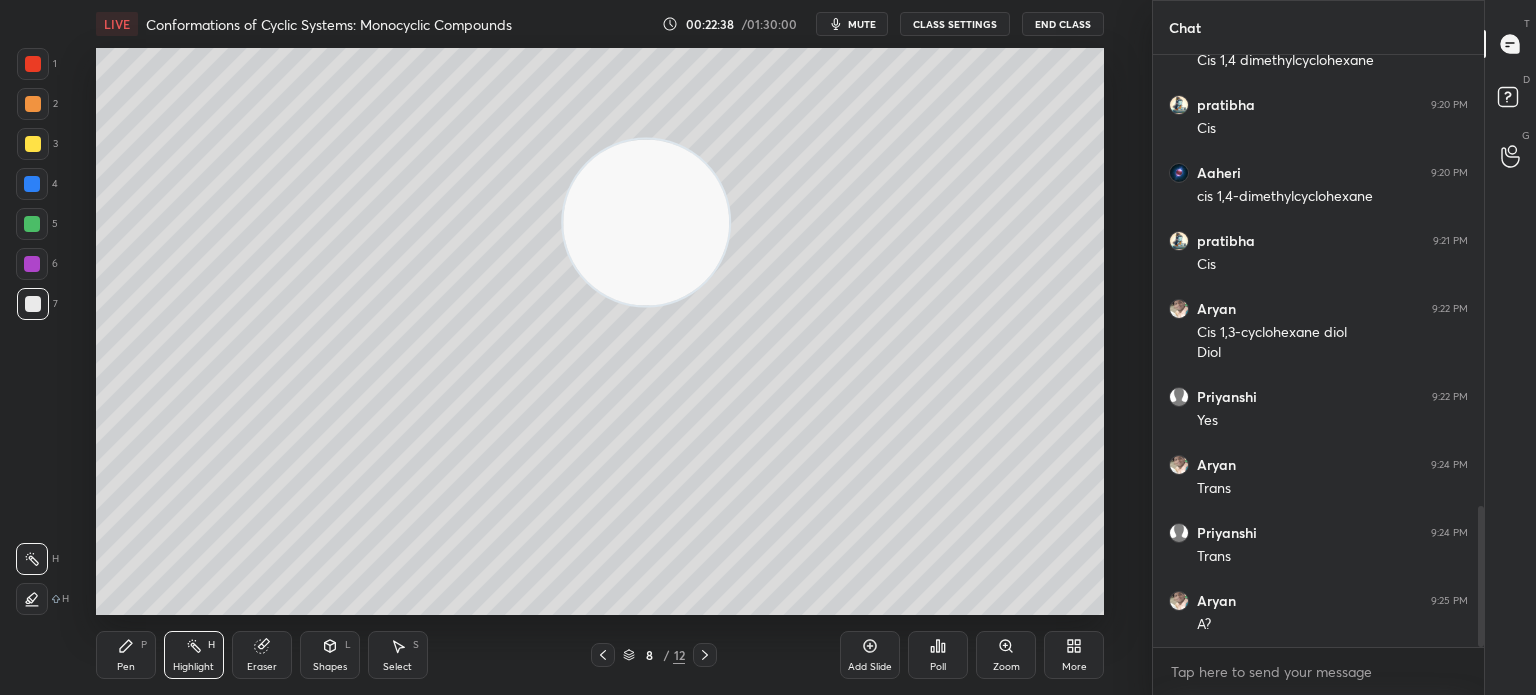 click on "Highlight H" at bounding box center [194, 655] 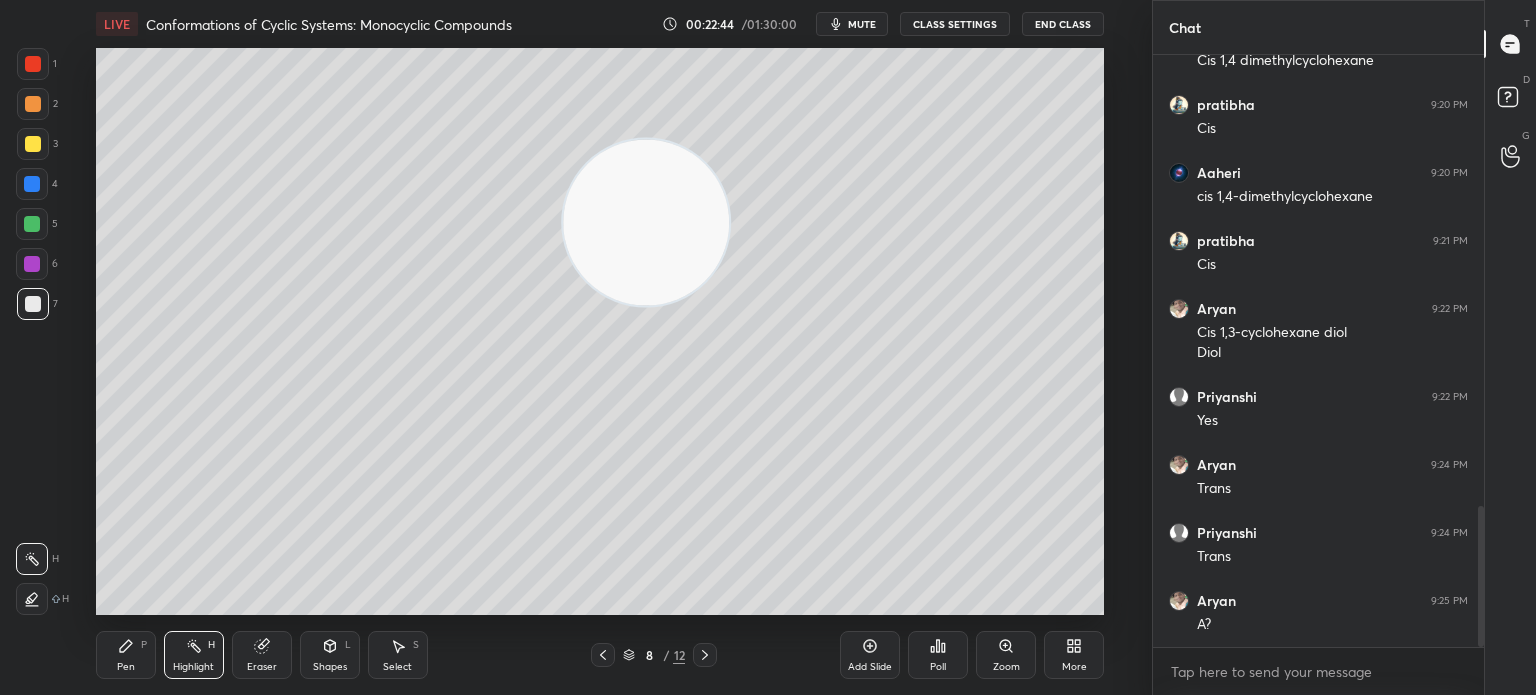 click on "Pen" at bounding box center (126, 667) 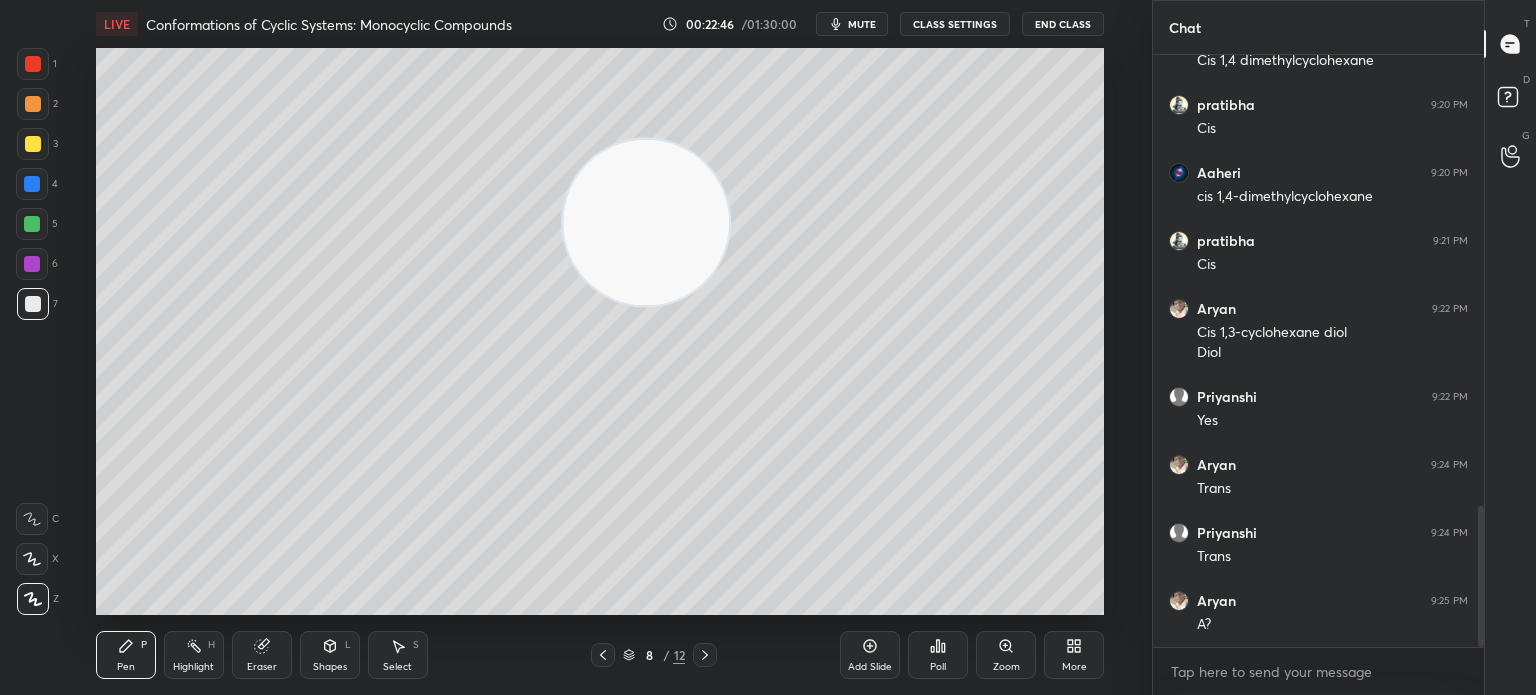 click on "Eraser" at bounding box center [262, 655] 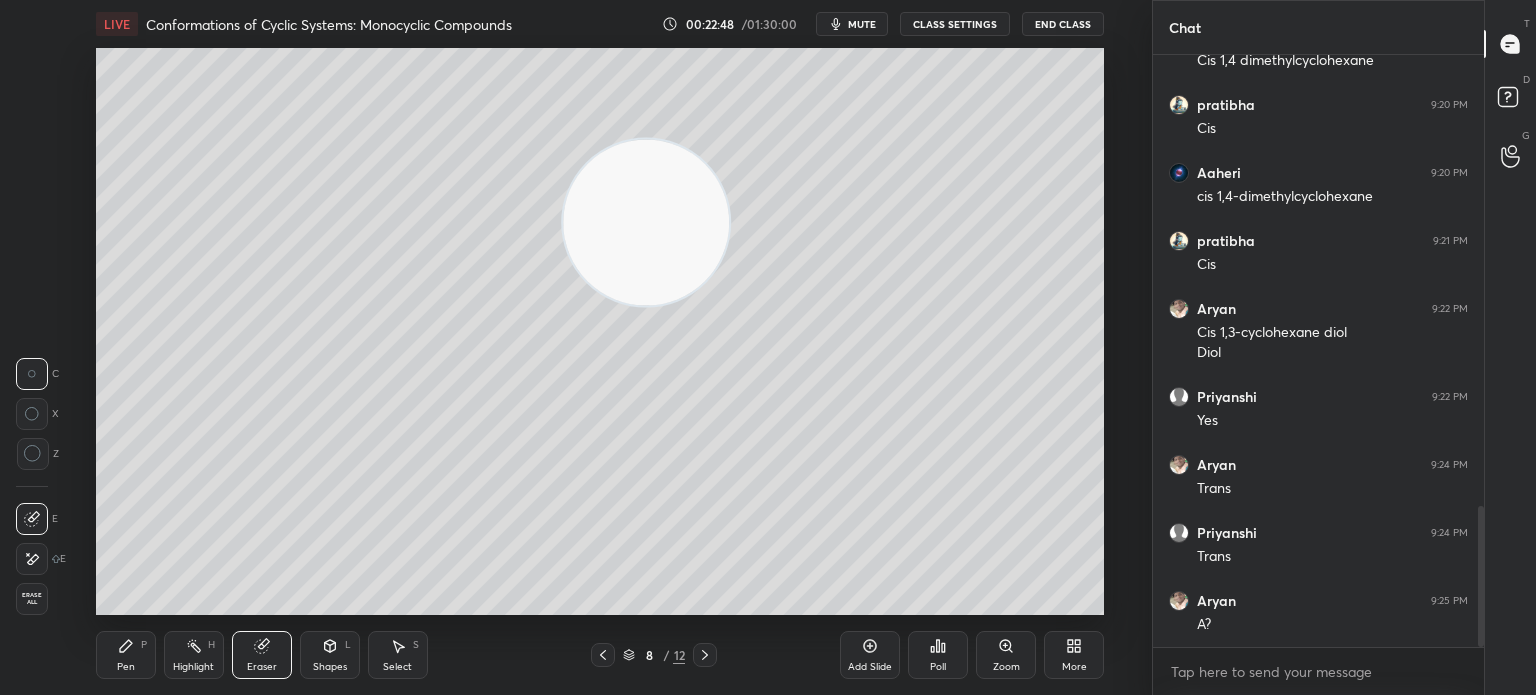 click on "Pen" at bounding box center [126, 667] 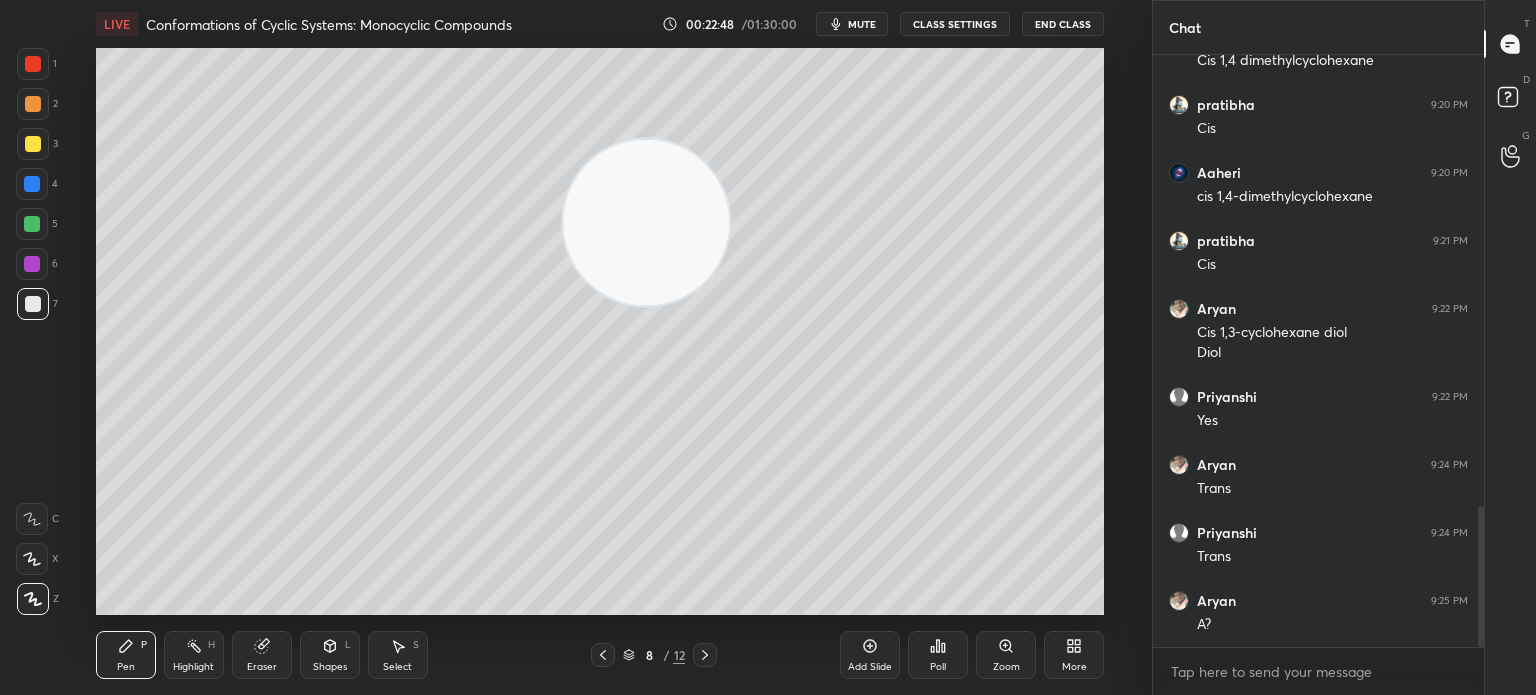 click on "Pen P" at bounding box center [126, 655] 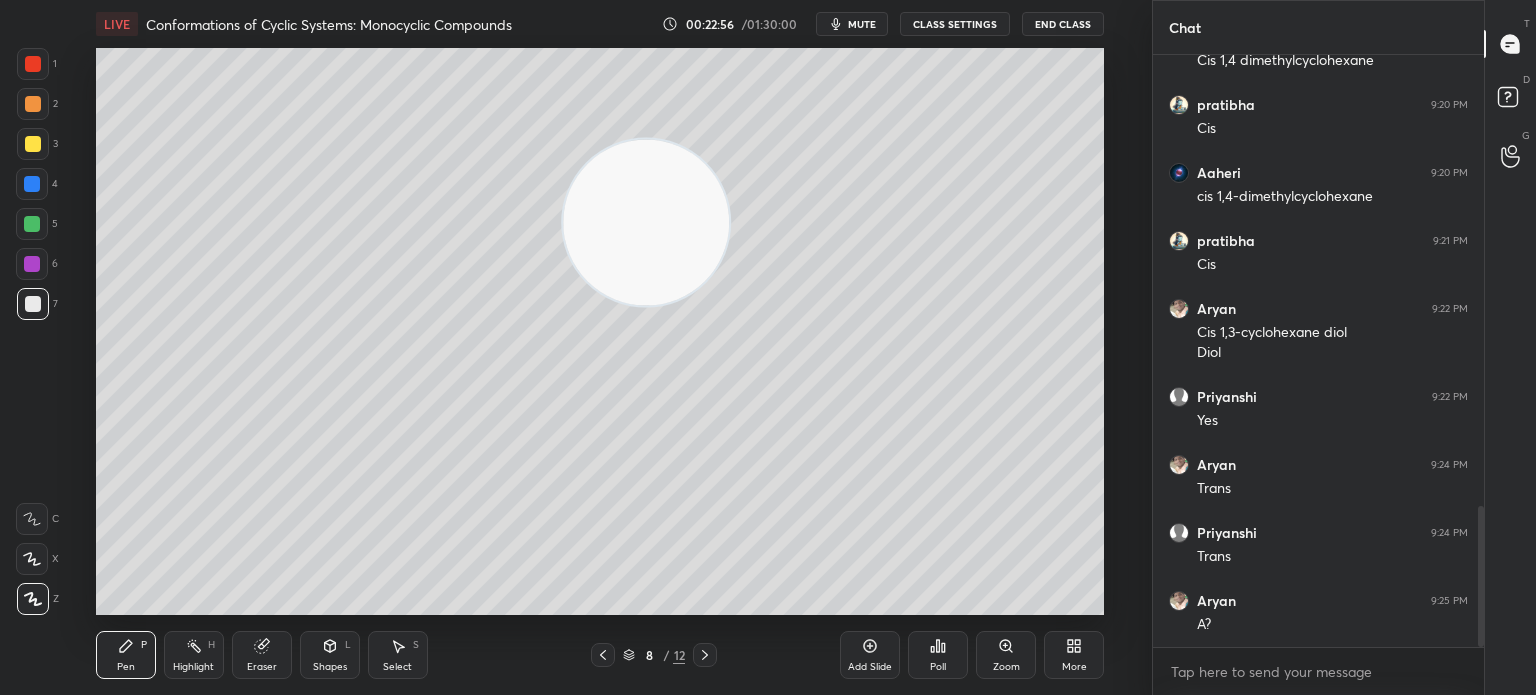 click at bounding box center (33, 144) 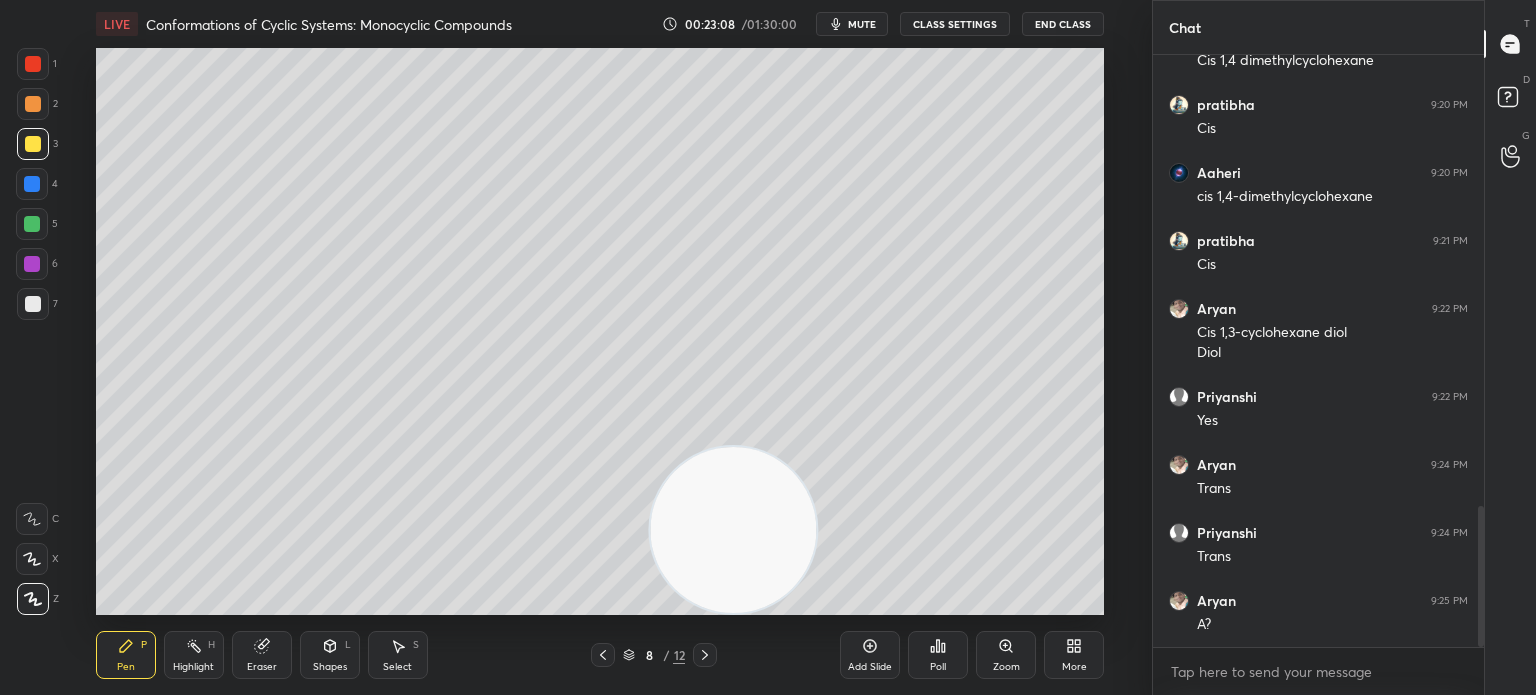 click on "Highlight H" at bounding box center (194, 655) 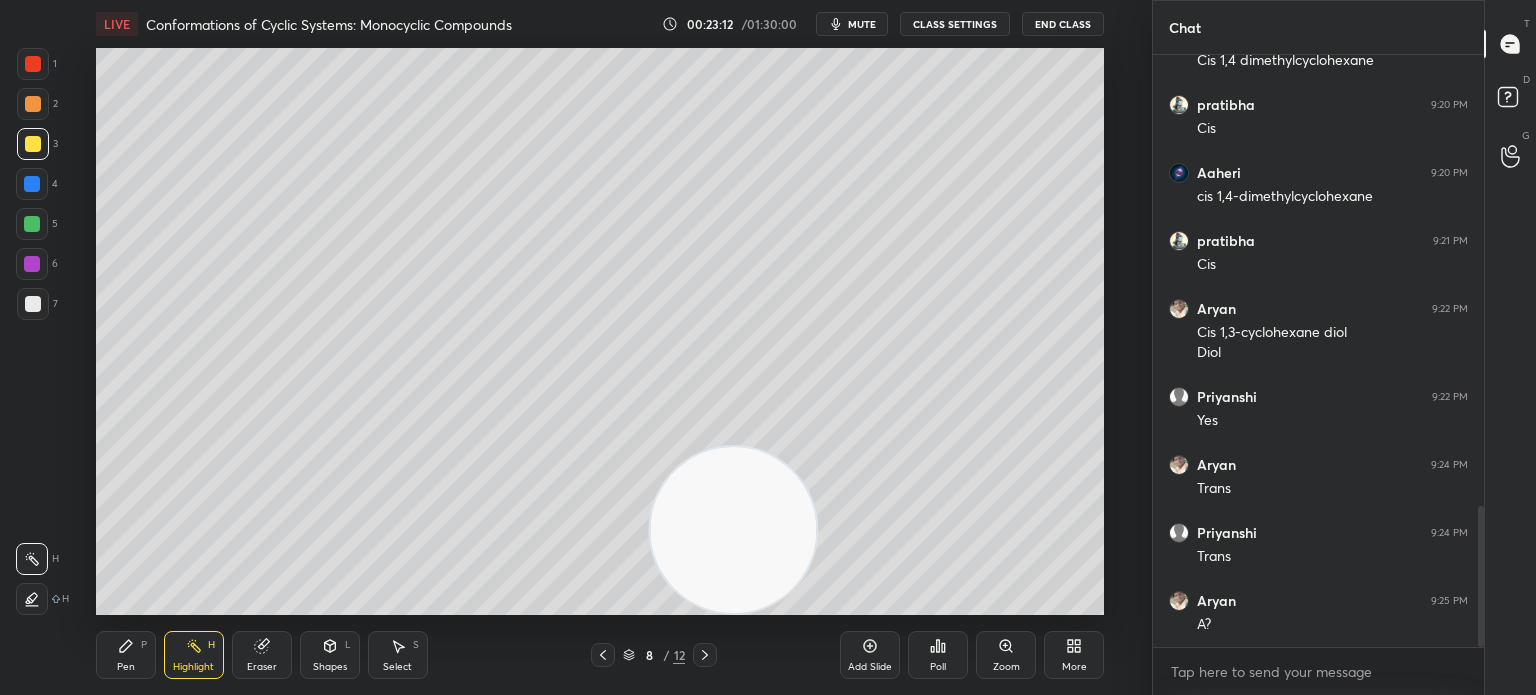 click on "Pen" at bounding box center [126, 667] 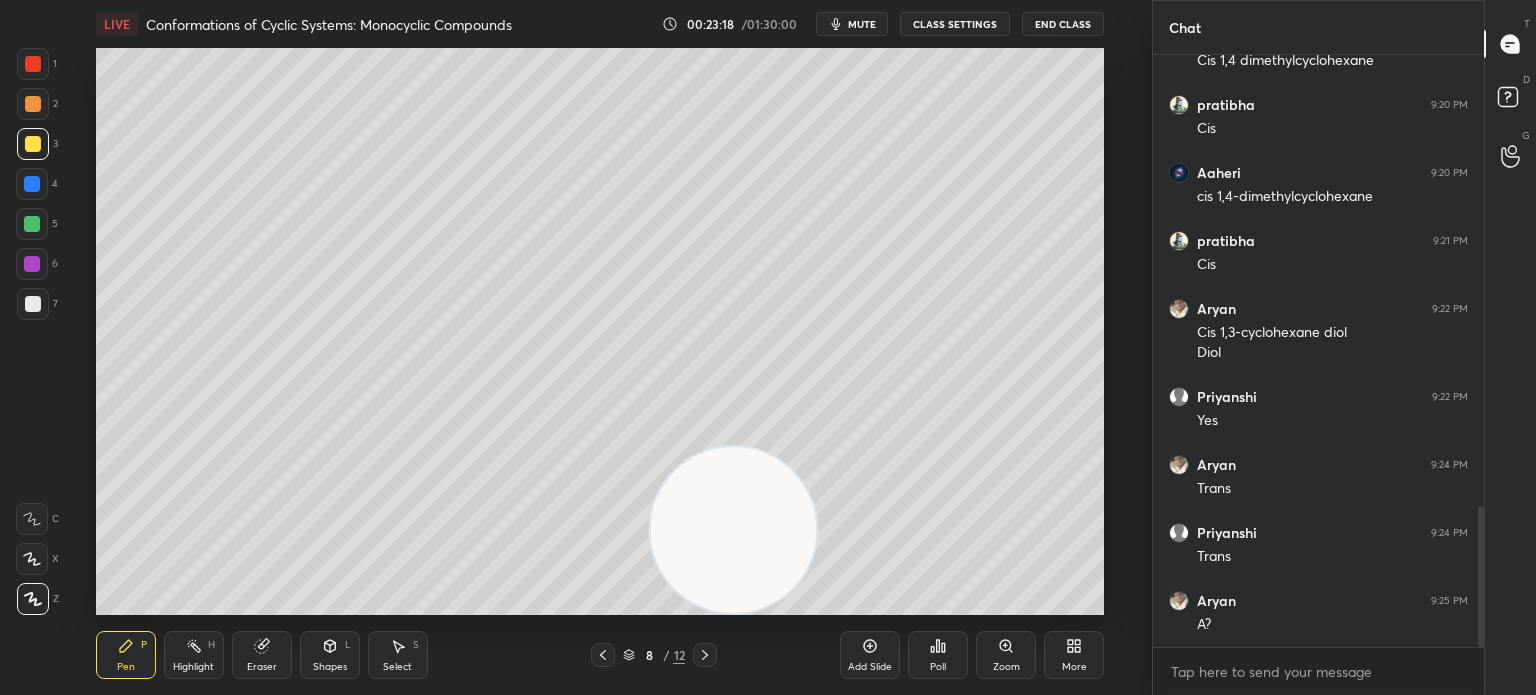 click on "Eraser" at bounding box center (262, 655) 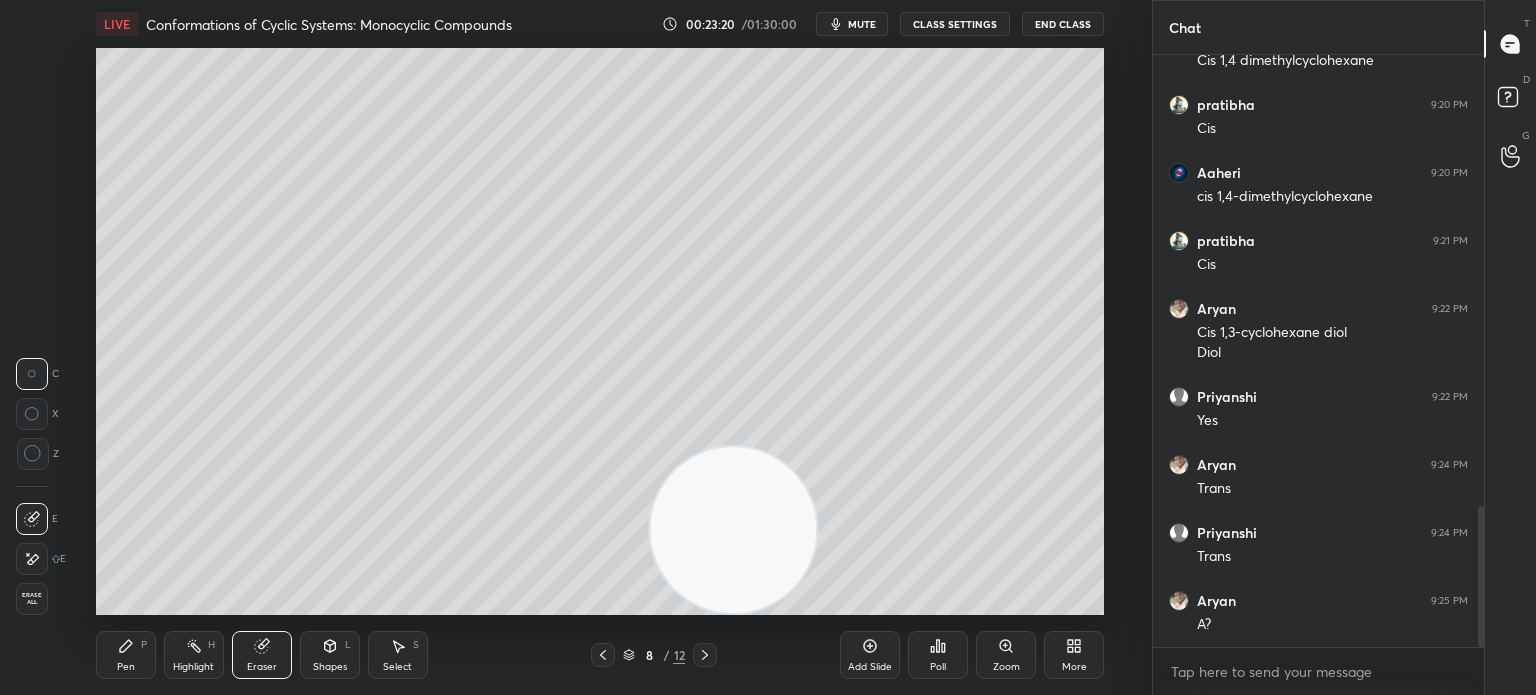 click on "Pen P Highlight H Eraser Shapes L Select S 8 / 12 Add Slide Poll Zoom More" at bounding box center [600, 655] 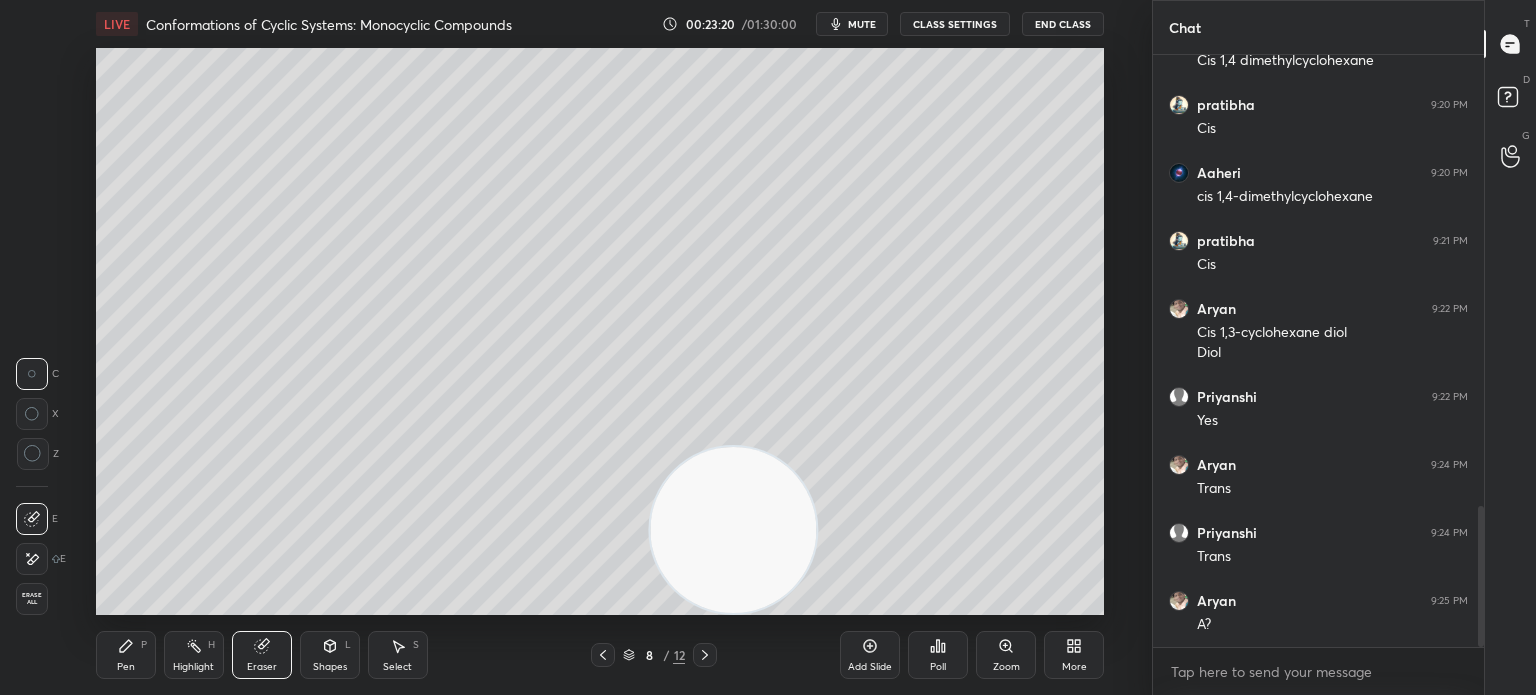 click 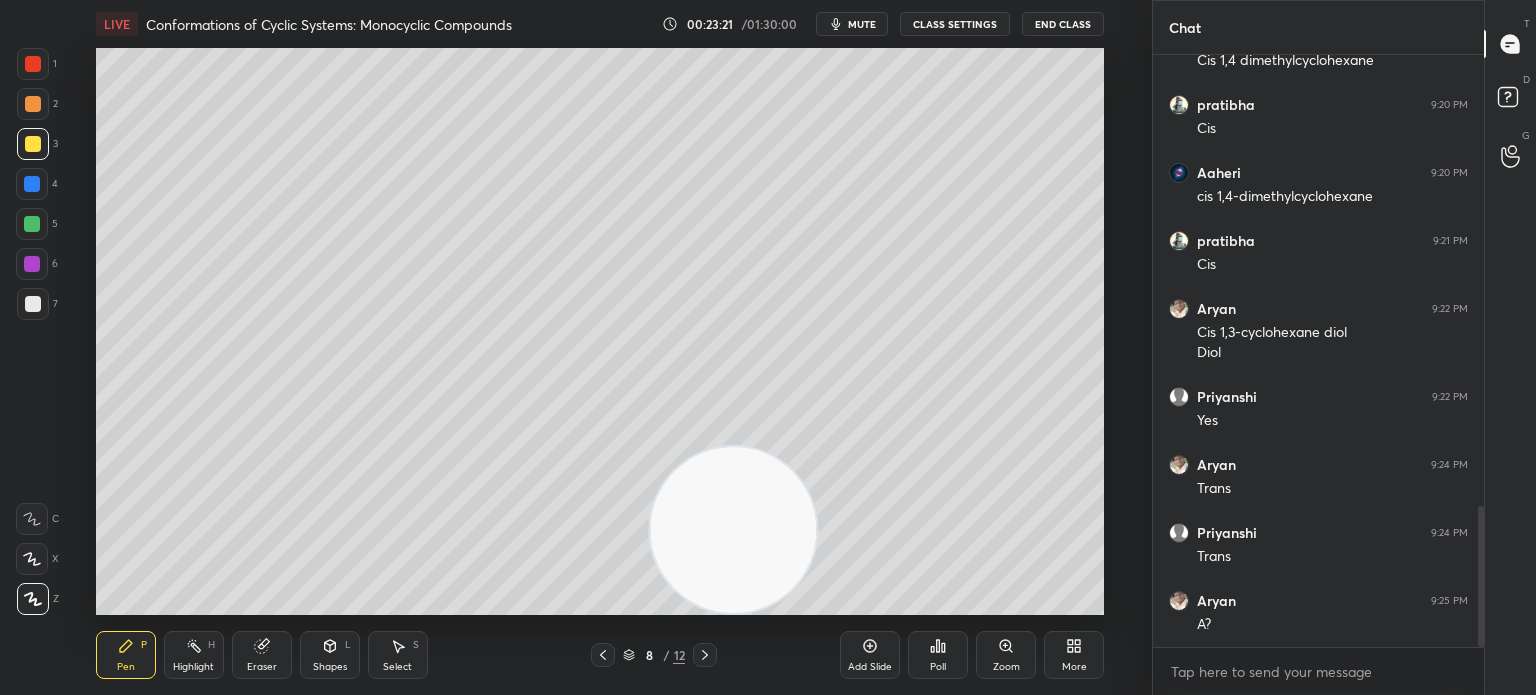 click at bounding box center [33, 304] 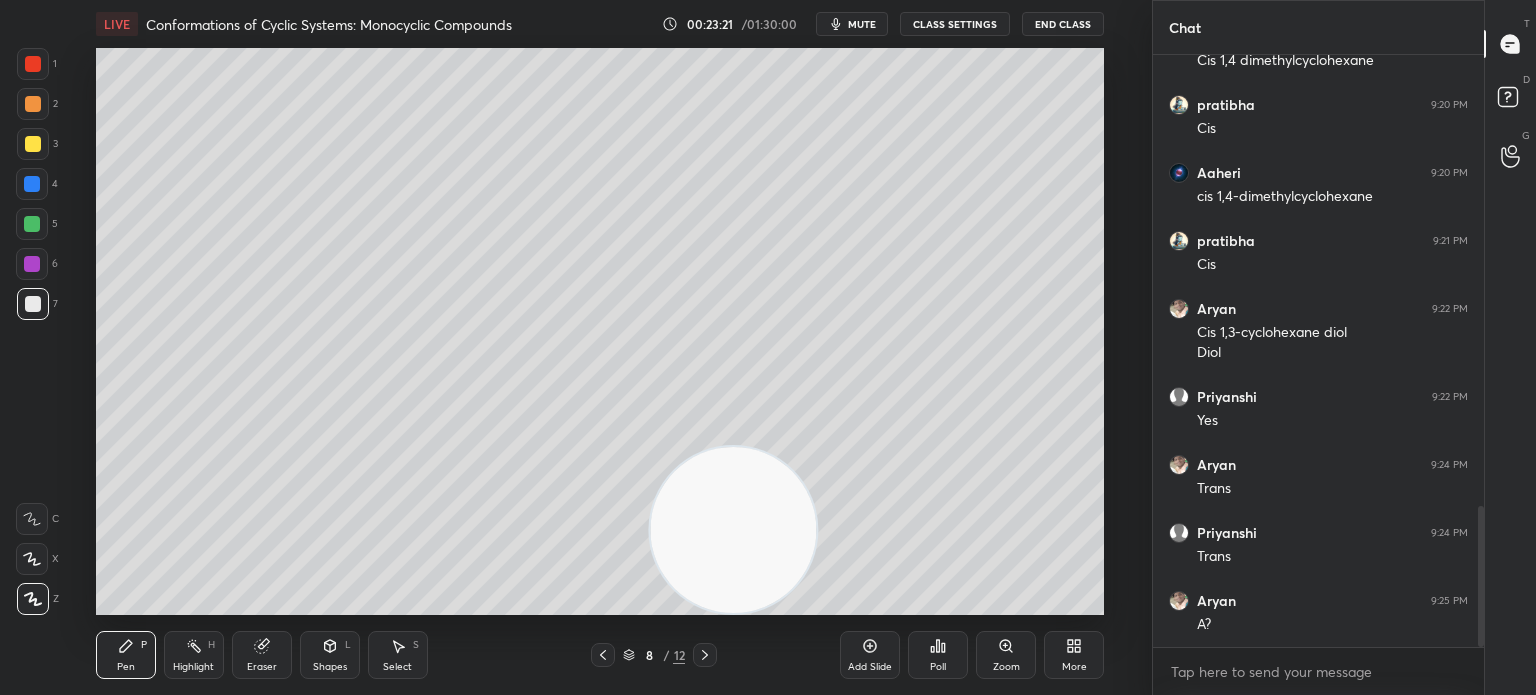 click at bounding box center (33, 304) 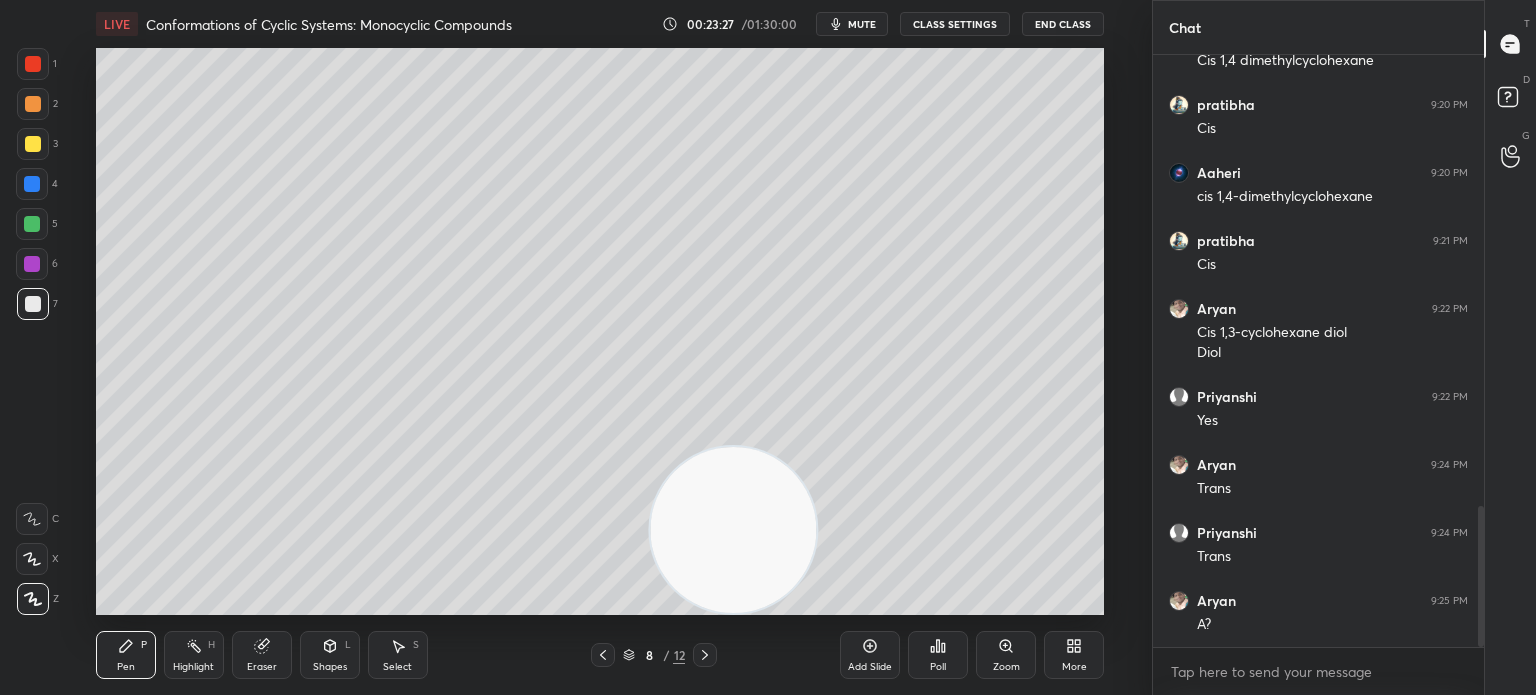 click 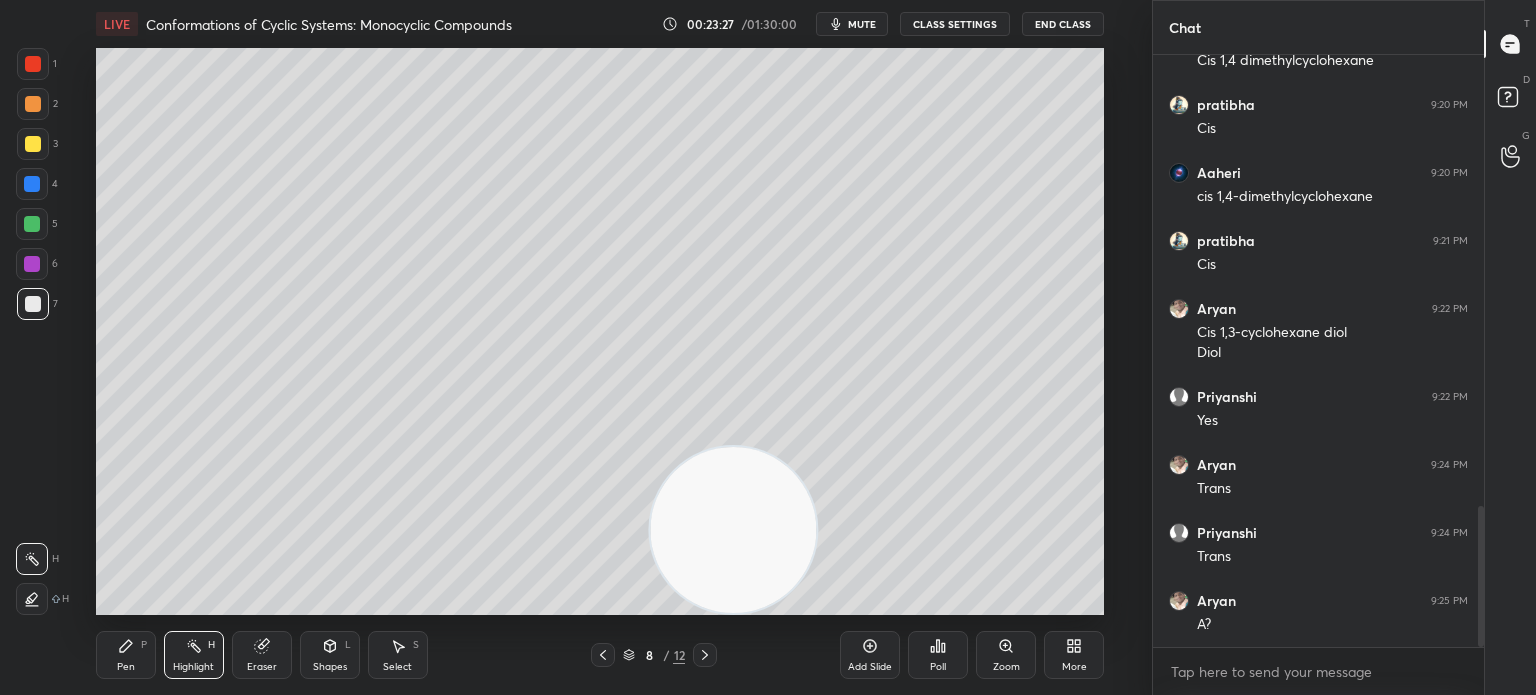 click on "Pen P Highlight H Eraser Shapes L Select S 8 / 12 Add Slide Poll Zoom More" at bounding box center [600, 655] 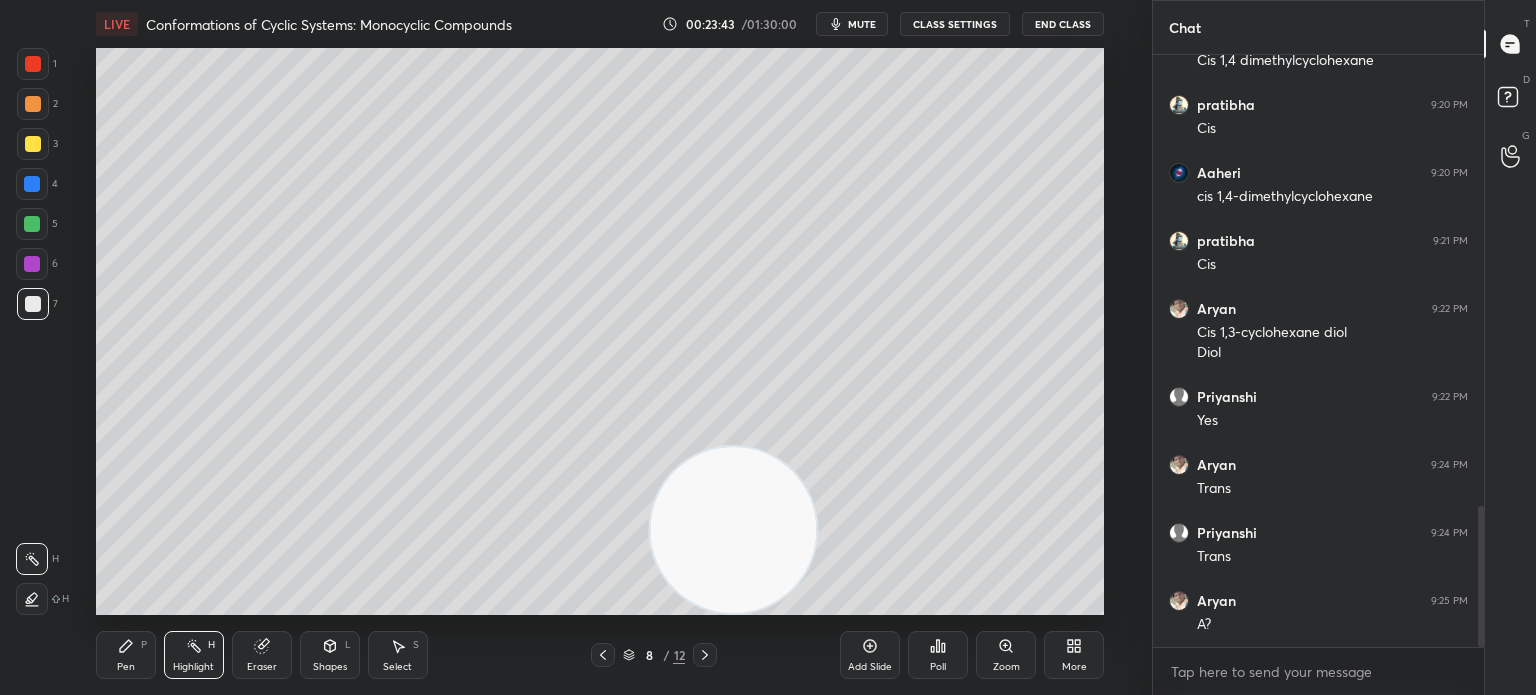 click at bounding box center (33, 104) 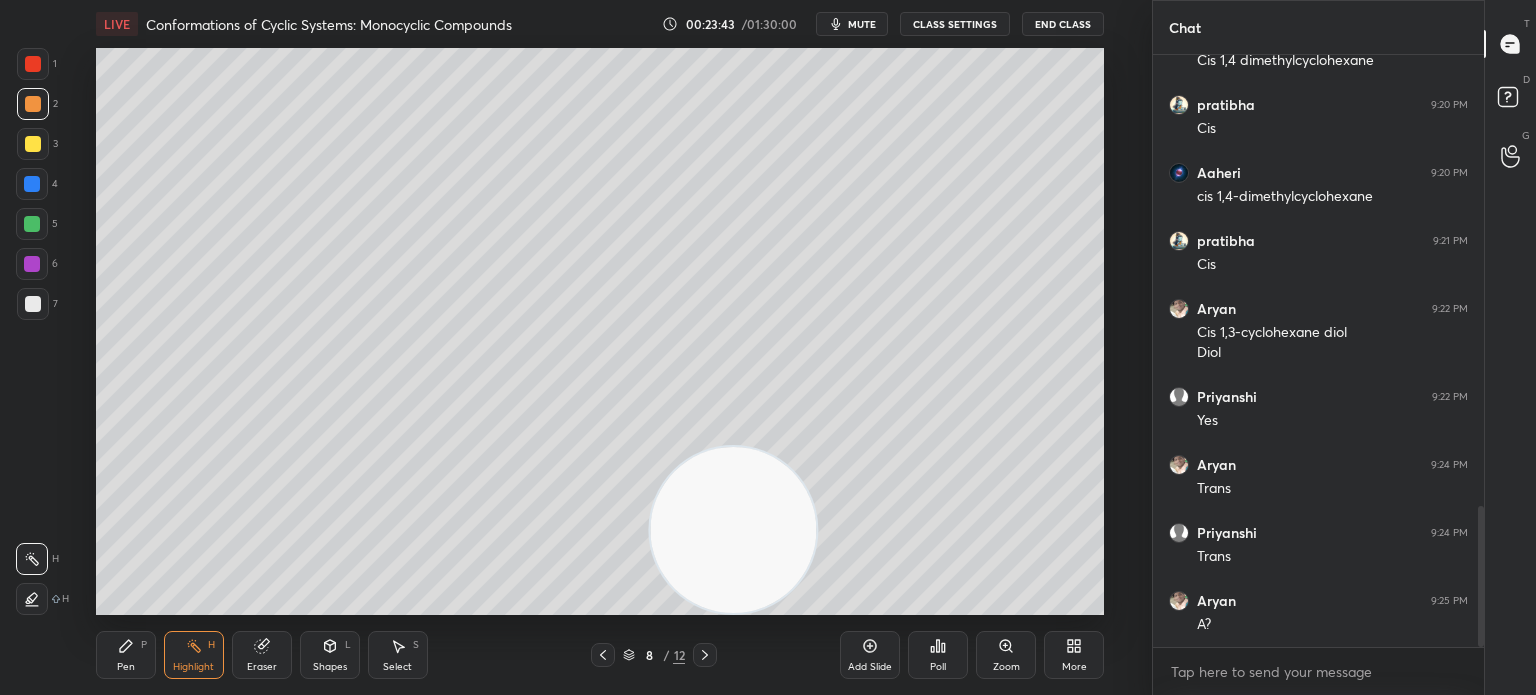 click on "3" at bounding box center [37, 148] 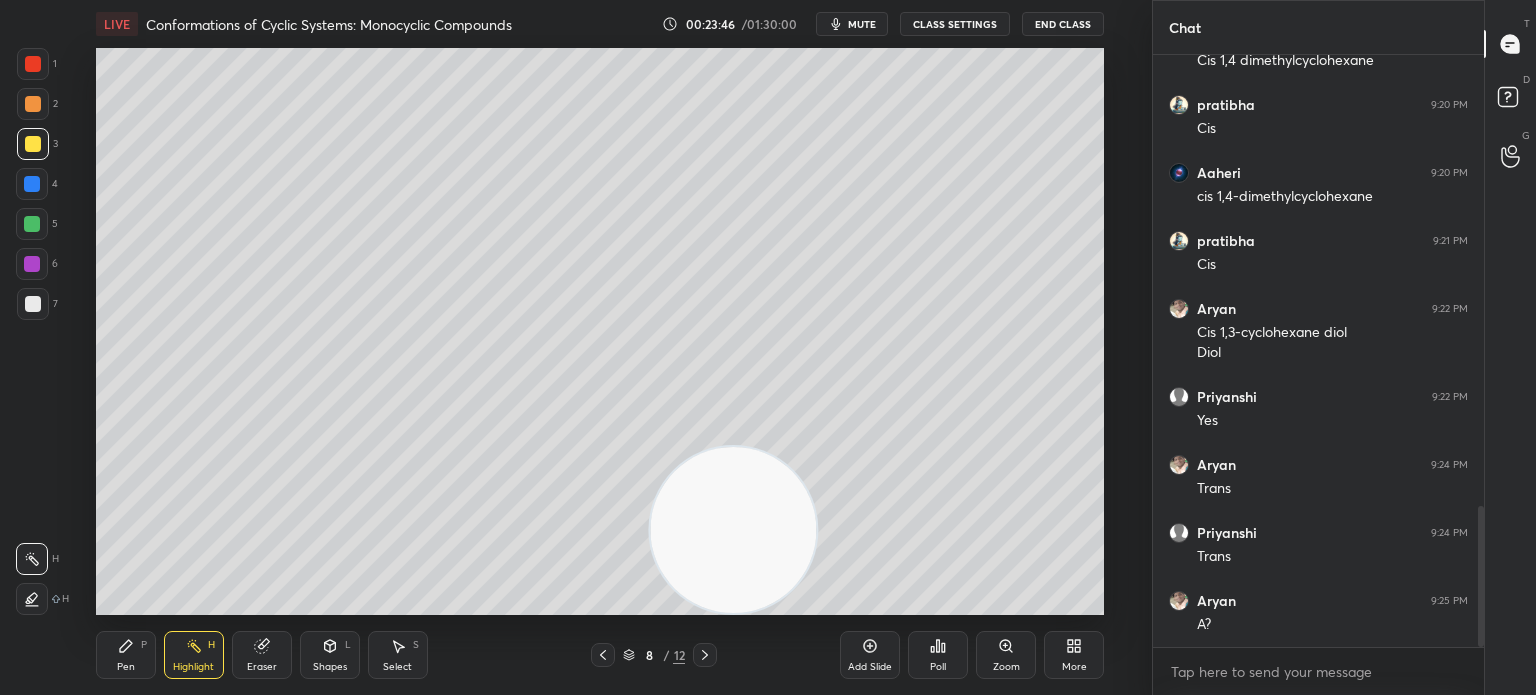 click 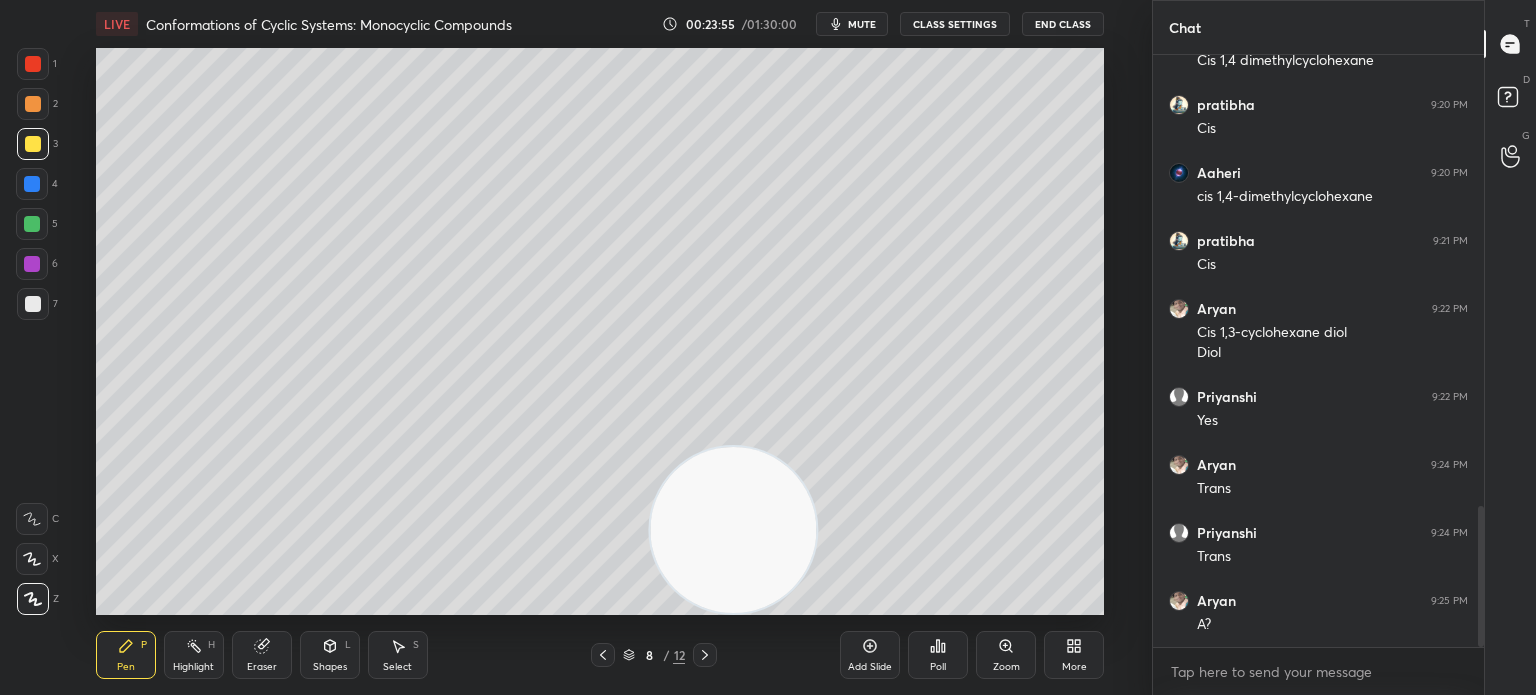 click on "Highlight H" at bounding box center [194, 655] 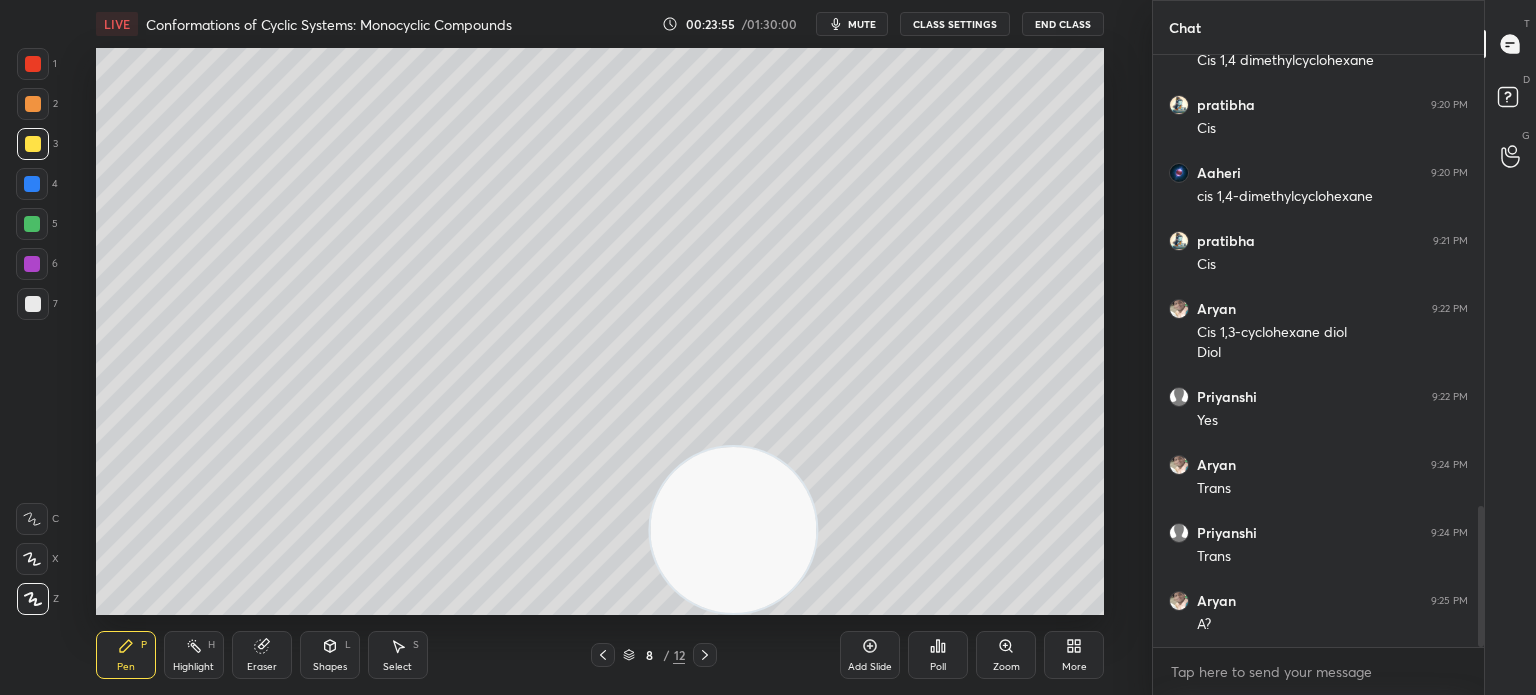 click on "Highlight H" at bounding box center (194, 655) 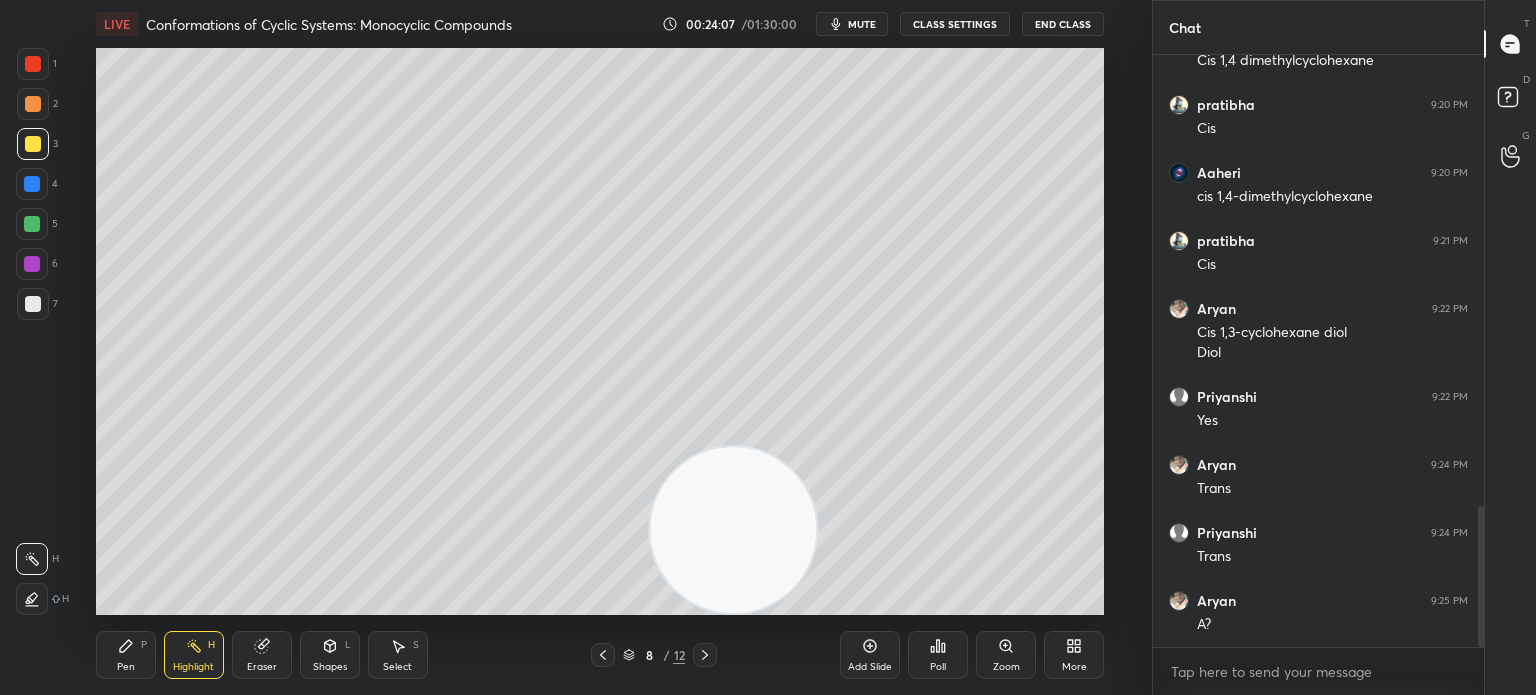 click 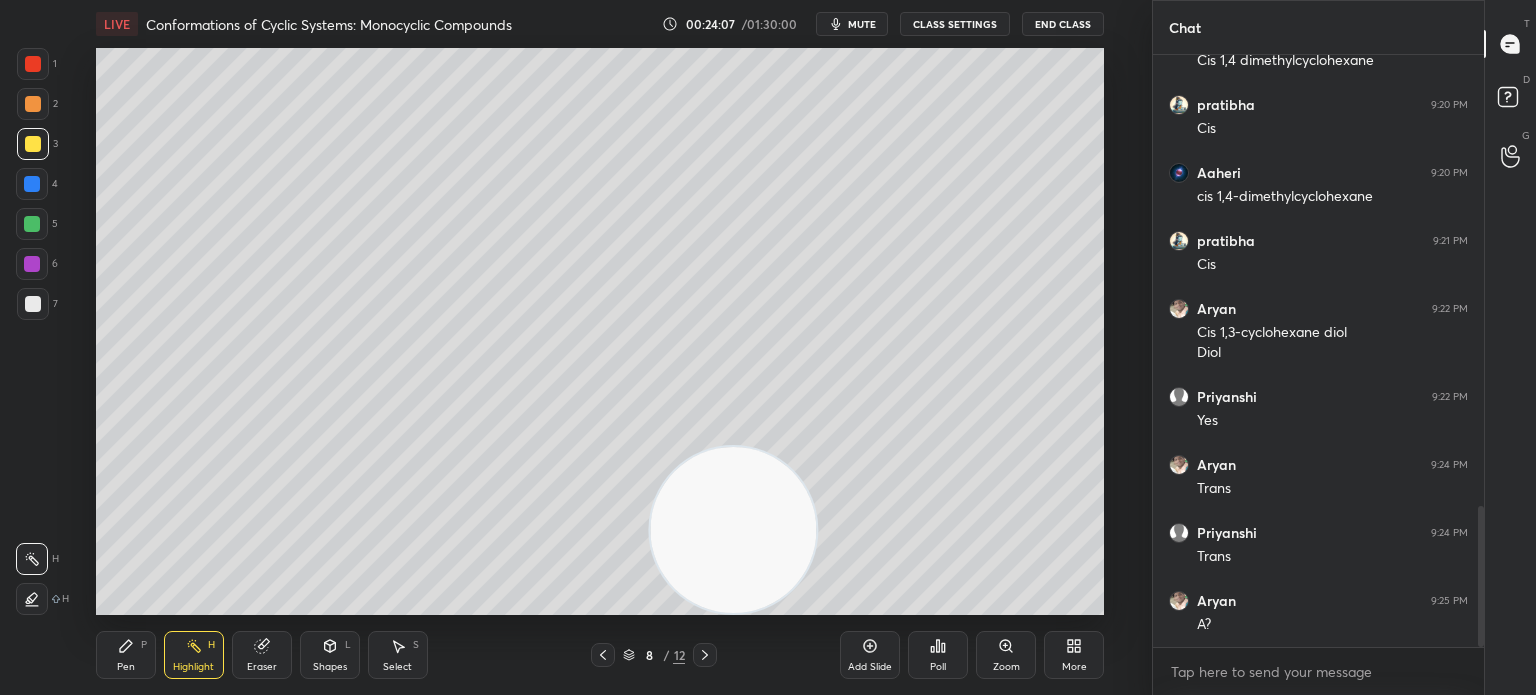 click on "Pen P Highlight H Eraser Shapes L Select S 8 / 12 Add Slide Poll Zoom More" at bounding box center [600, 655] 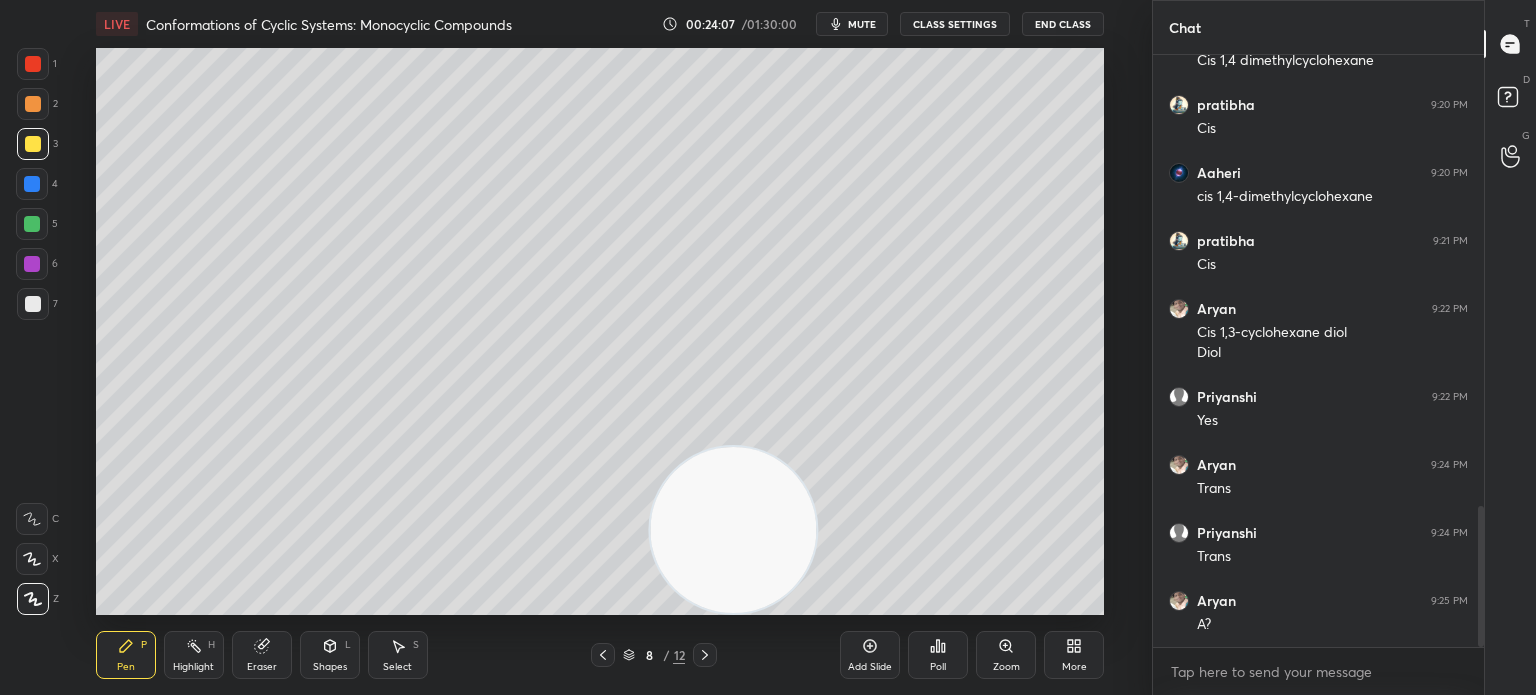 click on "Highlight" at bounding box center [193, 667] 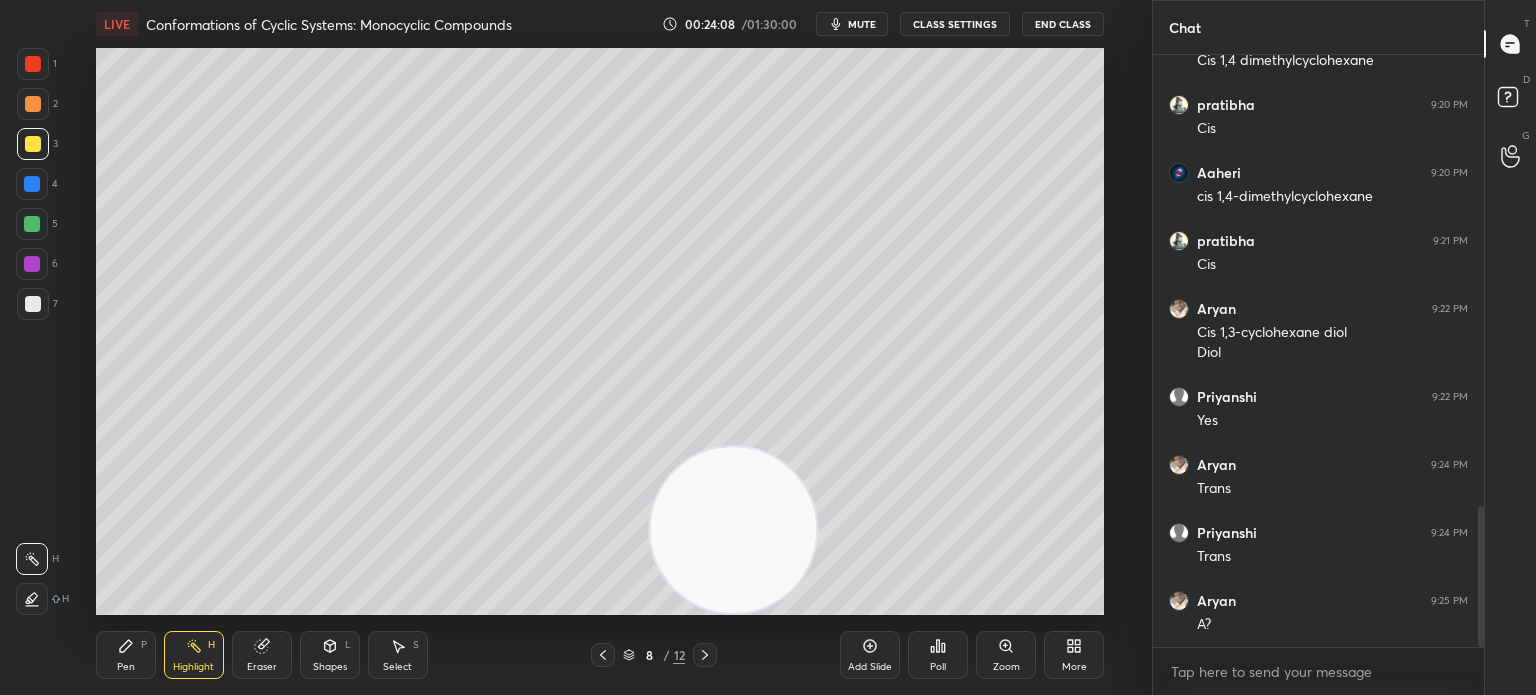 click 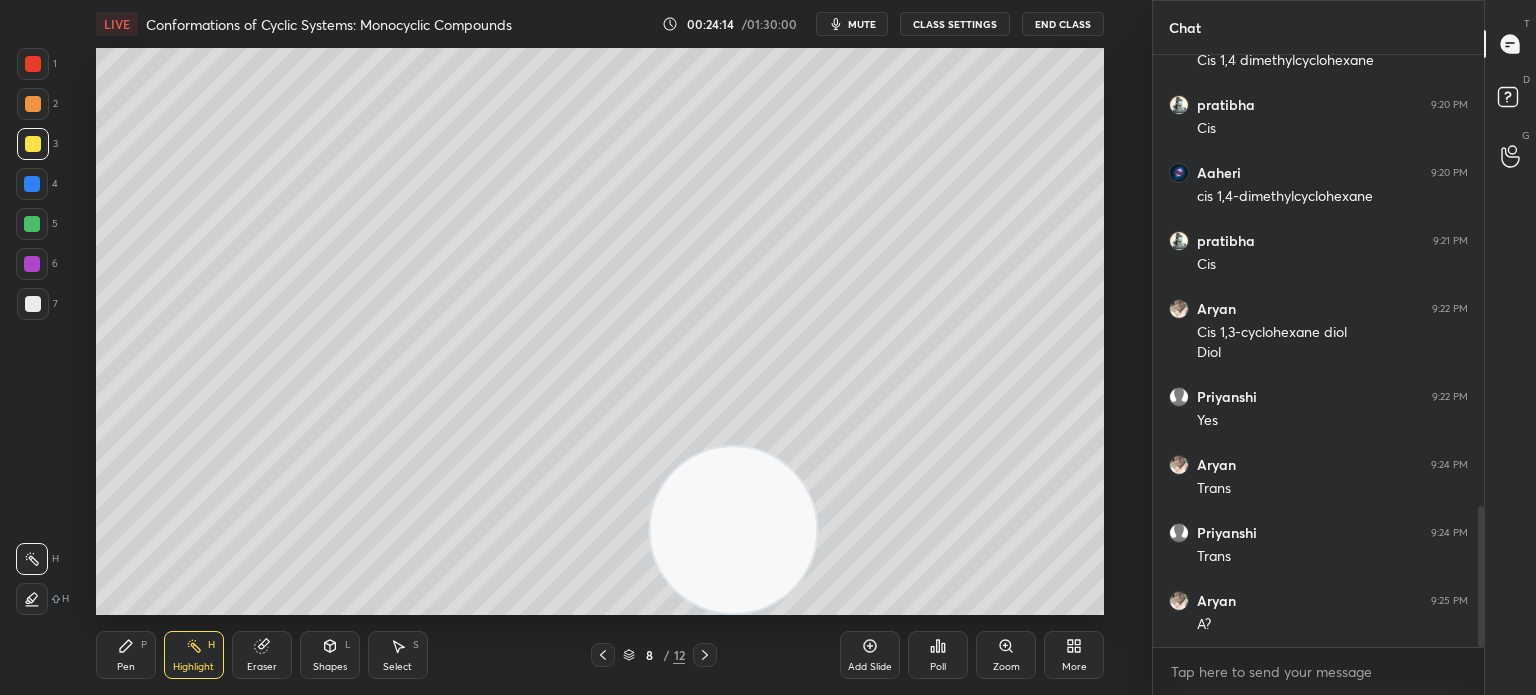 click on "Pen" at bounding box center [126, 667] 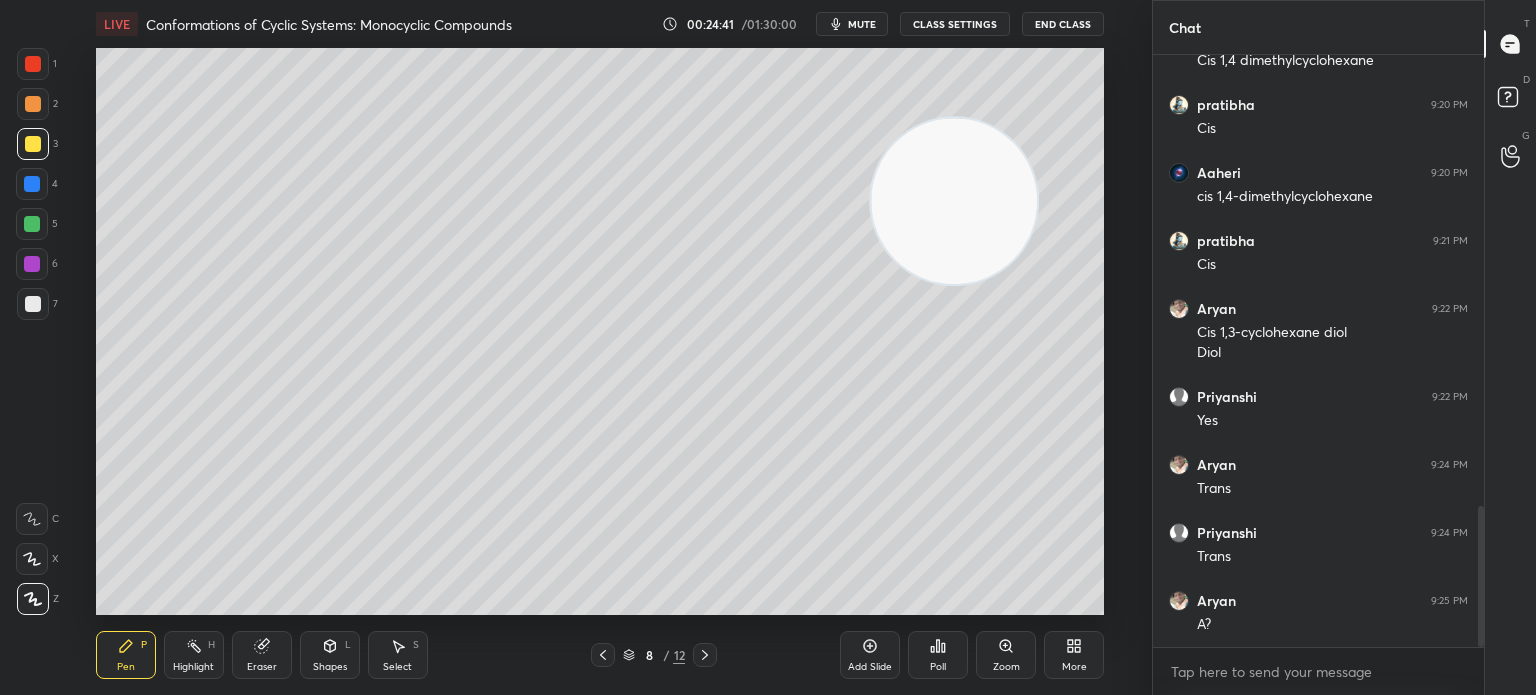 click on "Eraser" at bounding box center [262, 655] 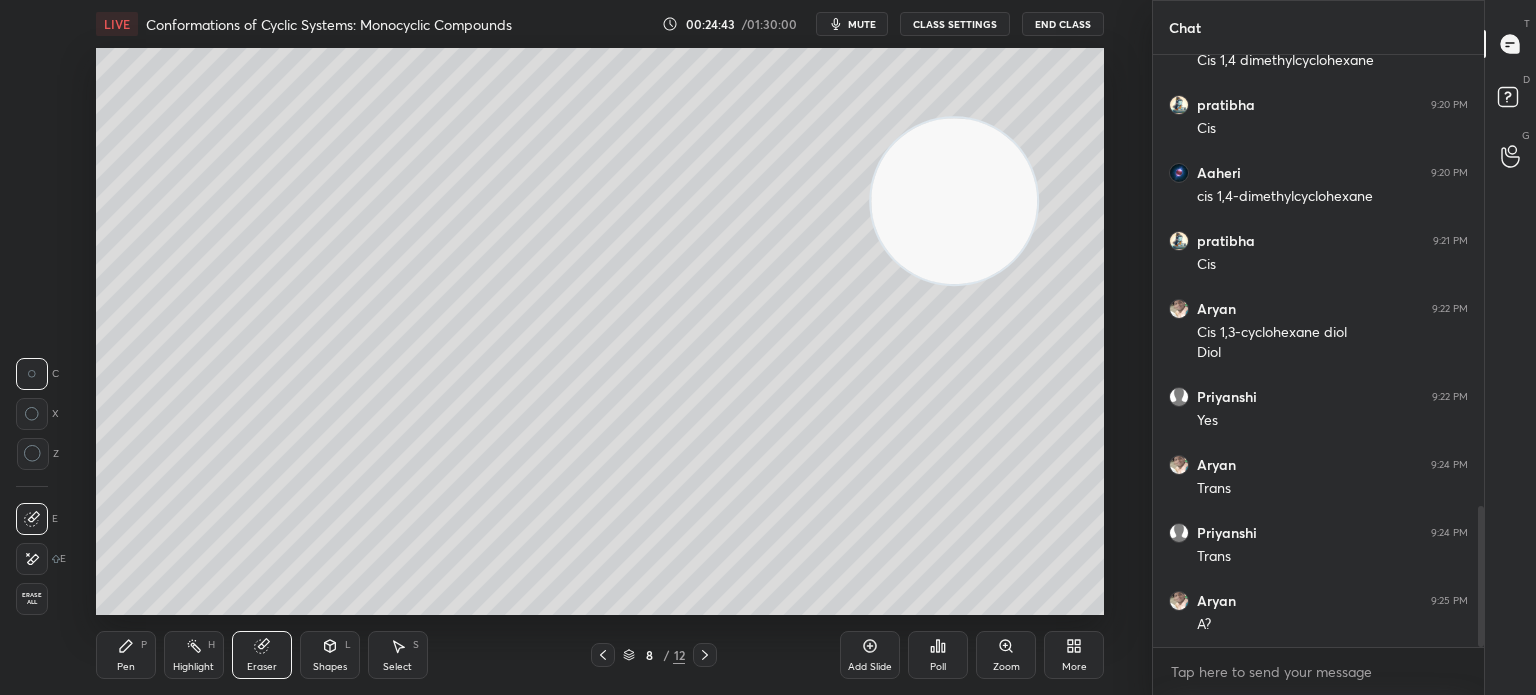 click at bounding box center [32, 559] 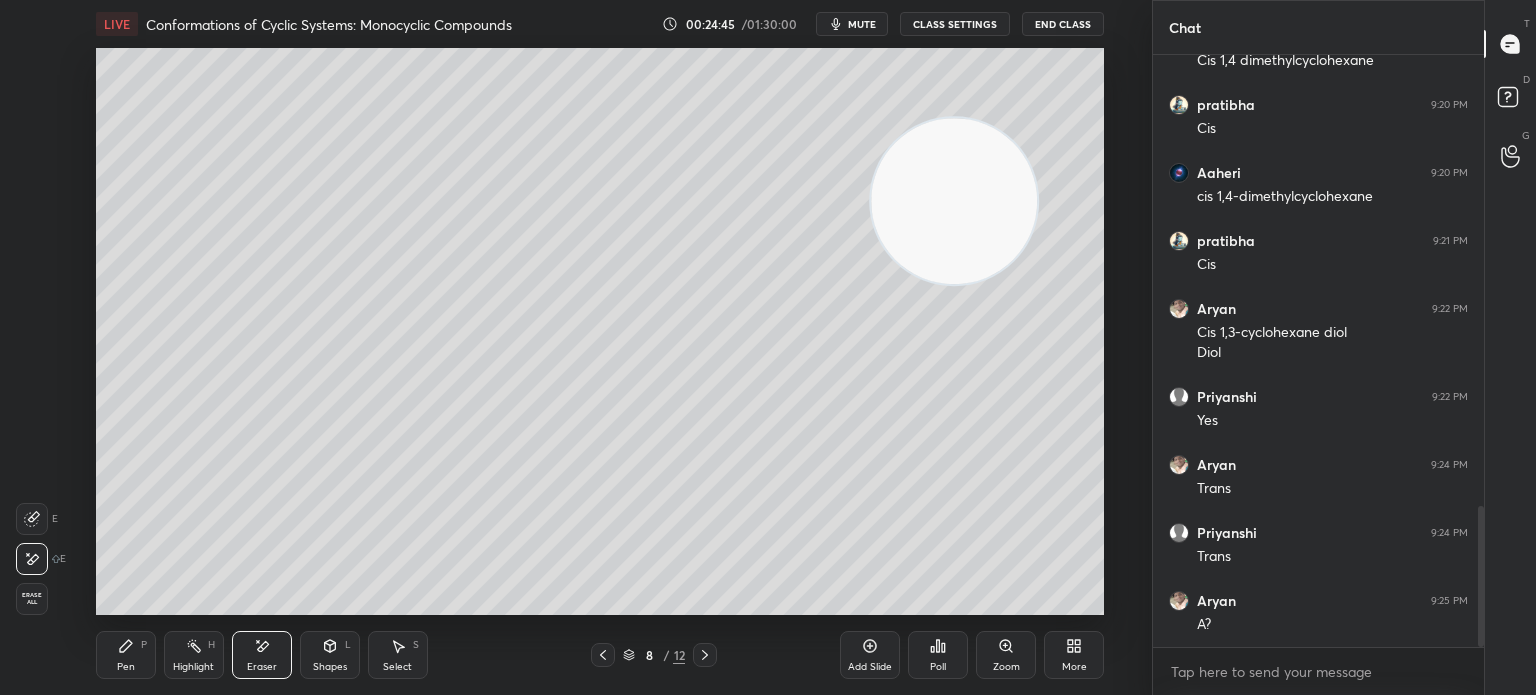 click on "Pen P" at bounding box center (126, 655) 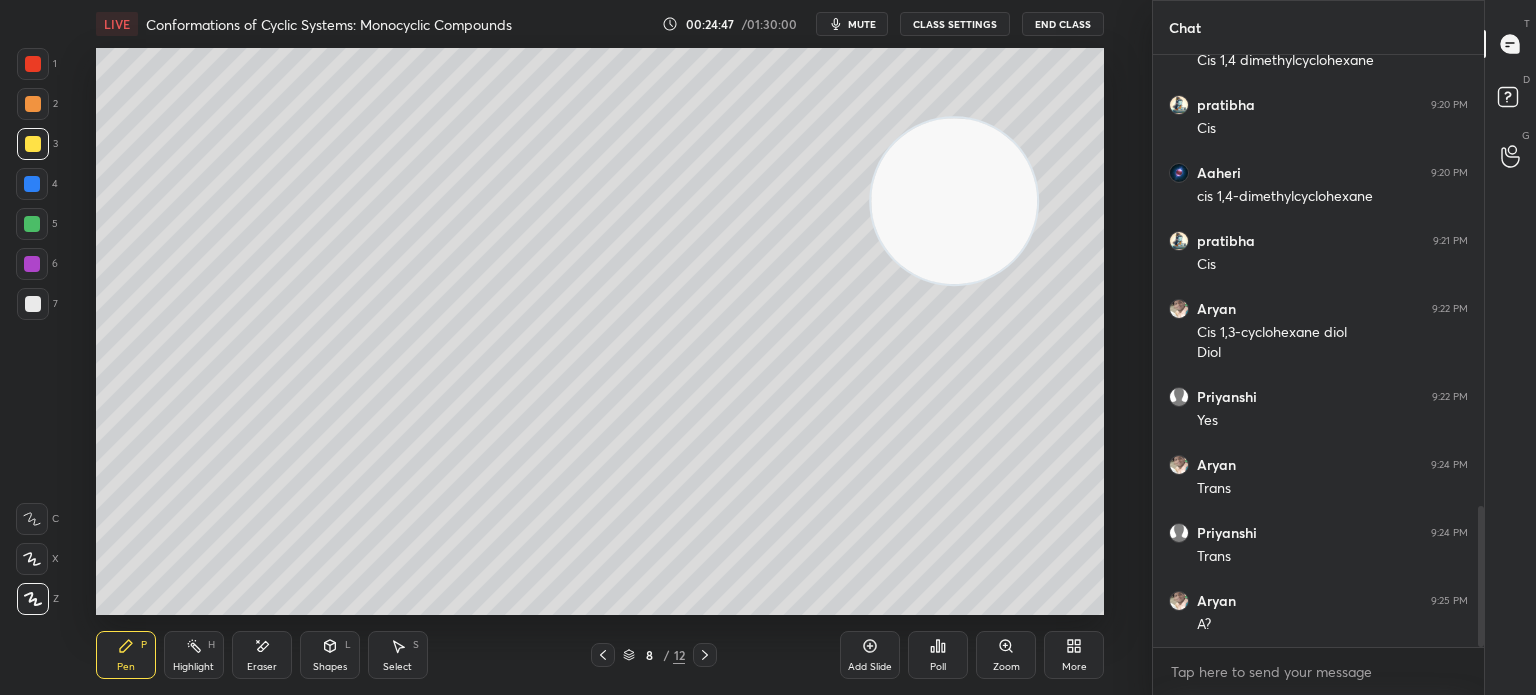 click 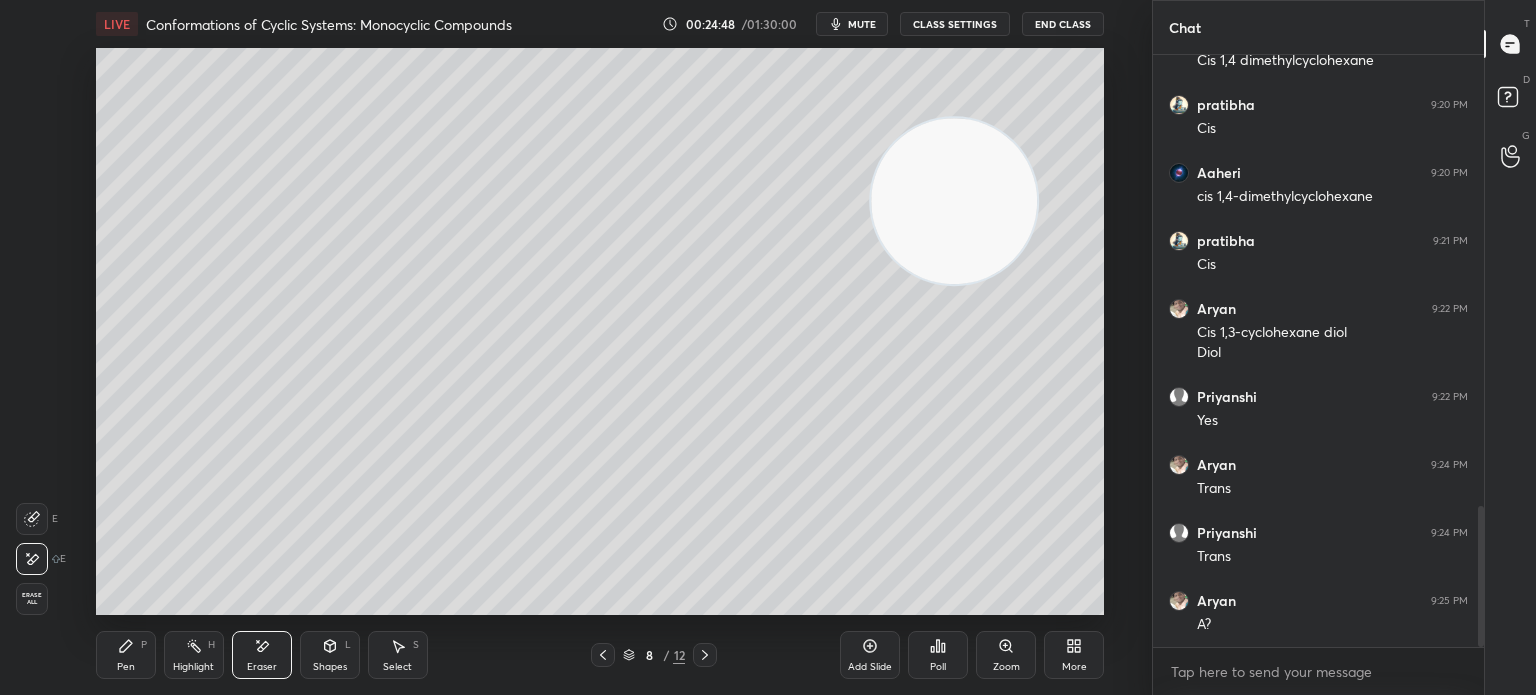 click on "Pen P" at bounding box center (126, 655) 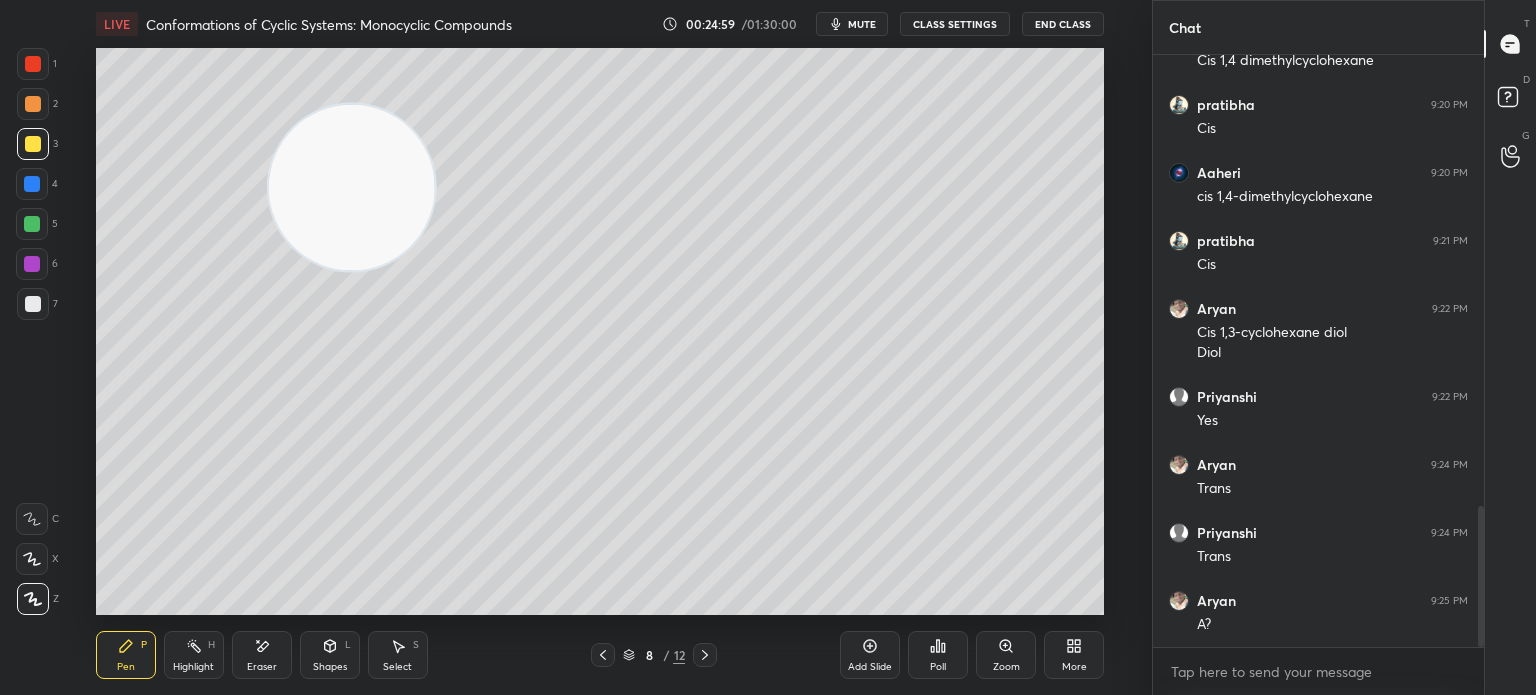 click on "Highlight H" at bounding box center [194, 655] 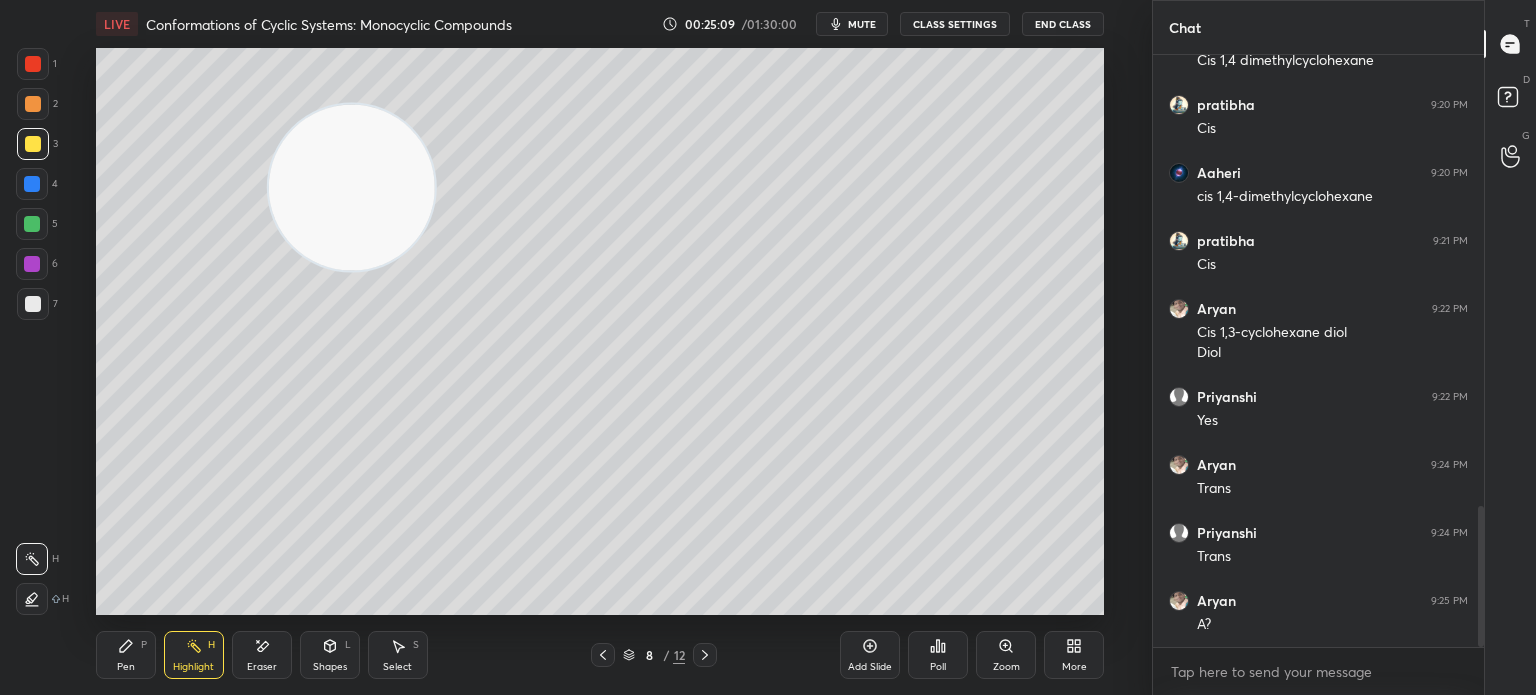 click on "Pen P" at bounding box center [126, 655] 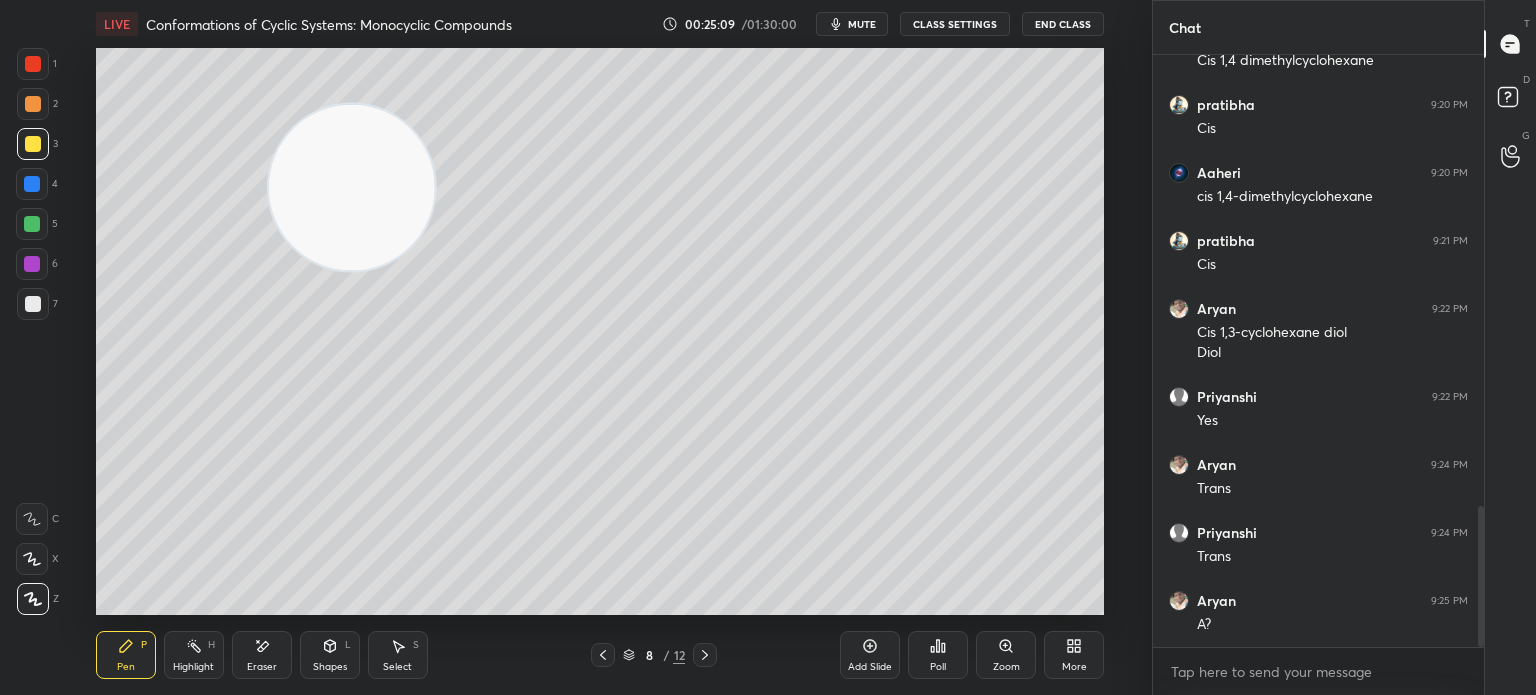 click on "Pen P" at bounding box center (126, 655) 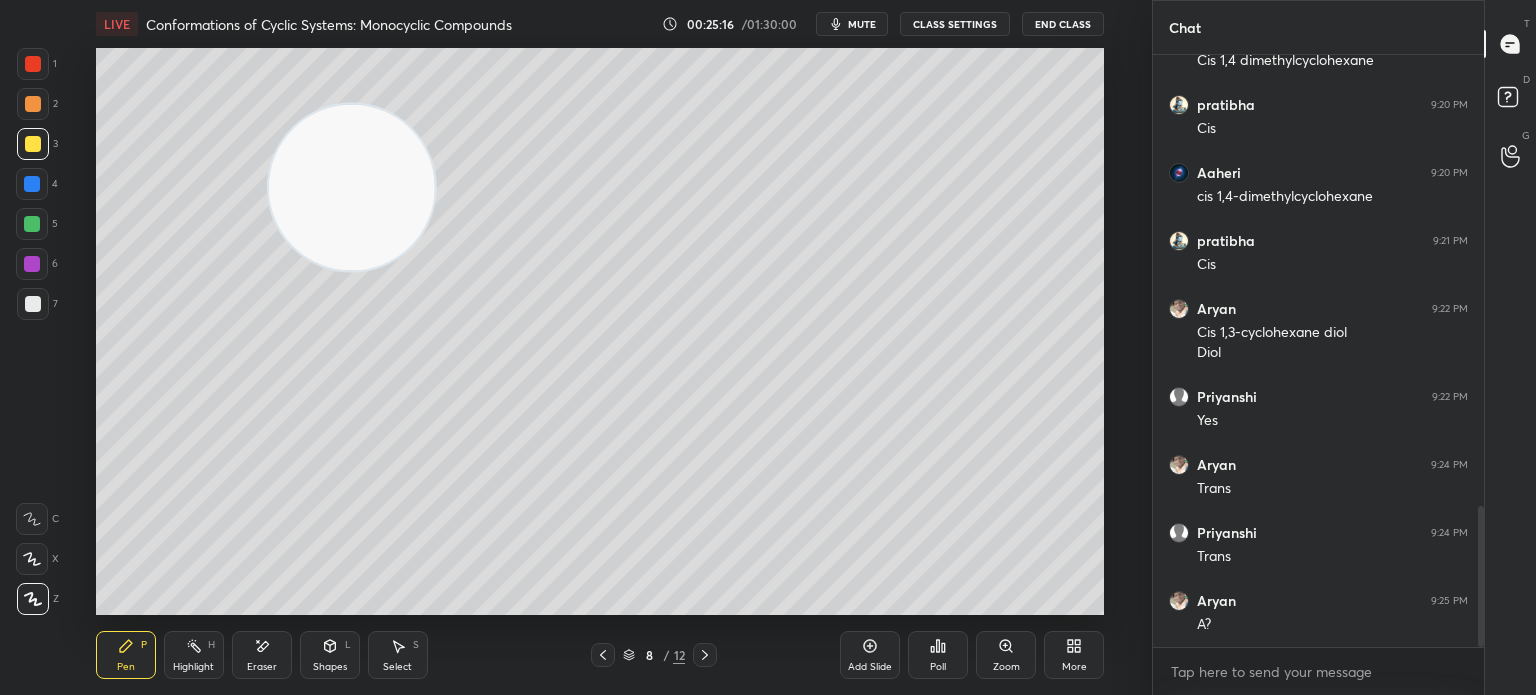 click on "Eraser" at bounding box center (262, 655) 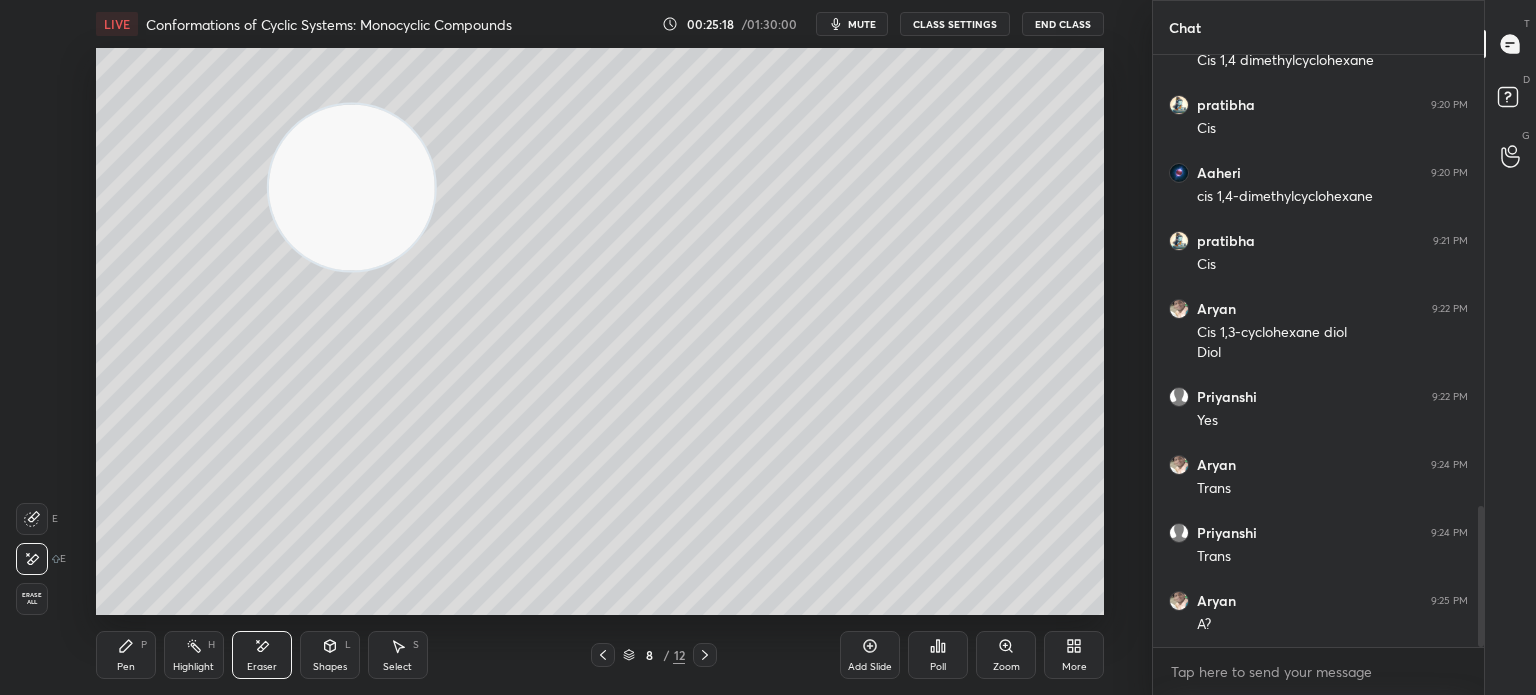 click on "Pen P" at bounding box center [126, 655] 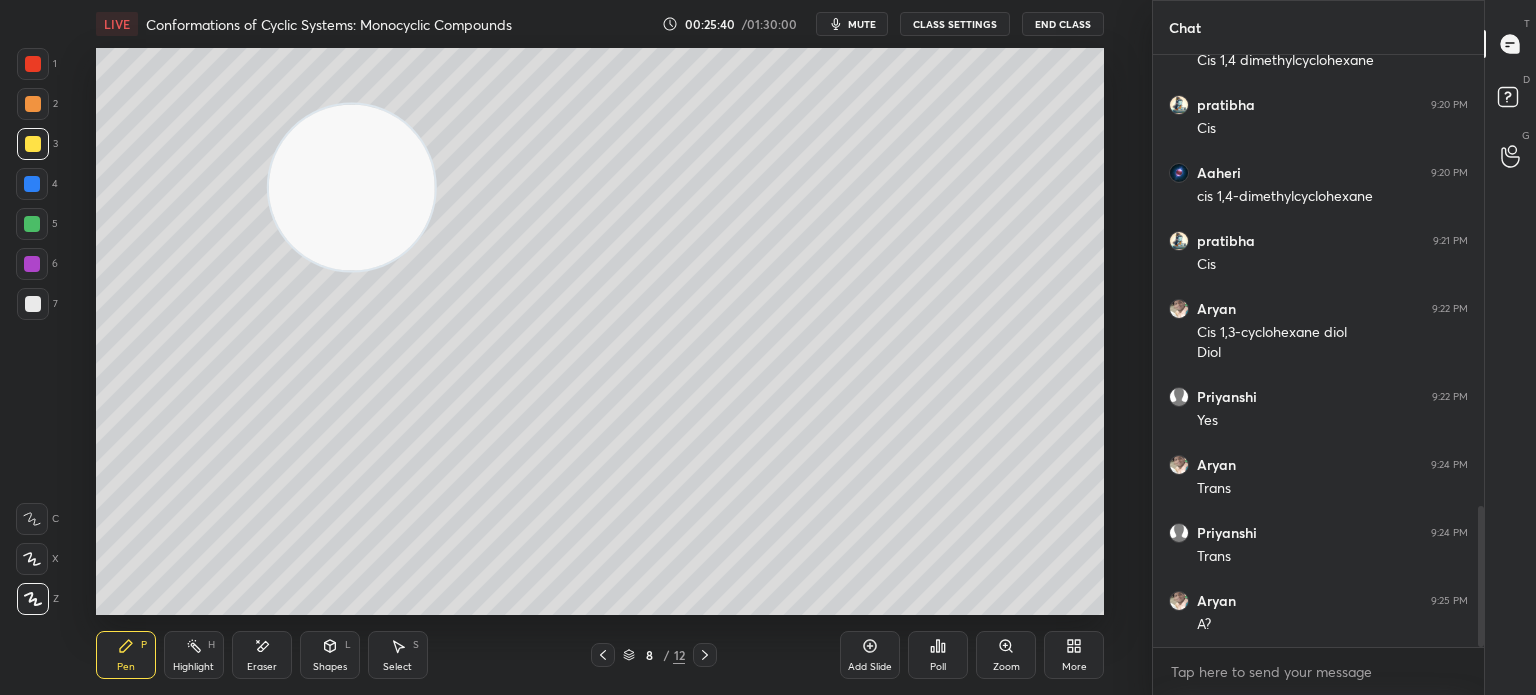 click on "Add Slide Poll Zoom More" at bounding box center (972, 655) 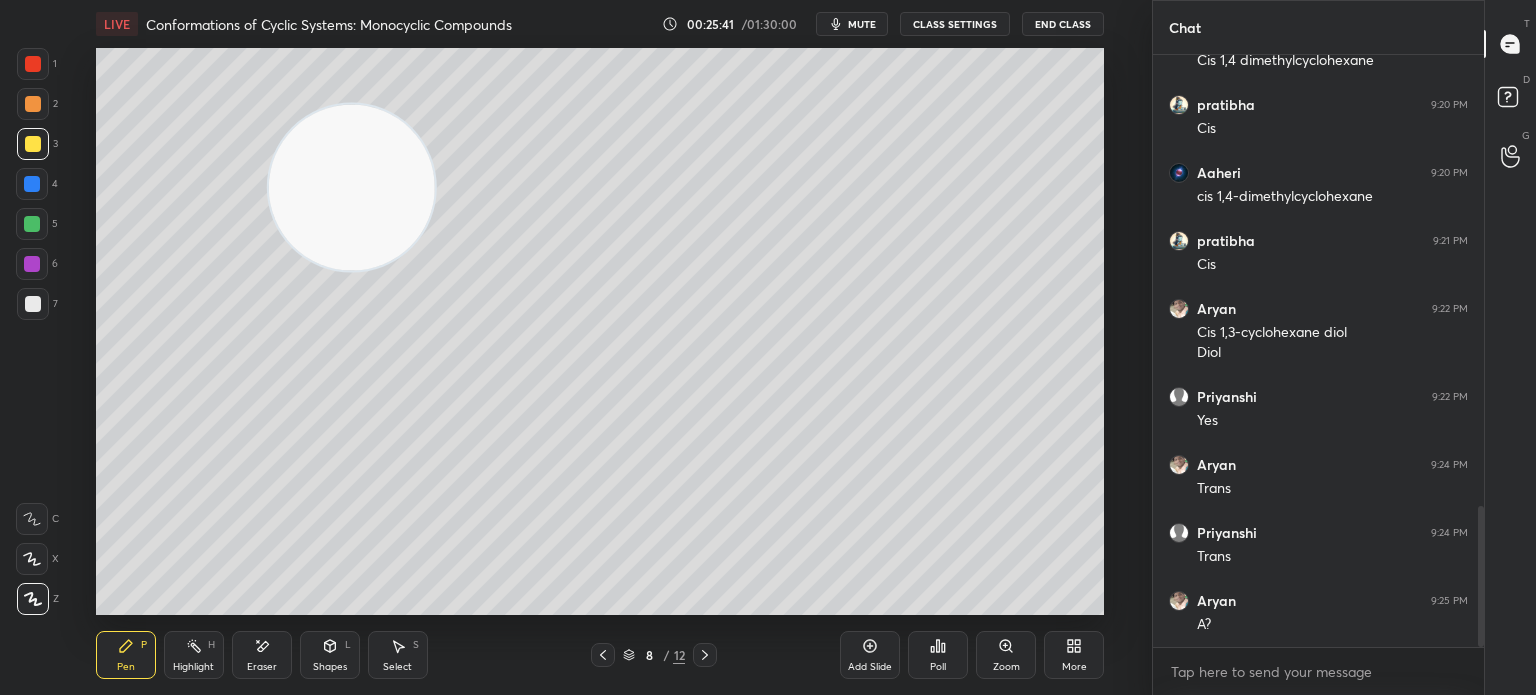 click on "Add Slide Poll Zoom More" at bounding box center (972, 655) 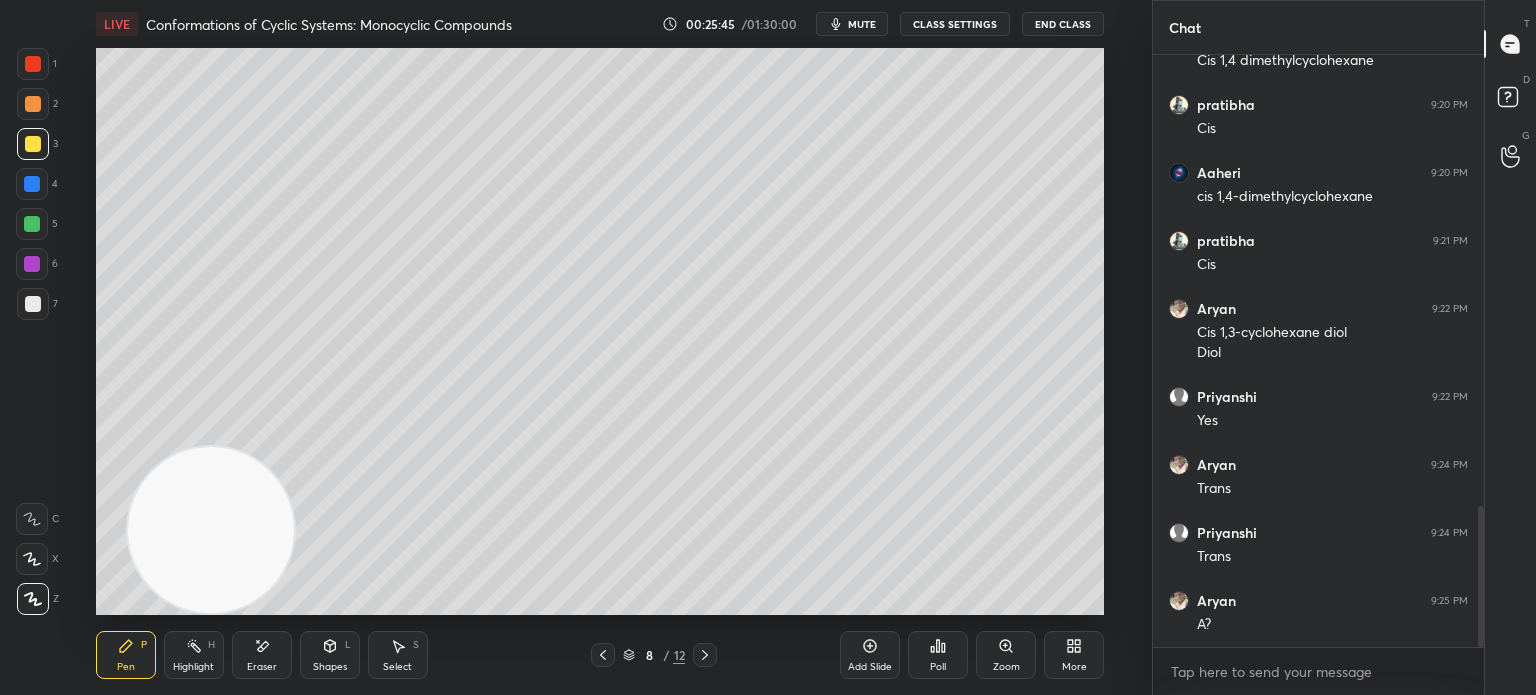 click at bounding box center [32, 184] 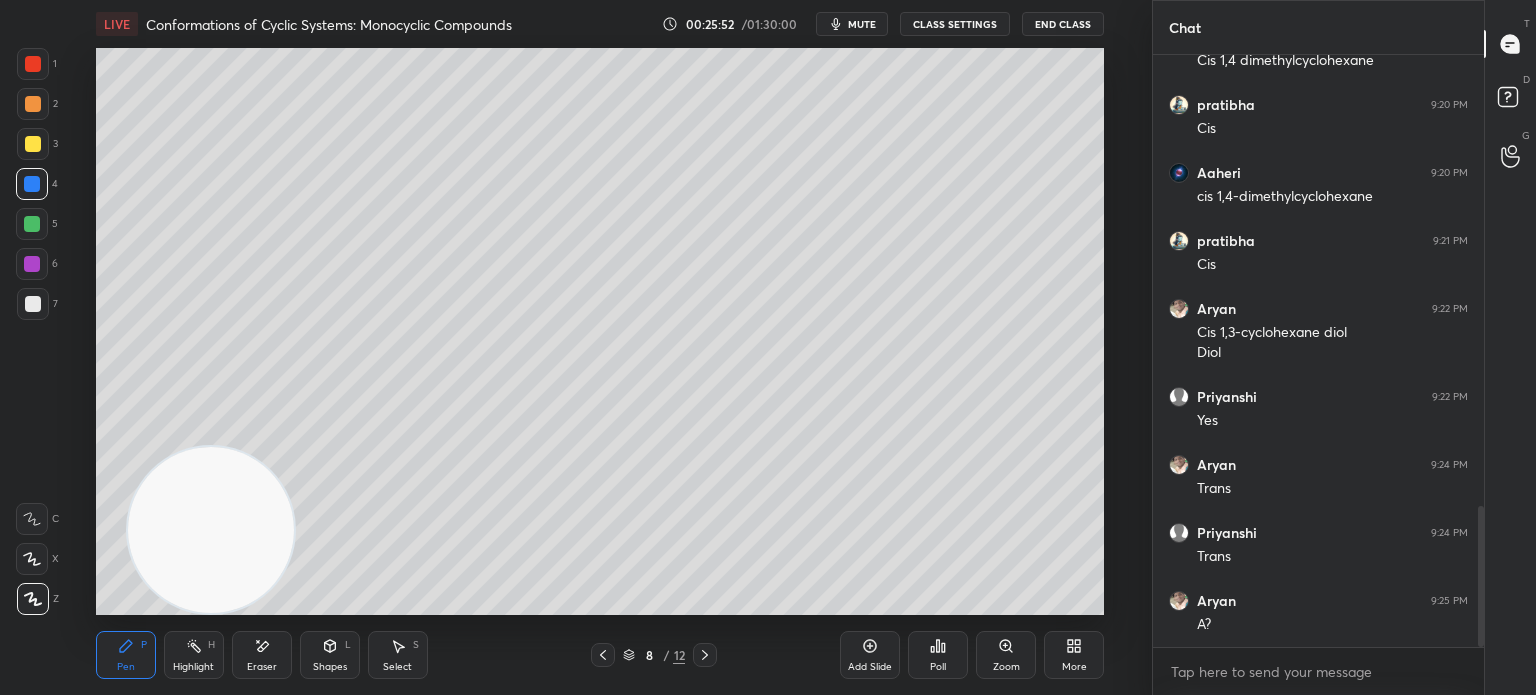 click on "H" at bounding box center [211, 645] 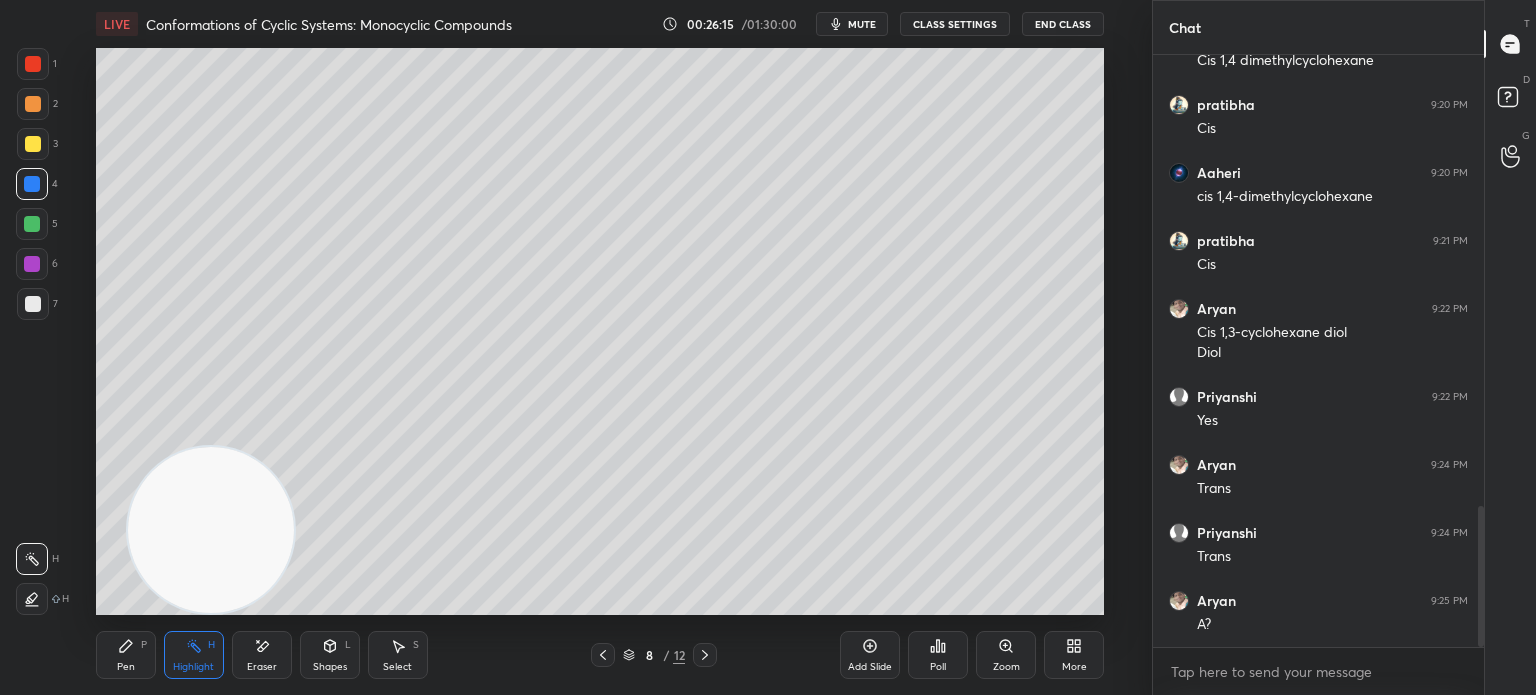 scroll, scrollTop: 1954, scrollLeft: 0, axis: vertical 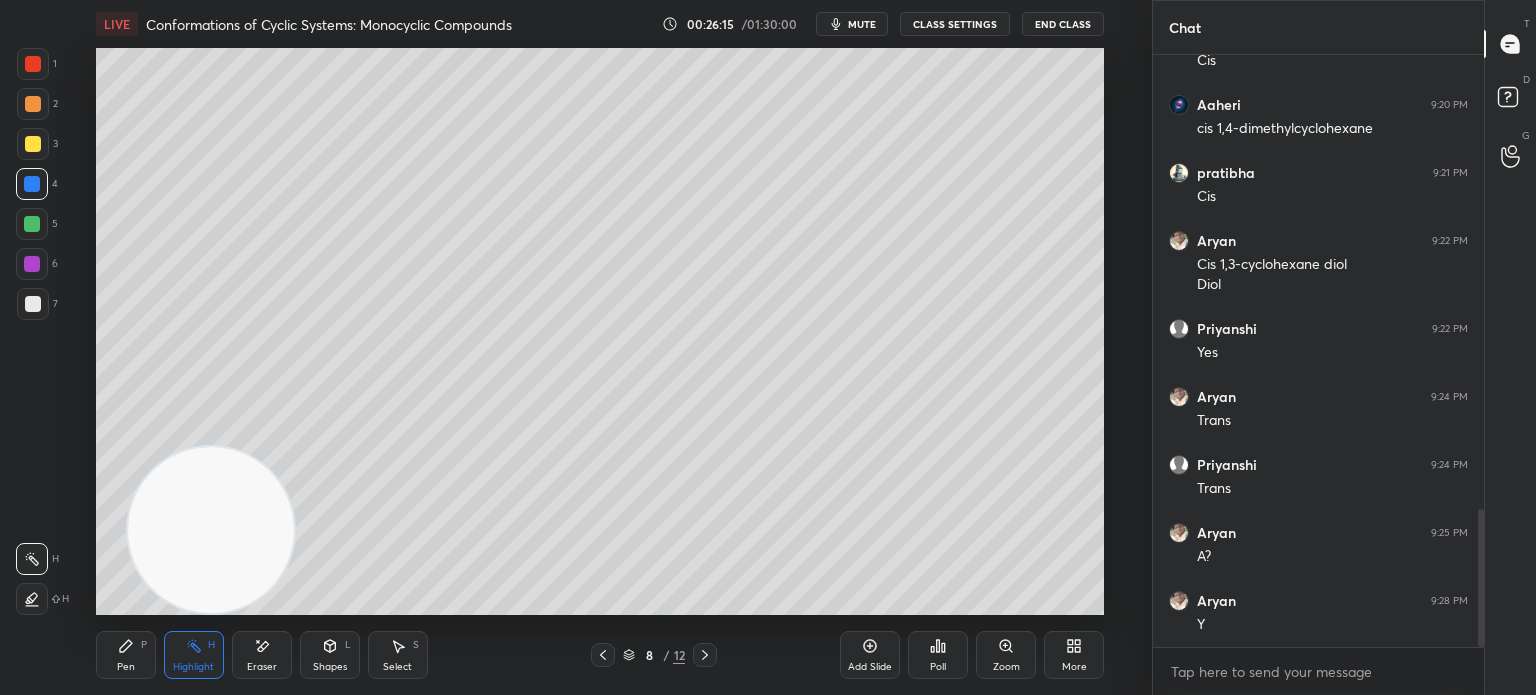 click on "Highlight H" at bounding box center (194, 655) 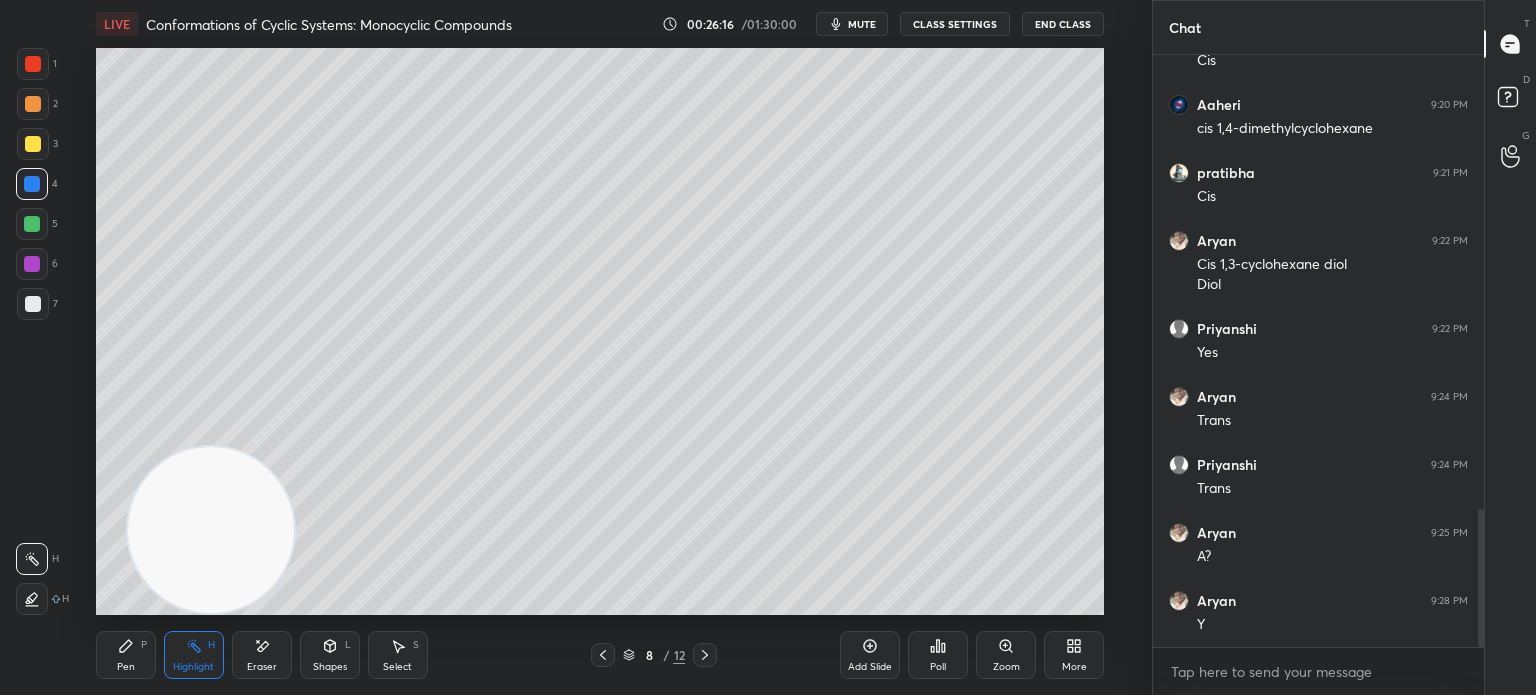 click on "Highlight H" at bounding box center [194, 655] 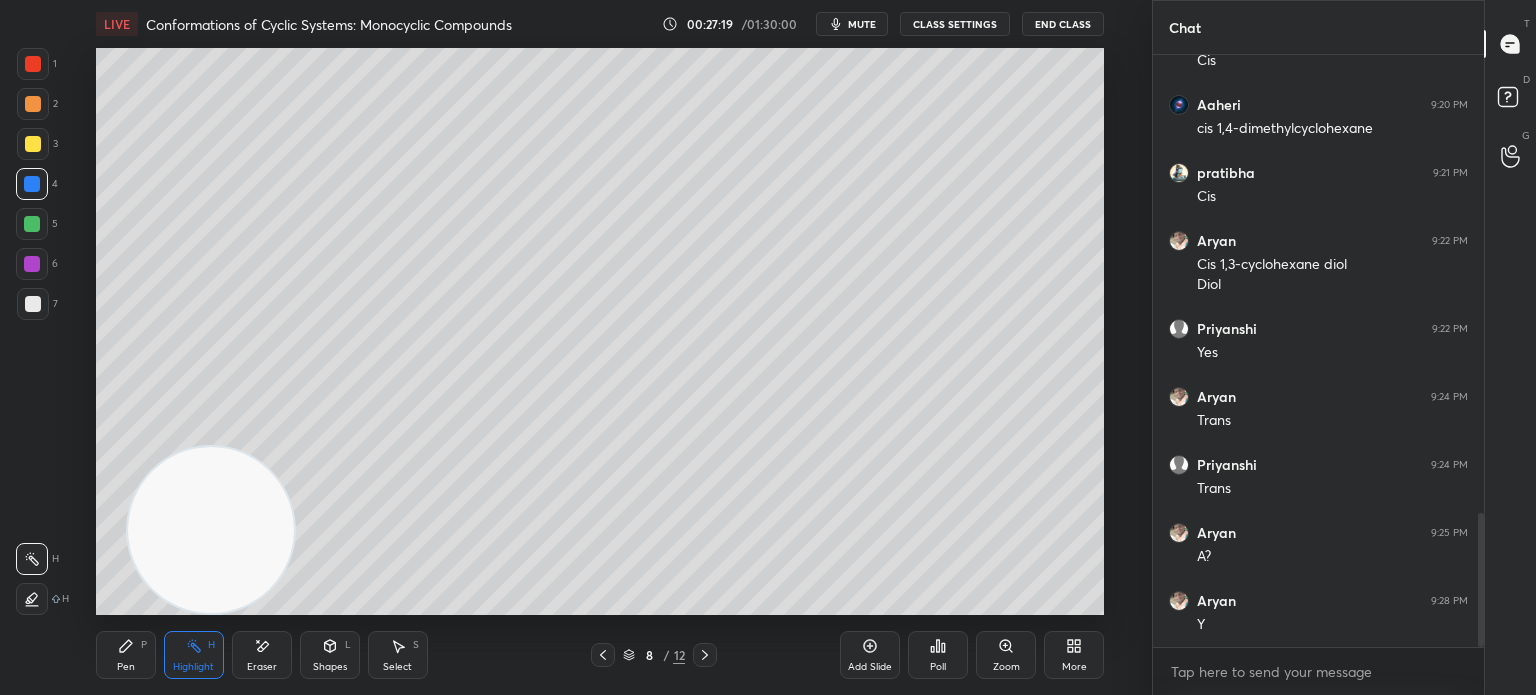 scroll, scrollTop: 2022, scrollLeft: 0, axis: vertical 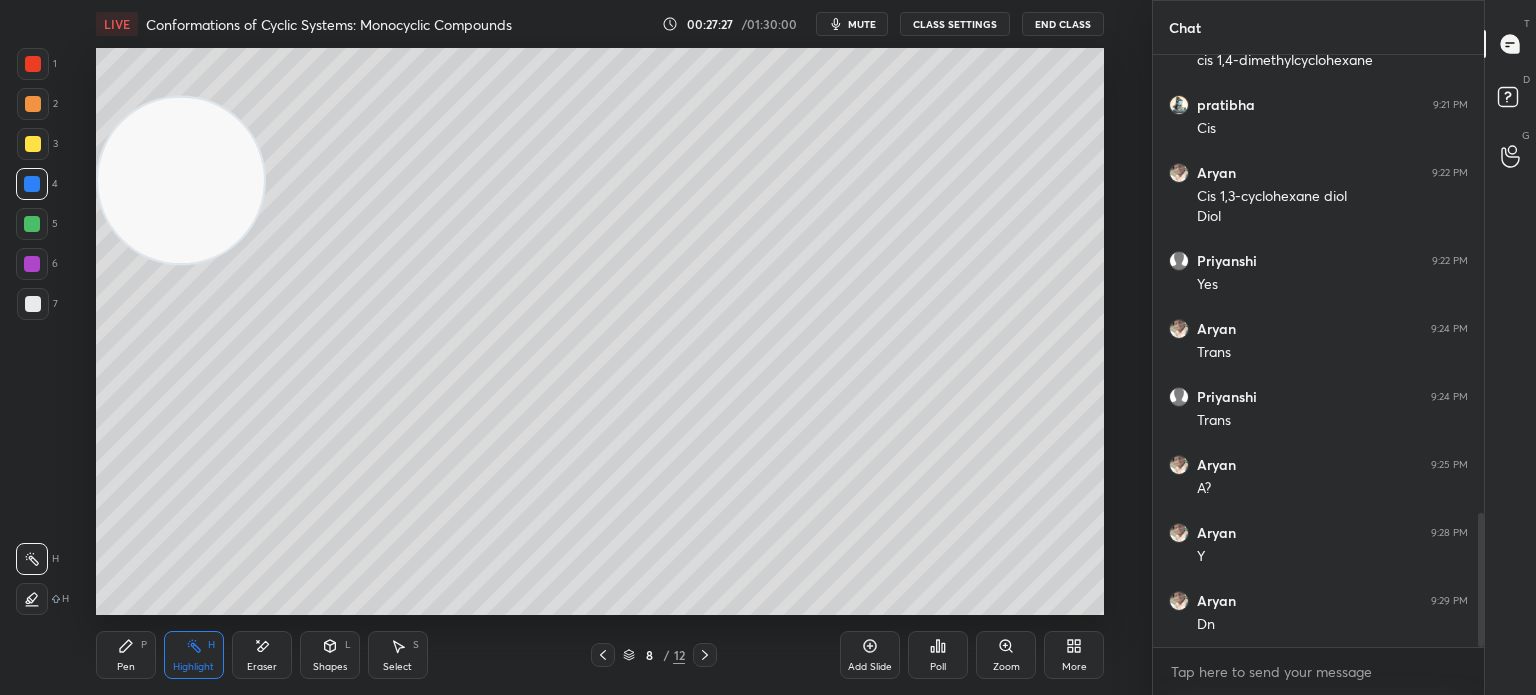click at bounding box center [33, 144] 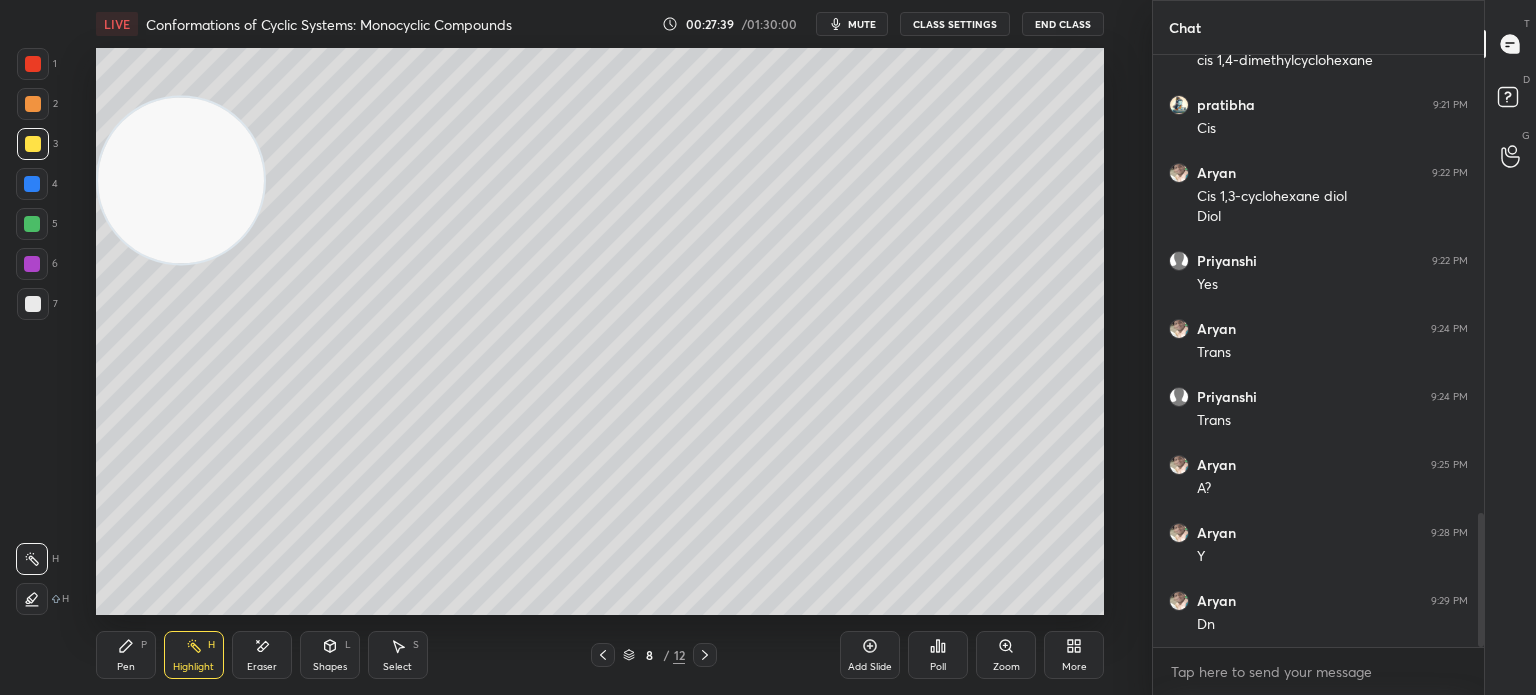 click on "Pen P" at bounding box center (126, 655) 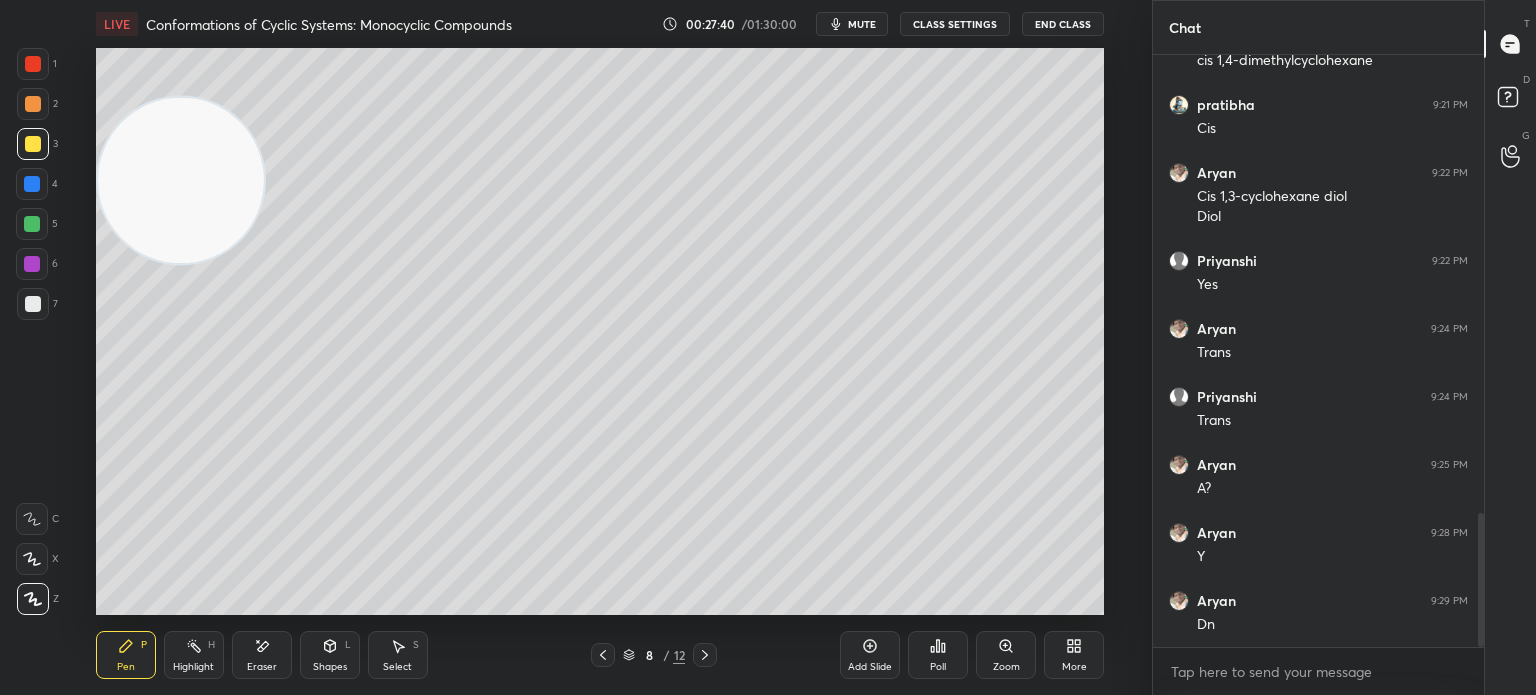 click 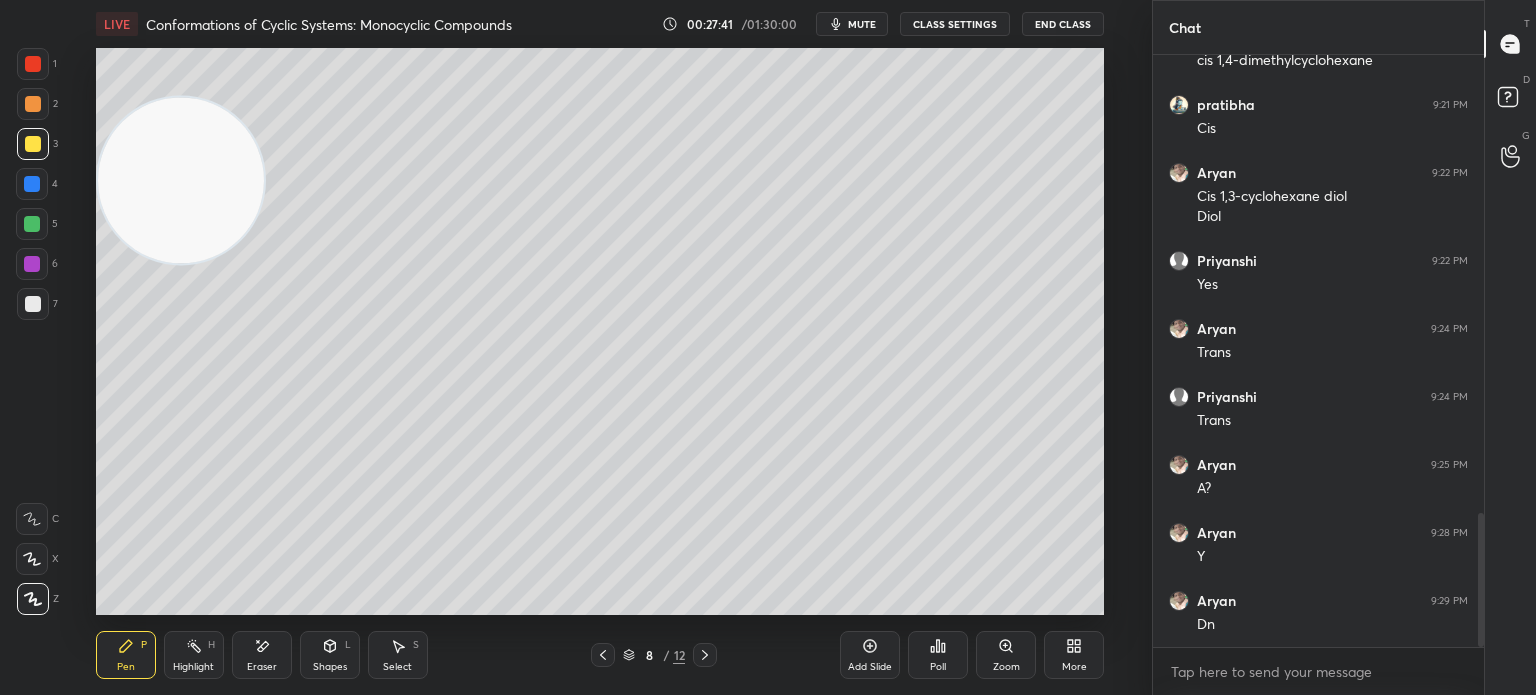 scroll, scrollTop: 2090, scrollLeft: 0, axis: vertical 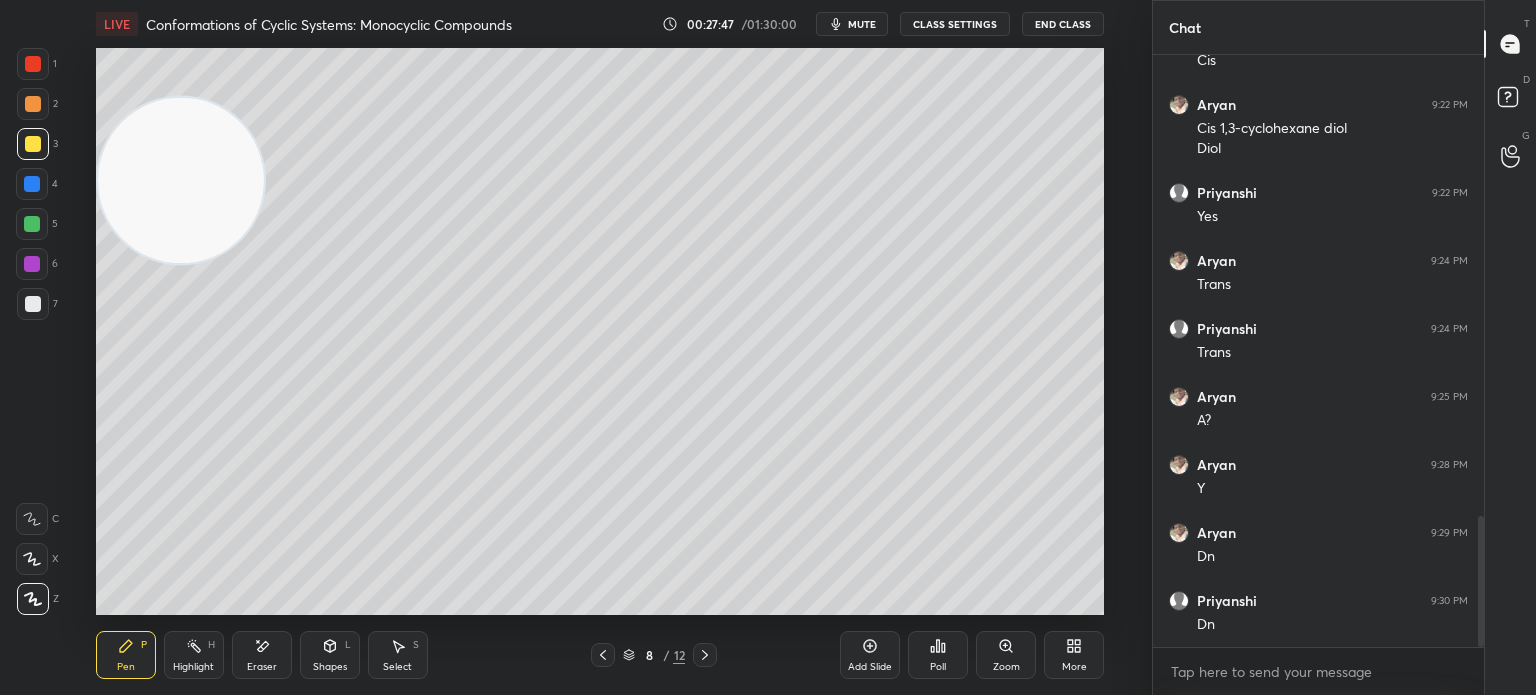 click on "Eraser" at bounding box center (262, 667) 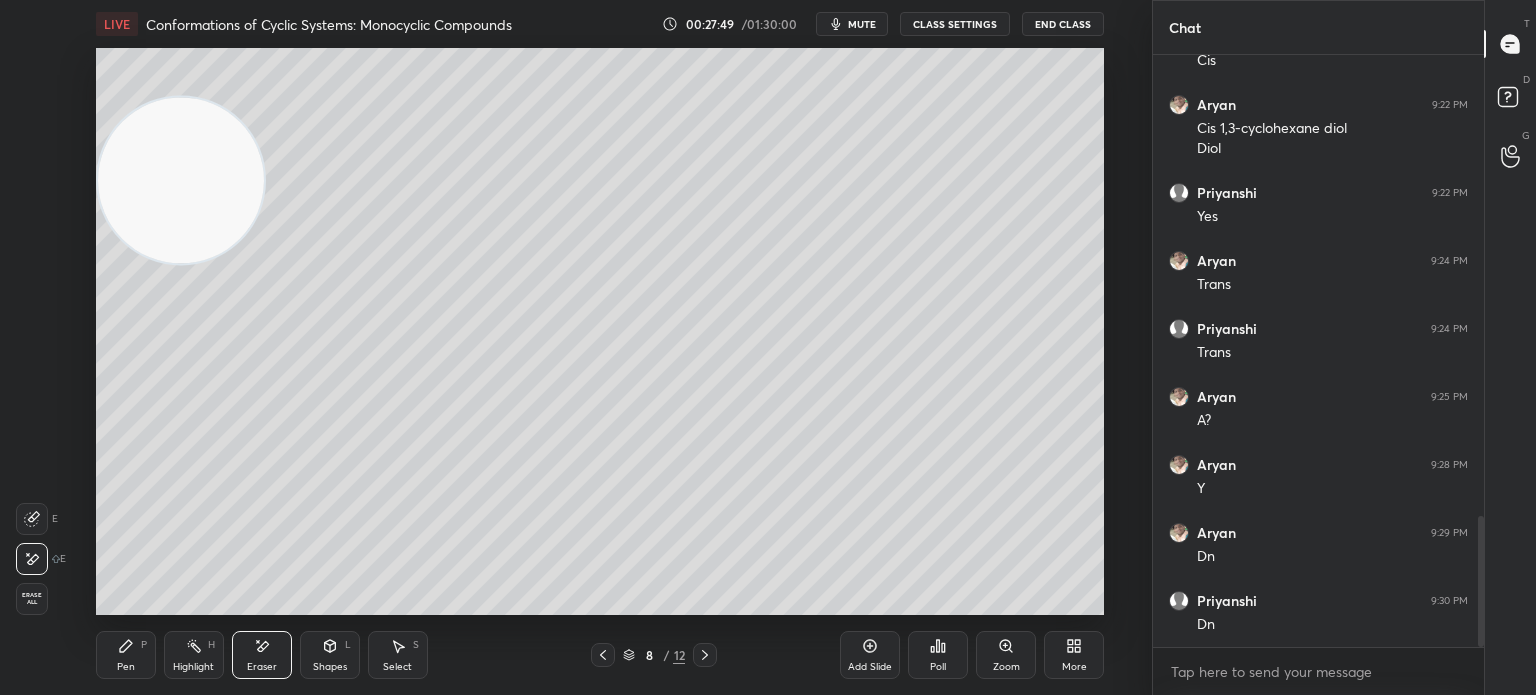 click on "Pen P" at bounding box center [126, 655] 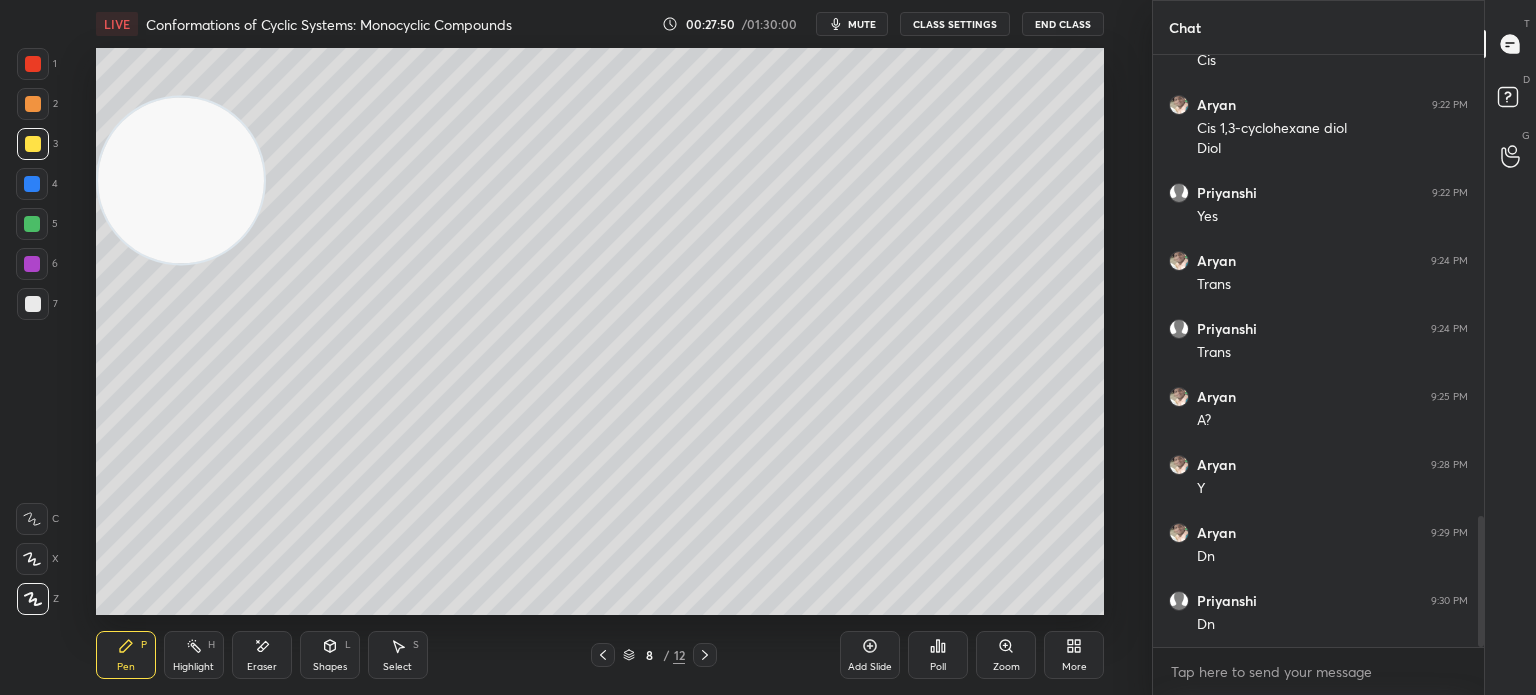 click on "2" at bounding box center [37, 108] 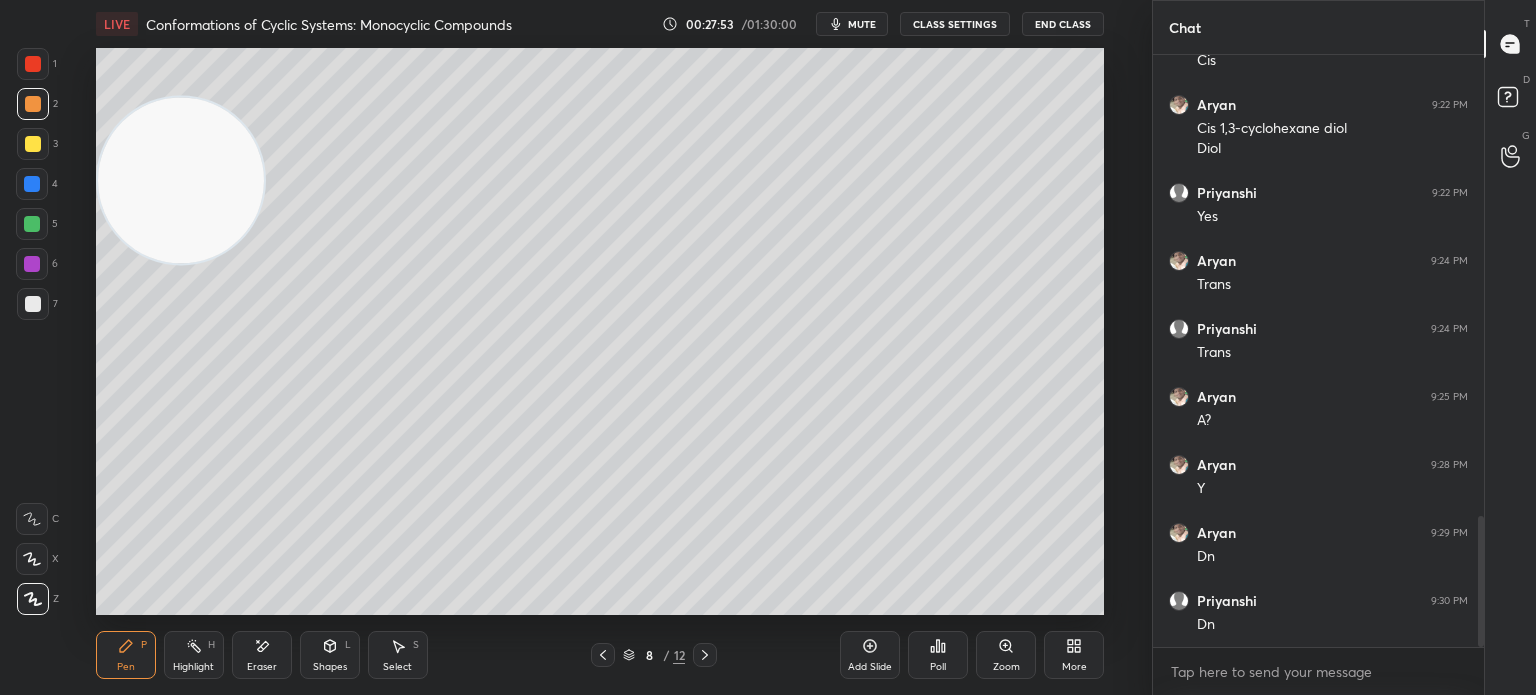 click at bounding box center (33, 304) 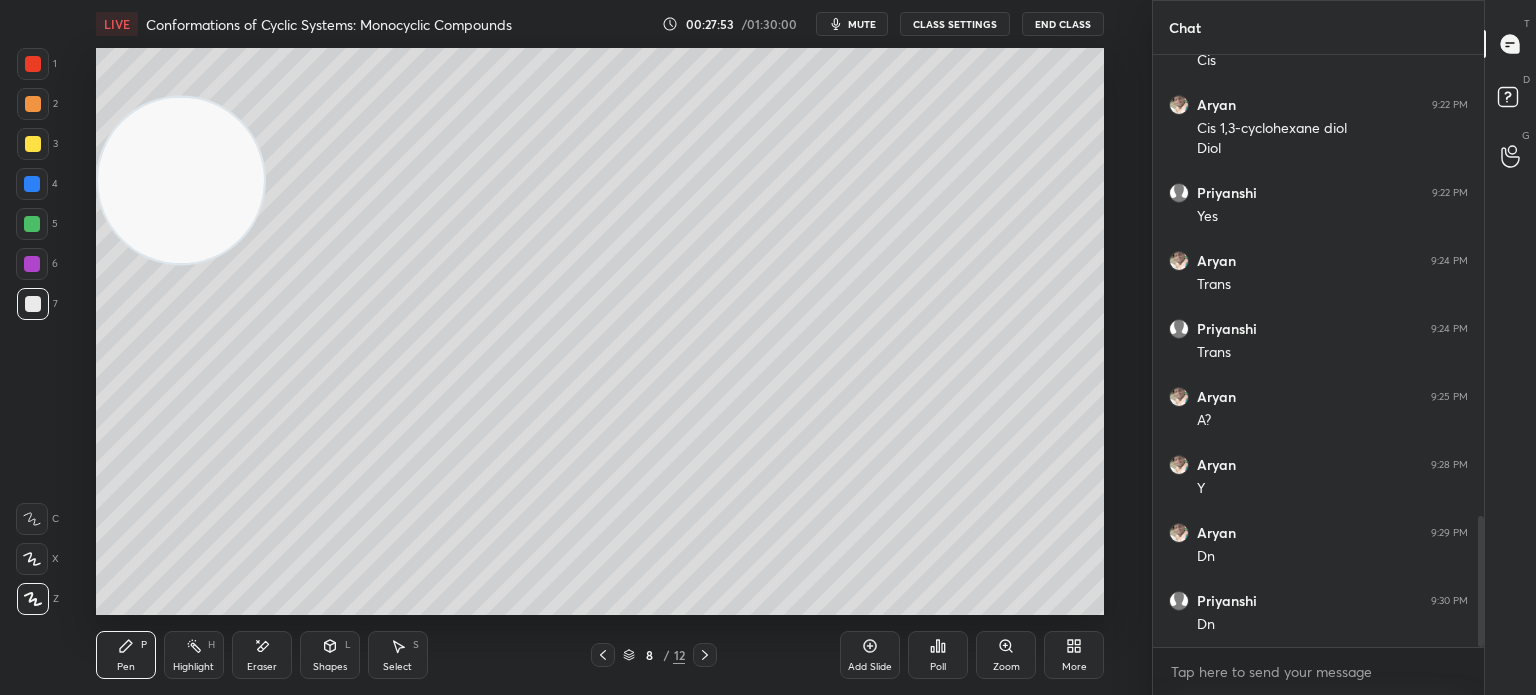 click at bounding box center [33, 599] 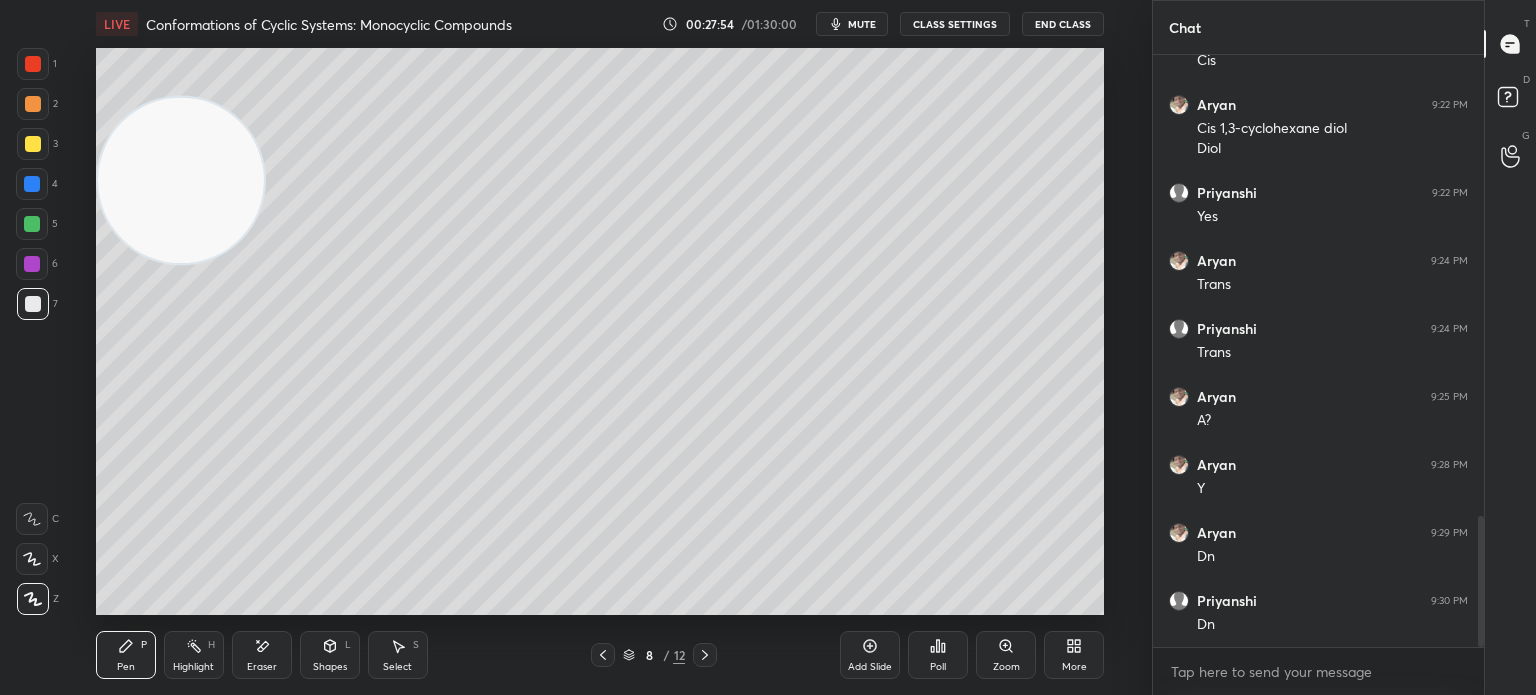 click 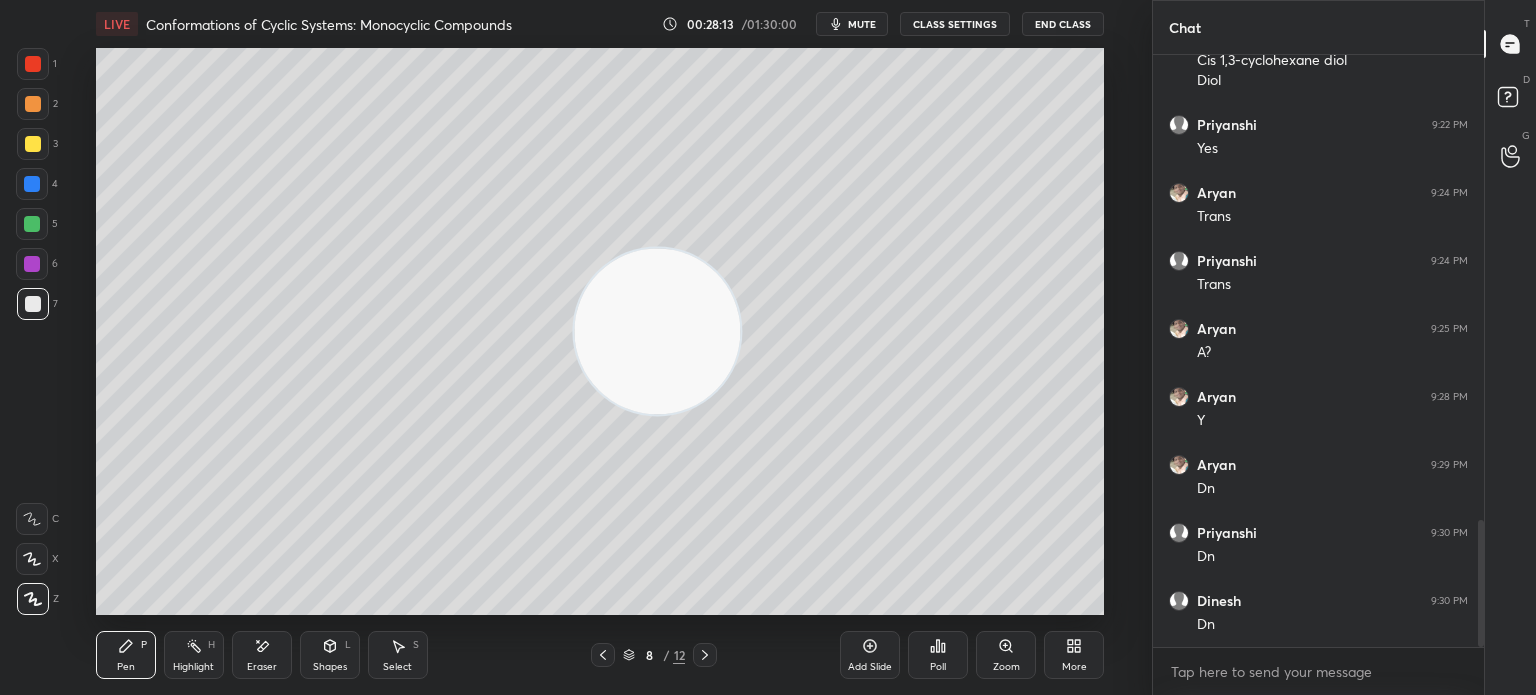 scroll, scrollTop: 2226, scrollLeft: 0, axis: vertical 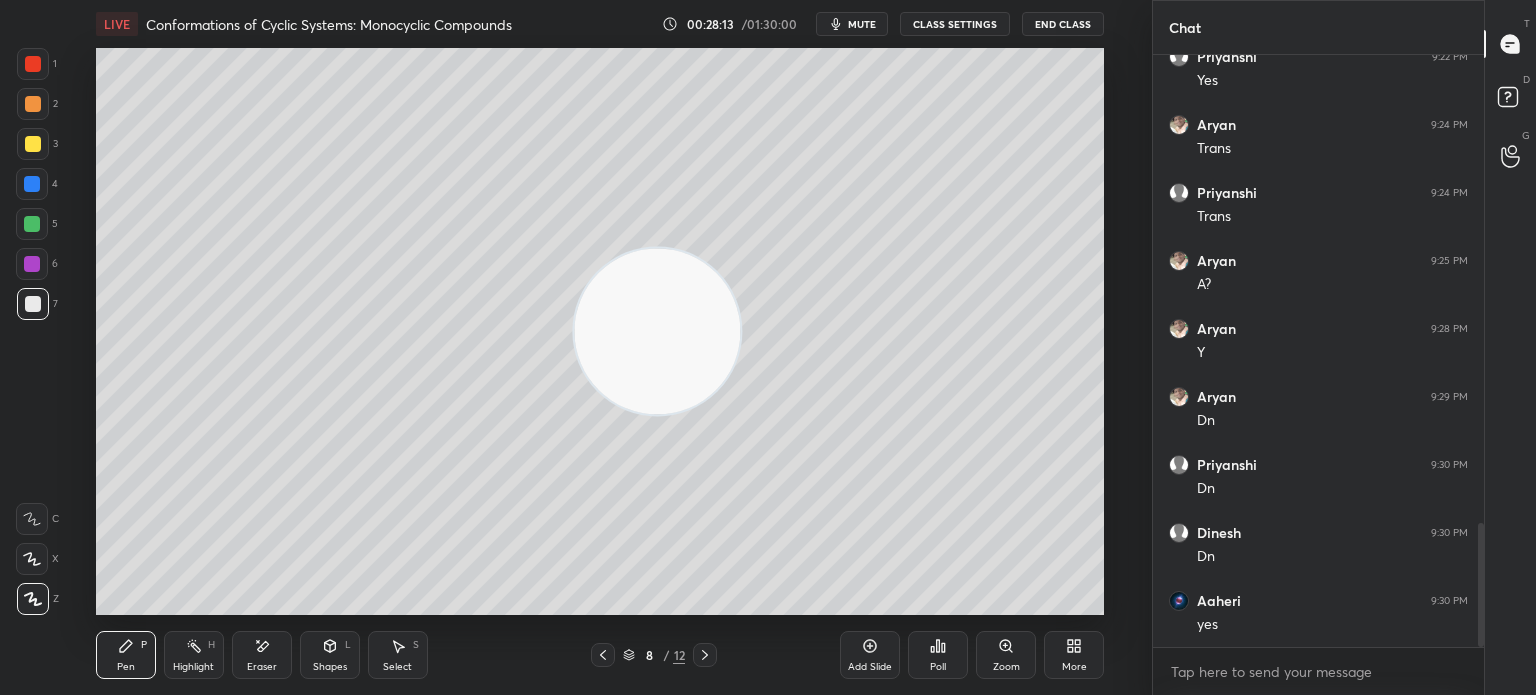 click at bounding box center (33, 304) 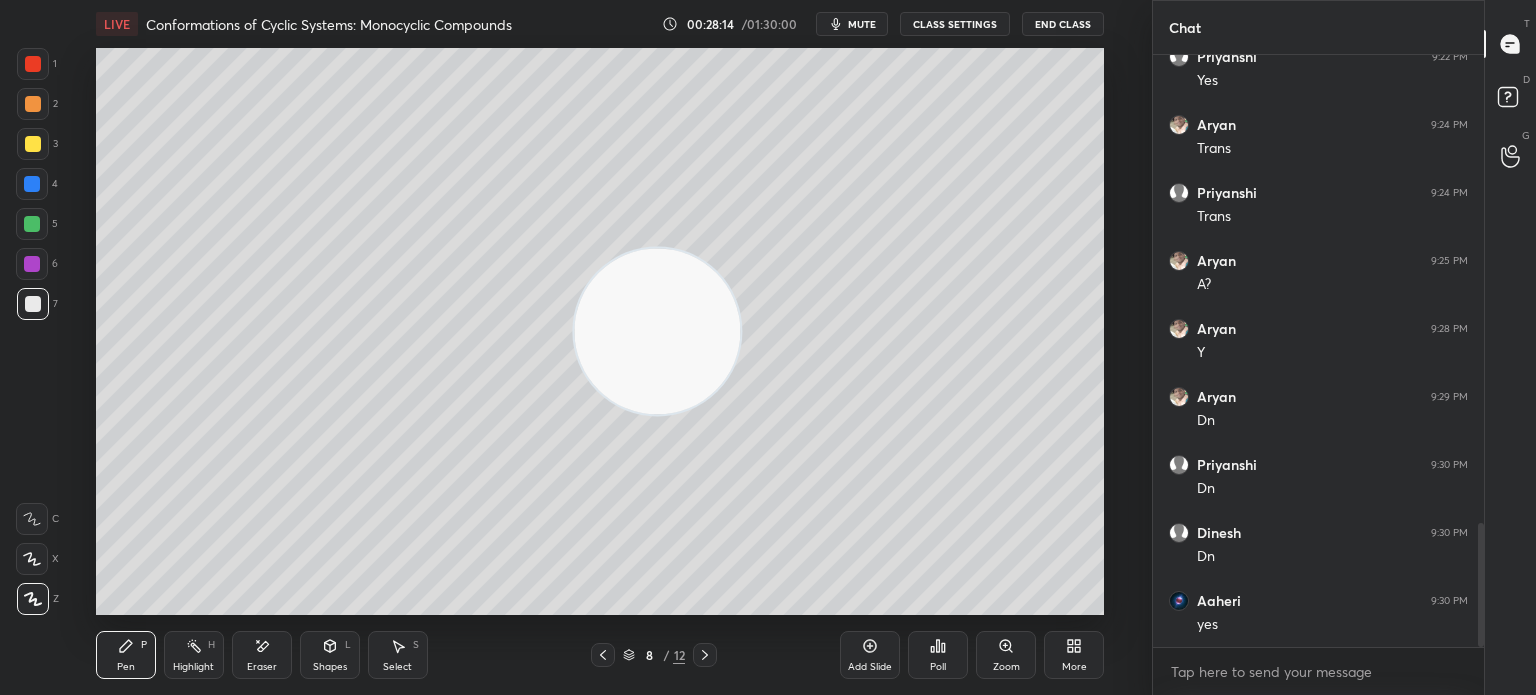 click at bounding box center (33, 144) 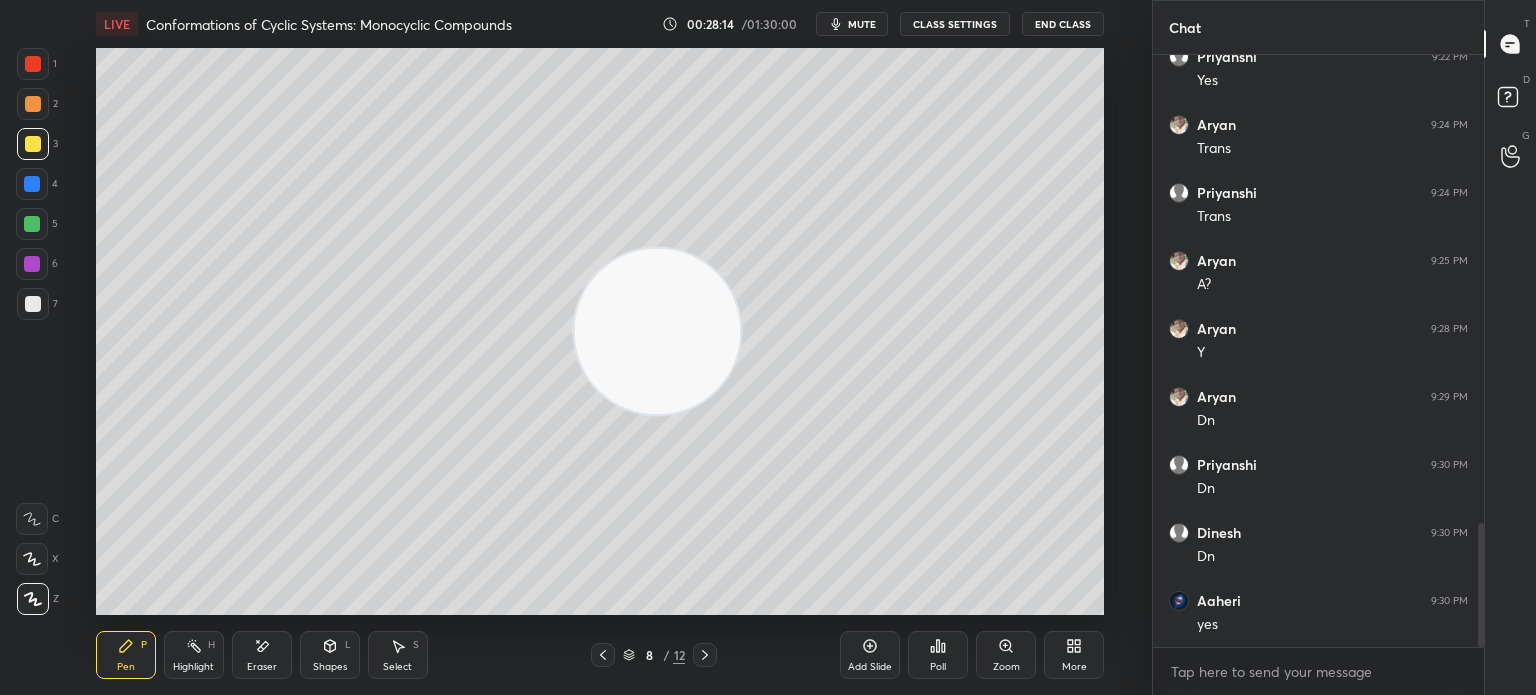 click at bounding box center (33, 144) 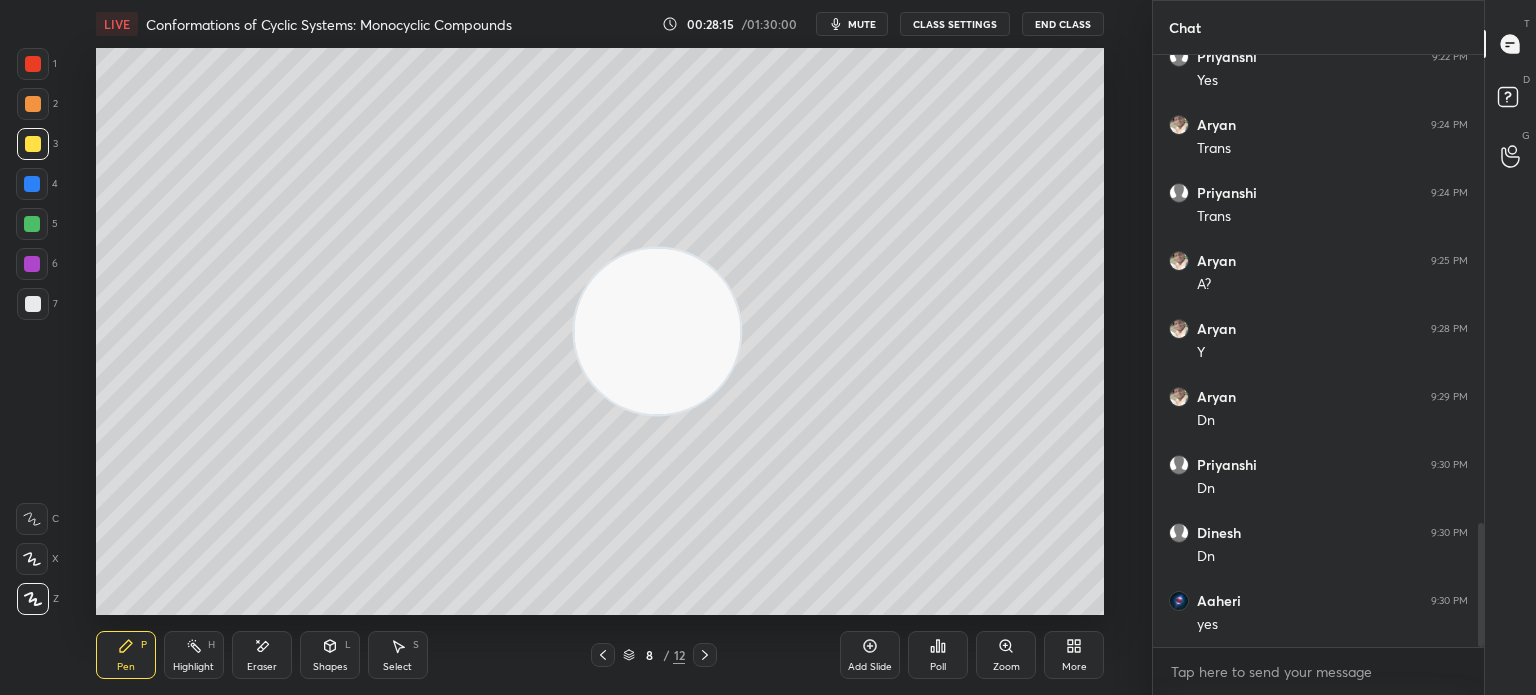 click 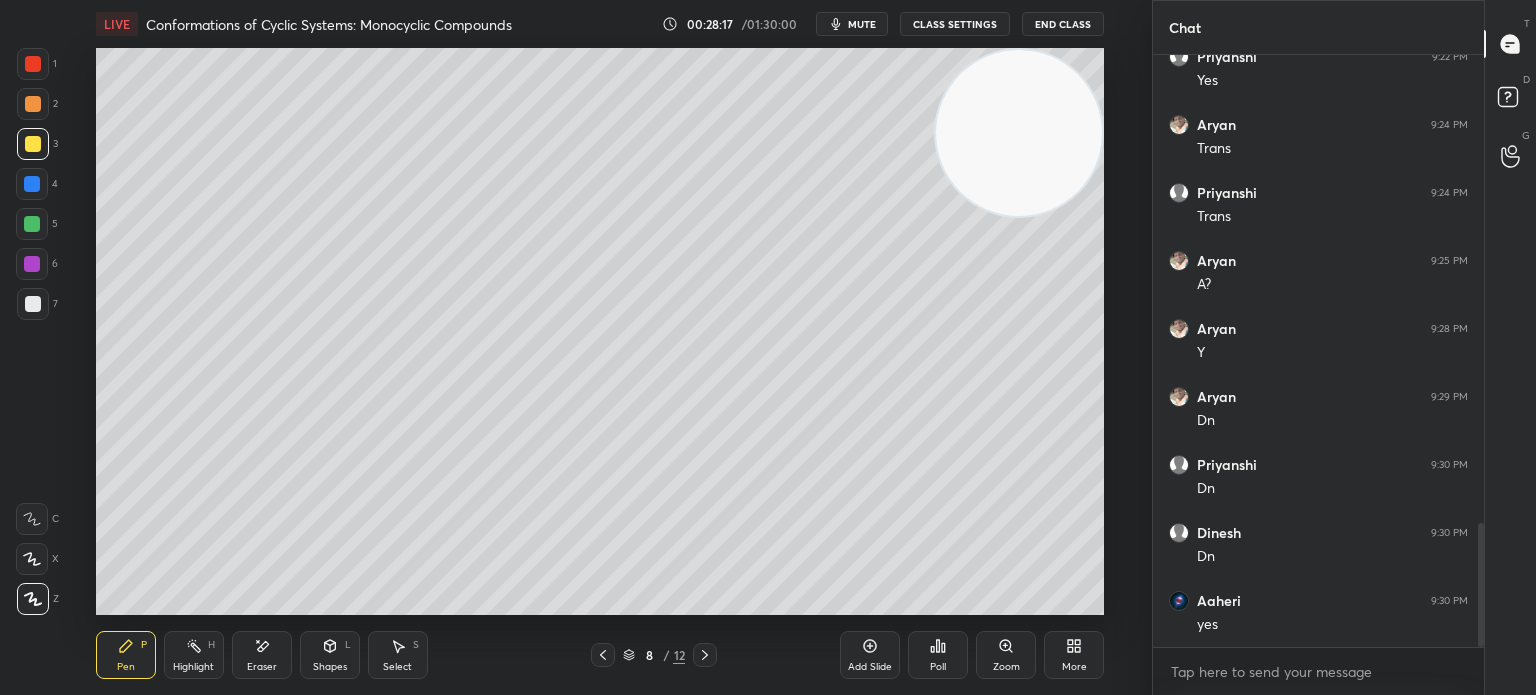click 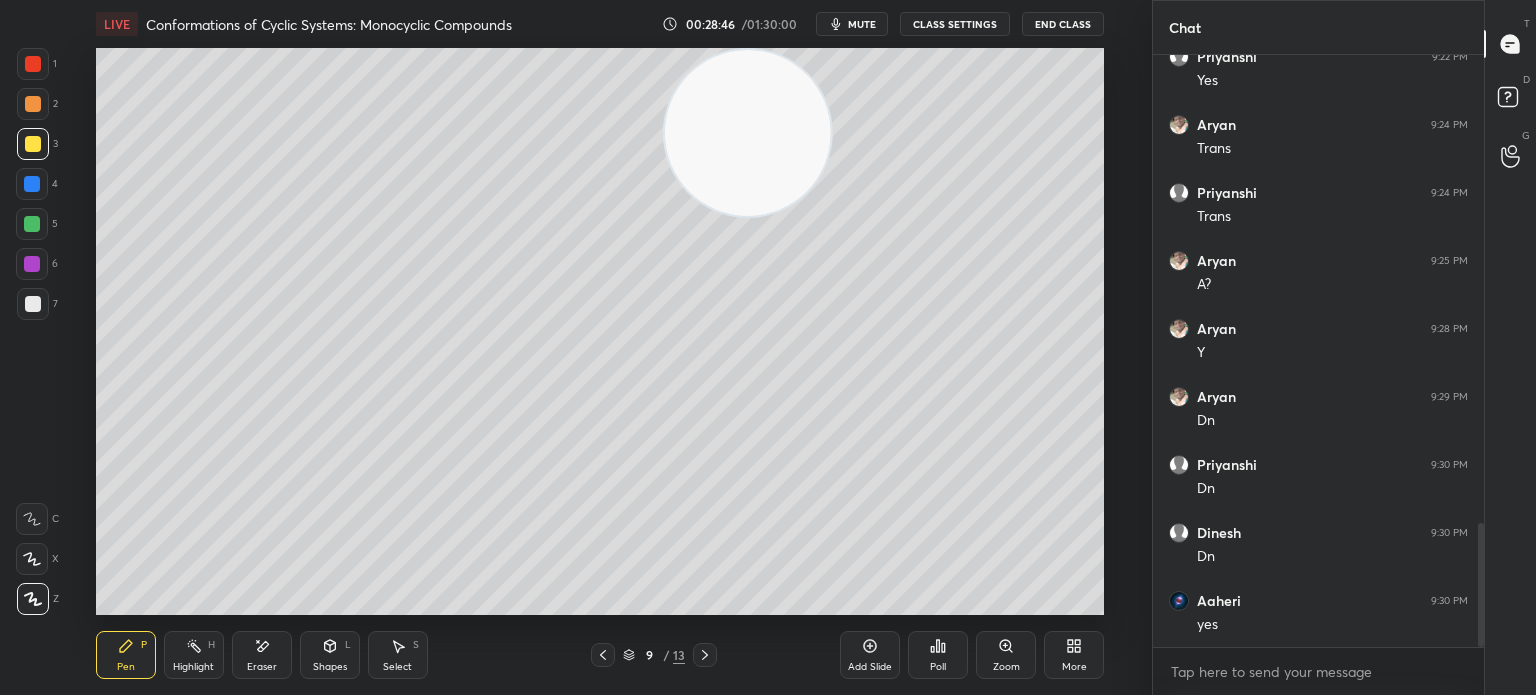 click on "Poll" at bounding box center (938, 655) 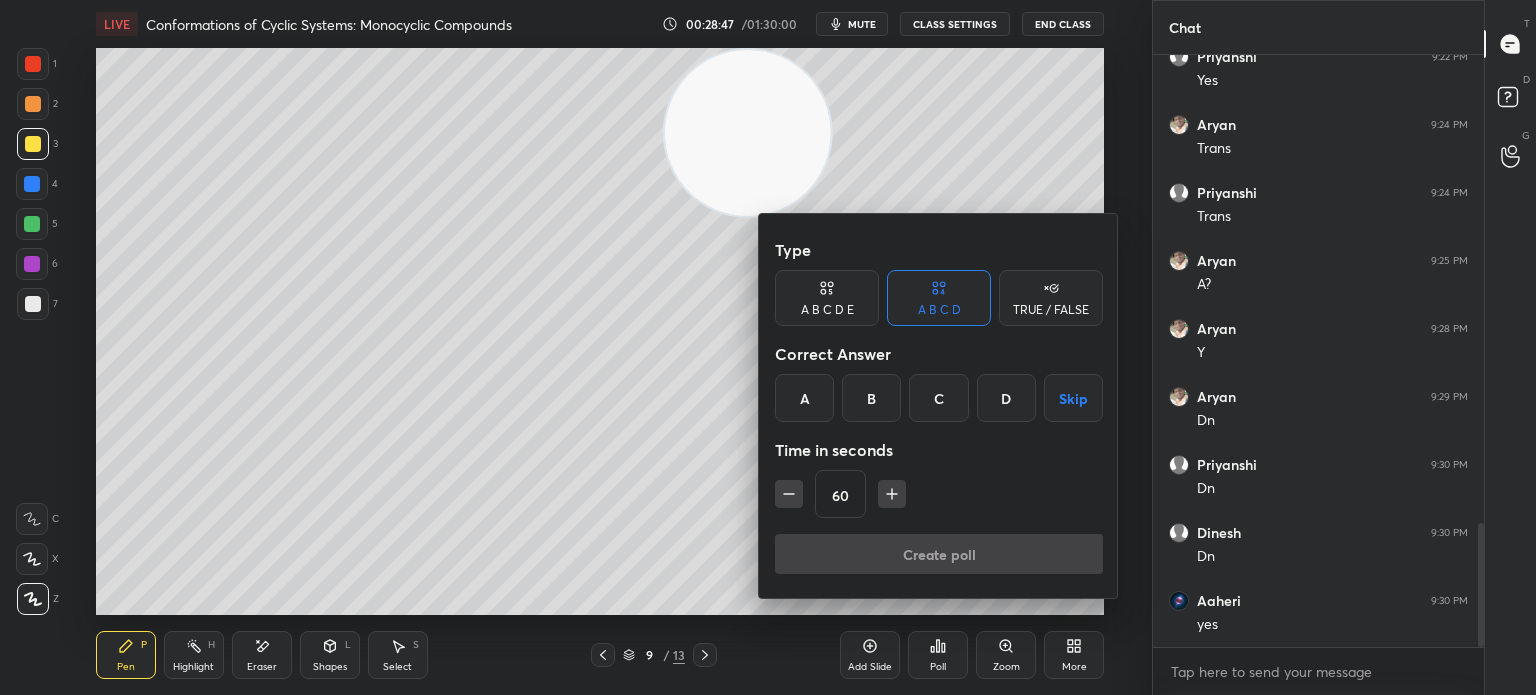 click on "B" at bounding box center [871, 398] 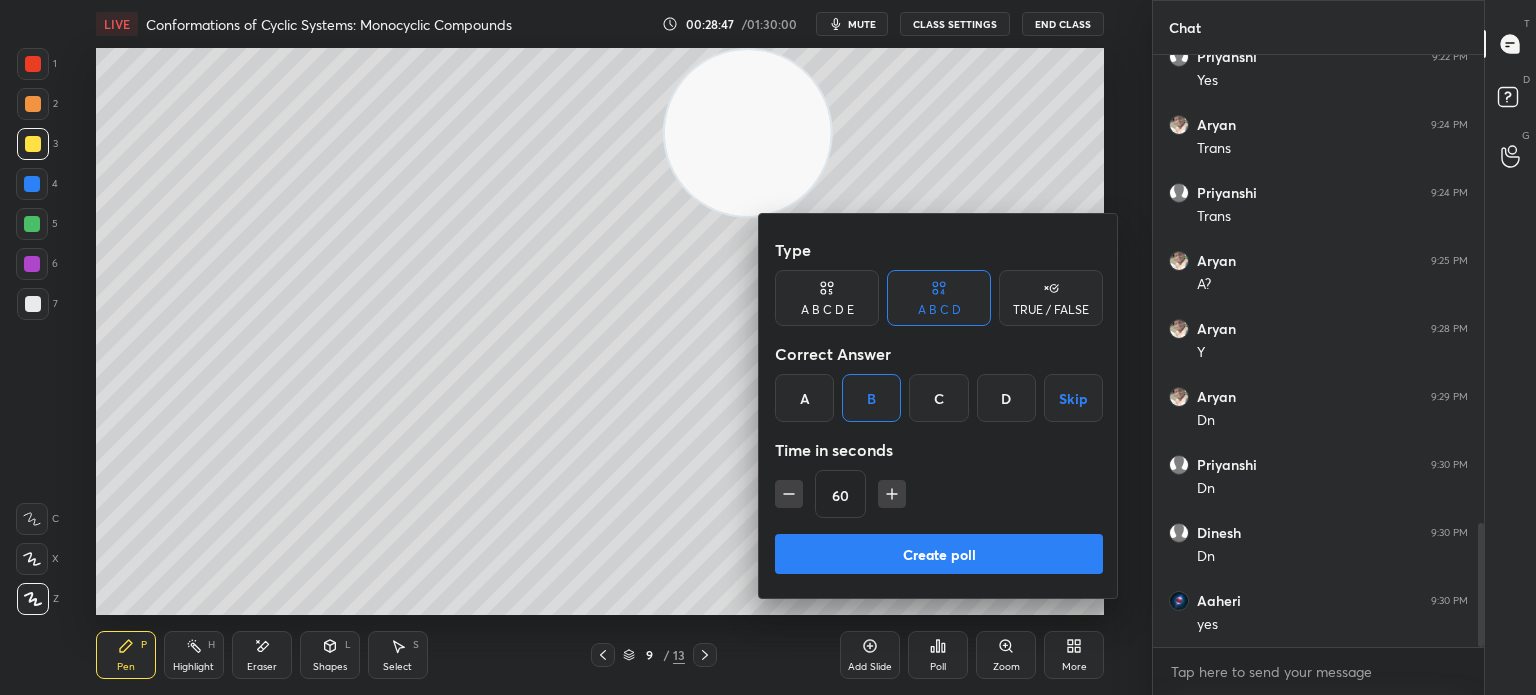 click on "Create poll" at bounding box center (939, 554) 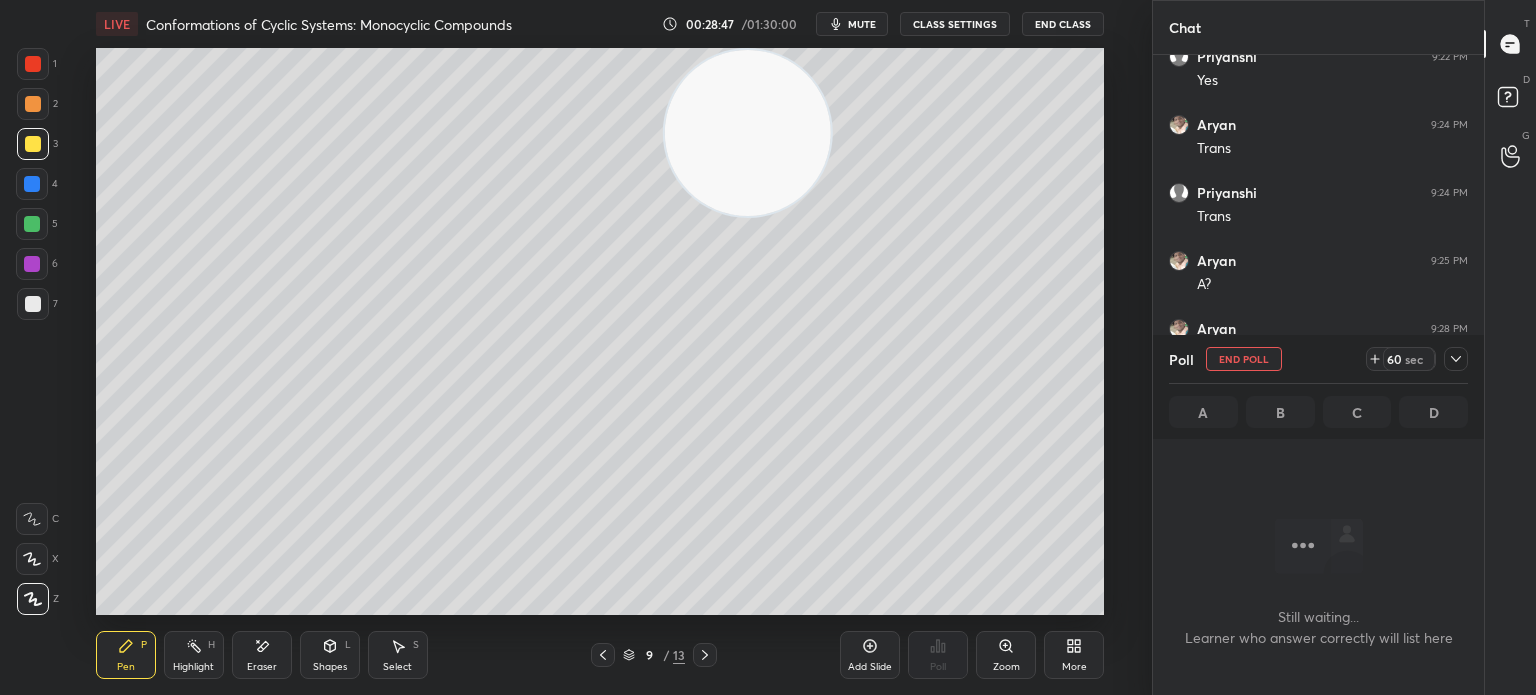 scroll, scrollTop: 492, scrollLeft: 325, axis: both 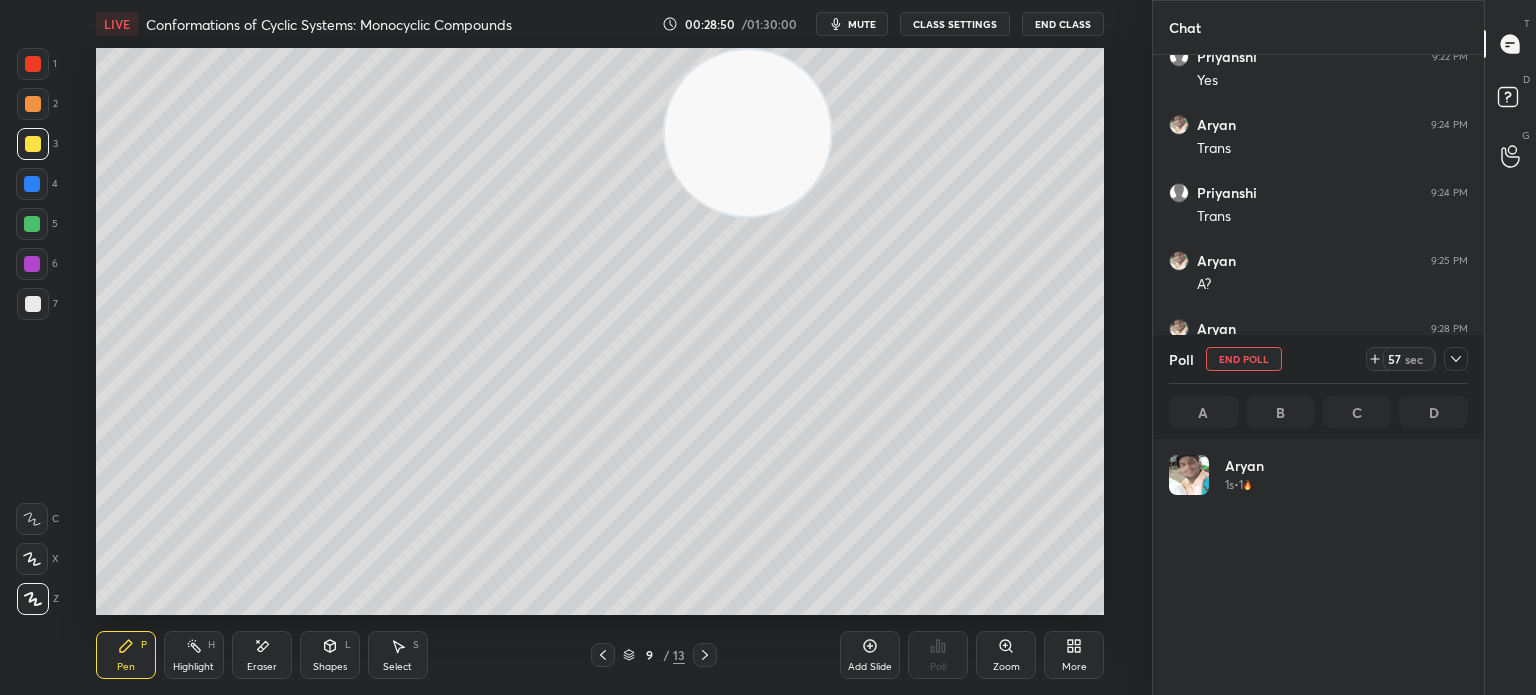 click at bounding box center (33, 304) 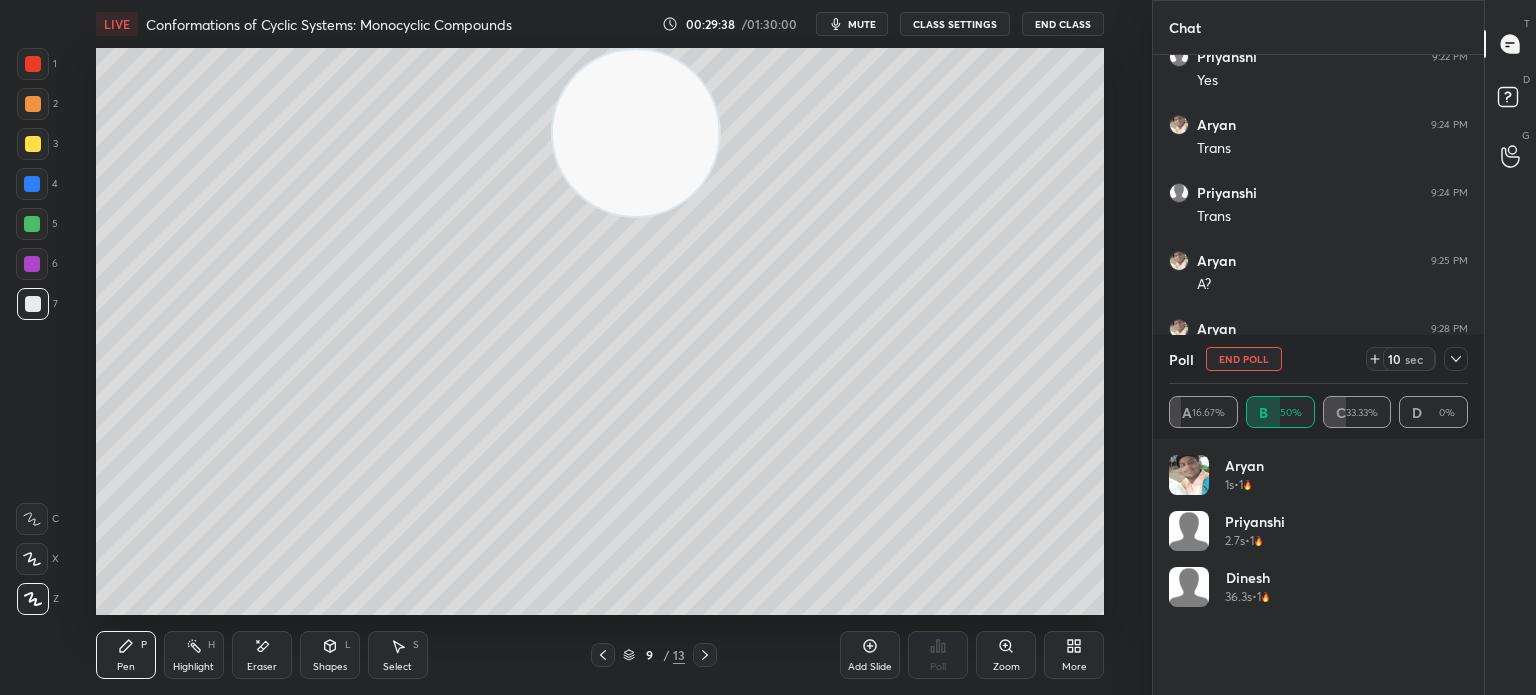 click at bounding box center (33, 144) 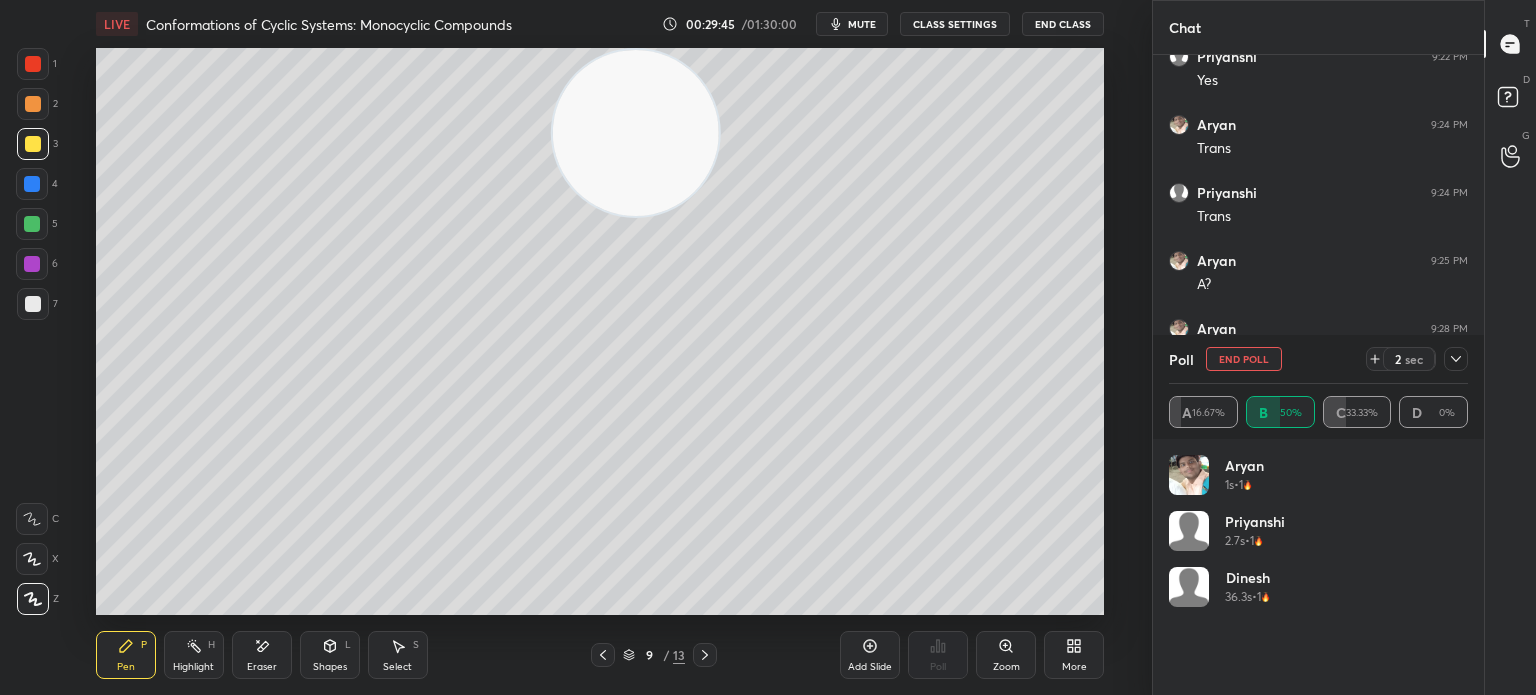click on "Highlight H" at bounding box center [194, 655] 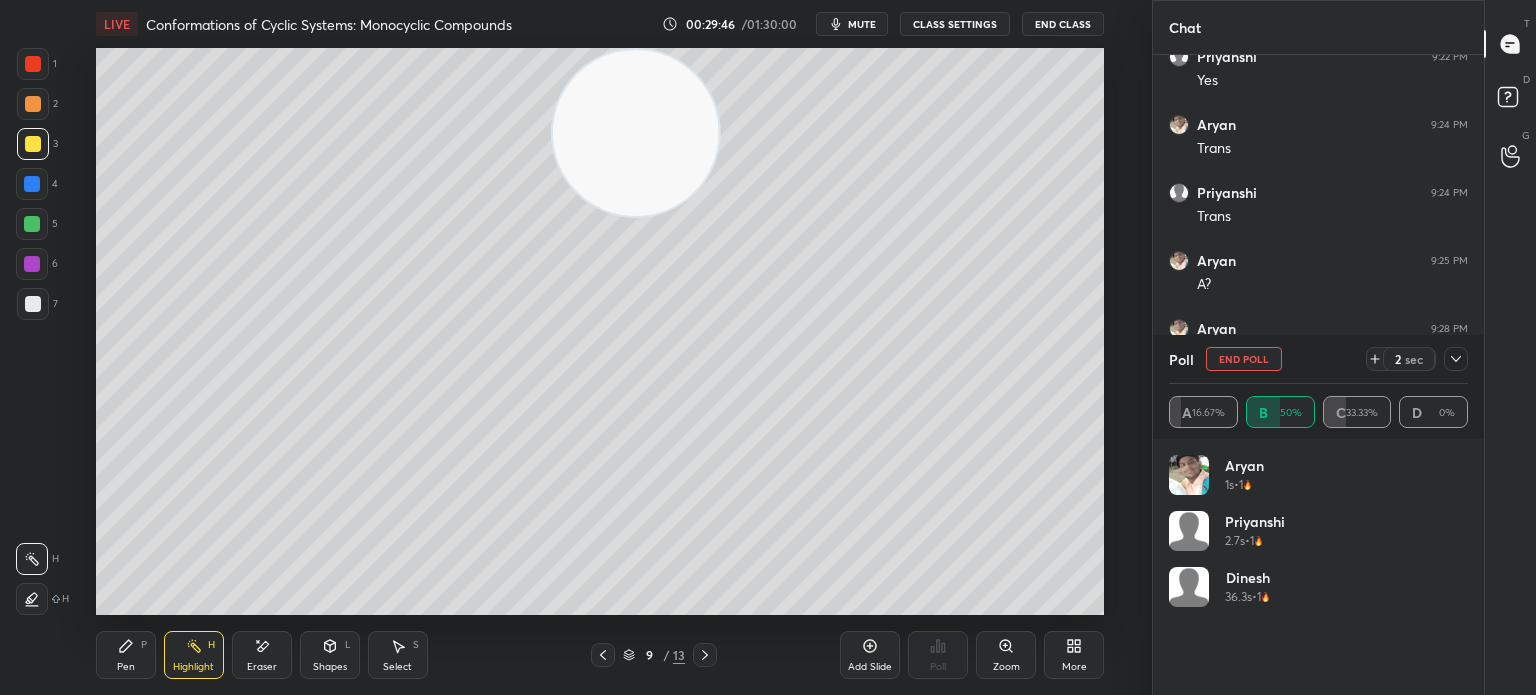 click on "Highlight H" at bounding box center (194, 655) 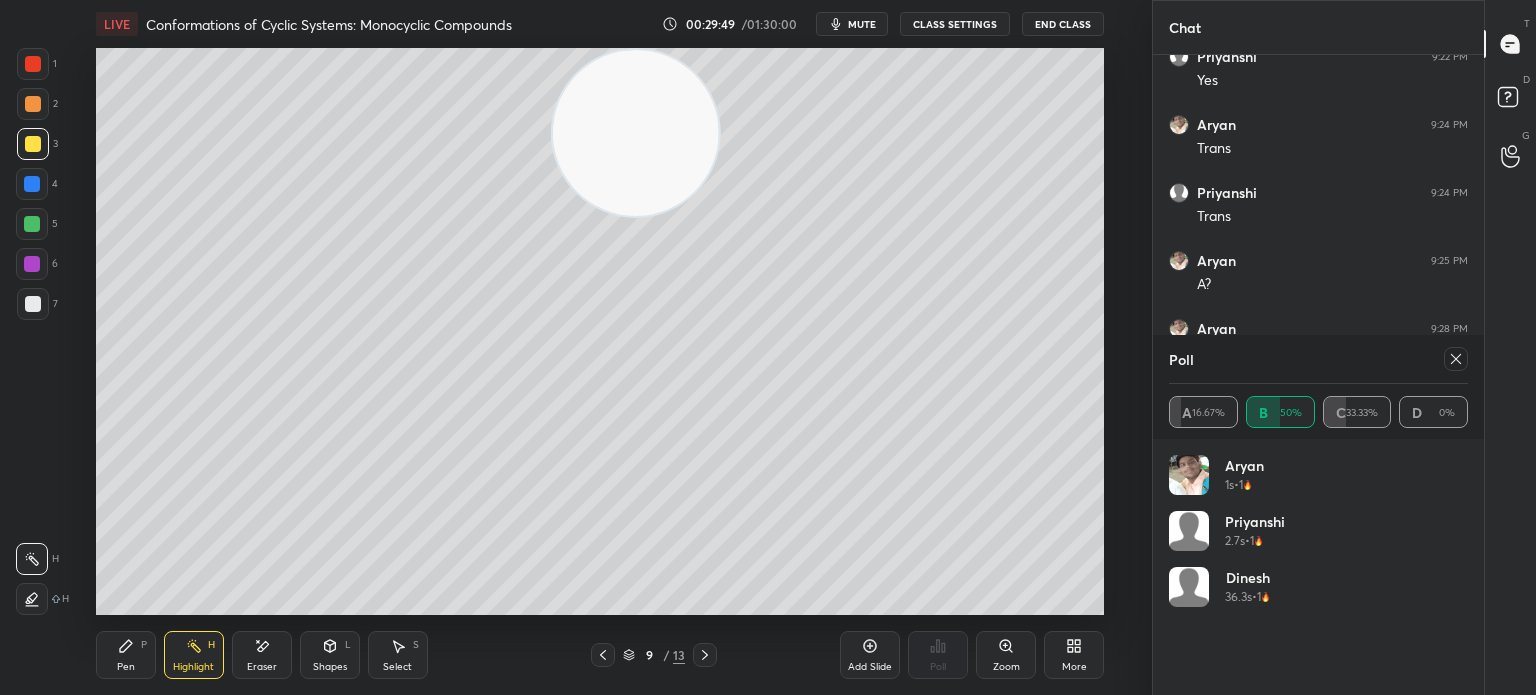 click 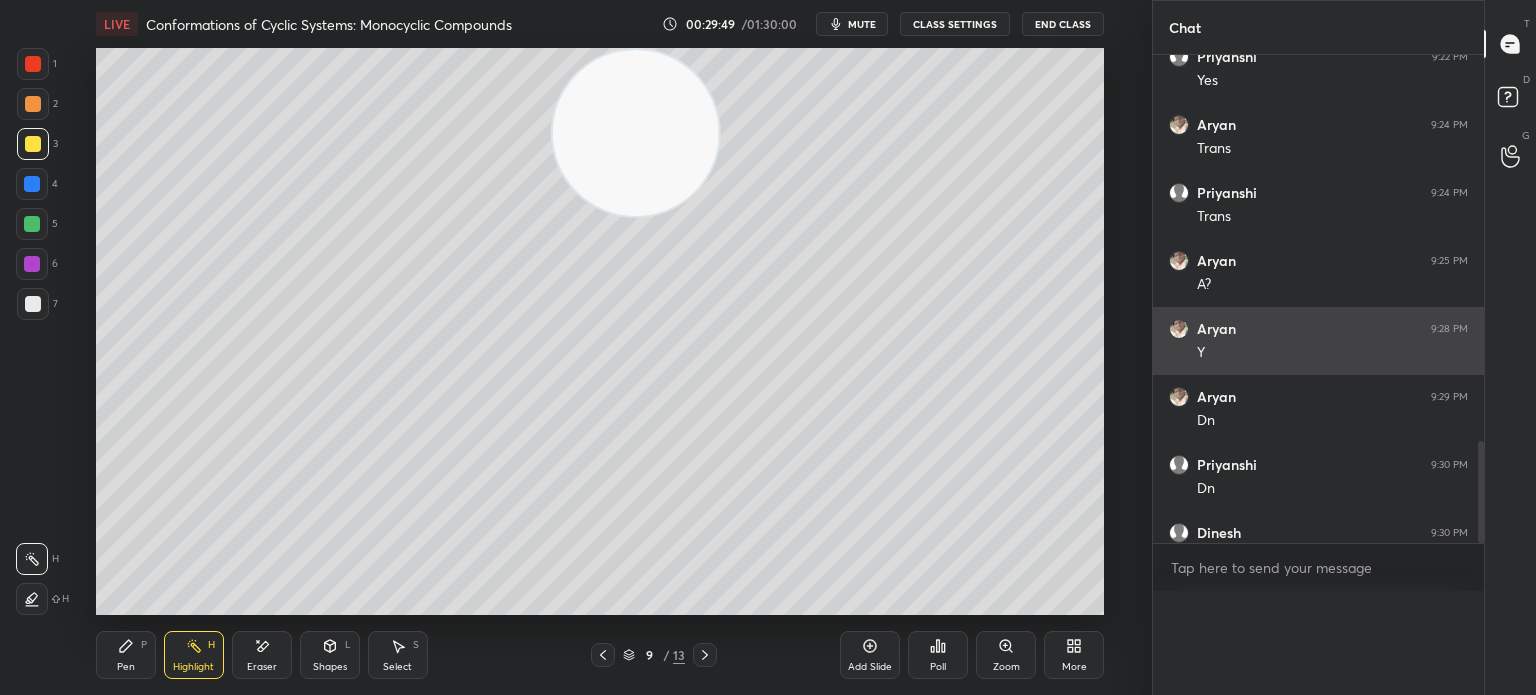 scroll, scrollTop: 0, scrollLeft: 0, axis: both 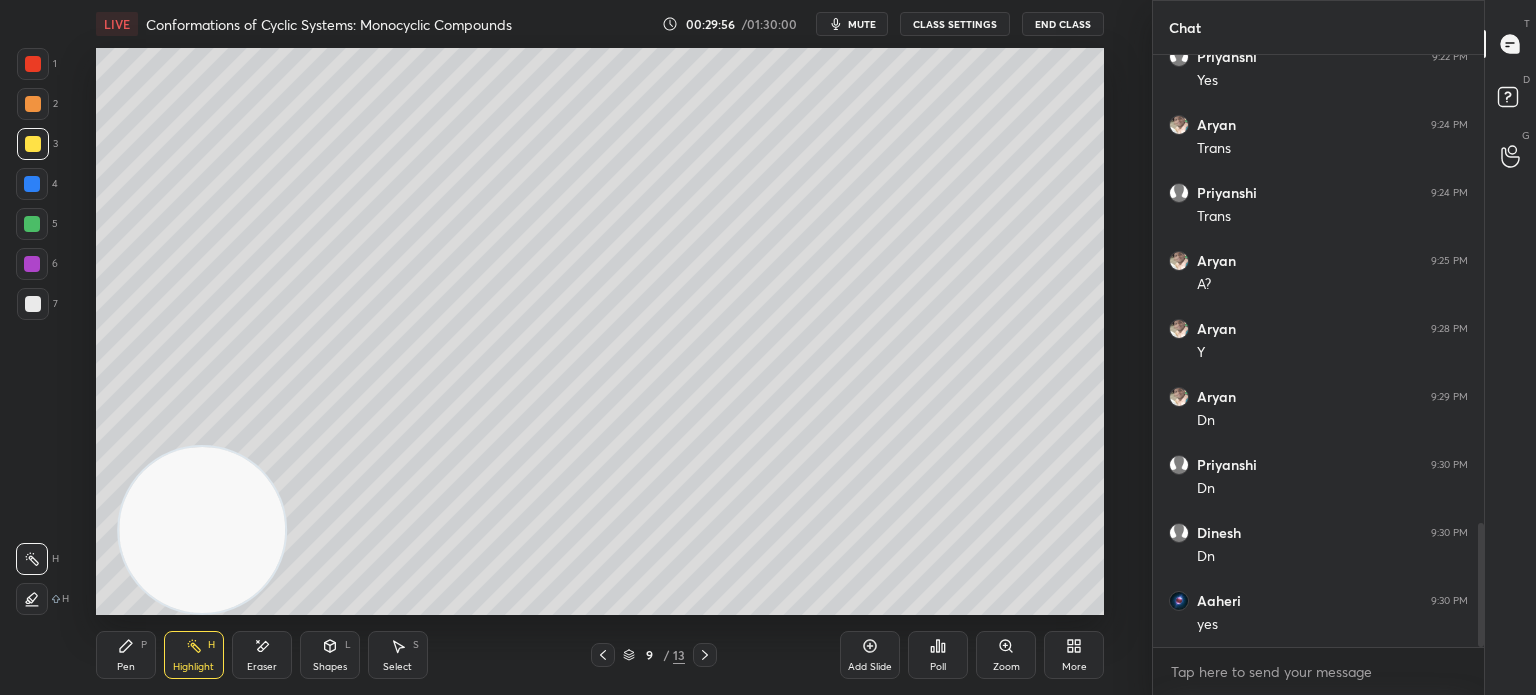 click at bounding box center [33, 304] 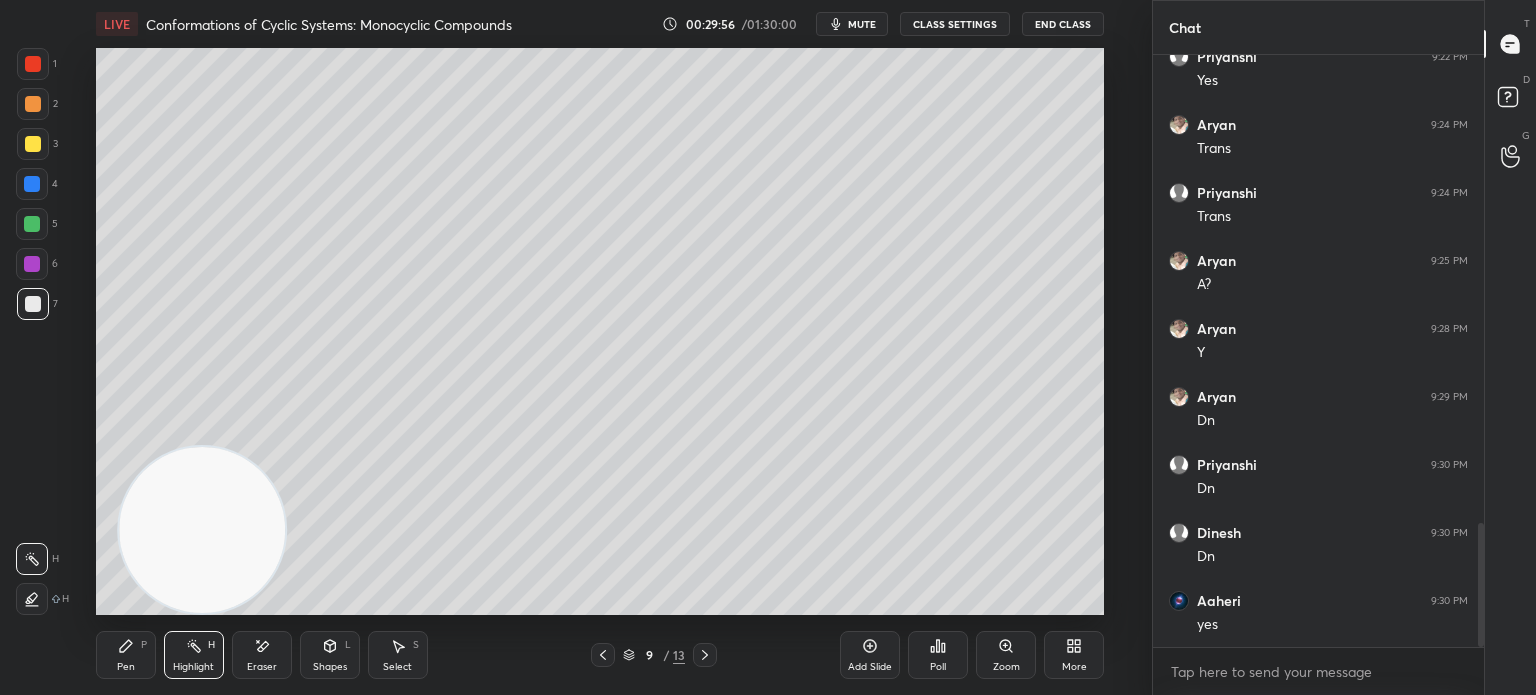 click at bounding box center (33, 304) 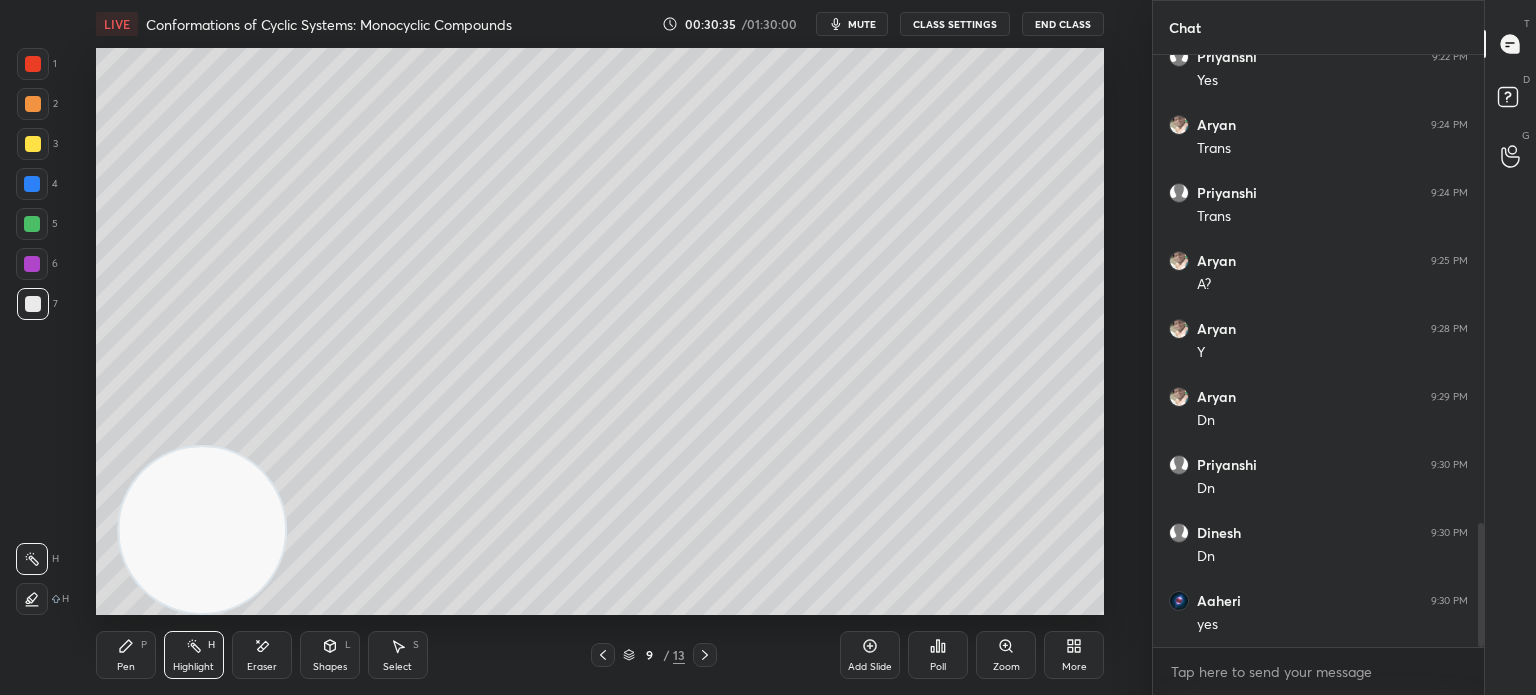 click at bounding box center [33, 304] 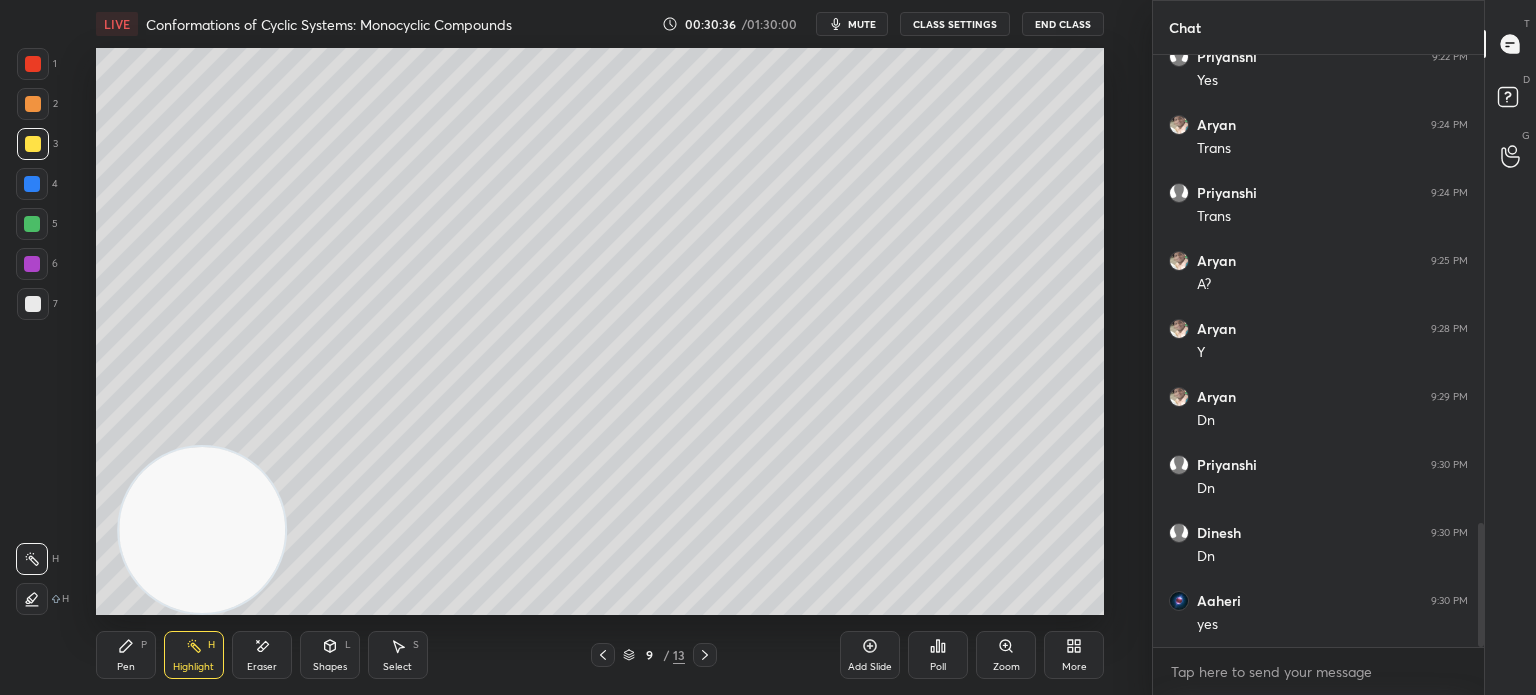 click at bounding box center [33, 144] 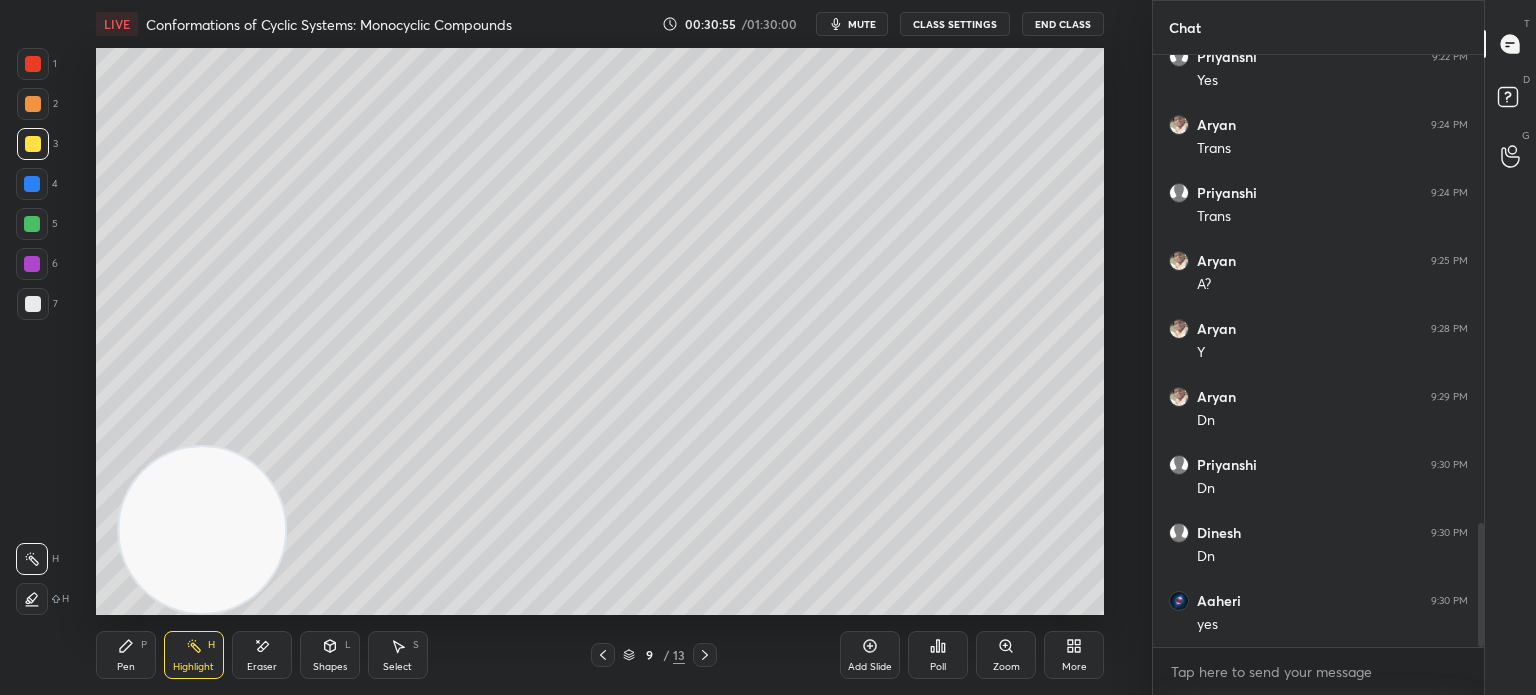 click at bounding box center [33, 304] 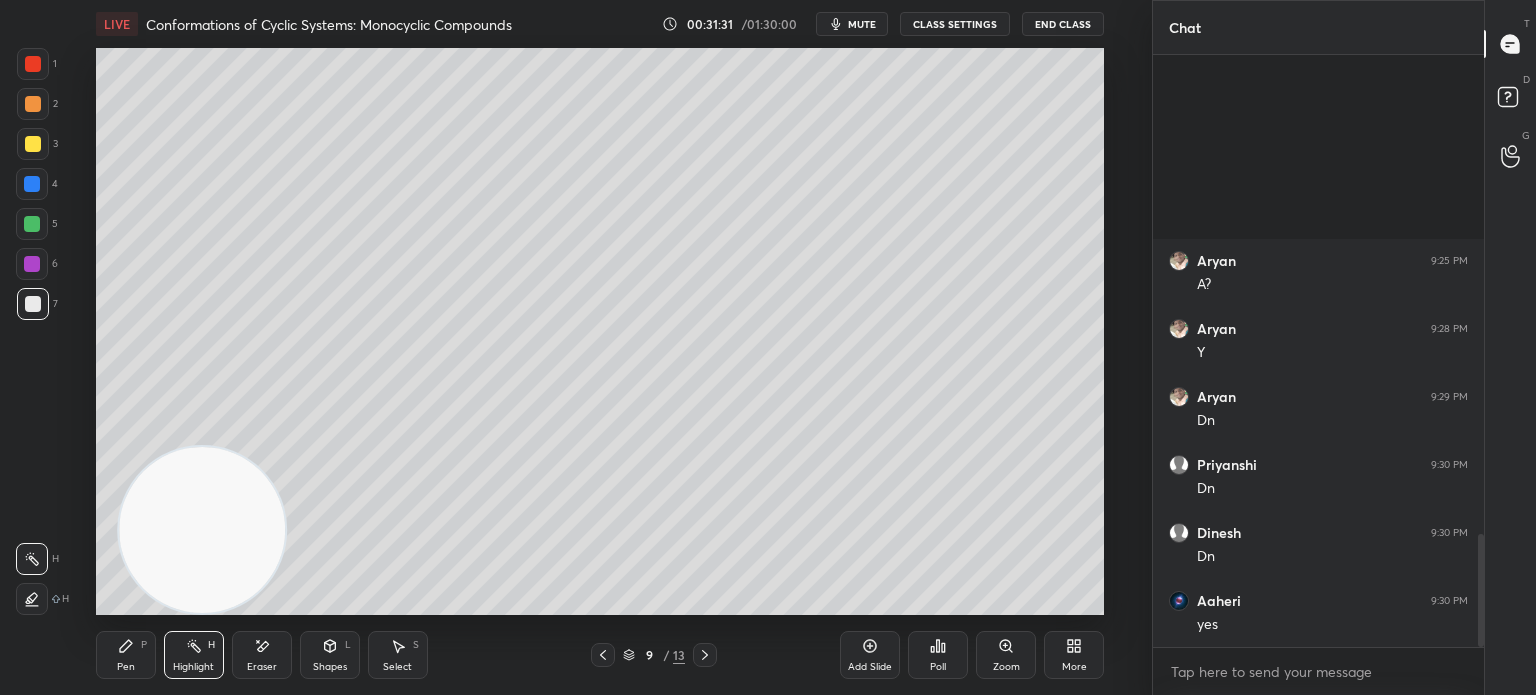 scroll, scrollTop: 2498, scrollLeft: 0, axis: vertical 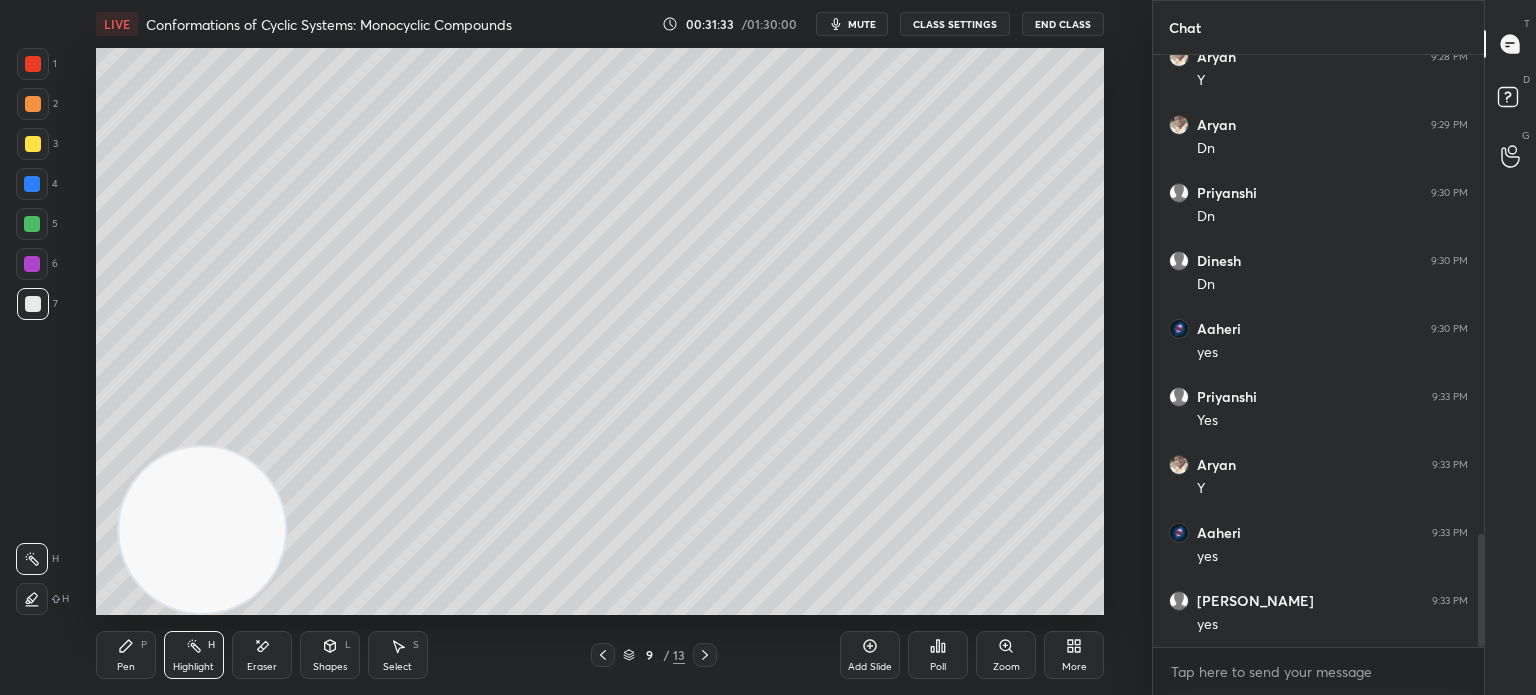 click at bounding box center (33, 144) 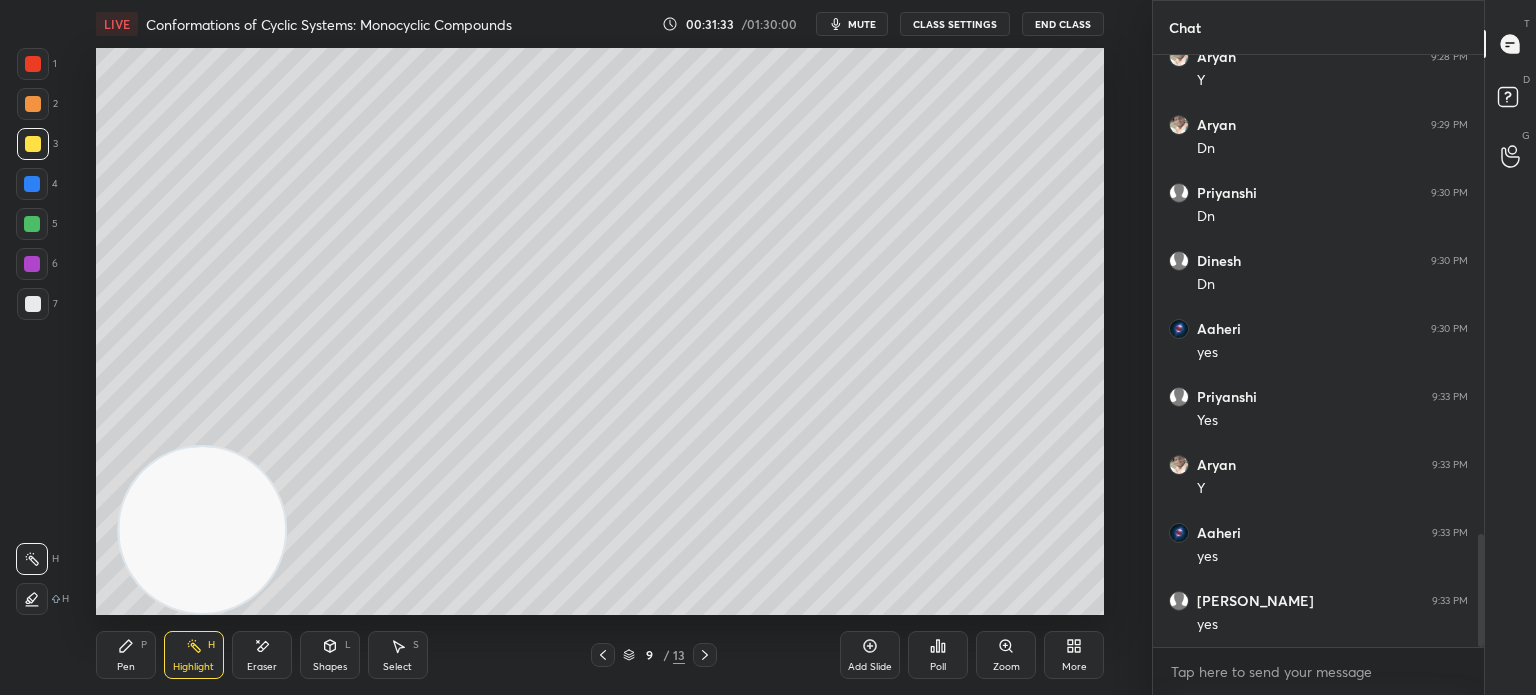 click at bounding box center [33, 144] 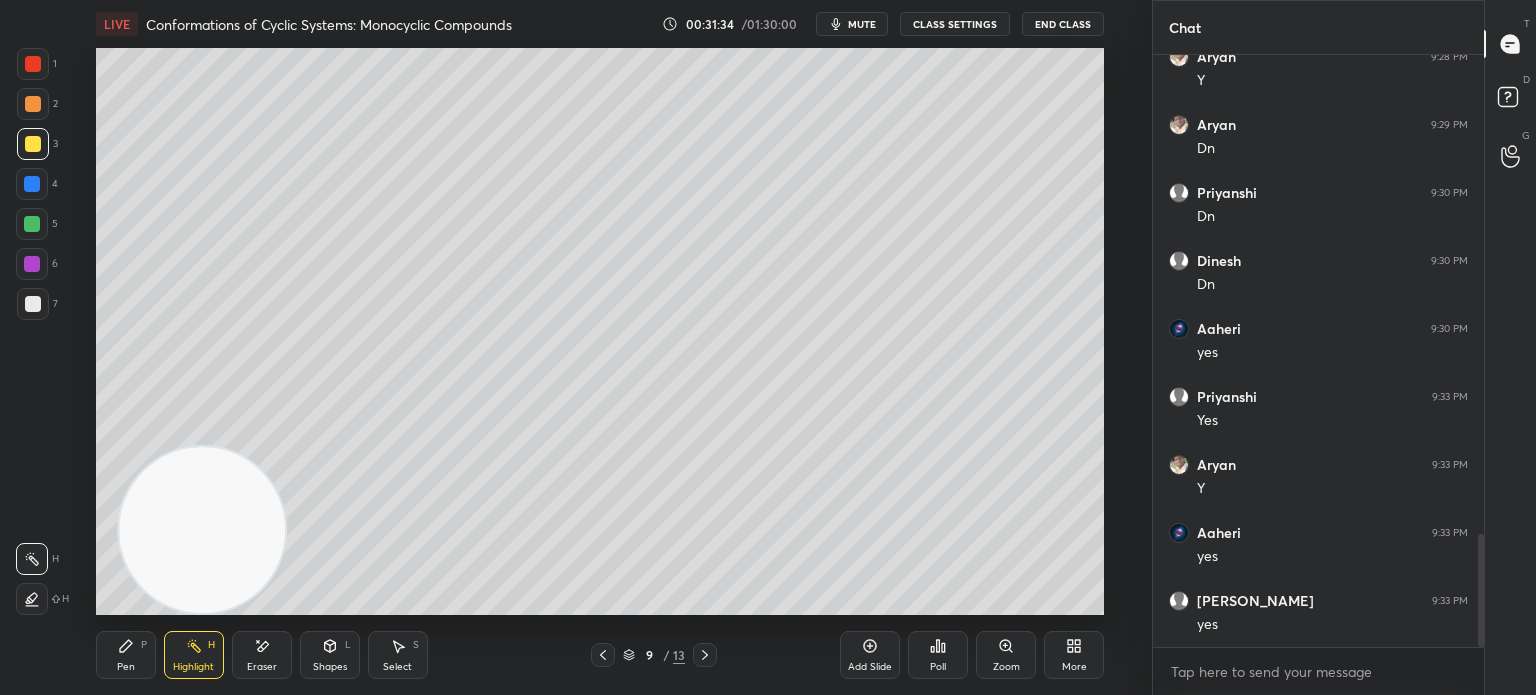 click on "Add Slide" at bounding box center (870, 667) 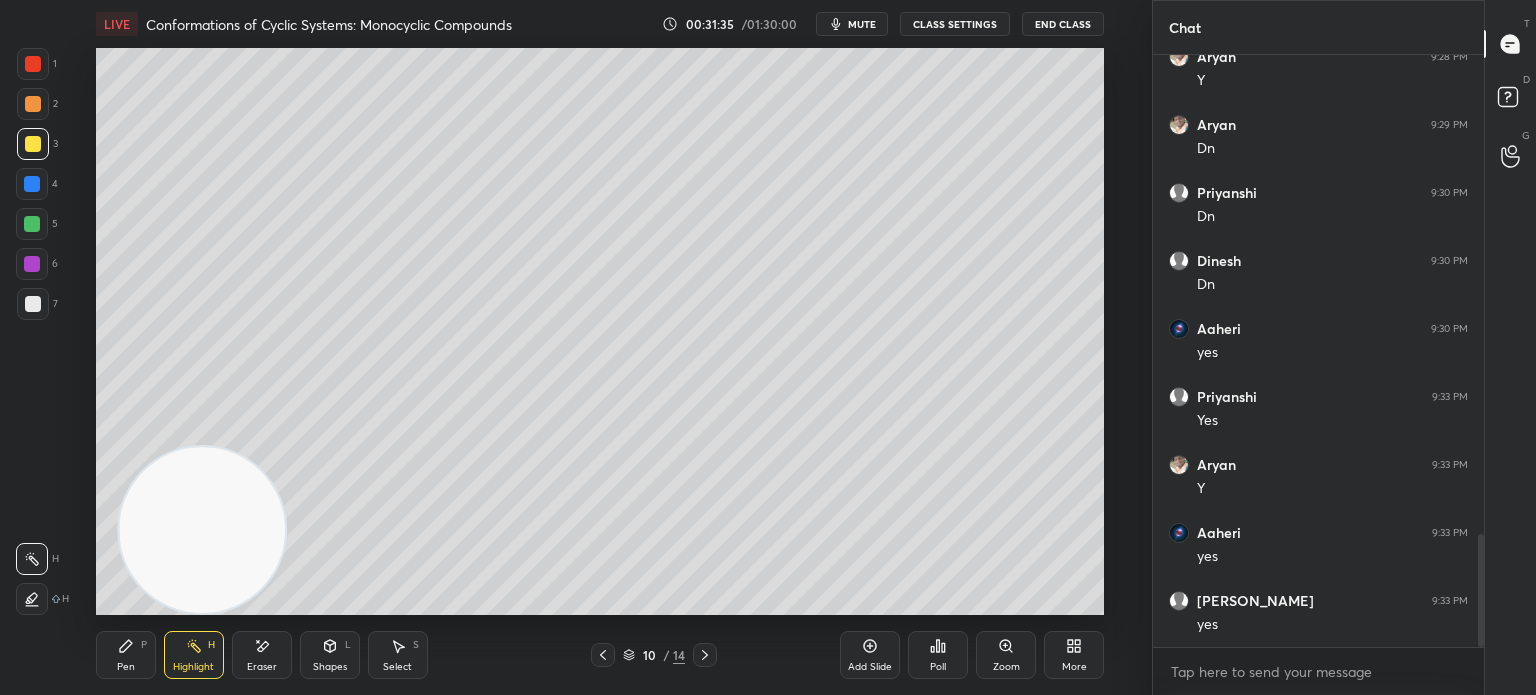 click 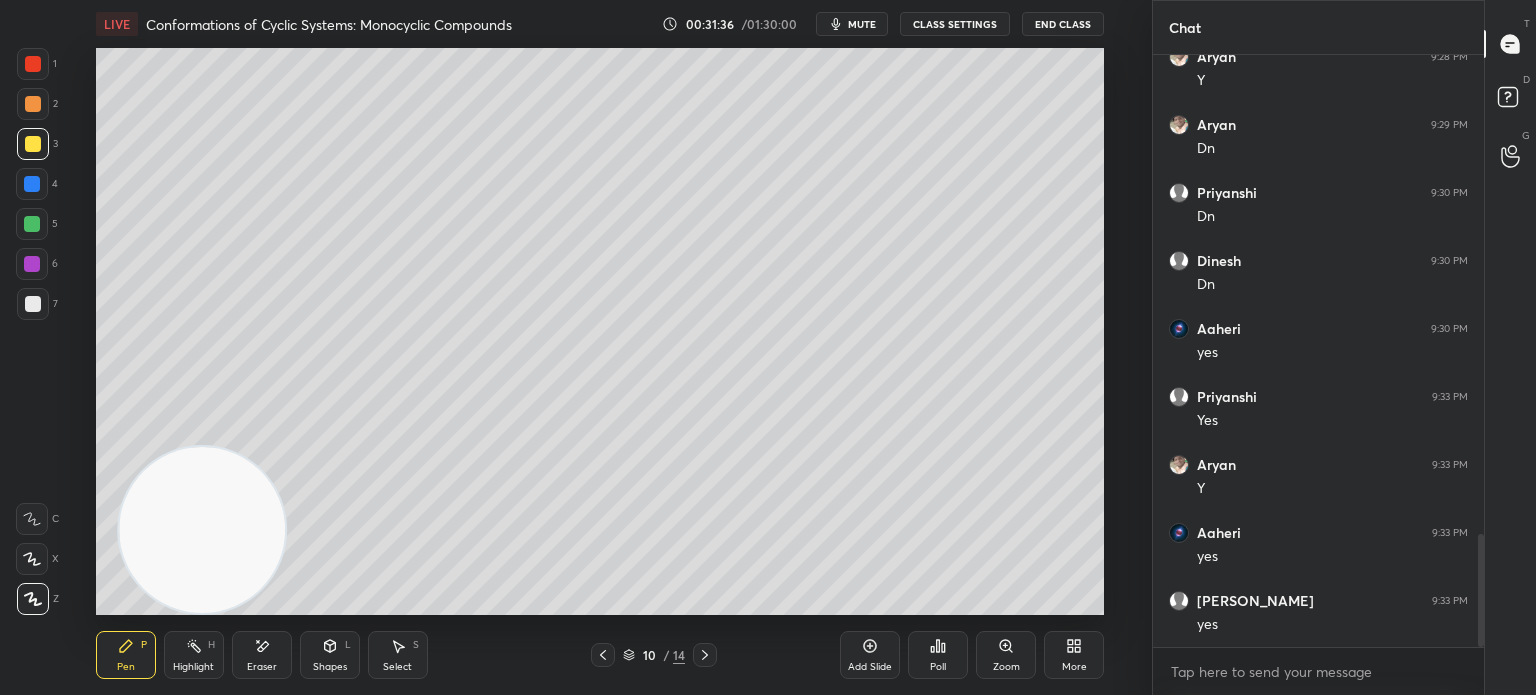 click 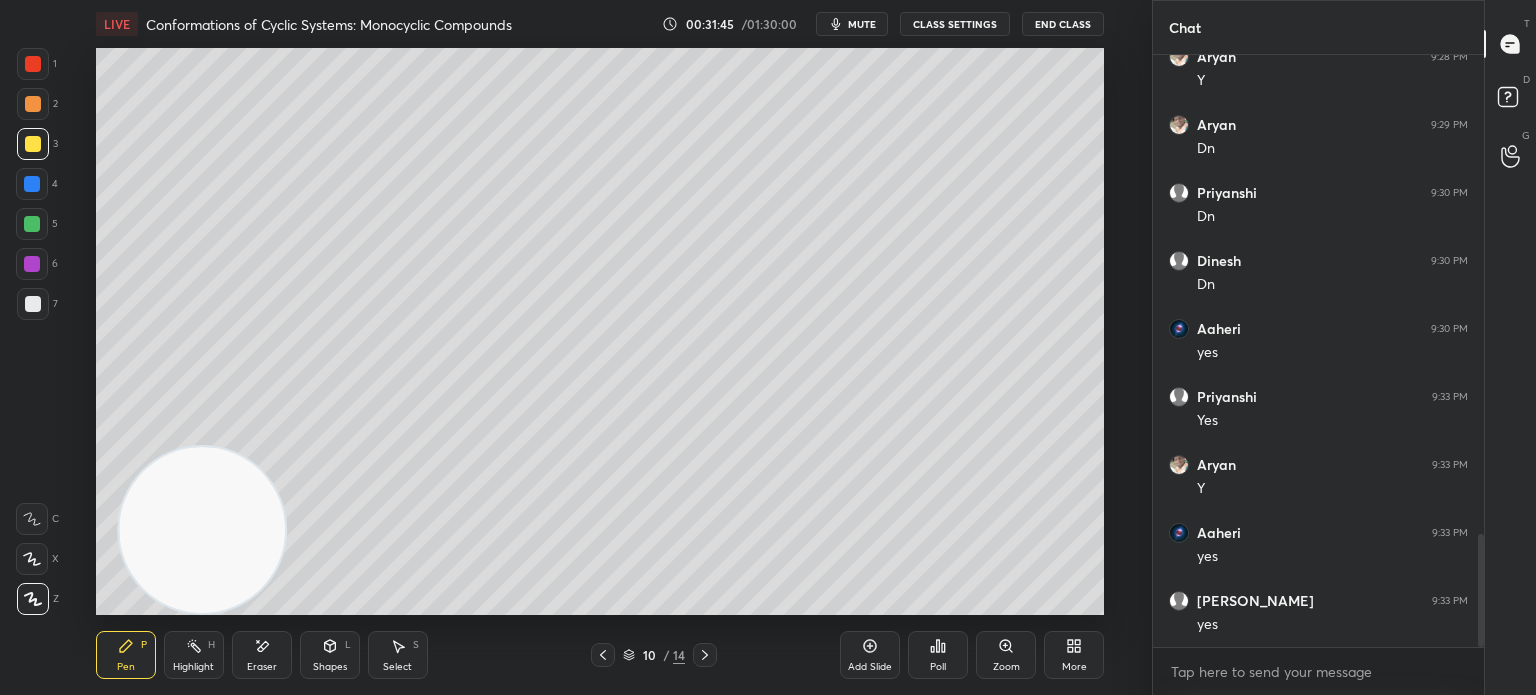 click at bounding box center (33, 304) 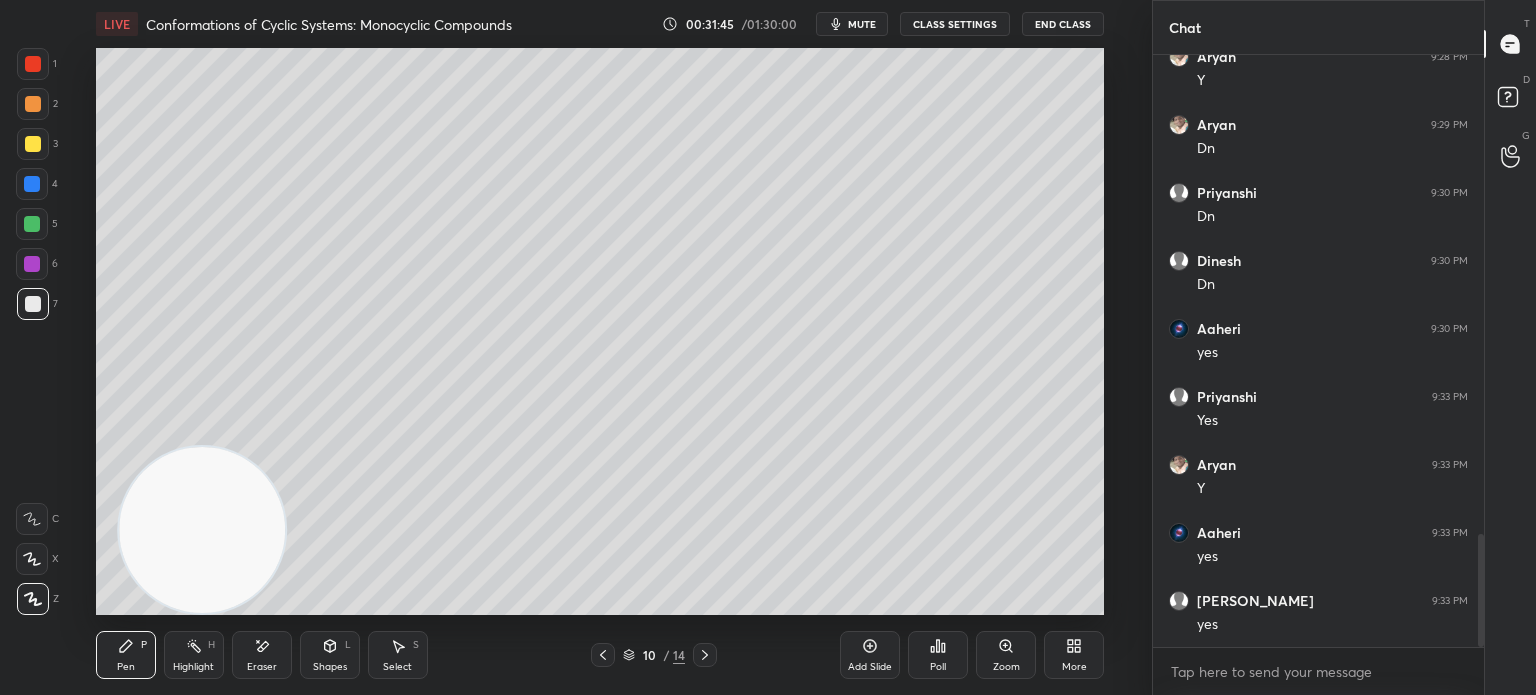 click on "Eraser" at bounding box center [262, 655] 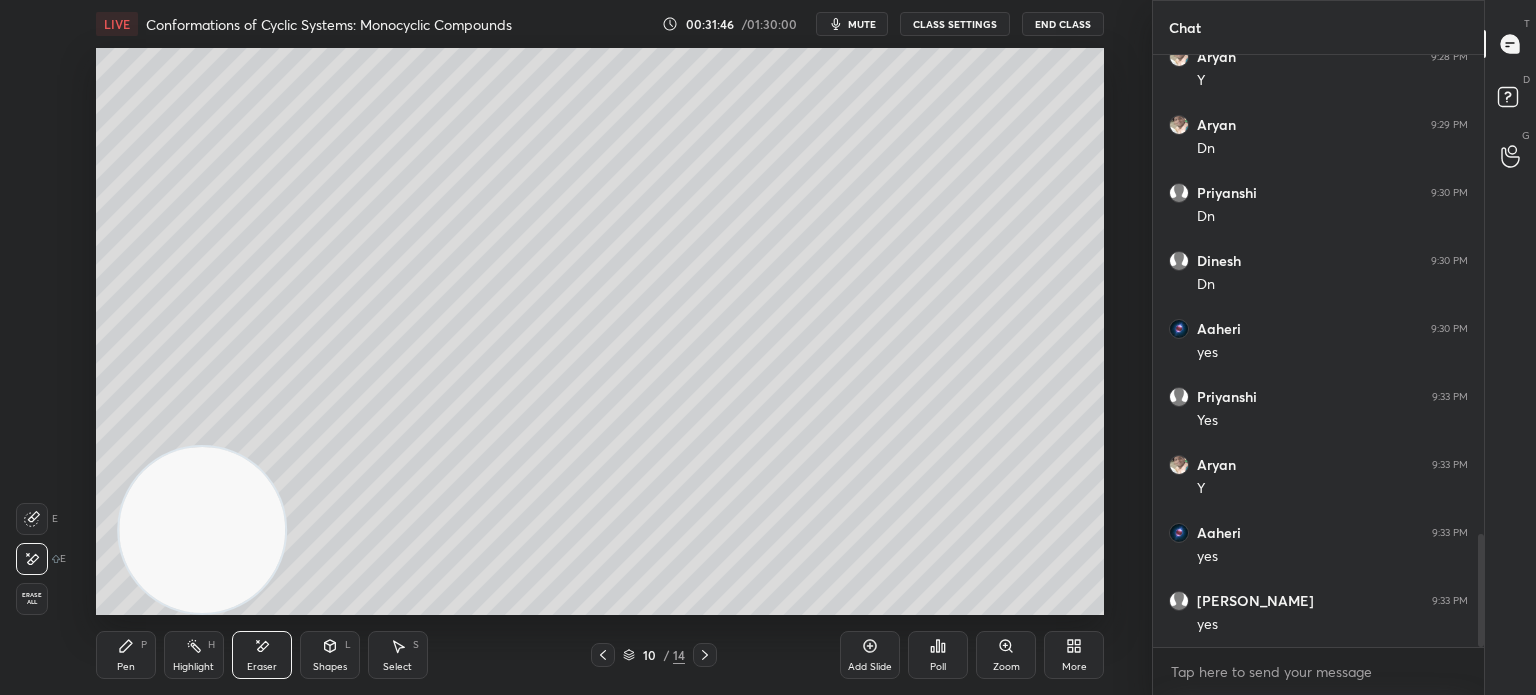 click at bounding box center [32, 559] 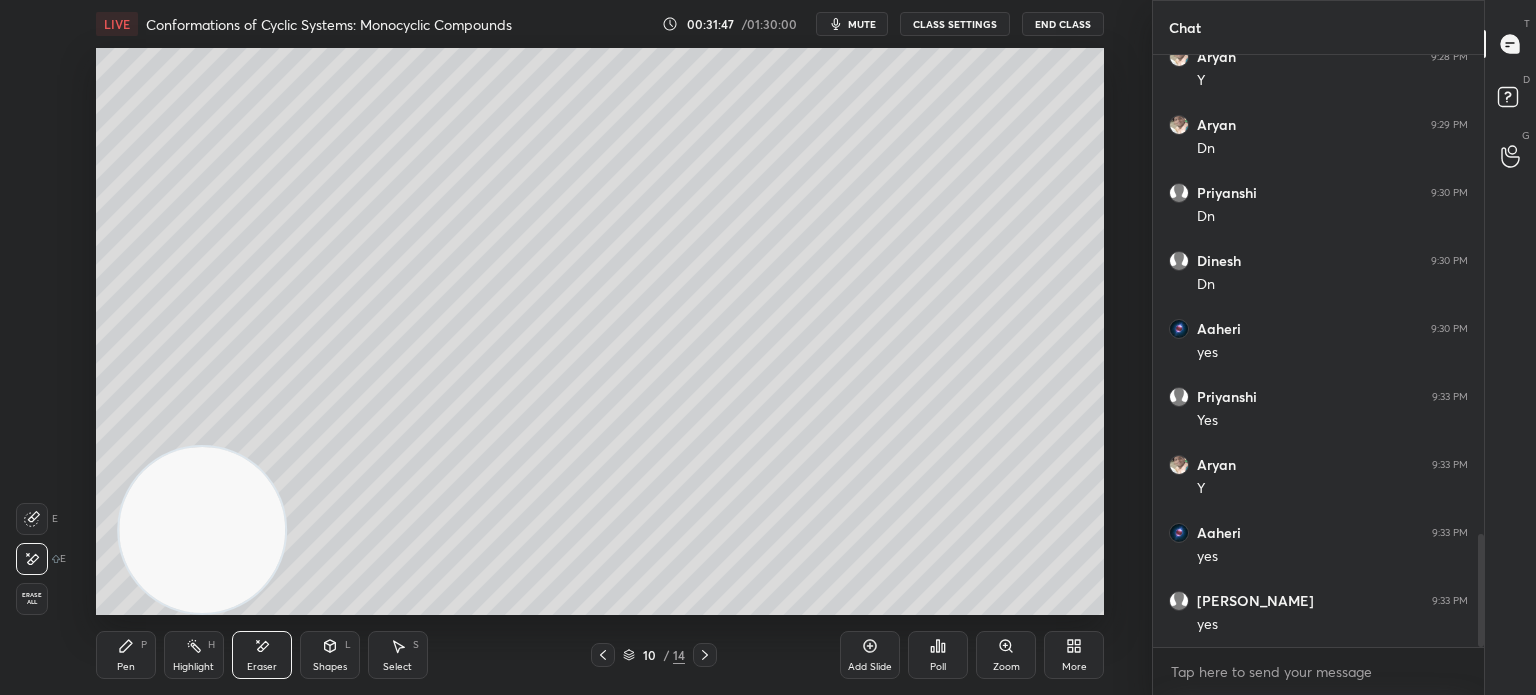 click on "Pen P" at bounding box center [126, 655] 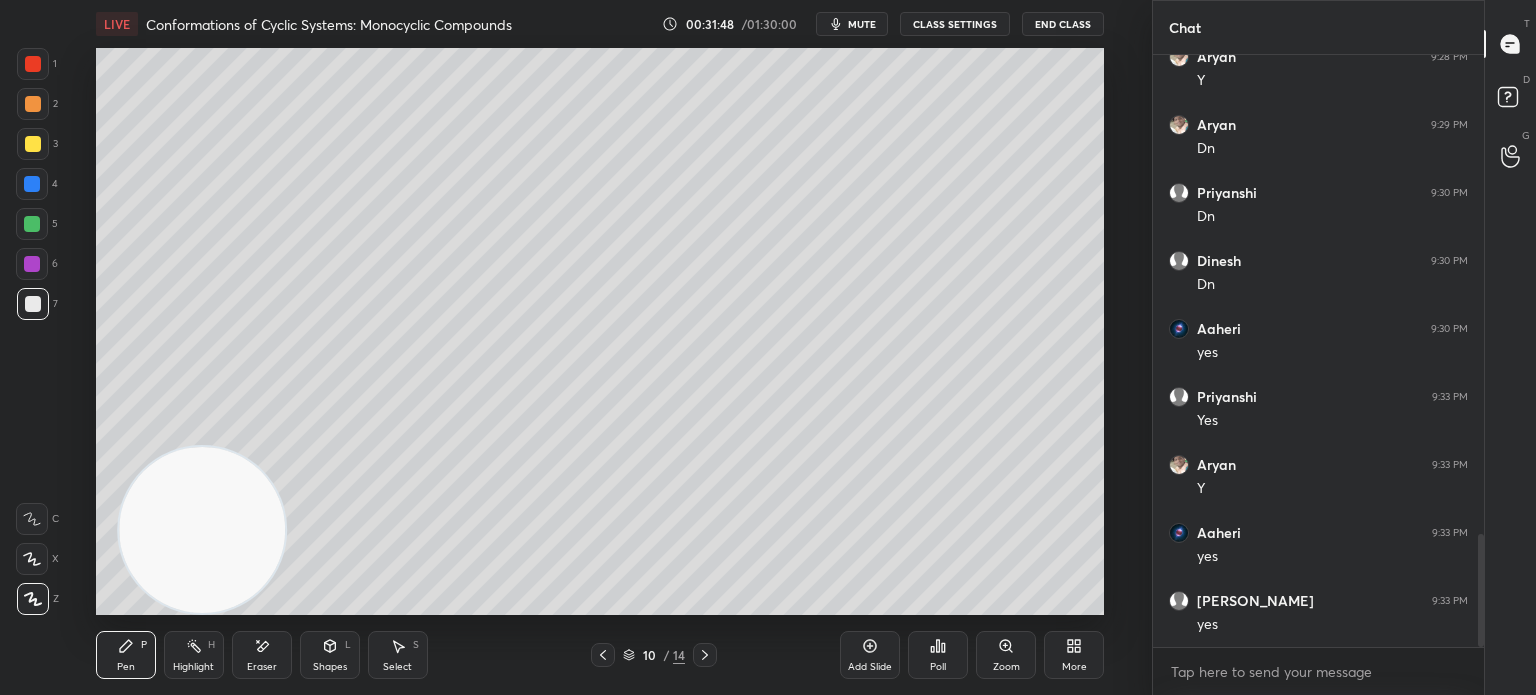 click on "Pen P" at bounding box center [126, 655] 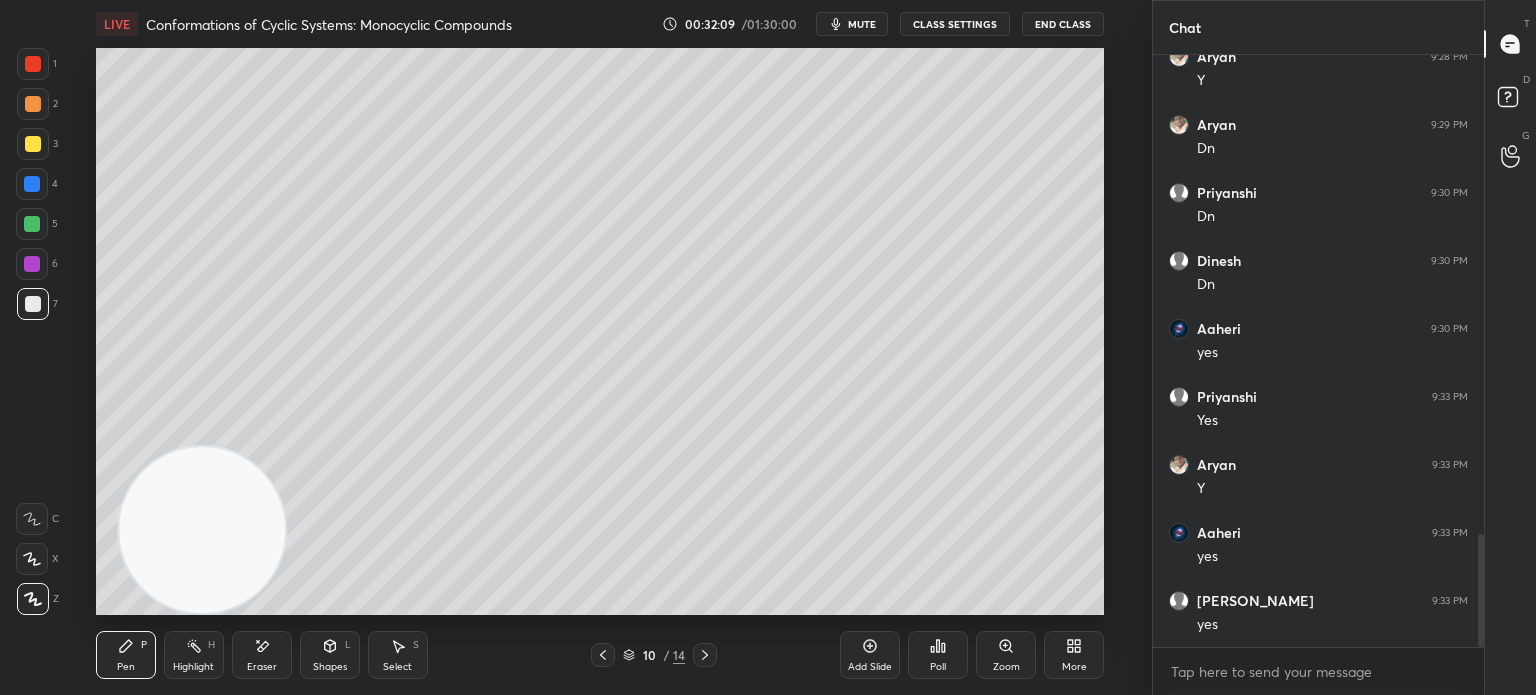 click on "Eraser" at bounding box center (262, 655) 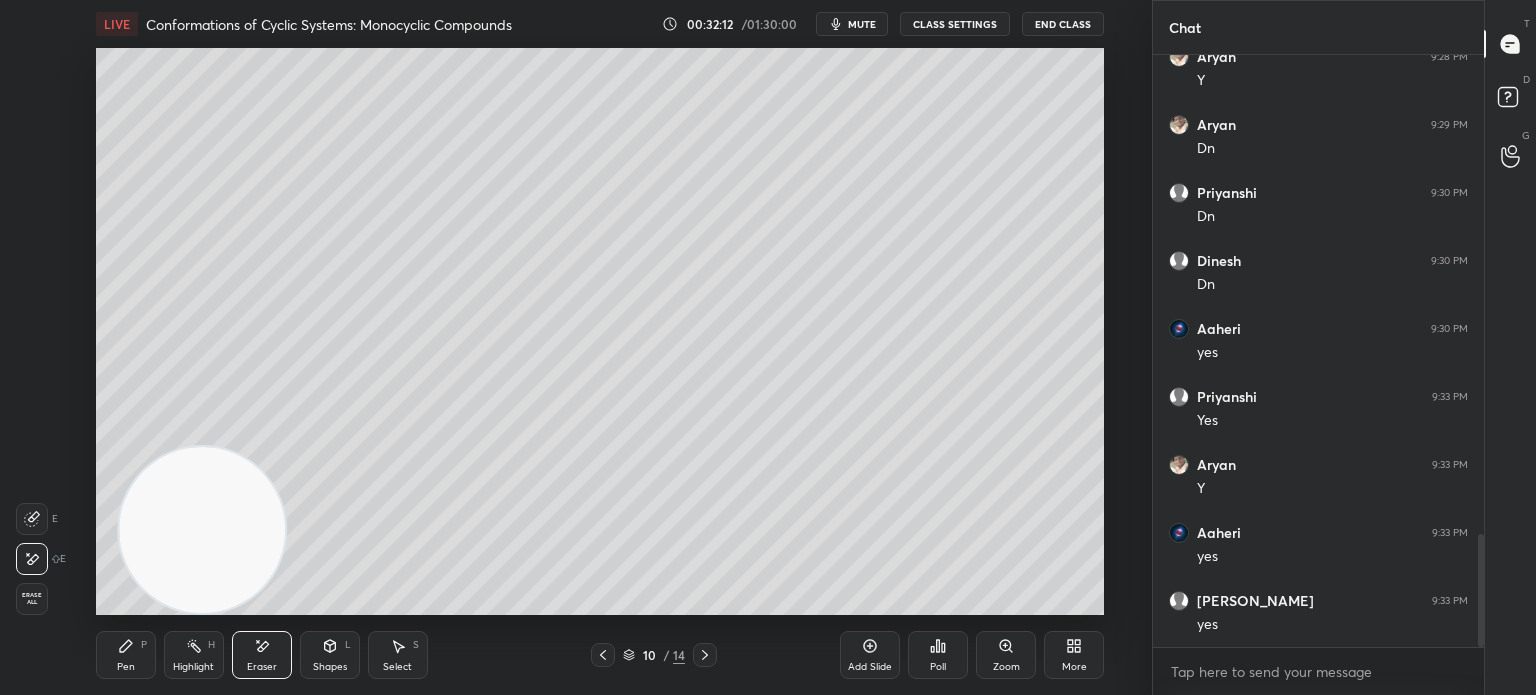 click on "Pen P" at bounding box center [126, 655] 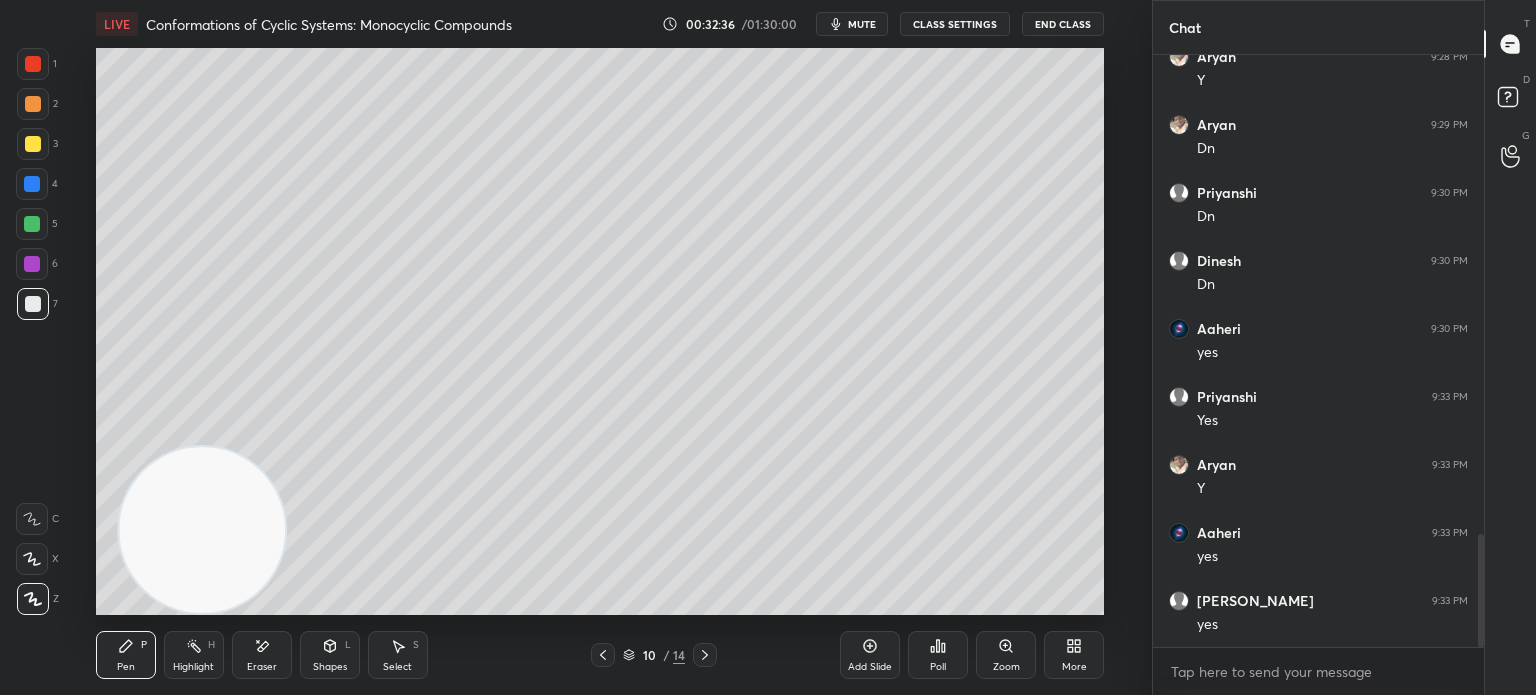click at bounding box center (32, 224) 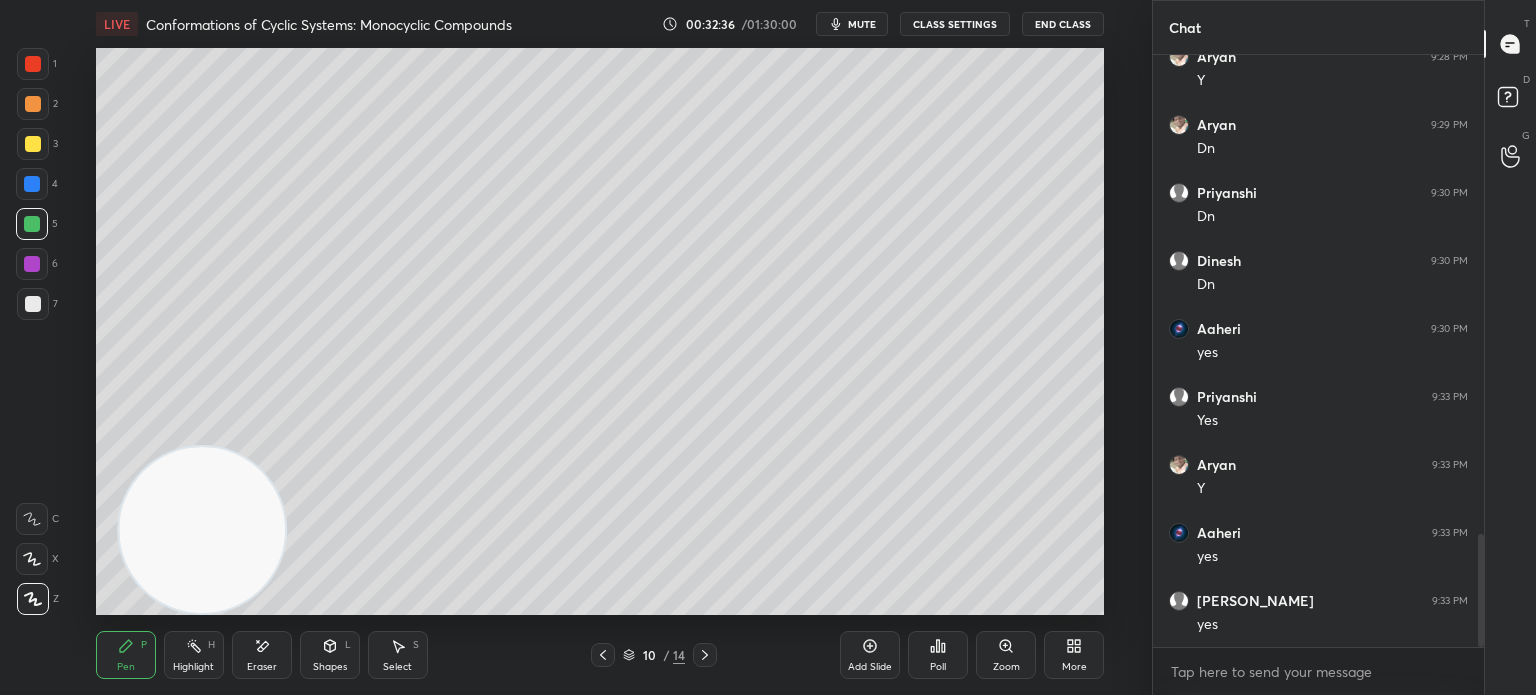 click at bounding box center [32, 224] 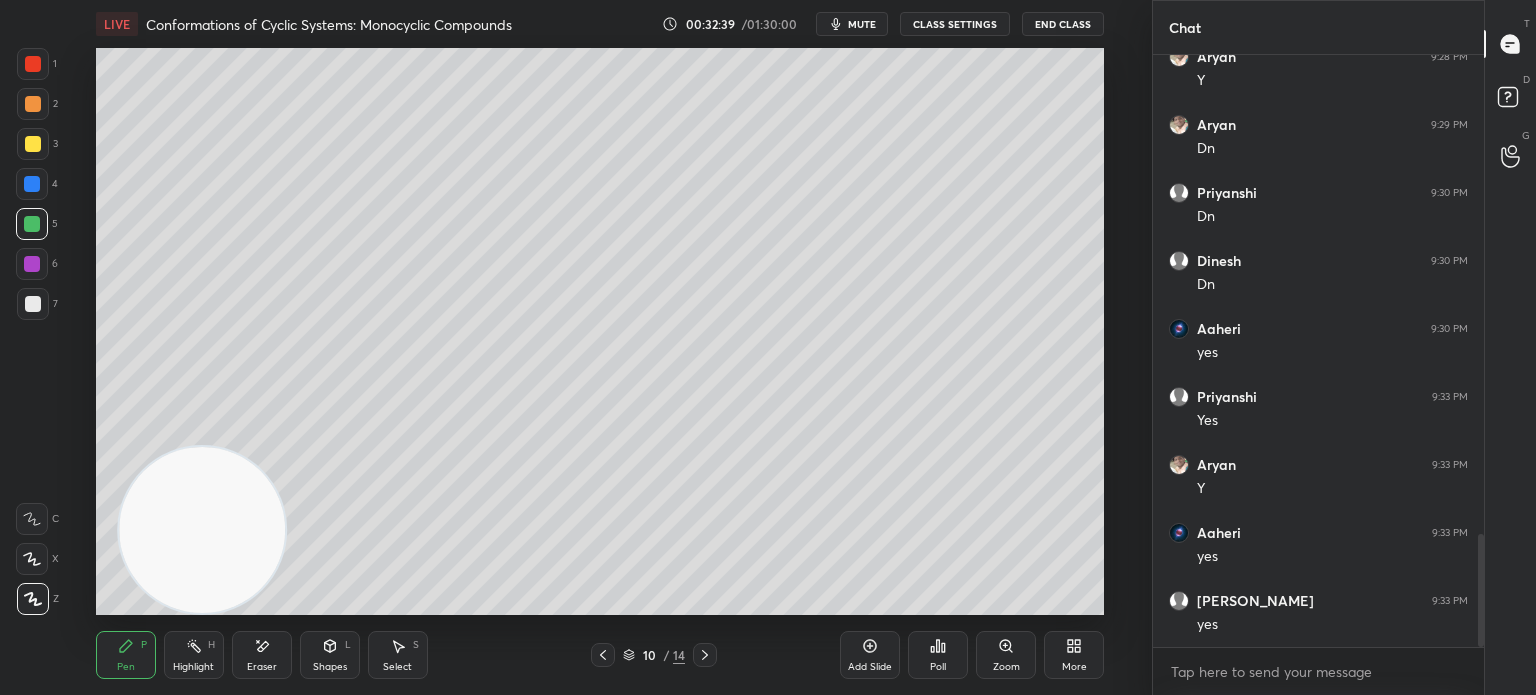 click on "Poll" at bounding box center (938, 655) 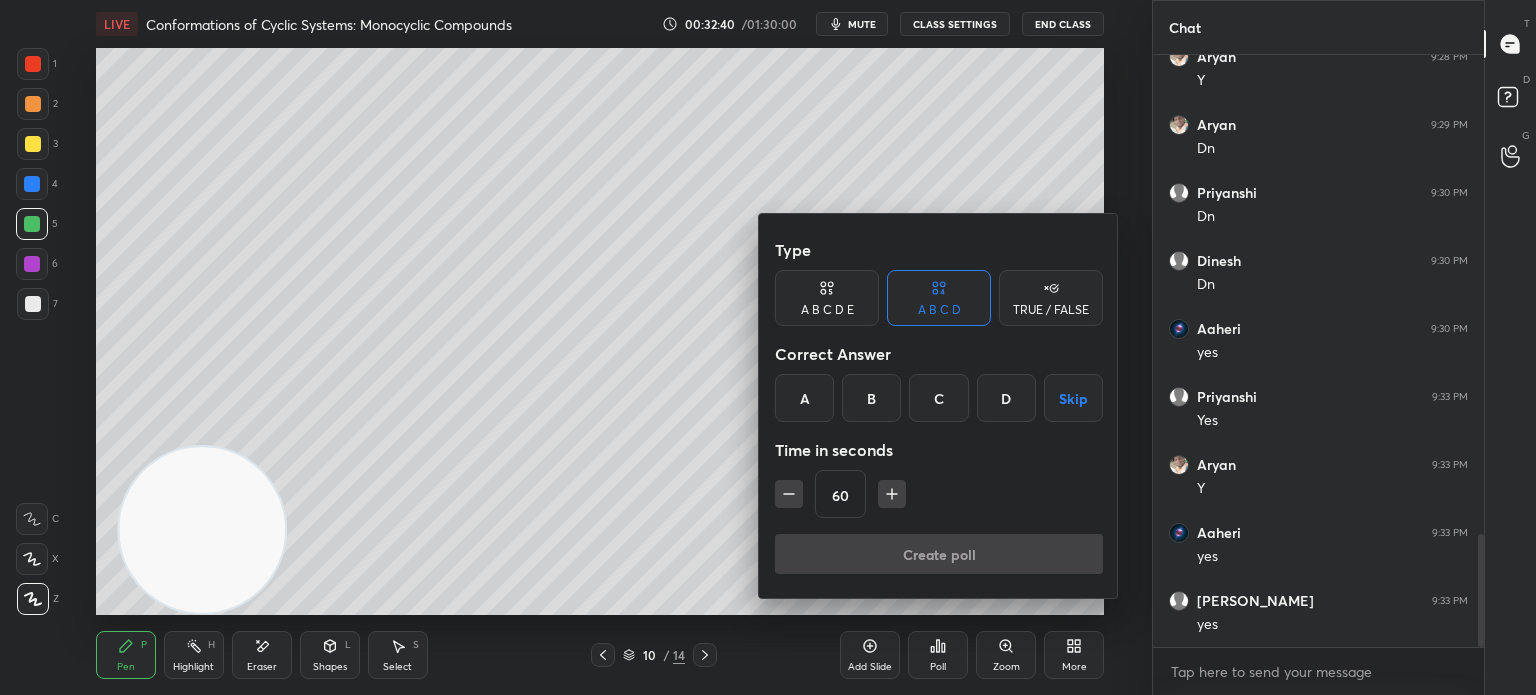 click on "B" at bounding box center [871, 398] 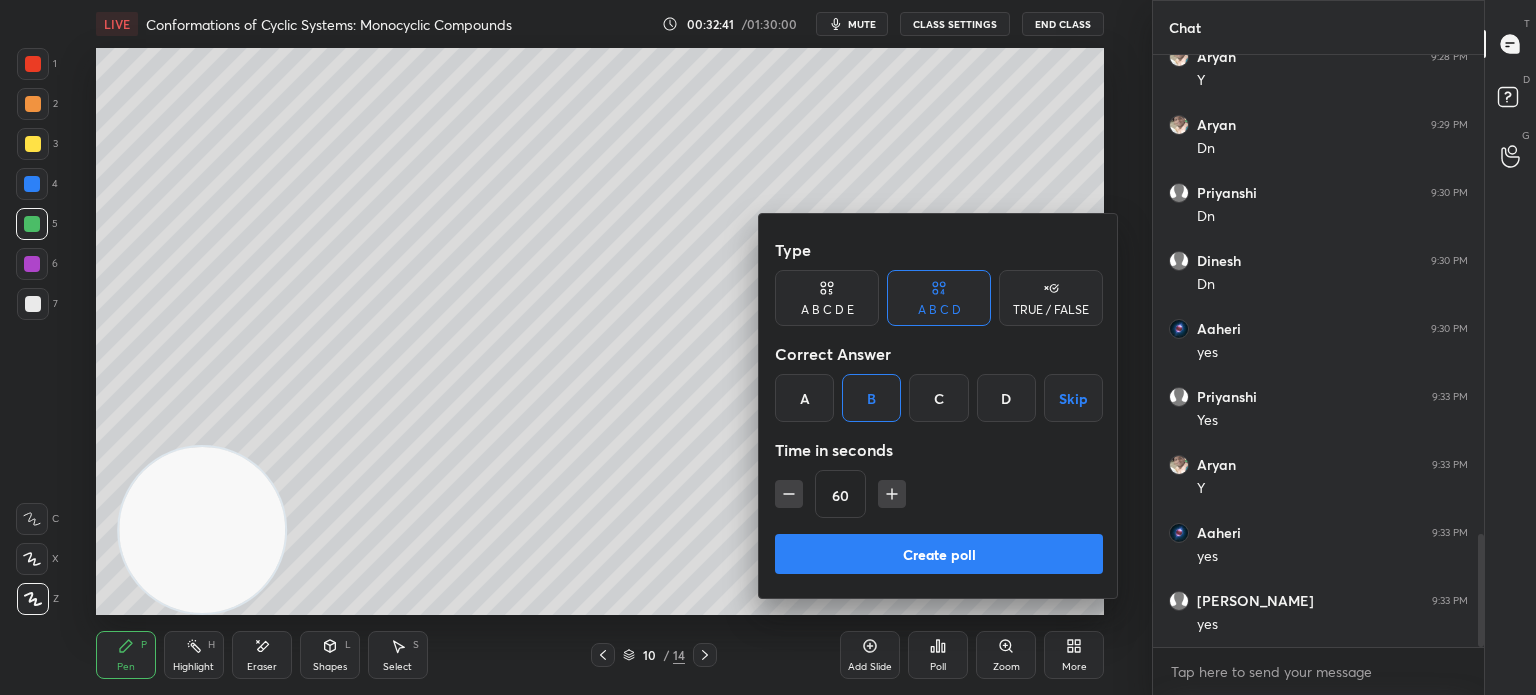 click on "Create poll" at bounding box center [939, 554] 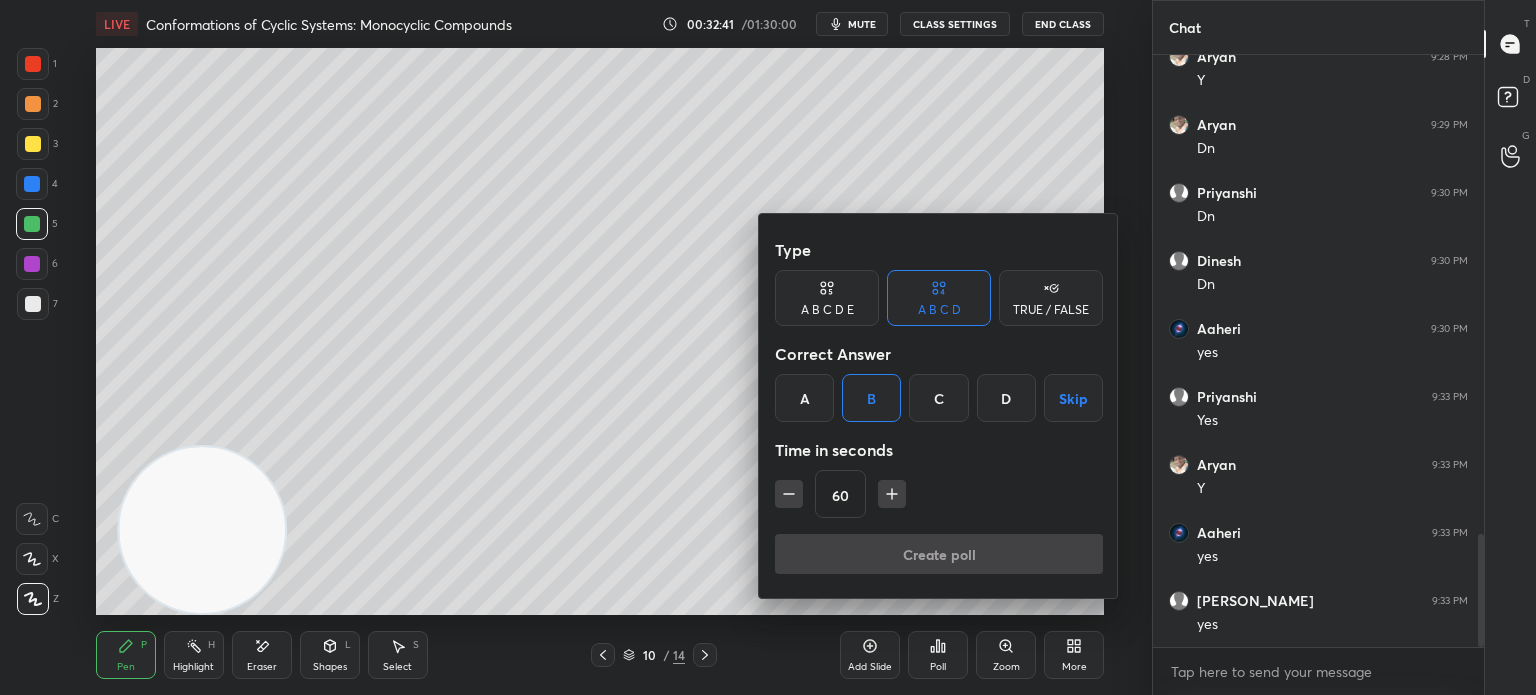scroll, scrollTop: 544, scrollLeft: 325, axis: both 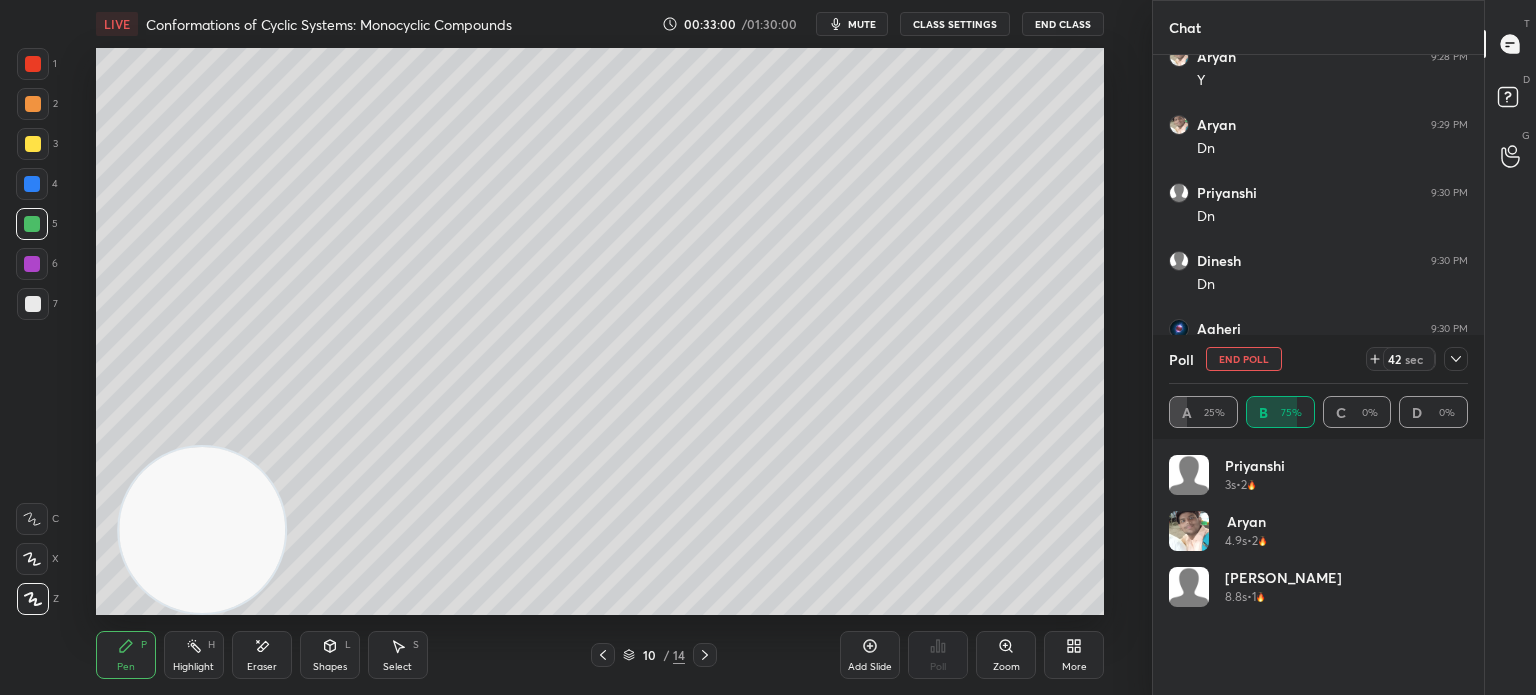 click at bounding box center (33, 304) 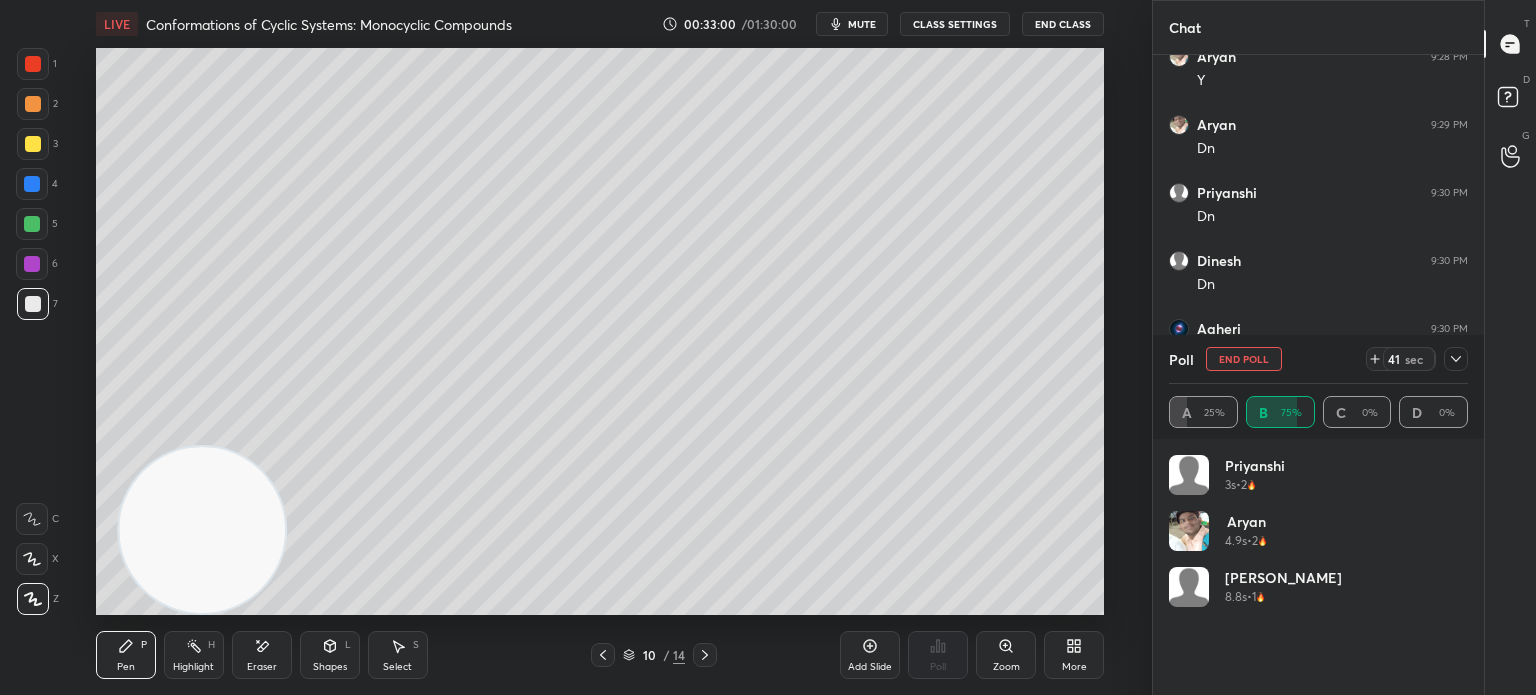 click at bounding box center [33, 144] 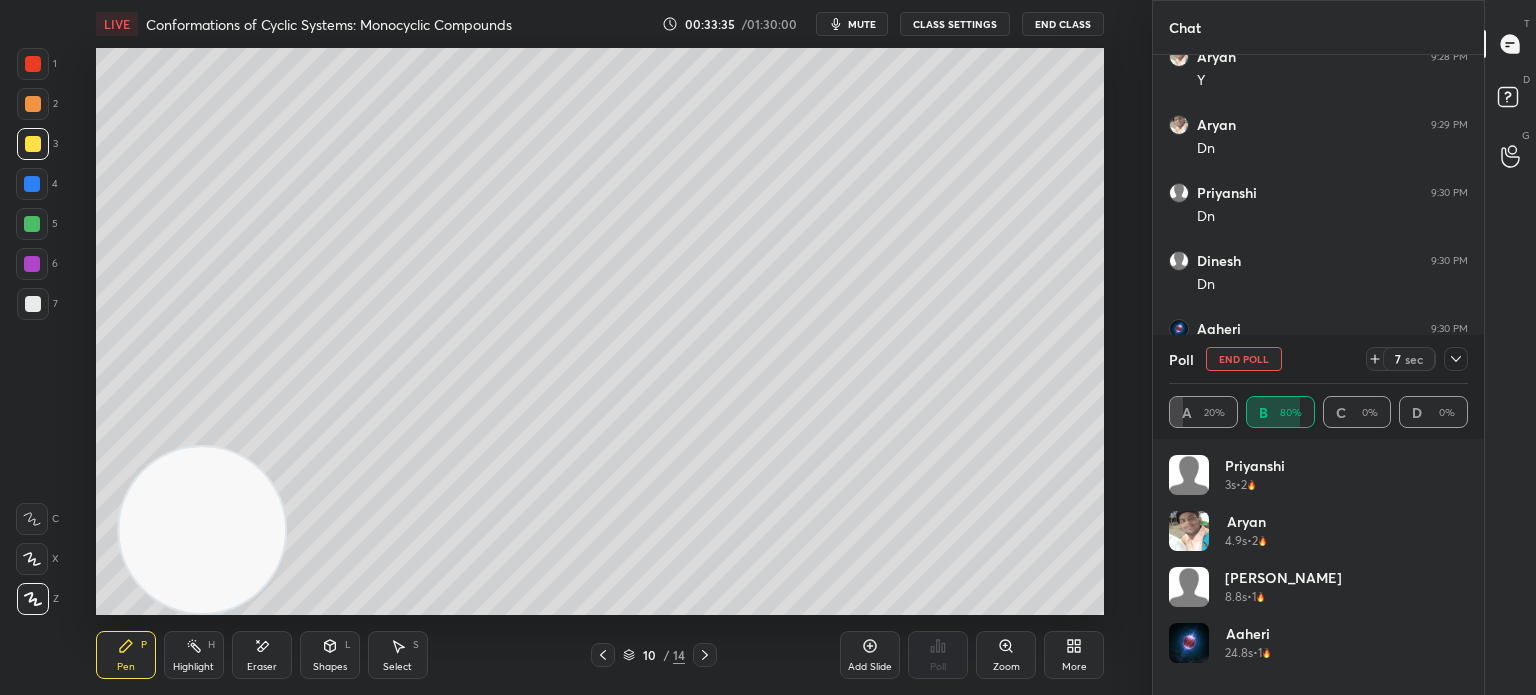 click 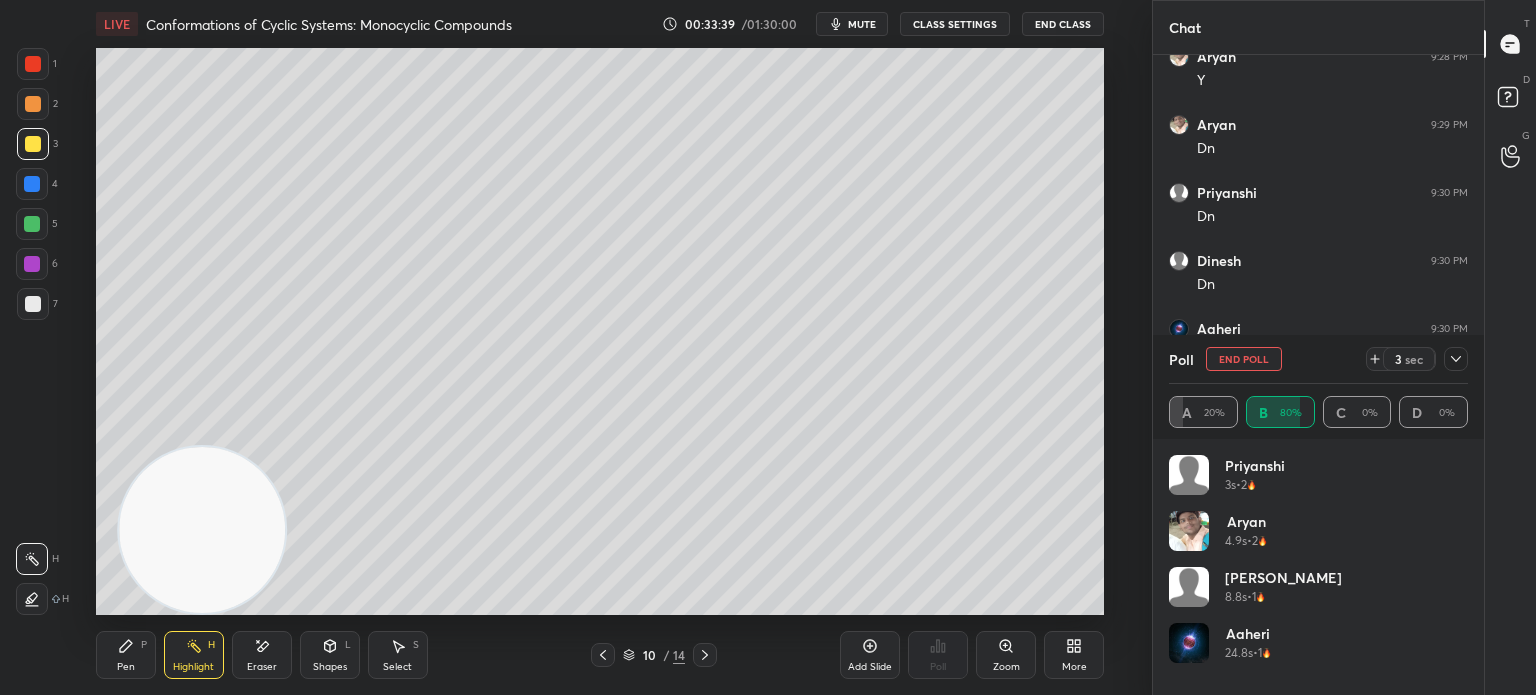 click 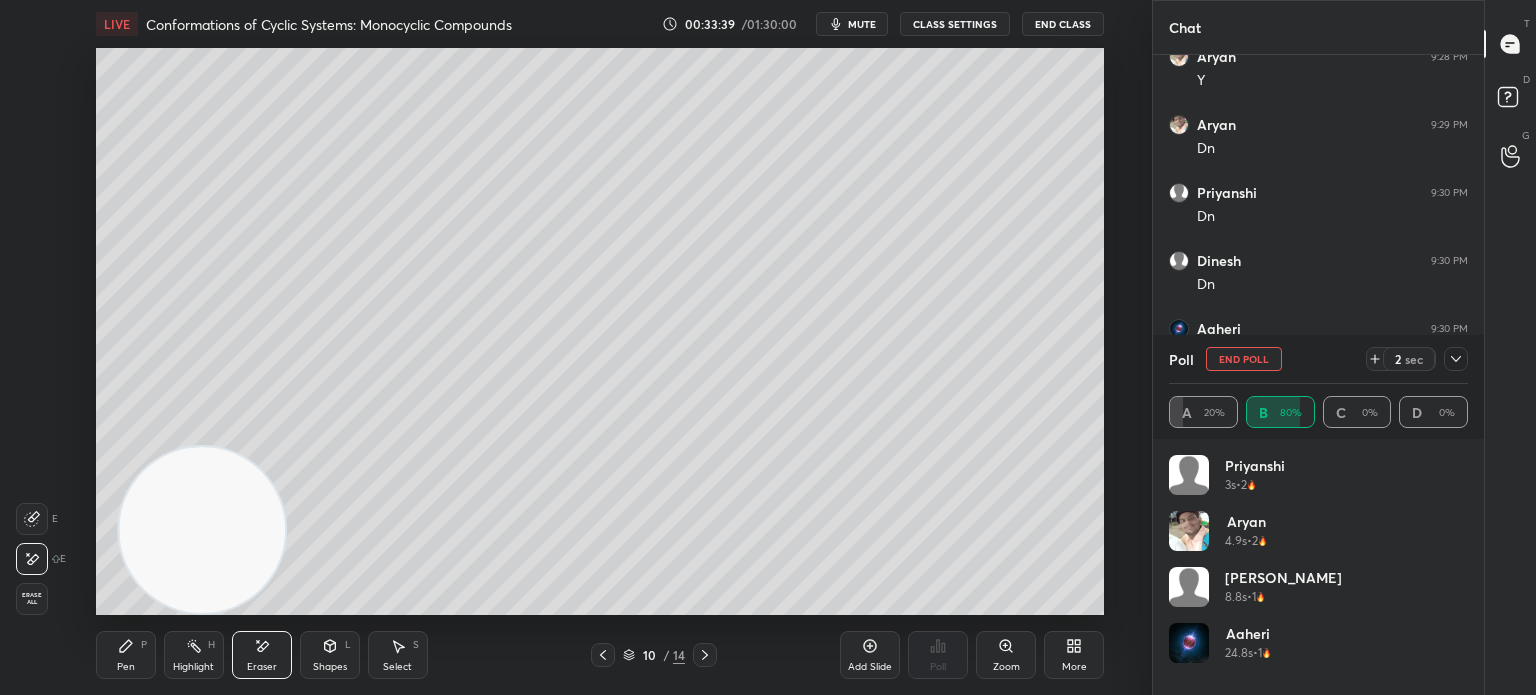 click 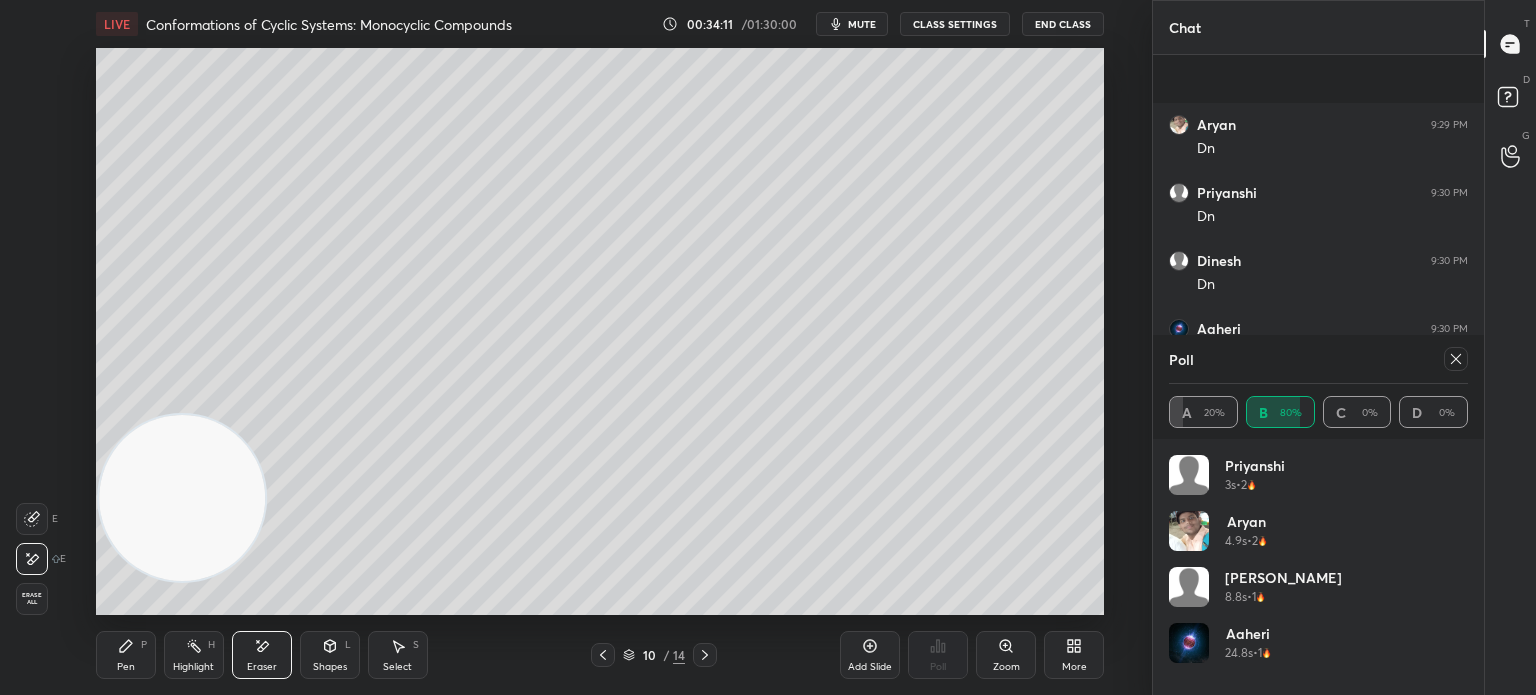 scroll, scrollTop: 2670, scrollLeft: 0, axis: vertical 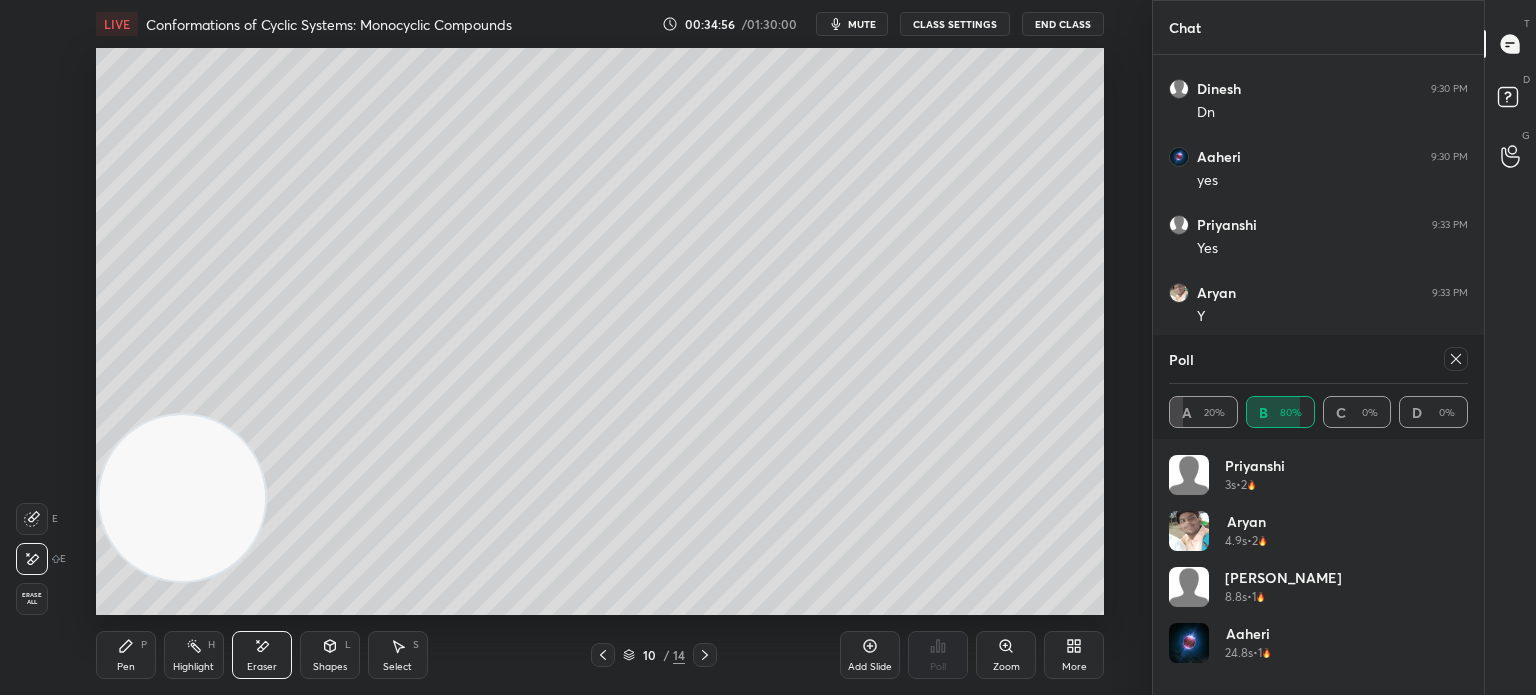 click 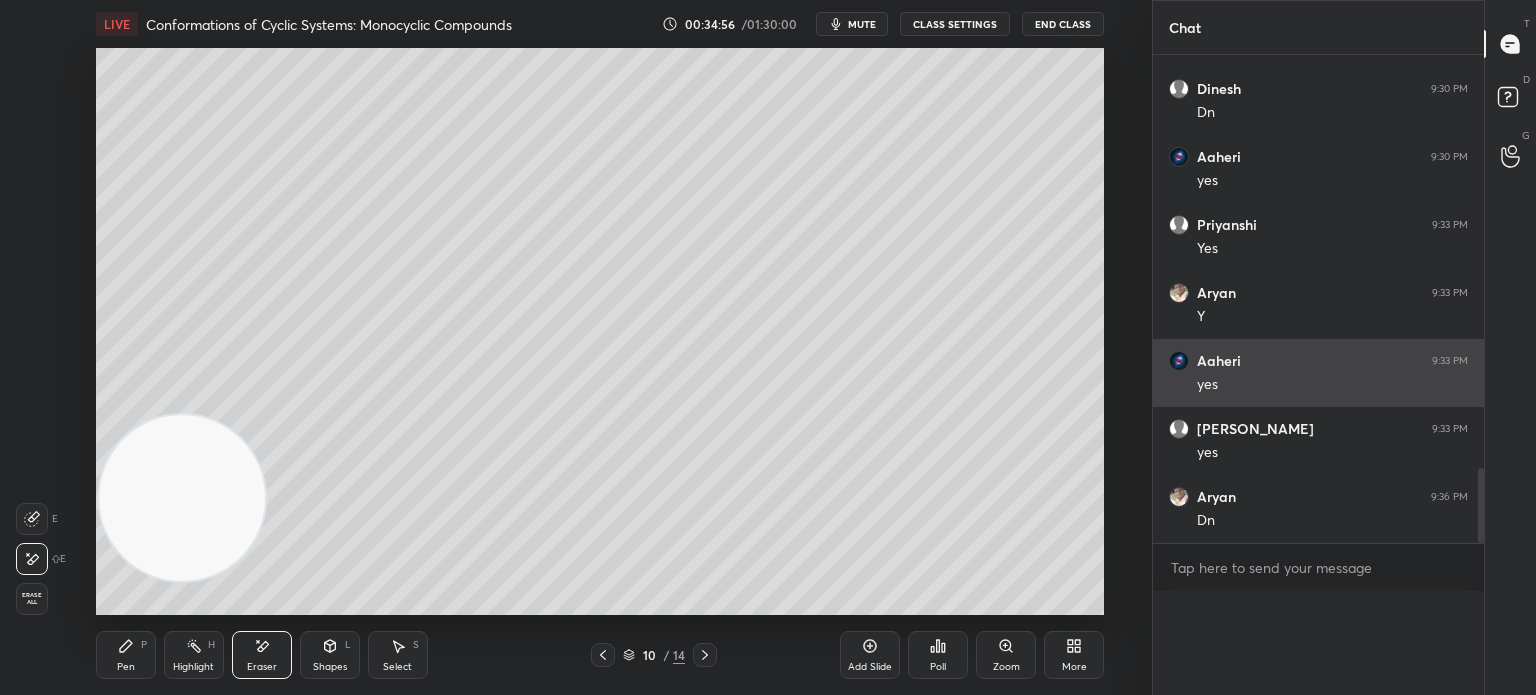 scroll, scrollTop: 88, scrollLeft: 293, axis: both 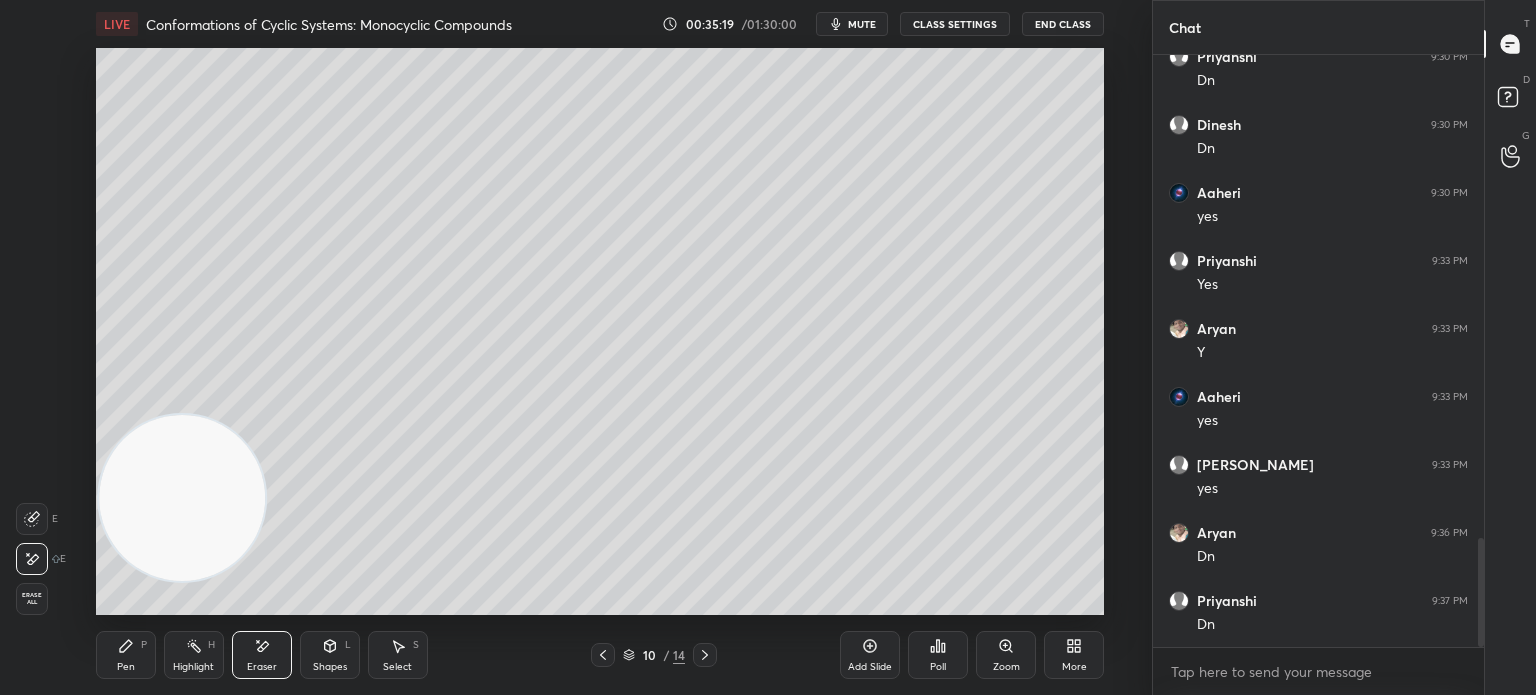 click 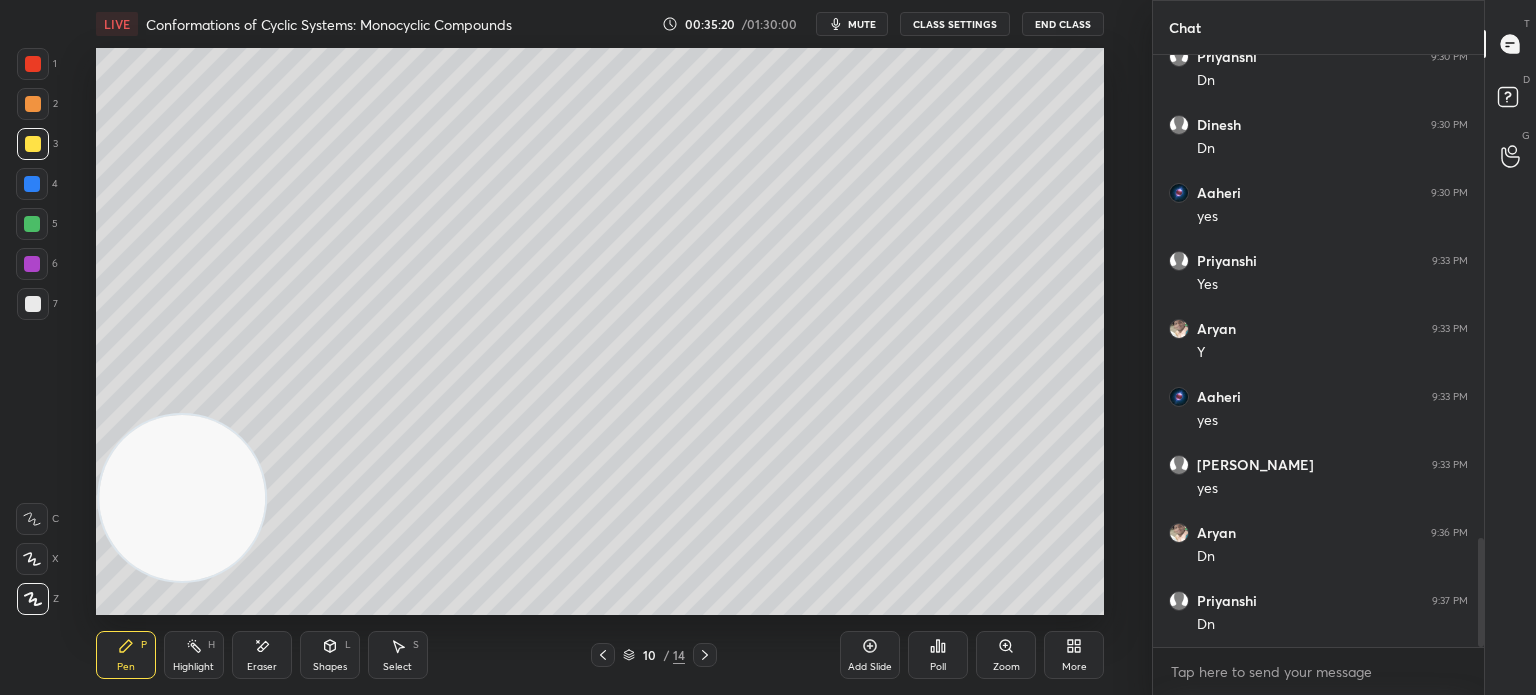 click at bounding box center [33, 304] 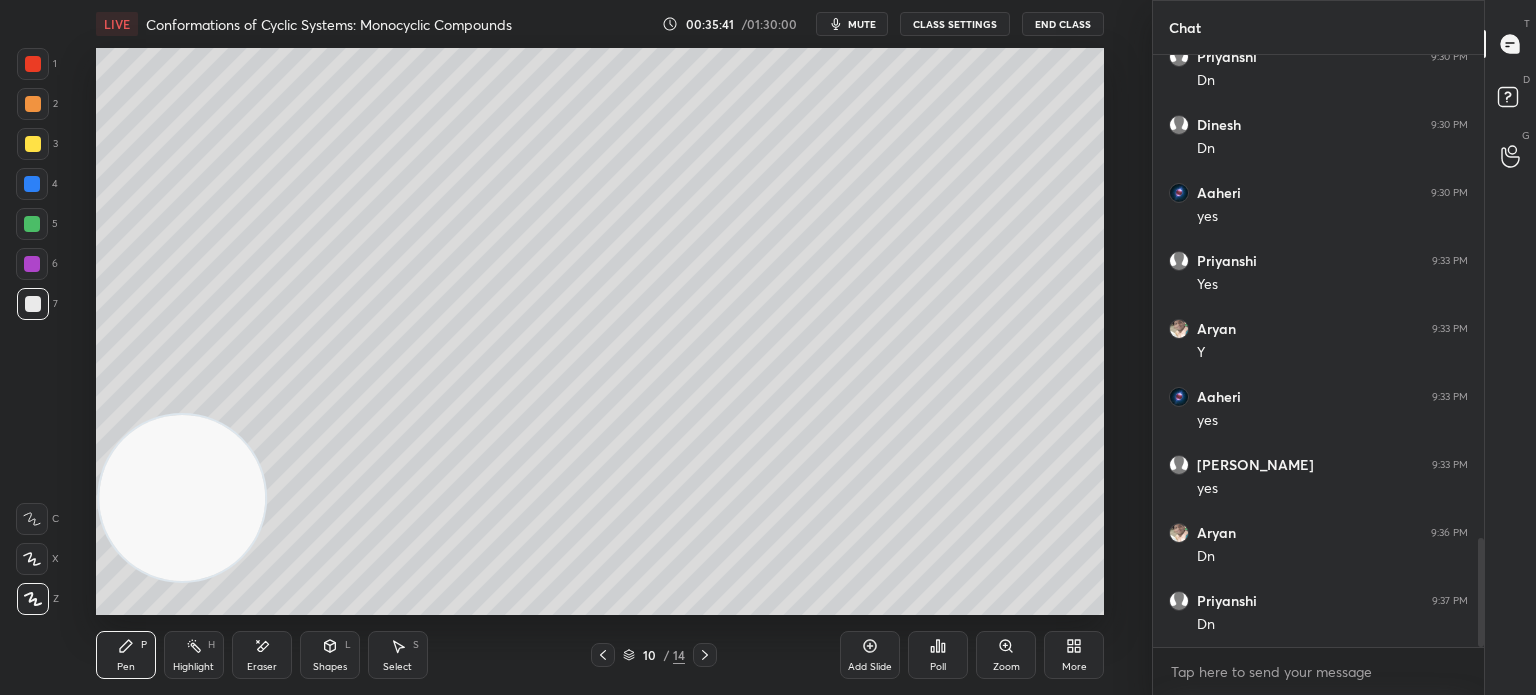 click at bounding box center (33, 144) 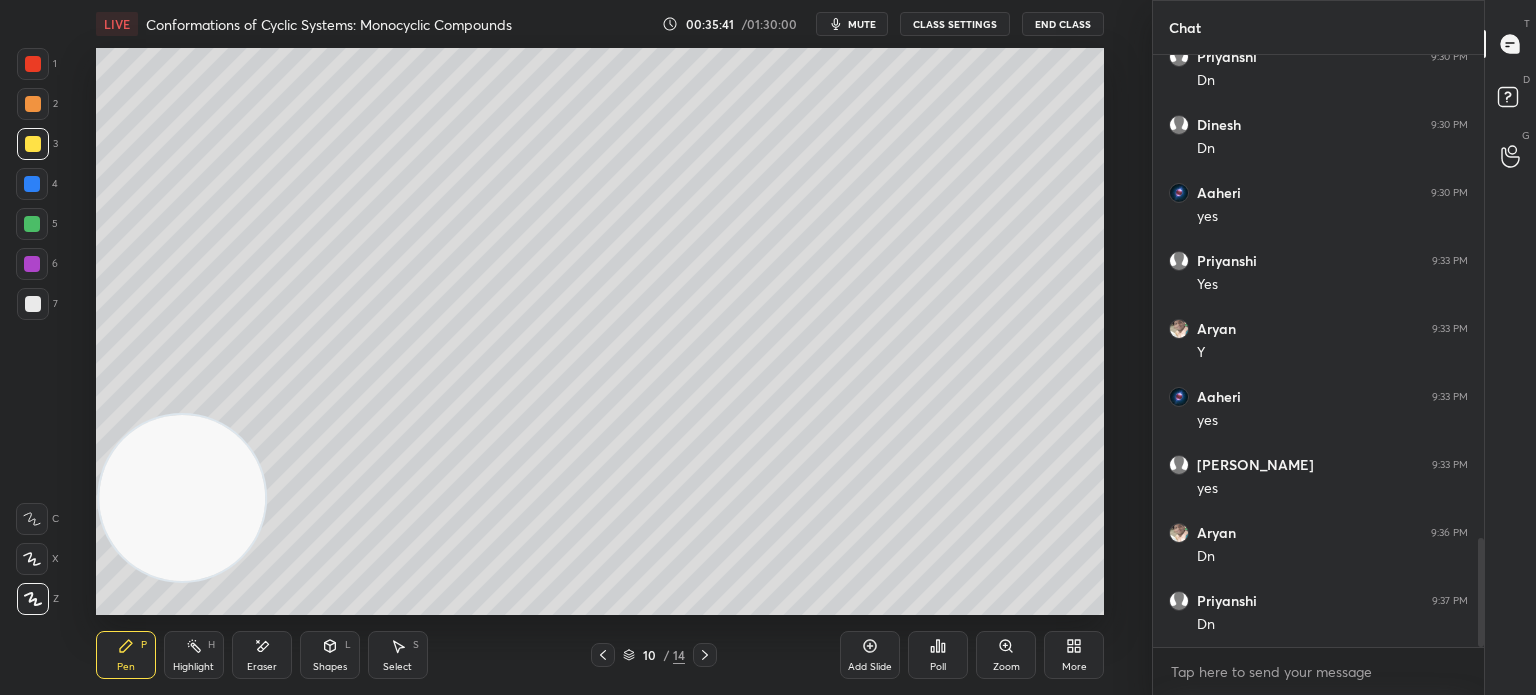 click at bounding box center [33, 144] 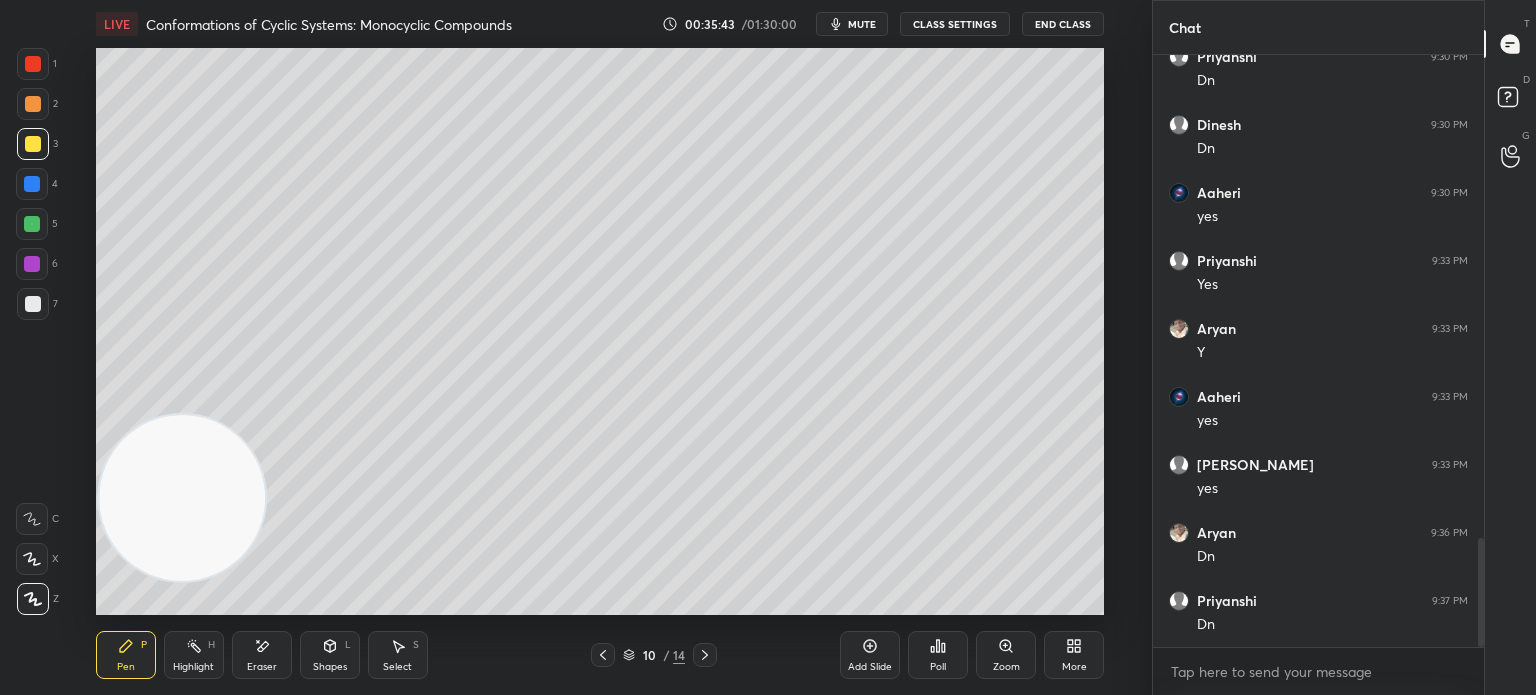 click 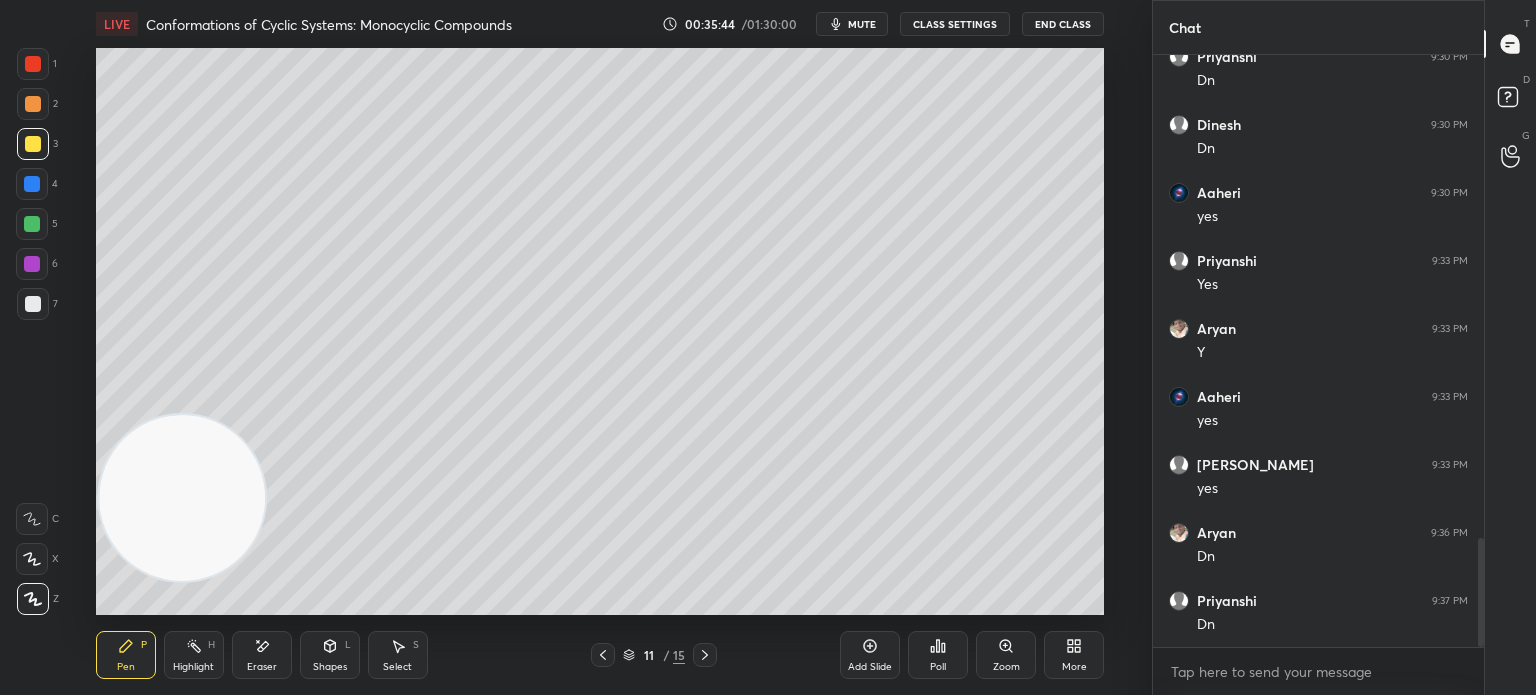 click 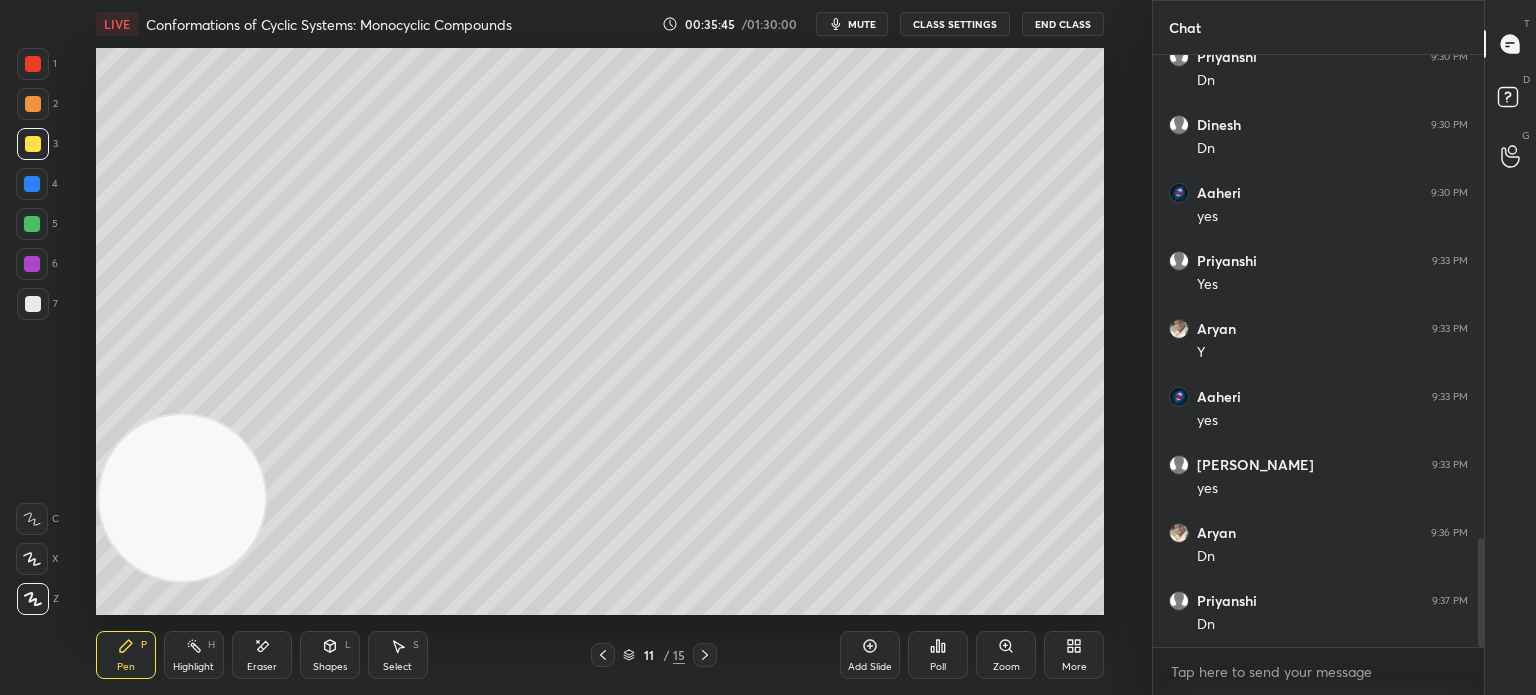 click at bounding box center [33, 304] 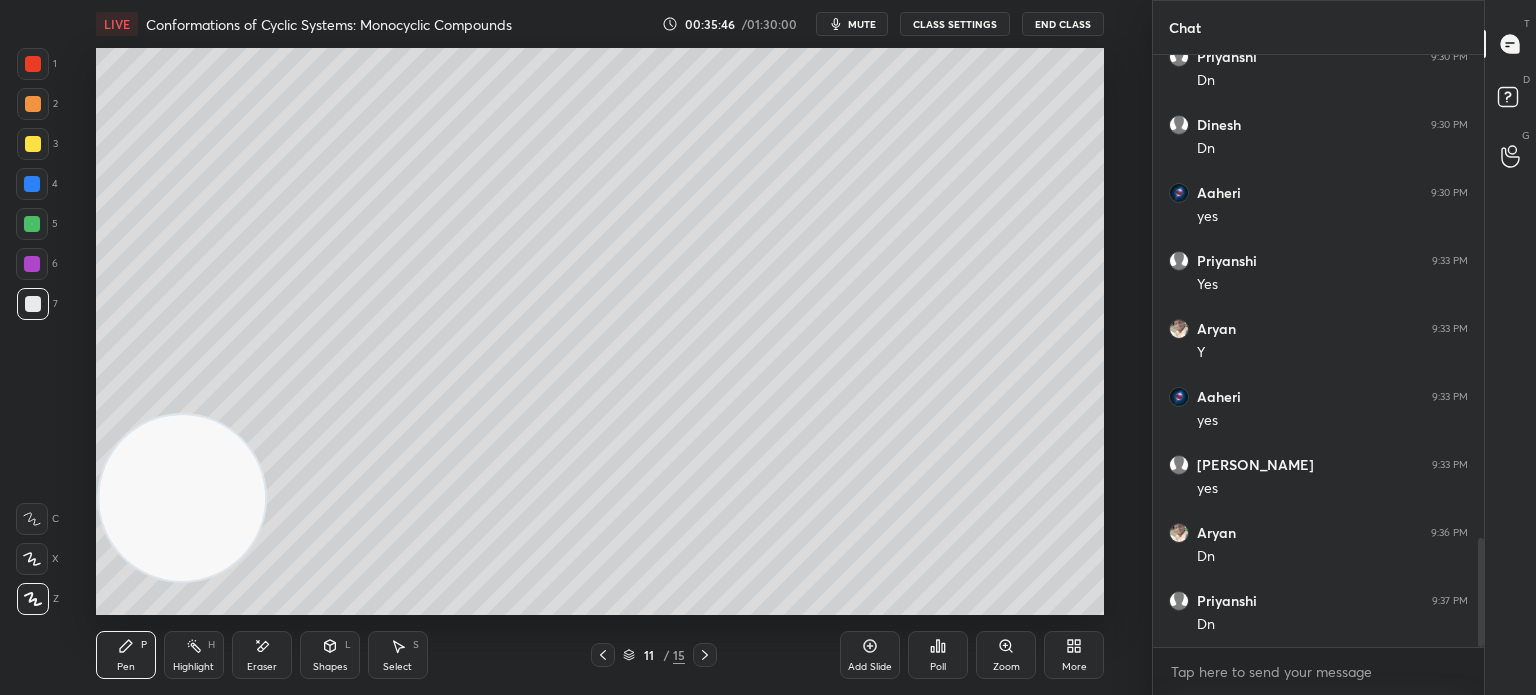 click on "11 / 15" at bounding box center (654, 655) 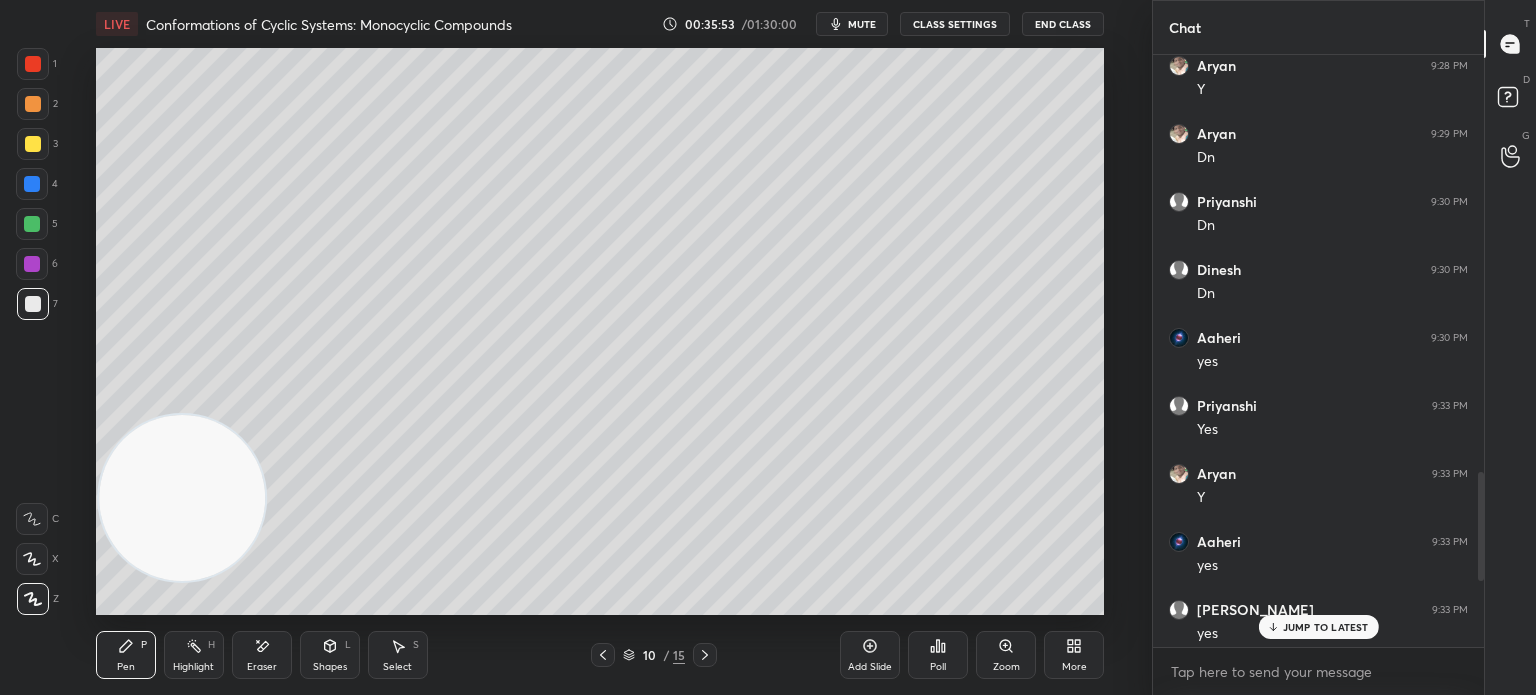 scroll, scrollTop: 2634, scrollLeft: 0, axis: vertical 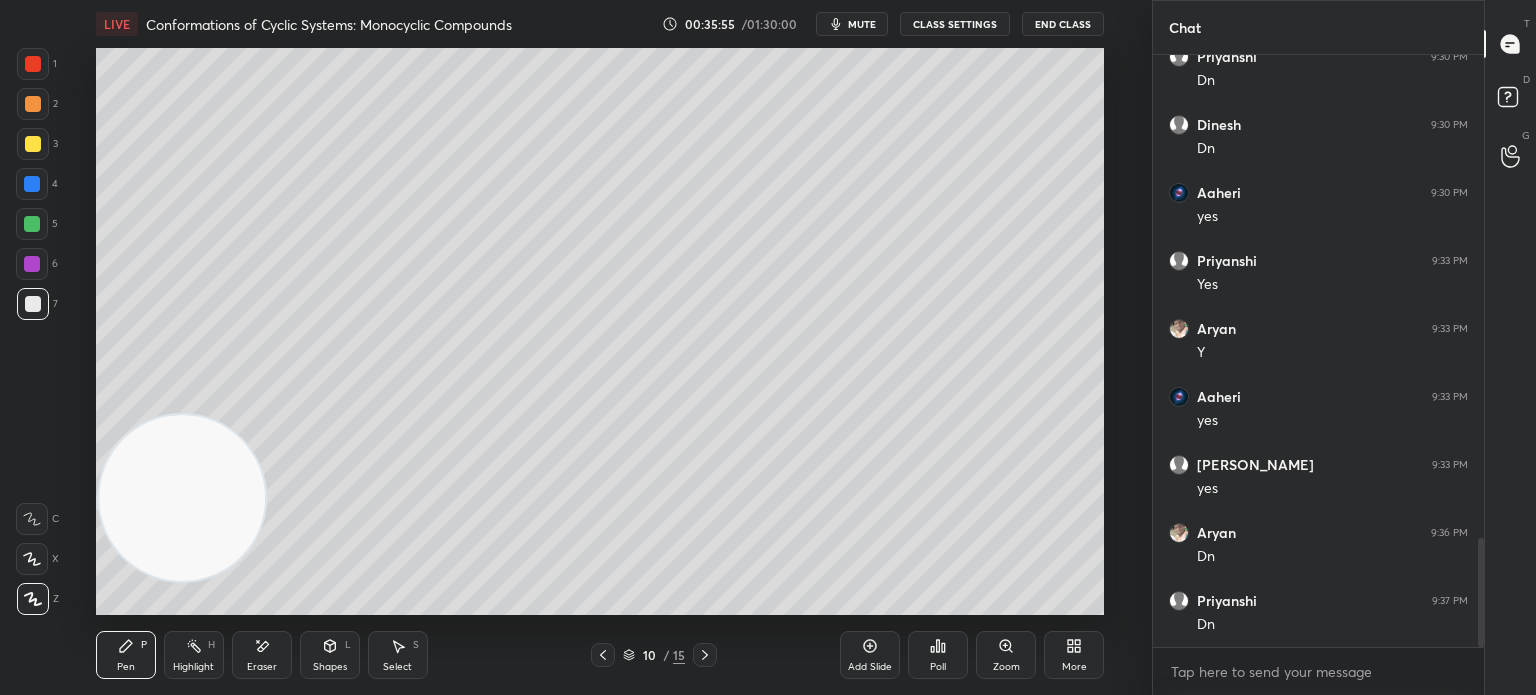 click 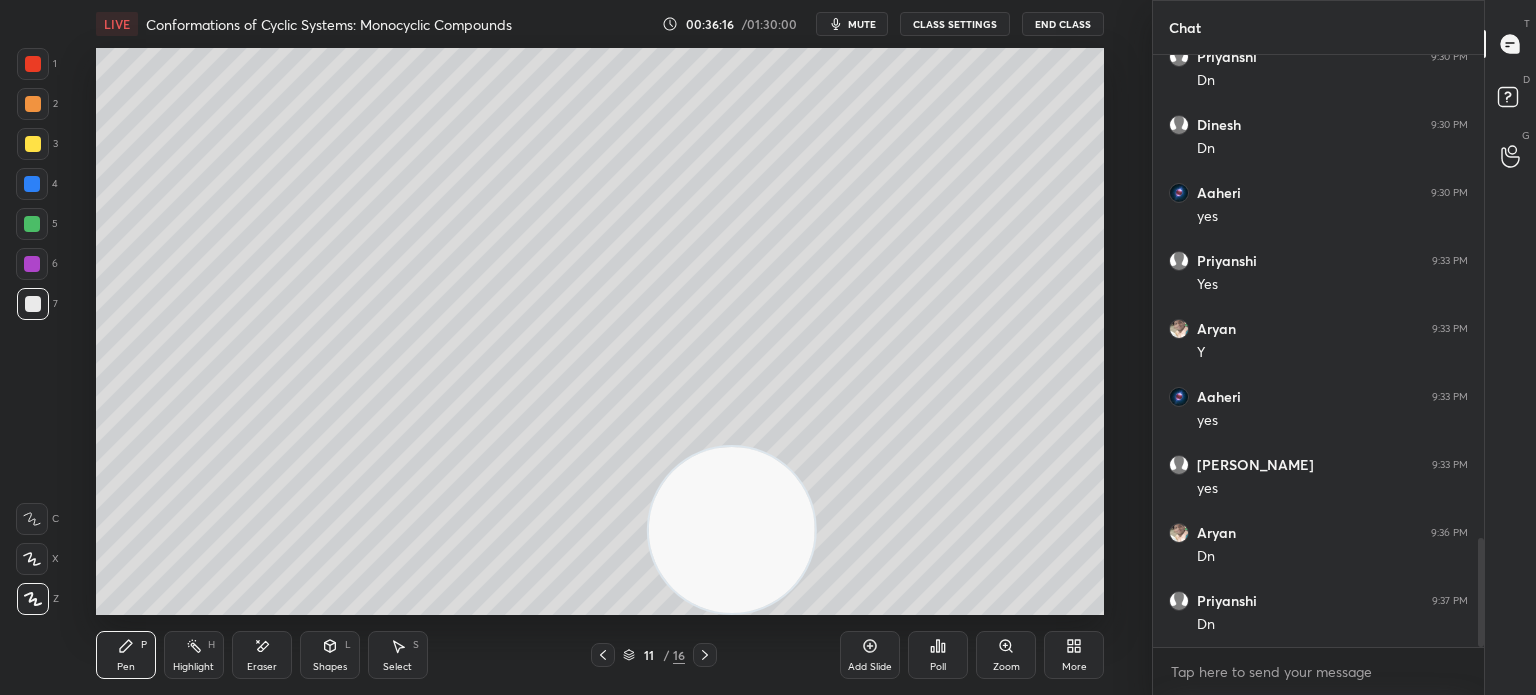 click 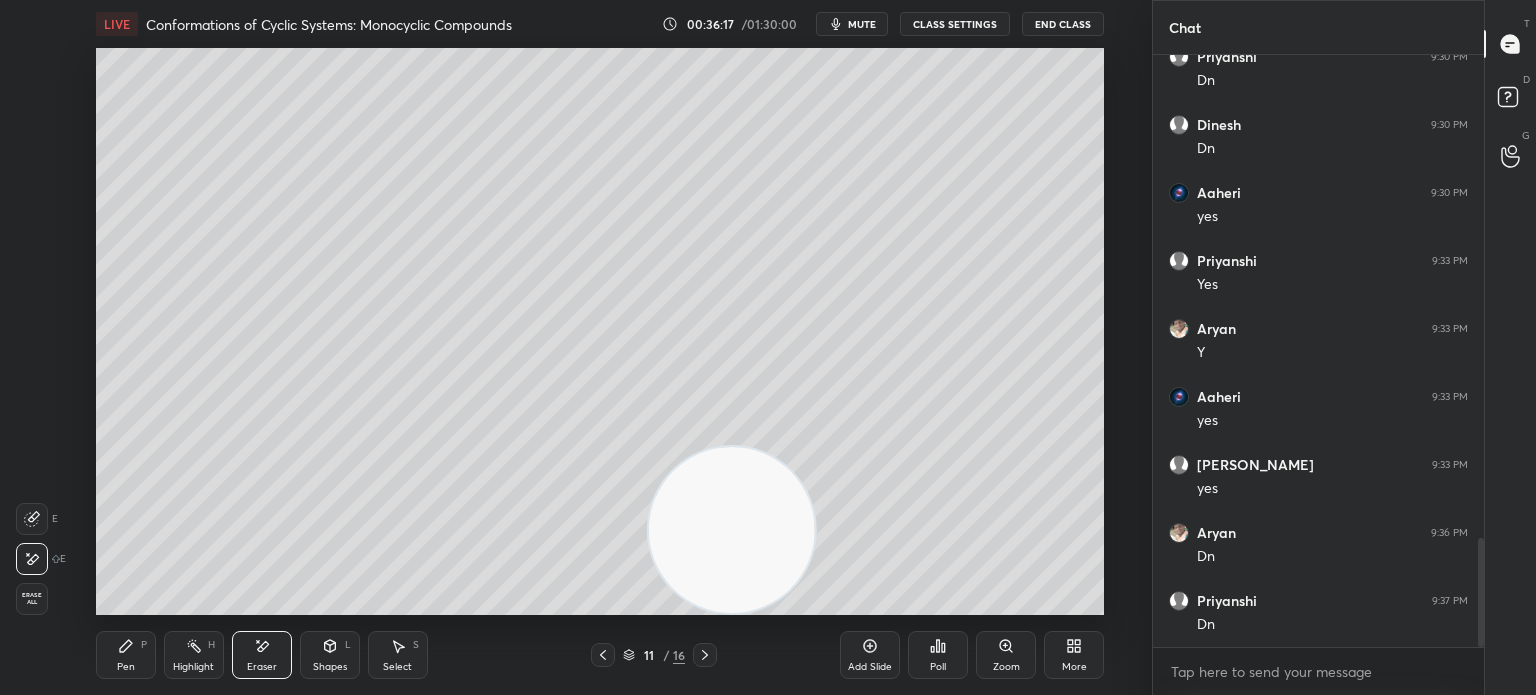 click at bounding box center [32, 559] 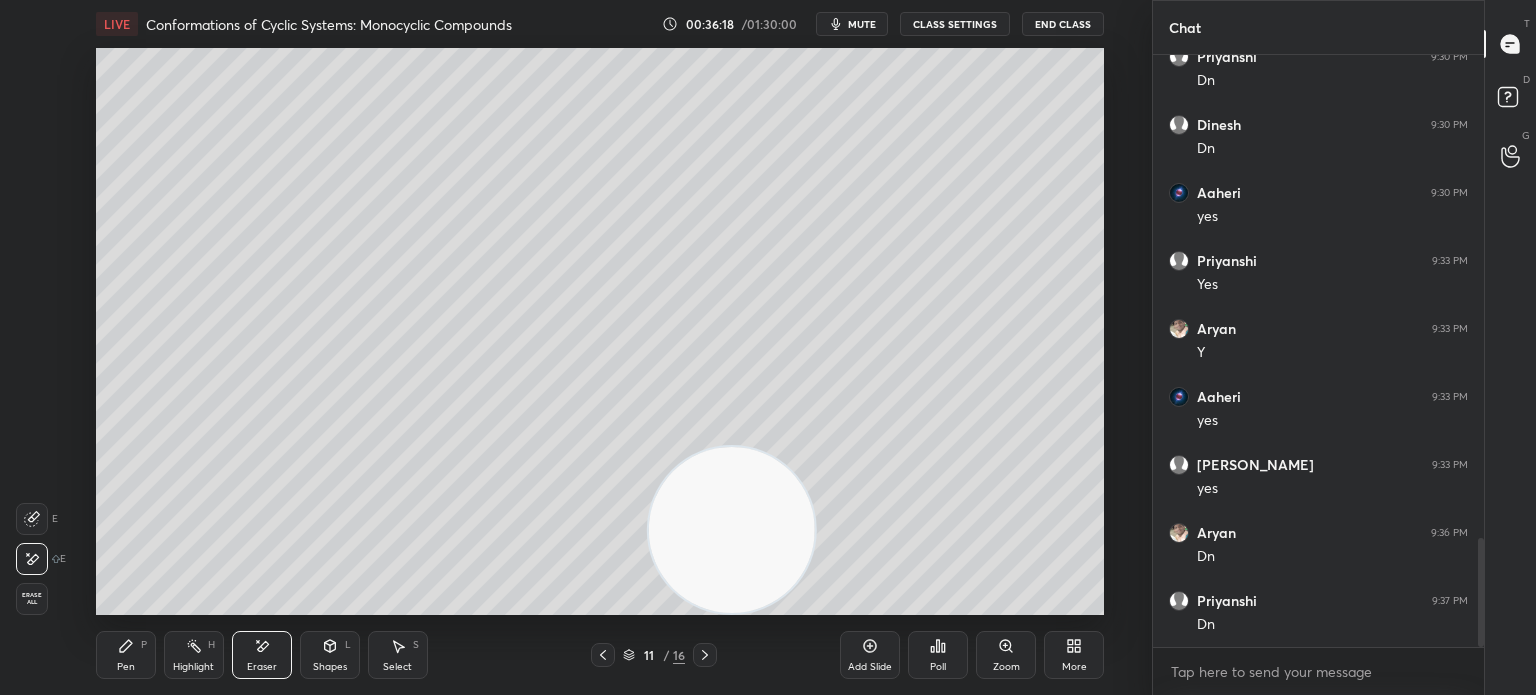 click on "Pen P" at bounding box center [126, 655] 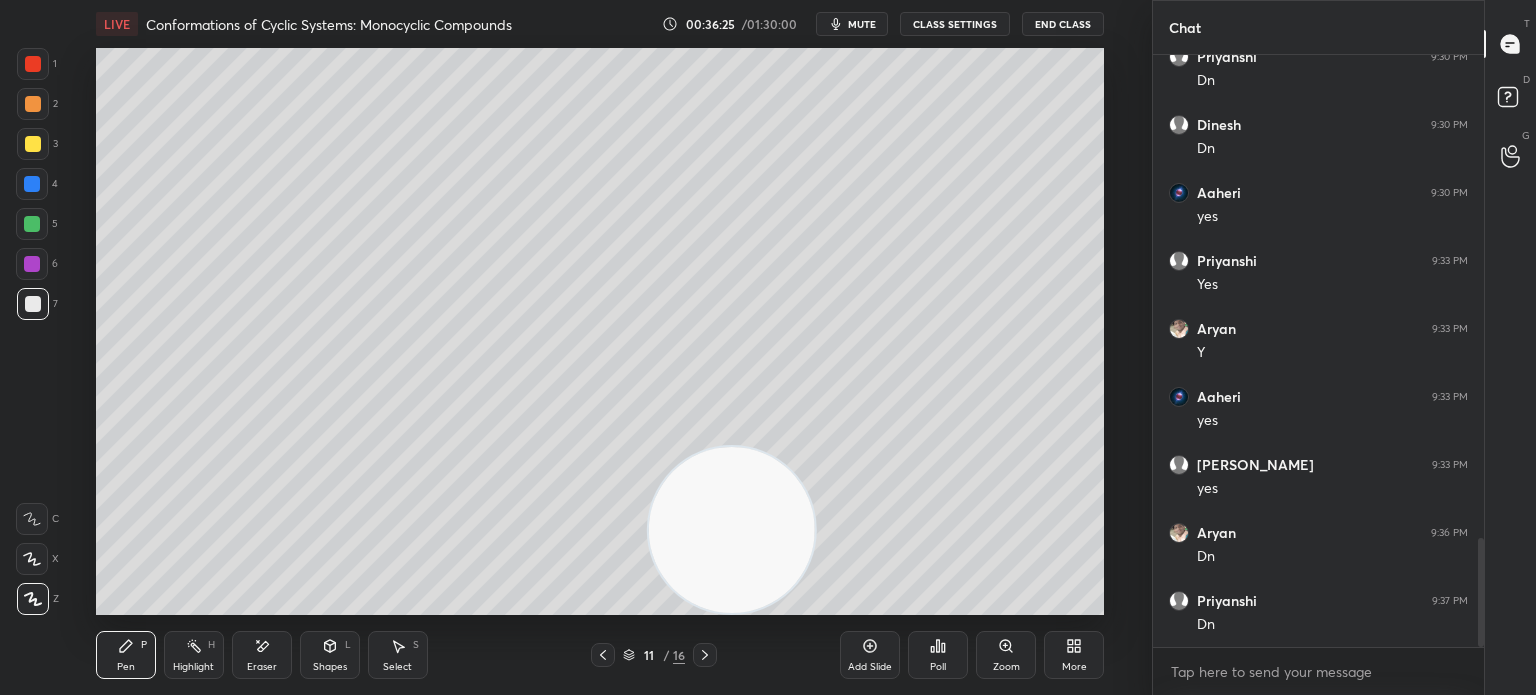 click at bounding box center [33, 144] 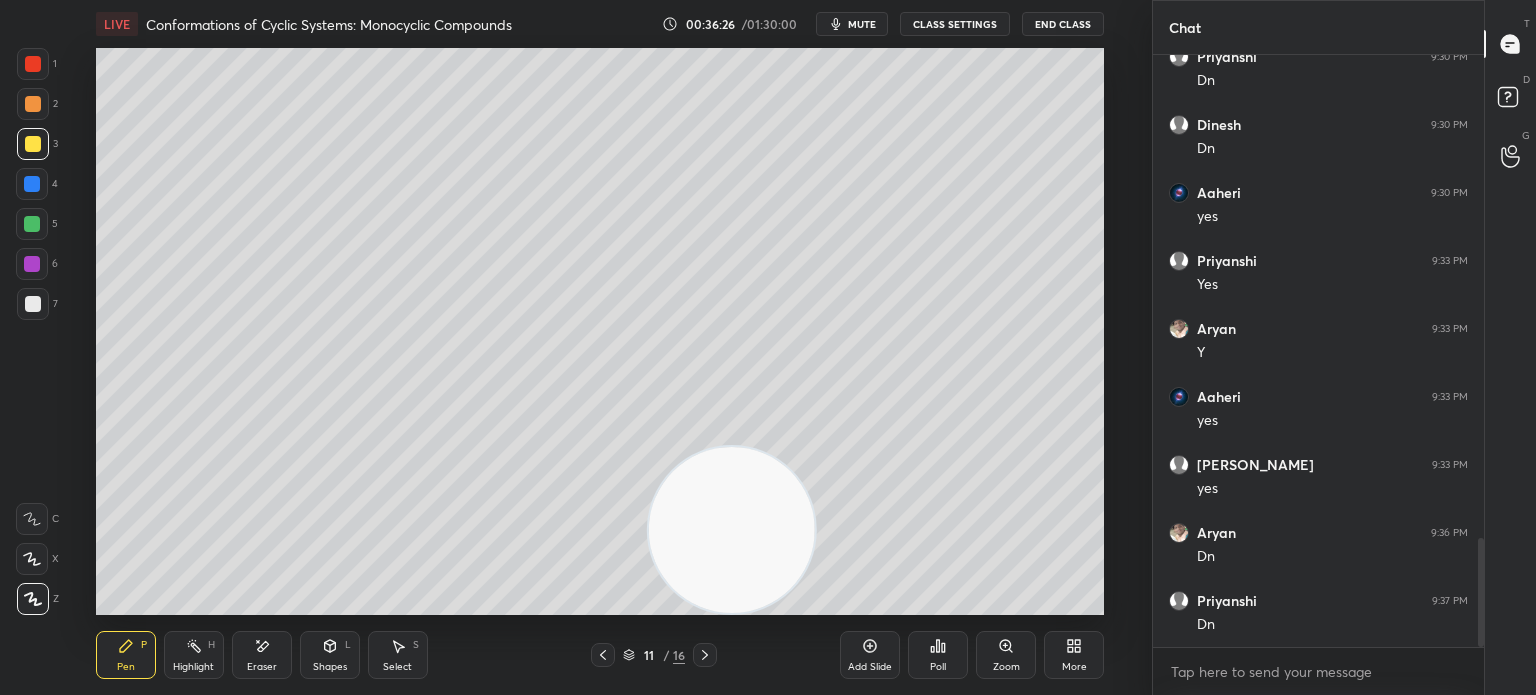 click at bounding box center [33, 144] 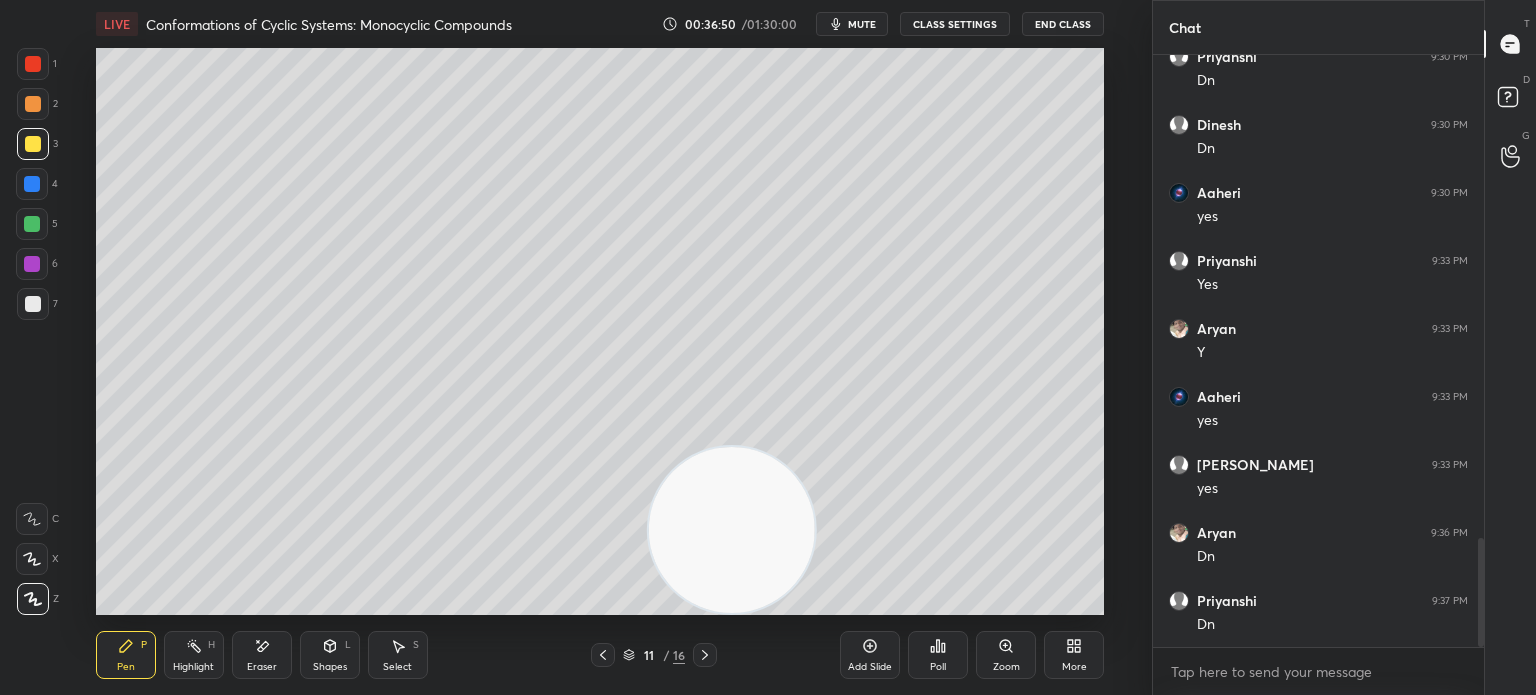 click on "Poll" at bounding box center [938, 655] 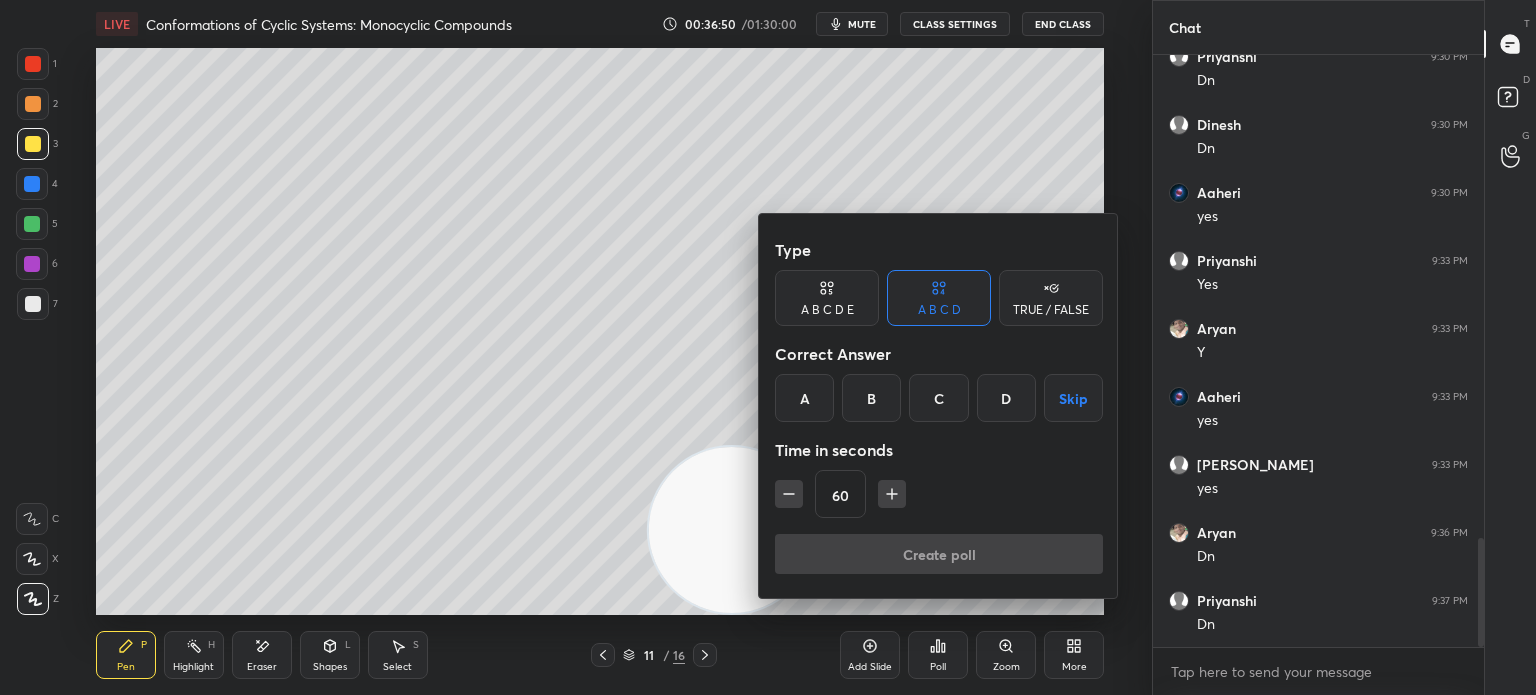 click on "A" at bounding box center [804, 398] 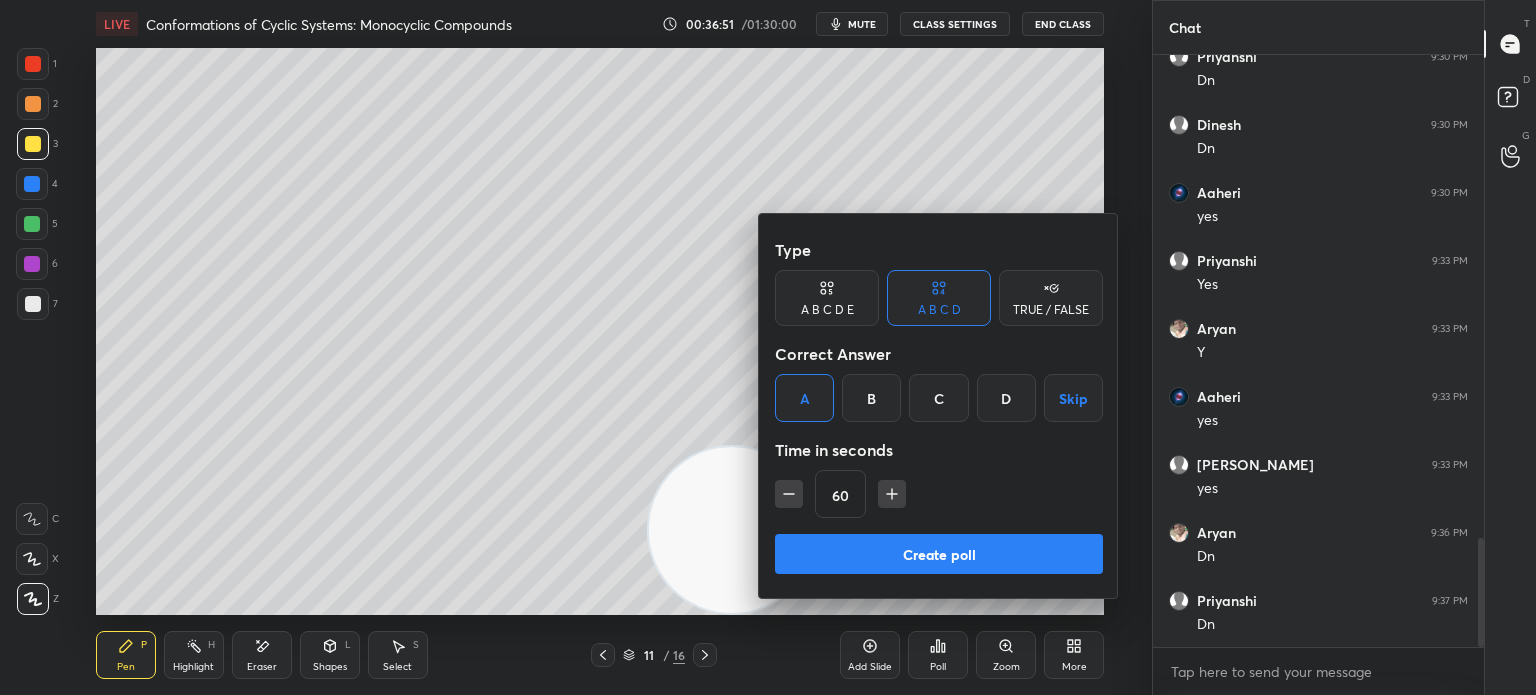 click on "Create poll" at bounding box center (939, 554) 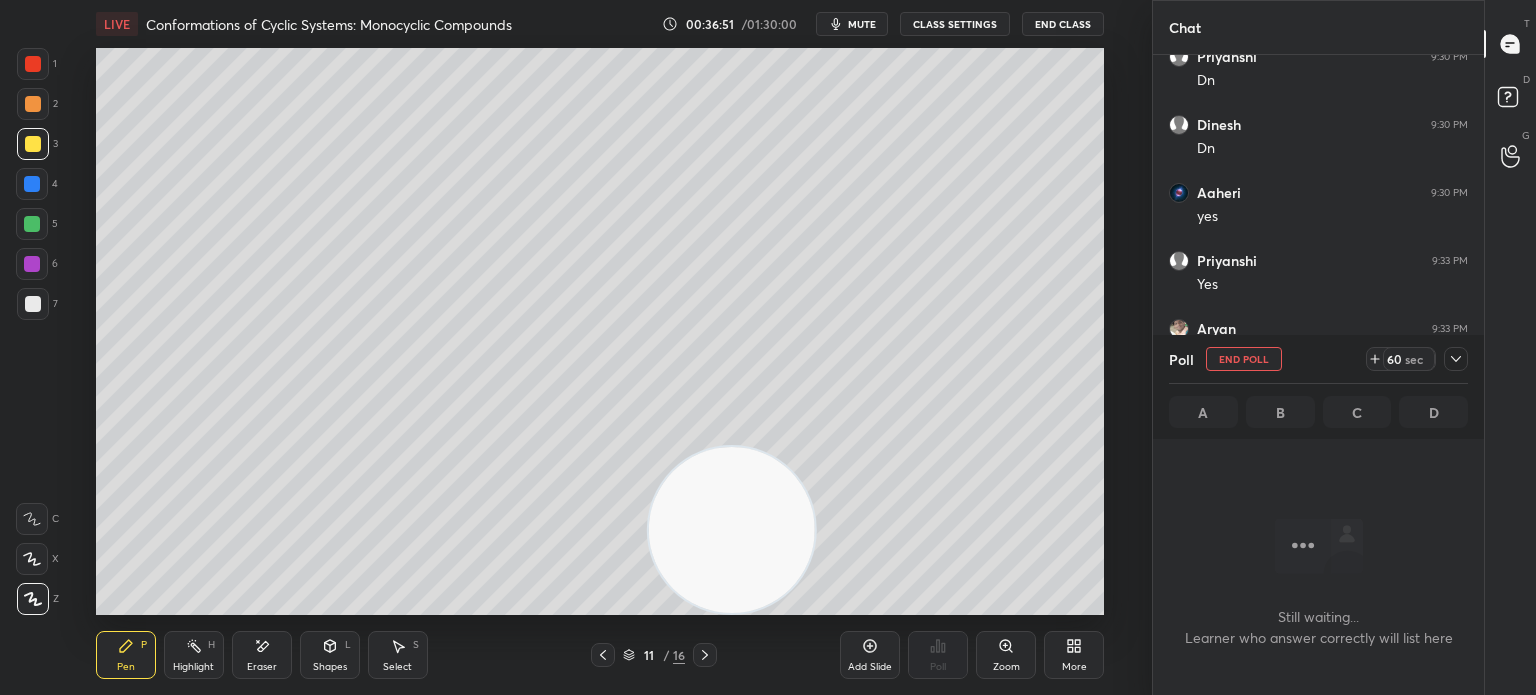 scroll, scrollTop: 488, scrollLeft: 325, axis: both 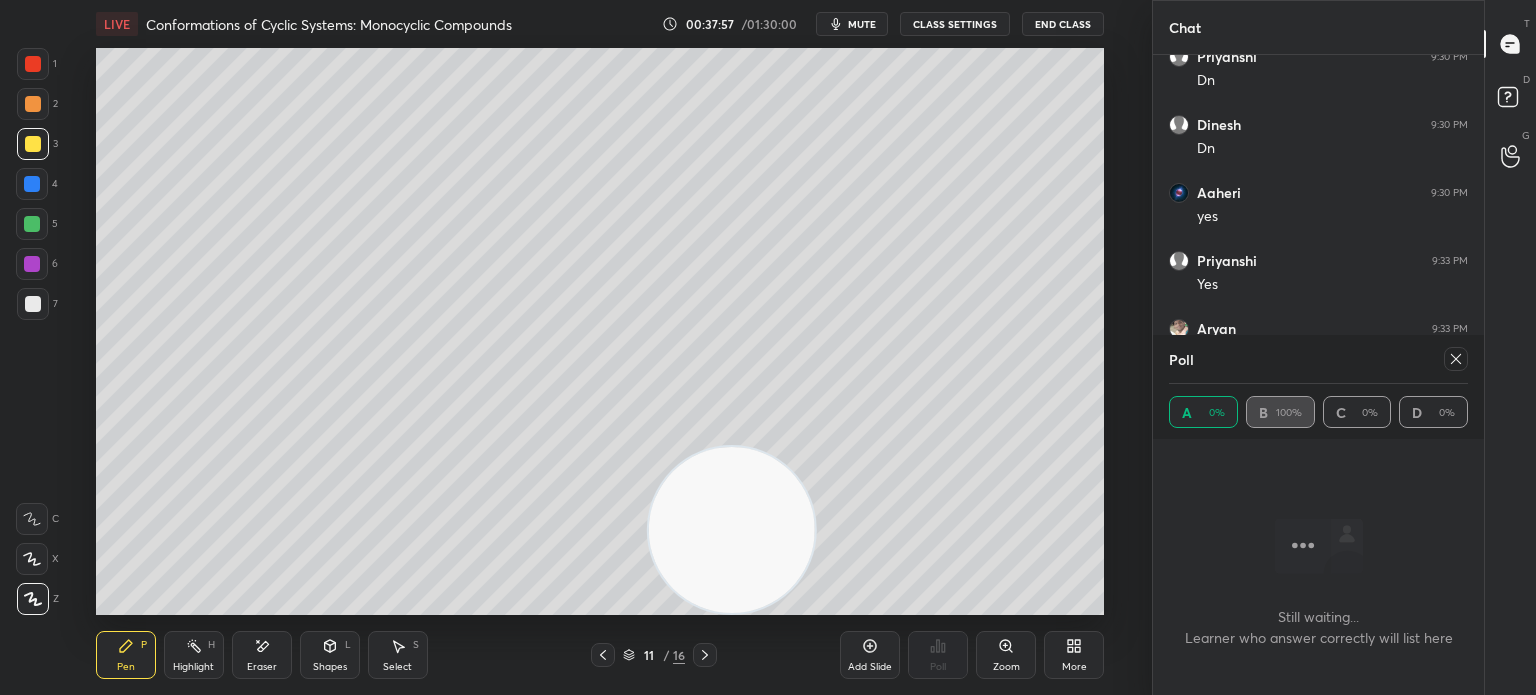 click at bounding box center (33, 304) 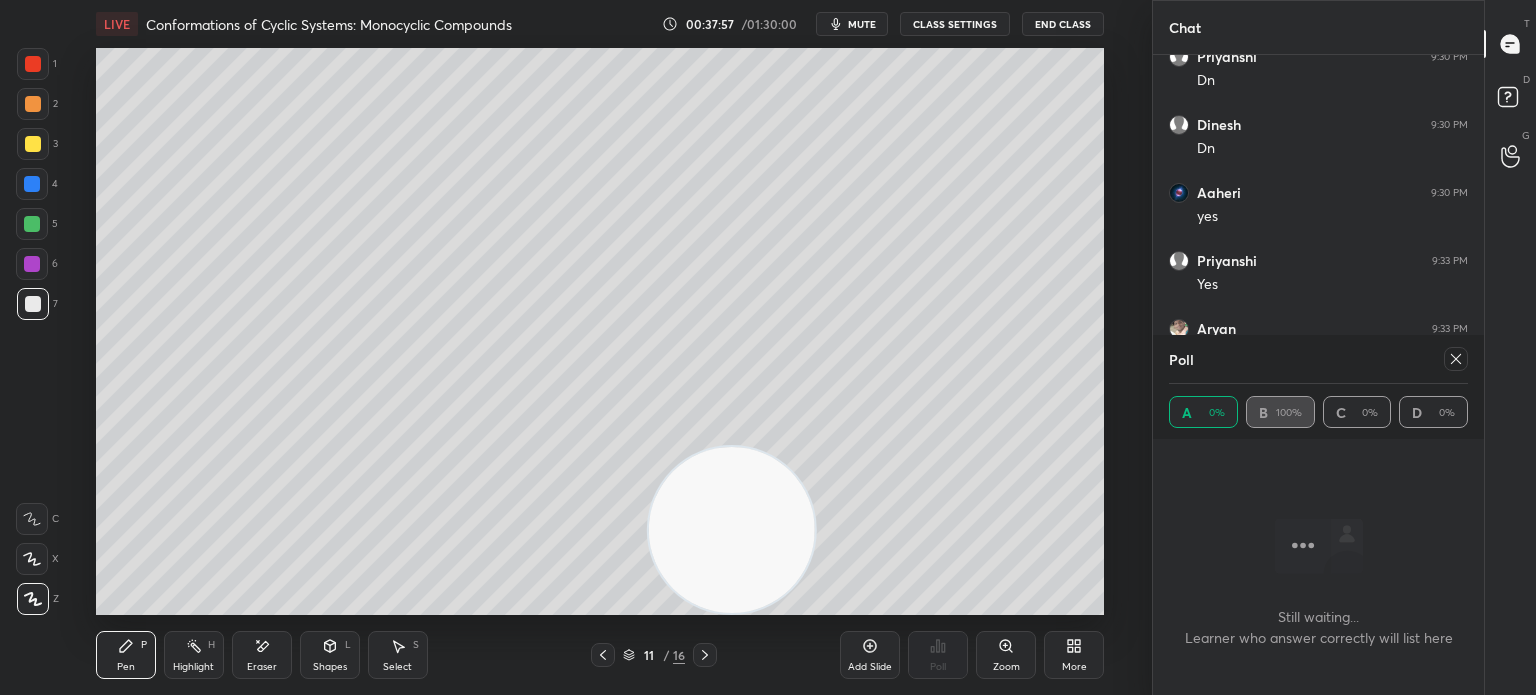 click at bounding box center (33, 304) 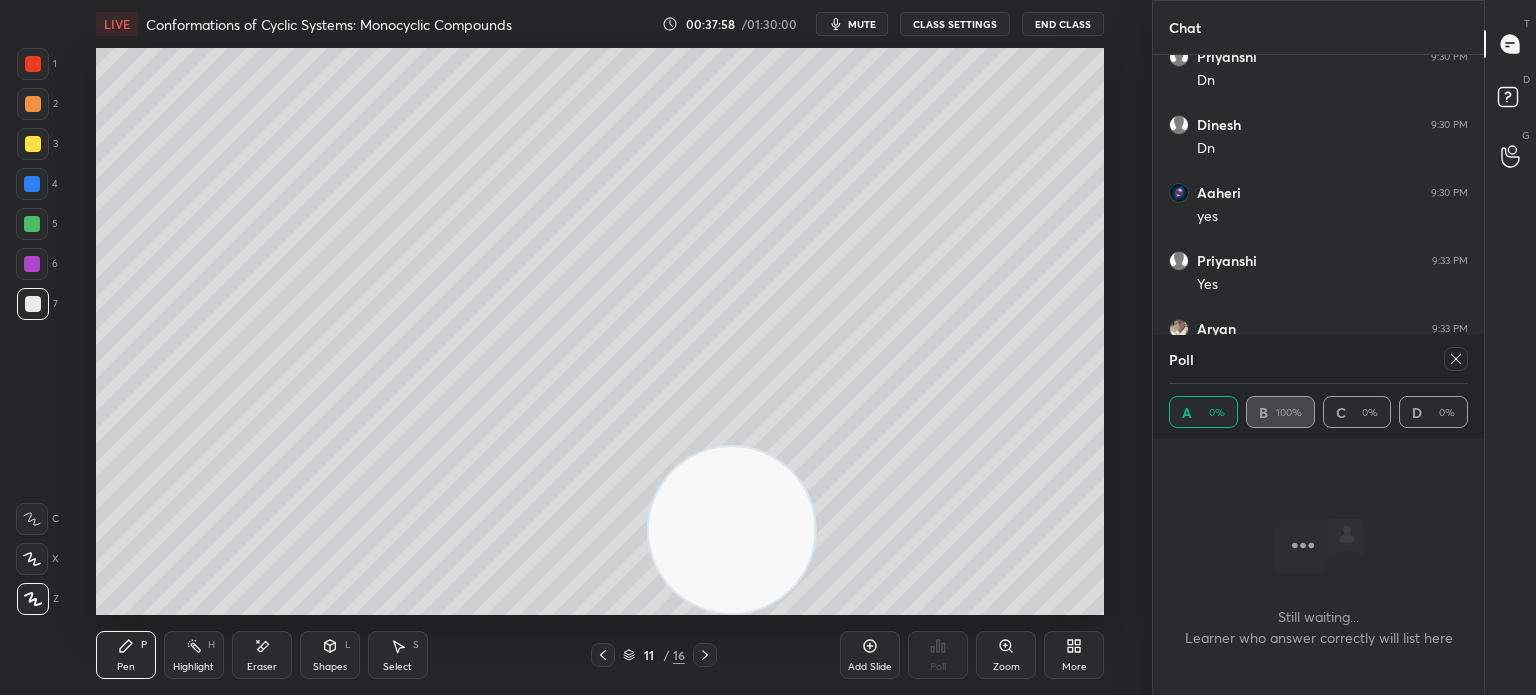 click 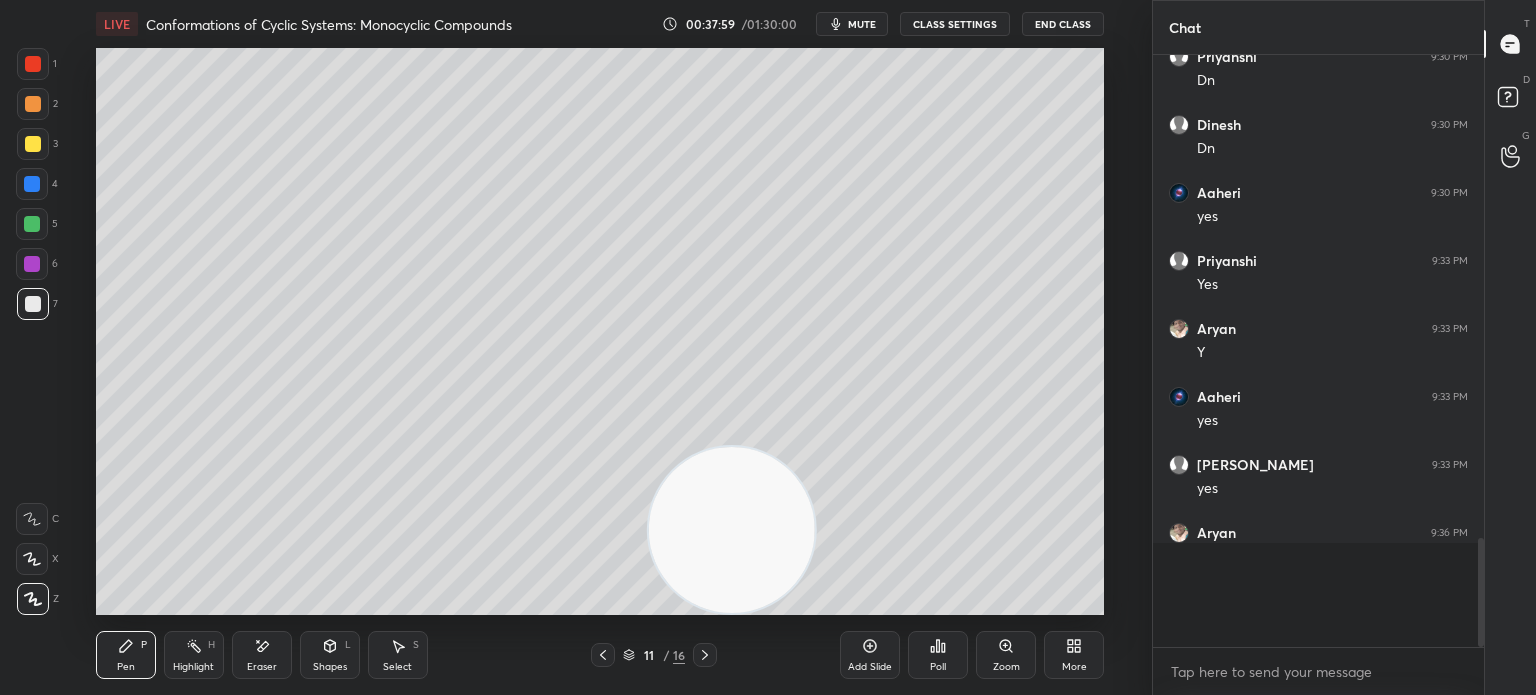 scroll, scrollTop: 0, scrollLeft: 0, axis: both 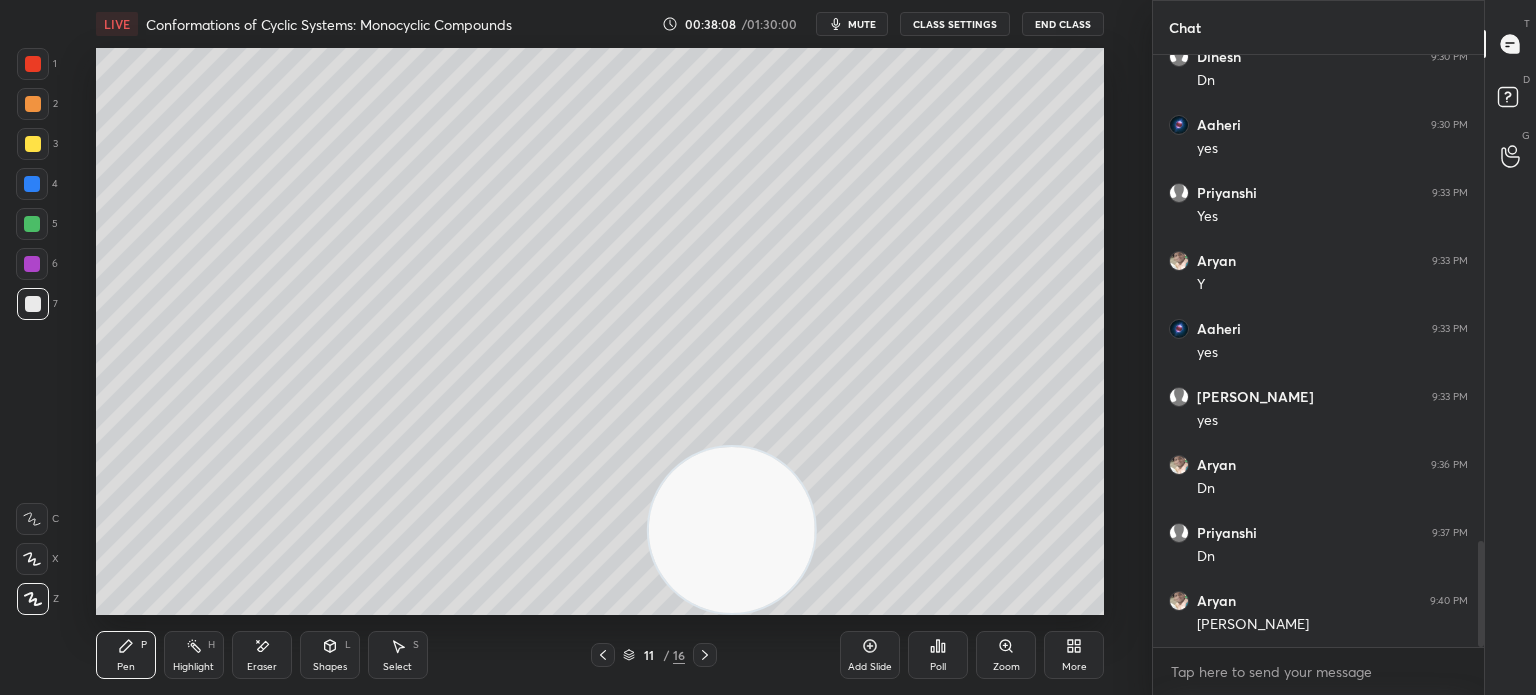click on "Highlight H" at bounding box center [194, 655] 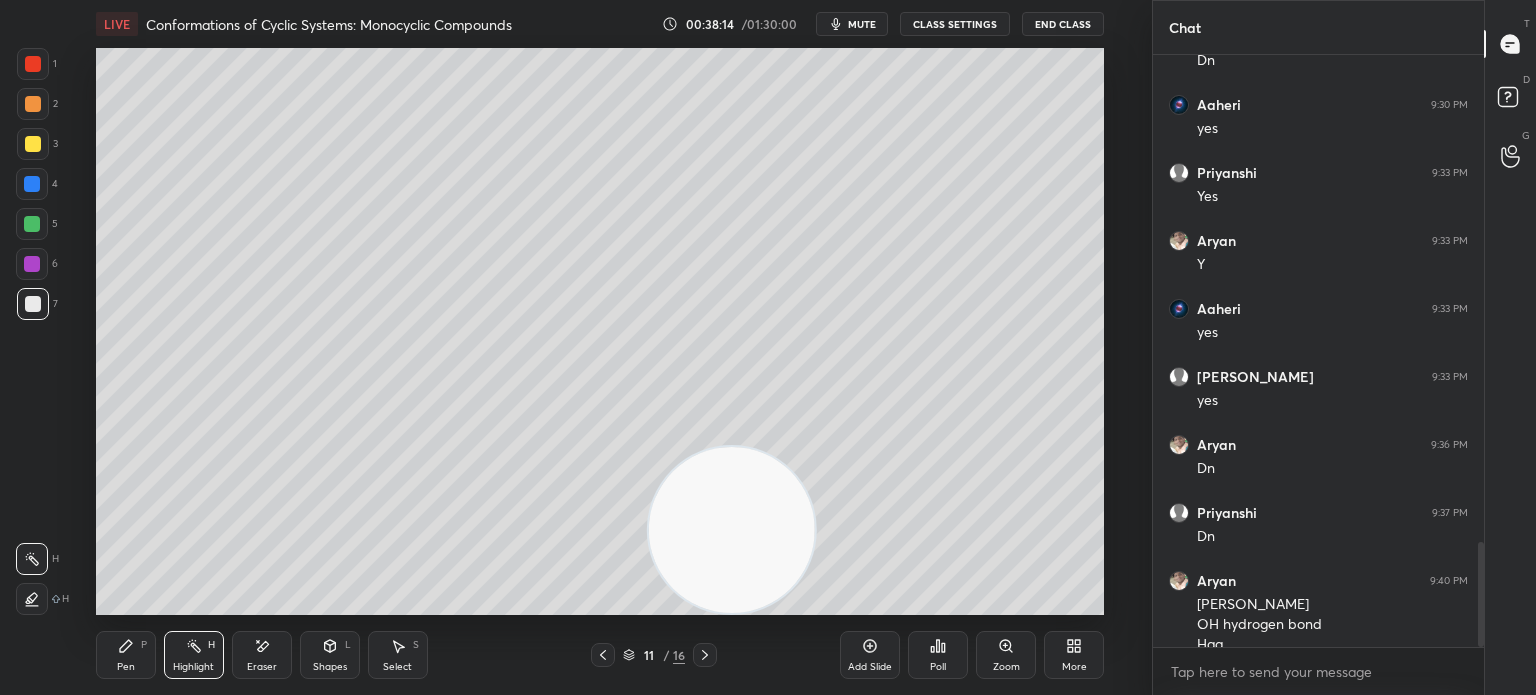 scroll, scrollTop: 2742, scrollLeft: 0, axis: vertical 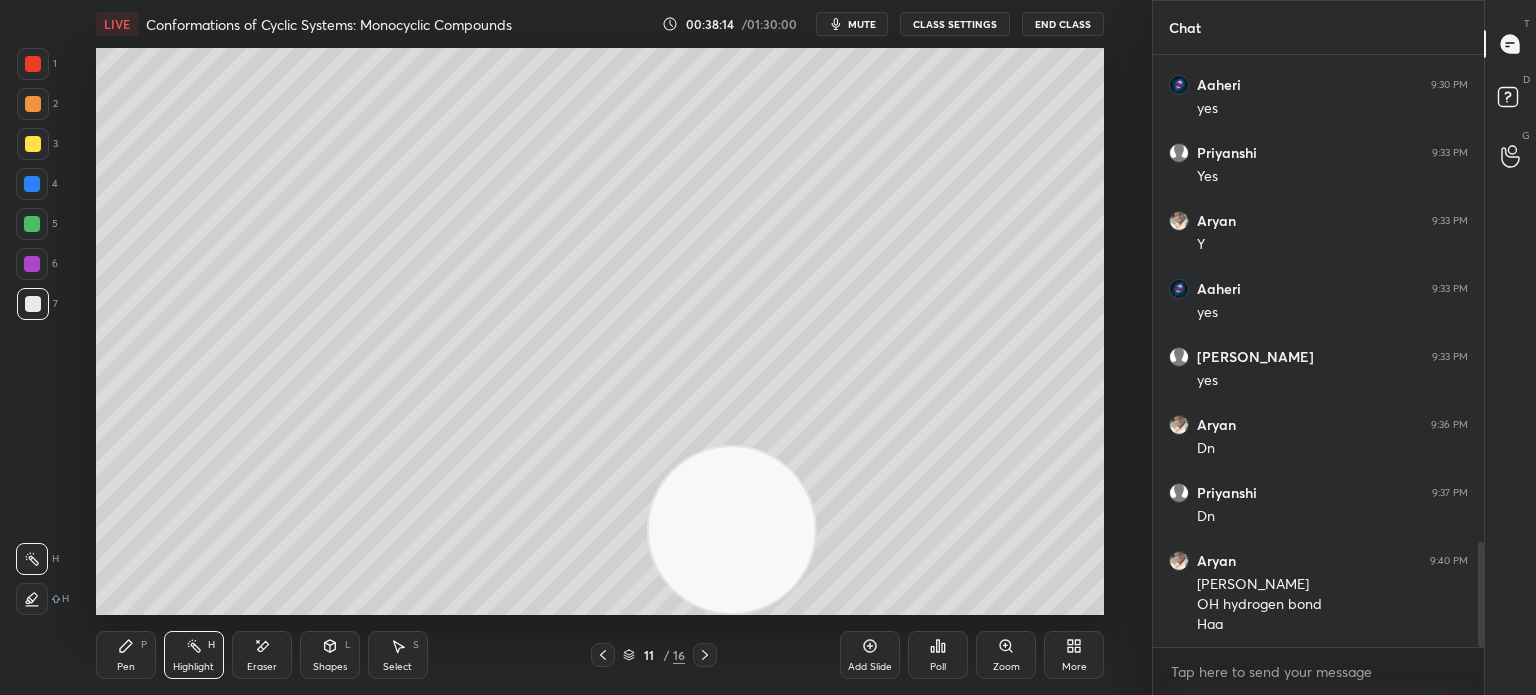 click on "Pen P Highlight H Eraser Shapes L Select S 11 / 16 Add Slide Poll Zoom More" at bounding box center [600, 655] 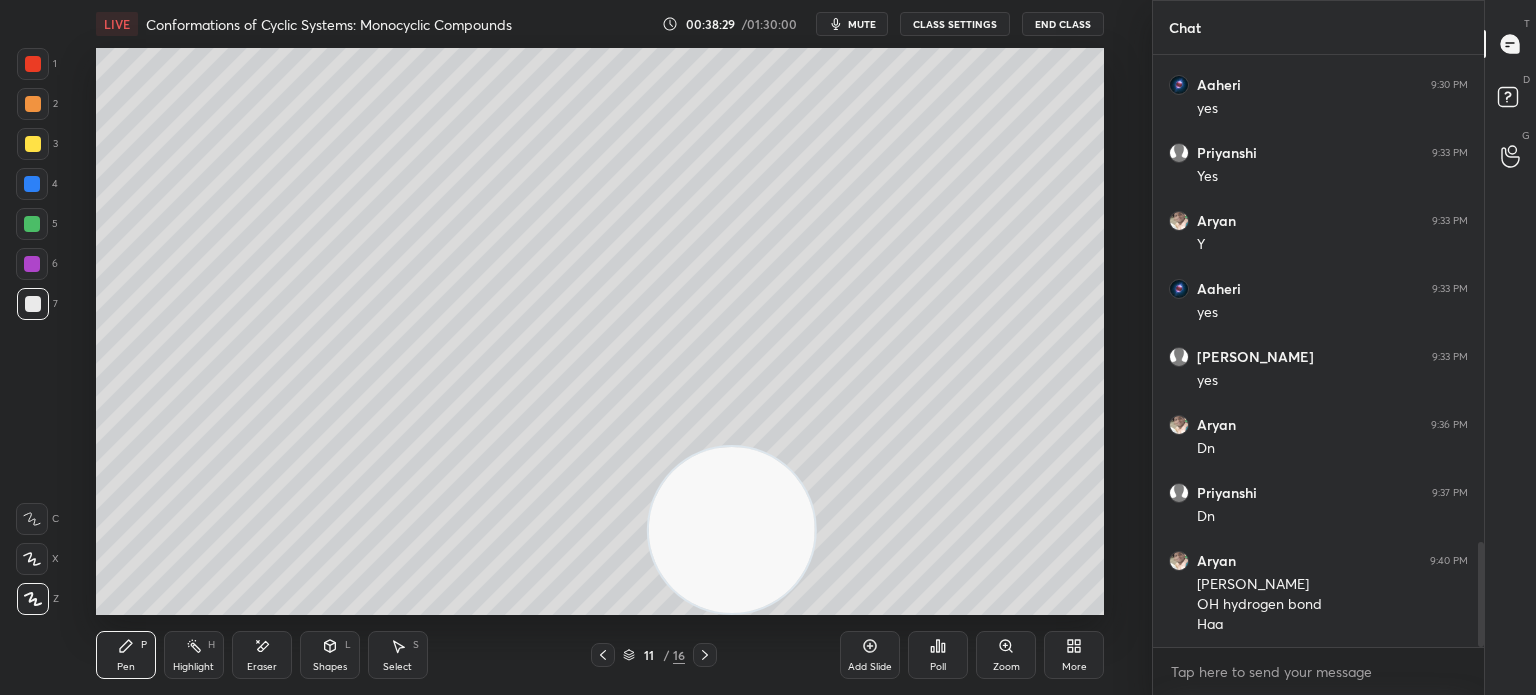 click on "Eraser" at bounding box center [262, 655] 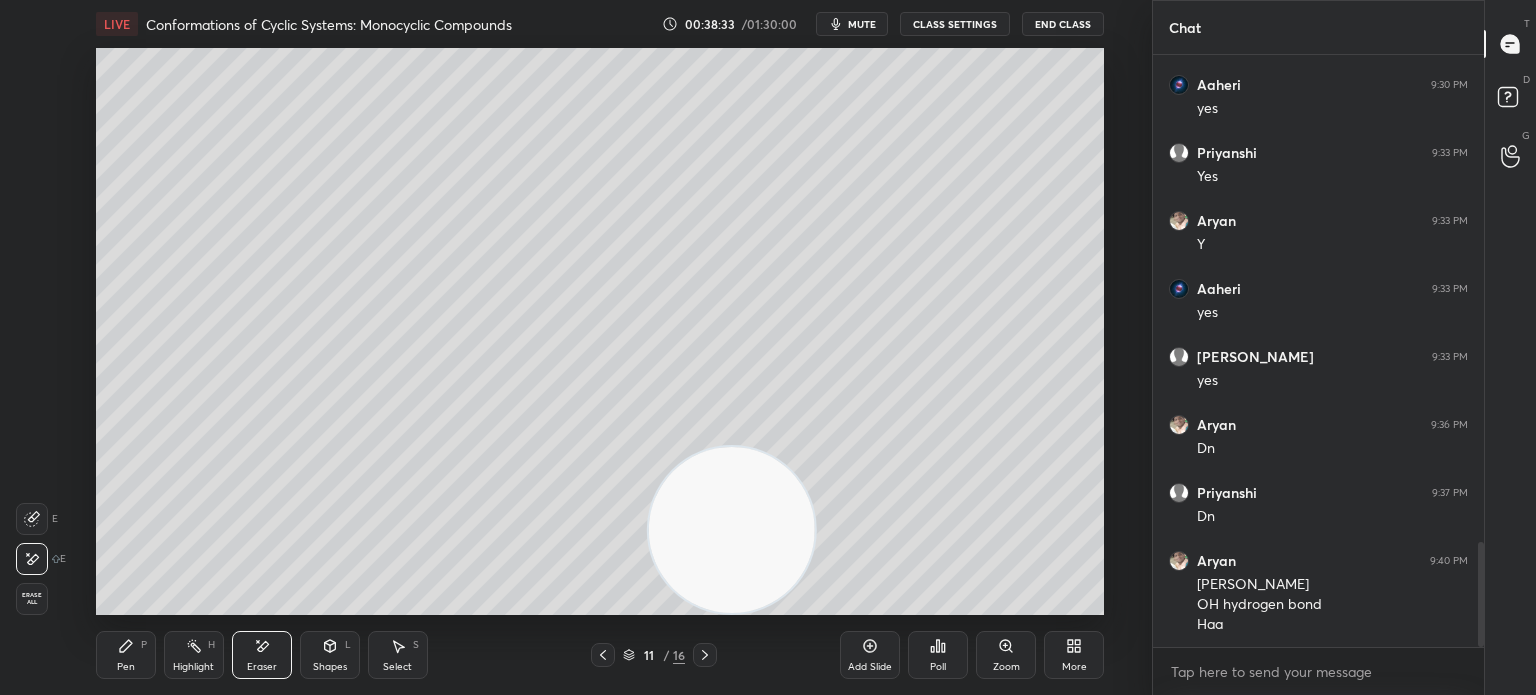 click on "Pen P" at bounding box center (126, 655) 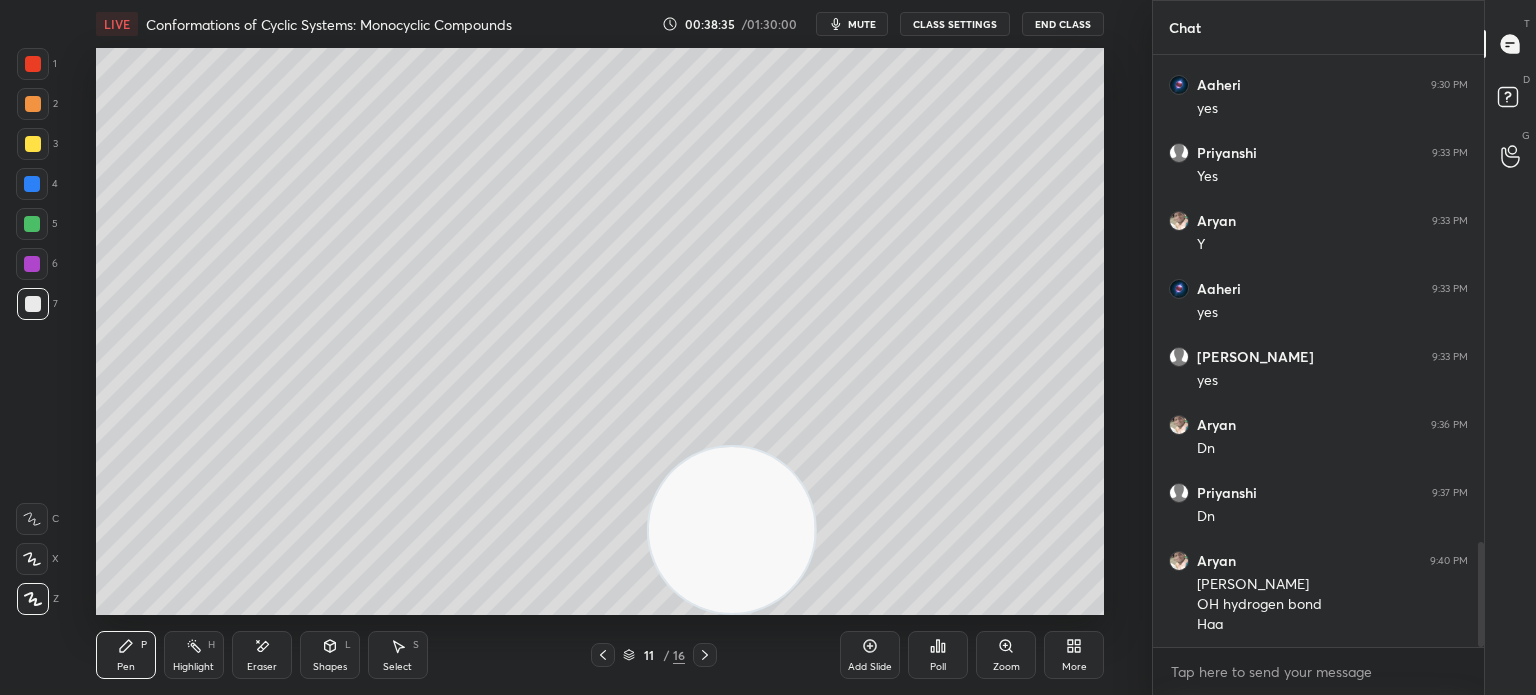 click on "Eraser" at bounding box center [262, 655] 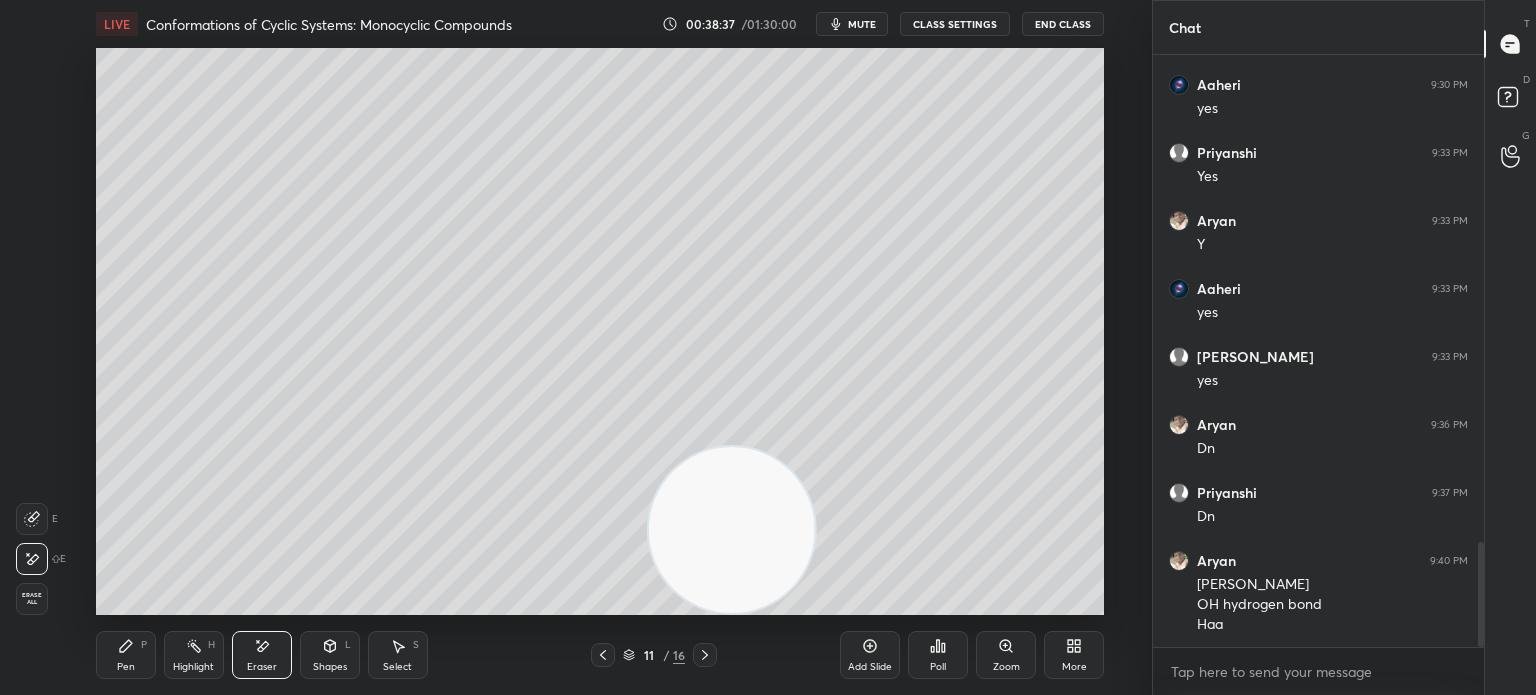 click on "Pen" at bounding box center (126, 667) 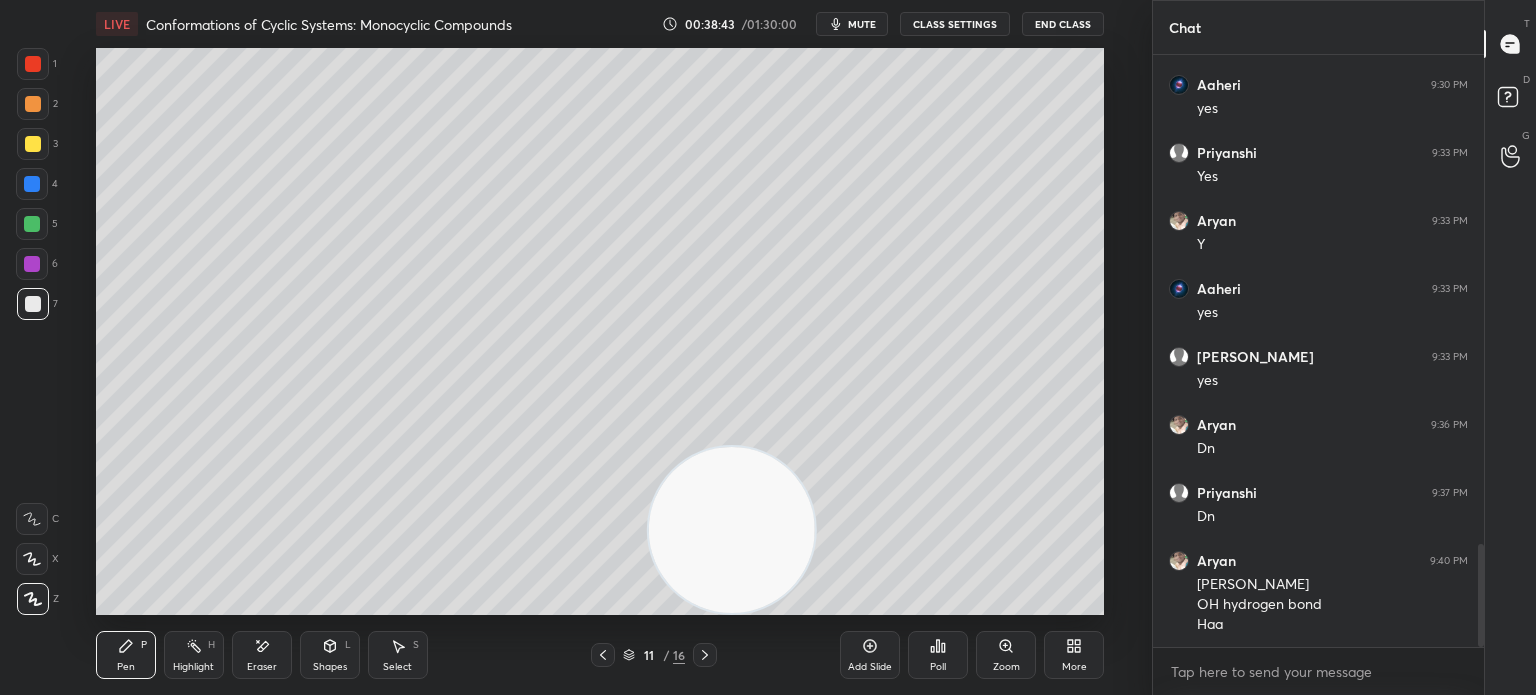 scroll, scrollTop: 2810, scrollLeft: 0, axis: vertical 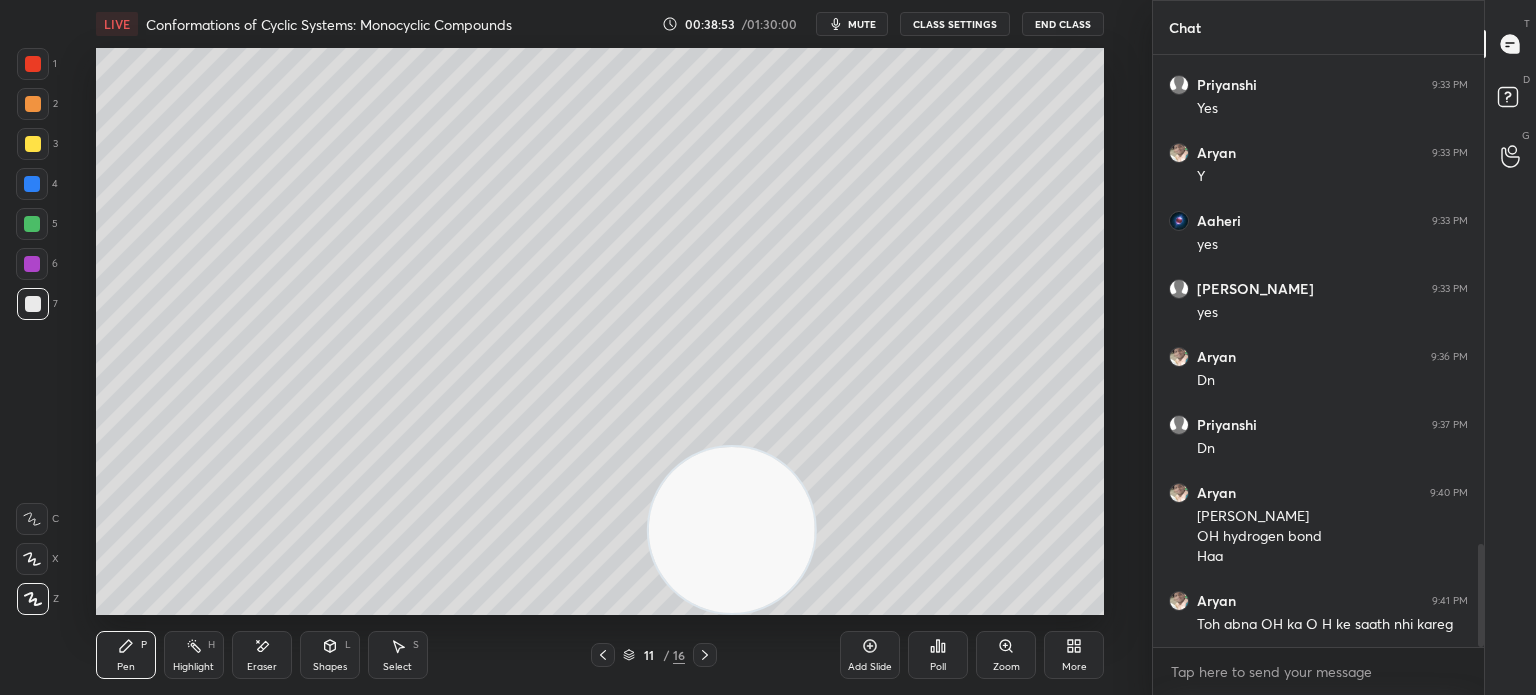 click on "Highlight" at bounding box center [193, 667] 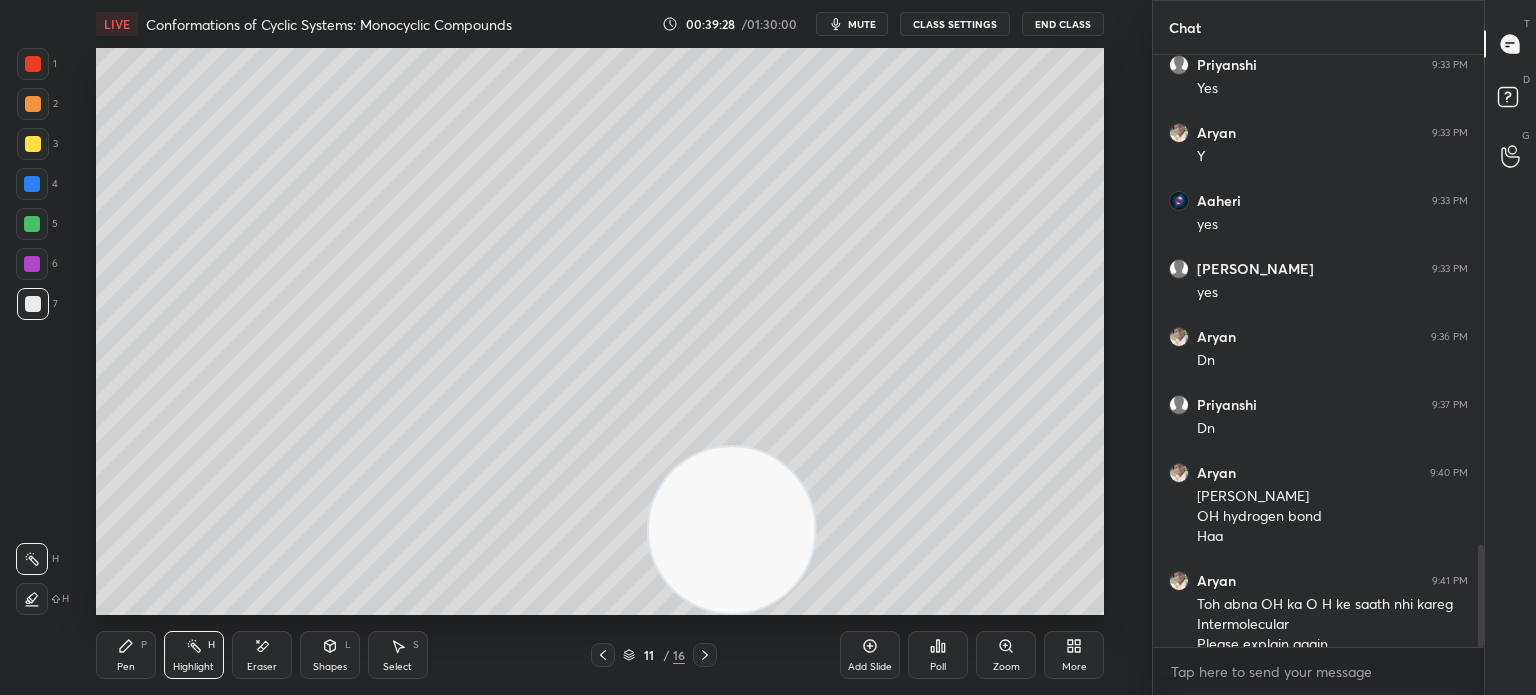 scroll, scrollTop: 2850, scrollLeft: 0, axis: vertical 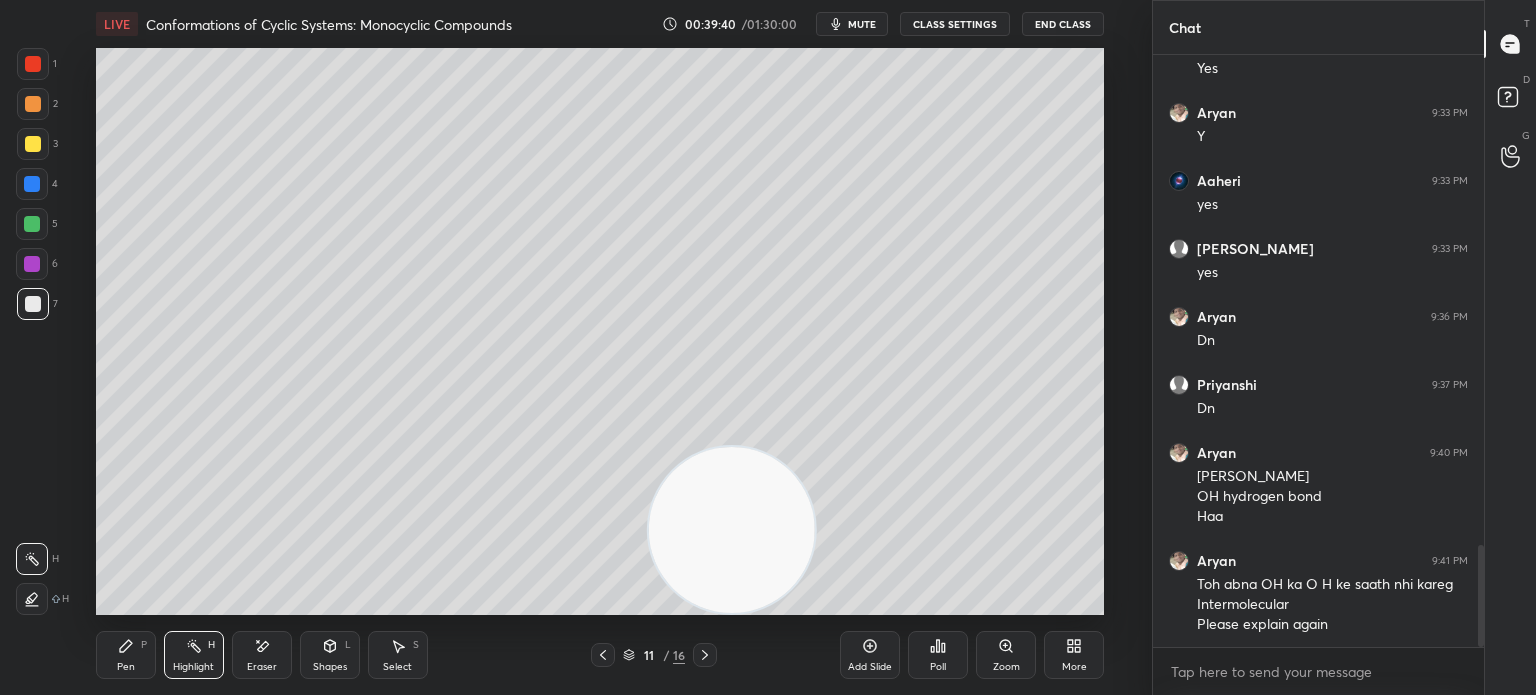 click on "Pen P" at bounding box center (126, 655) 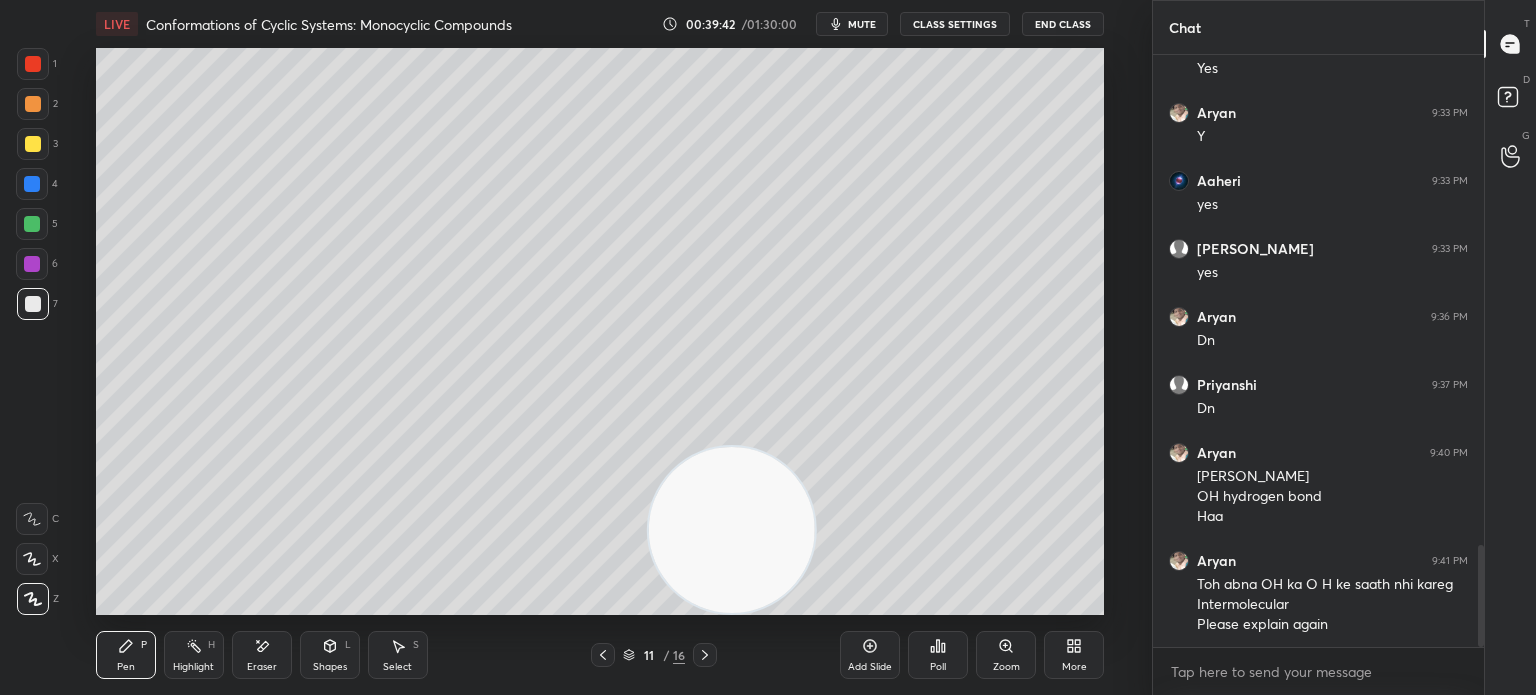 click on "Highlight" at bounding box center [193, 667] 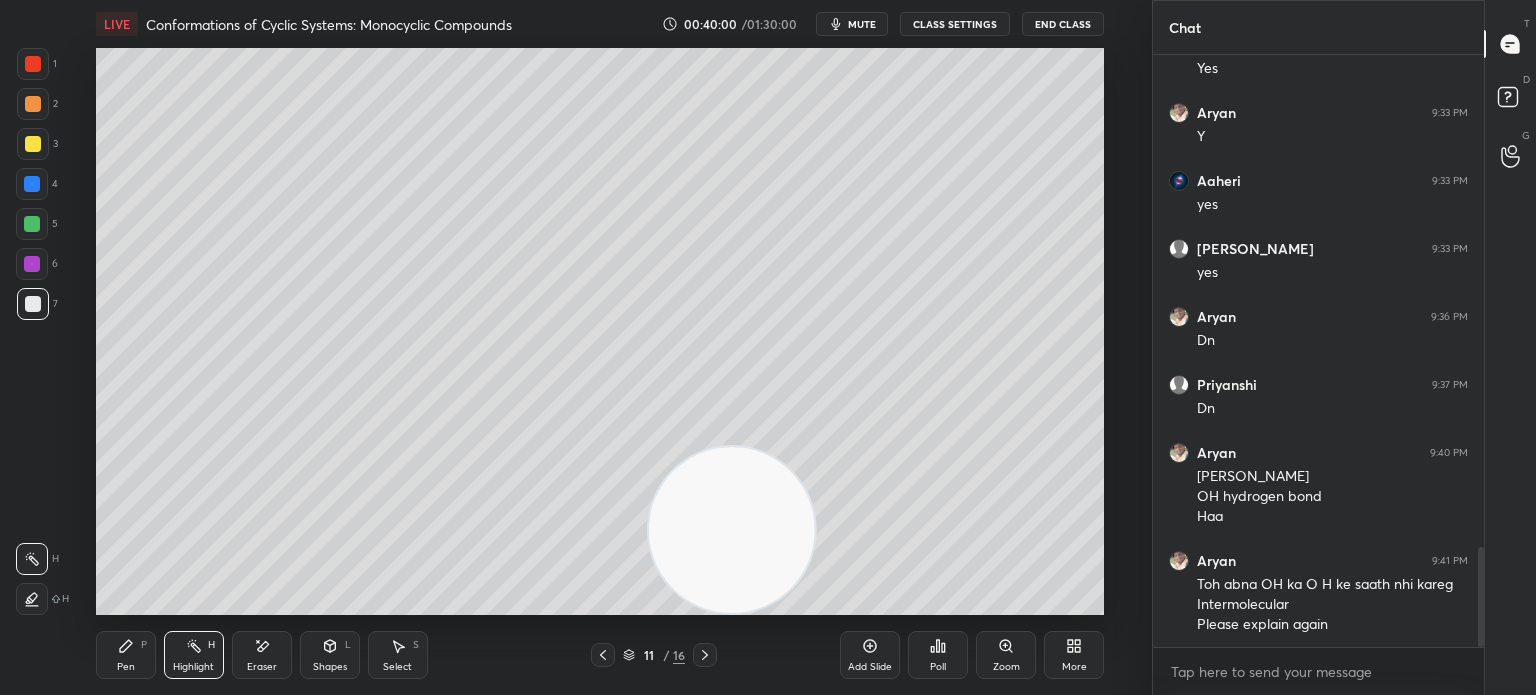scroll, scrollTop: 2918, scrollLeft: 0, axis: vertical 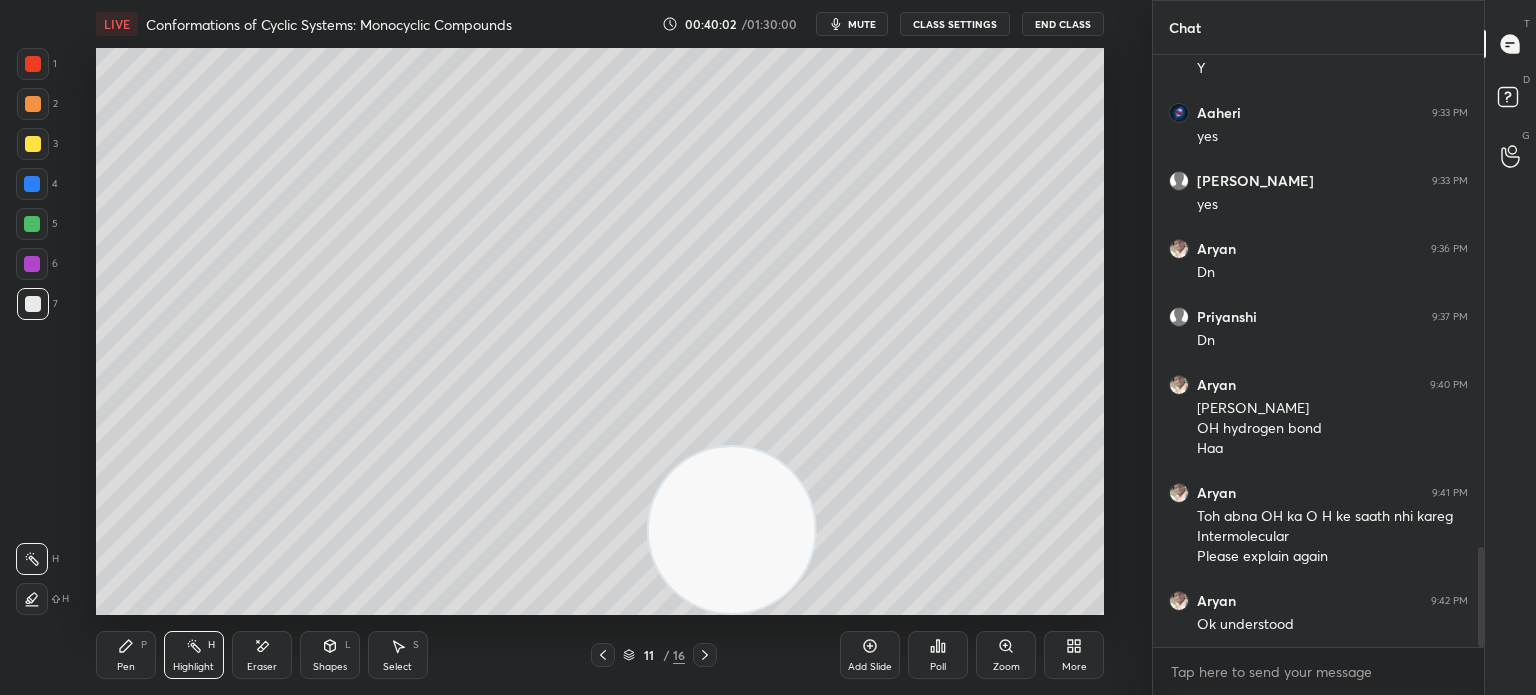 click on "Pen P" at bounding box center (126, 655) 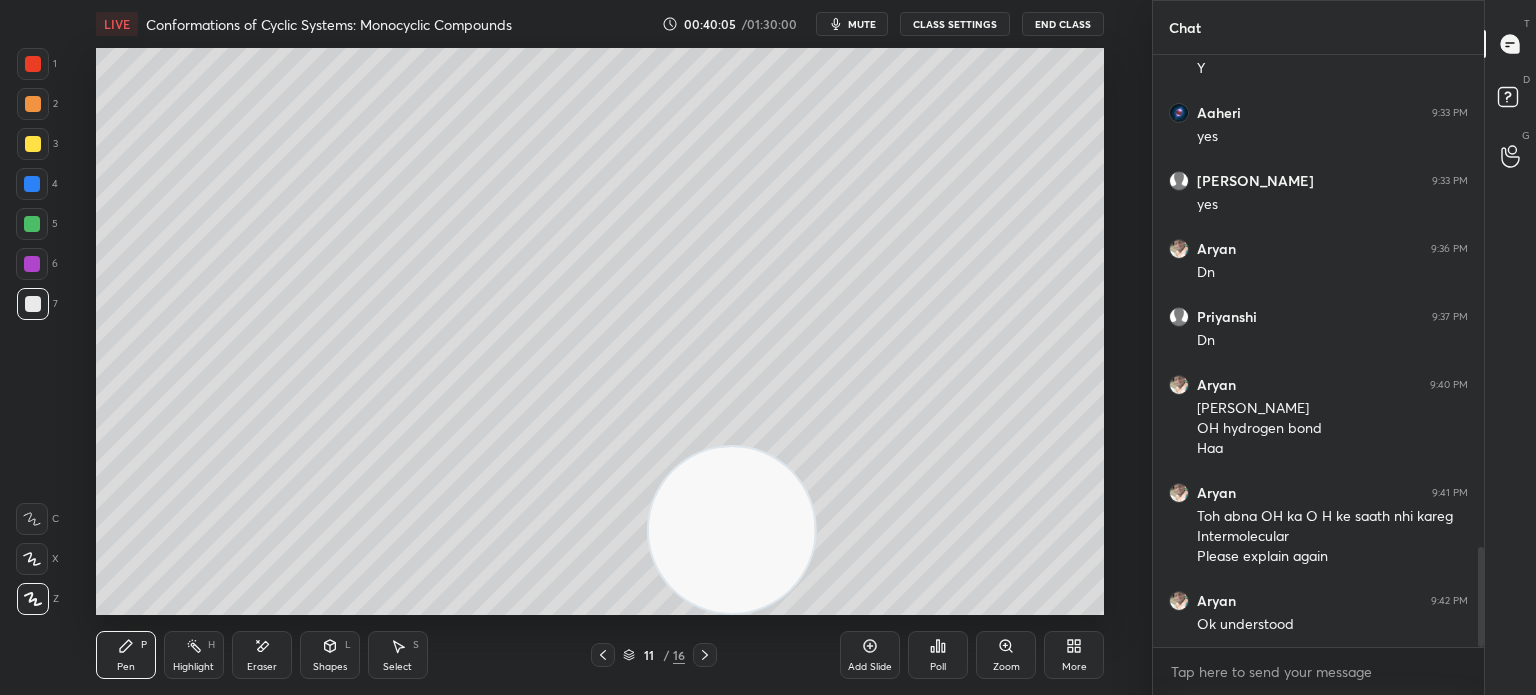 click at bounding box center [33, 144] 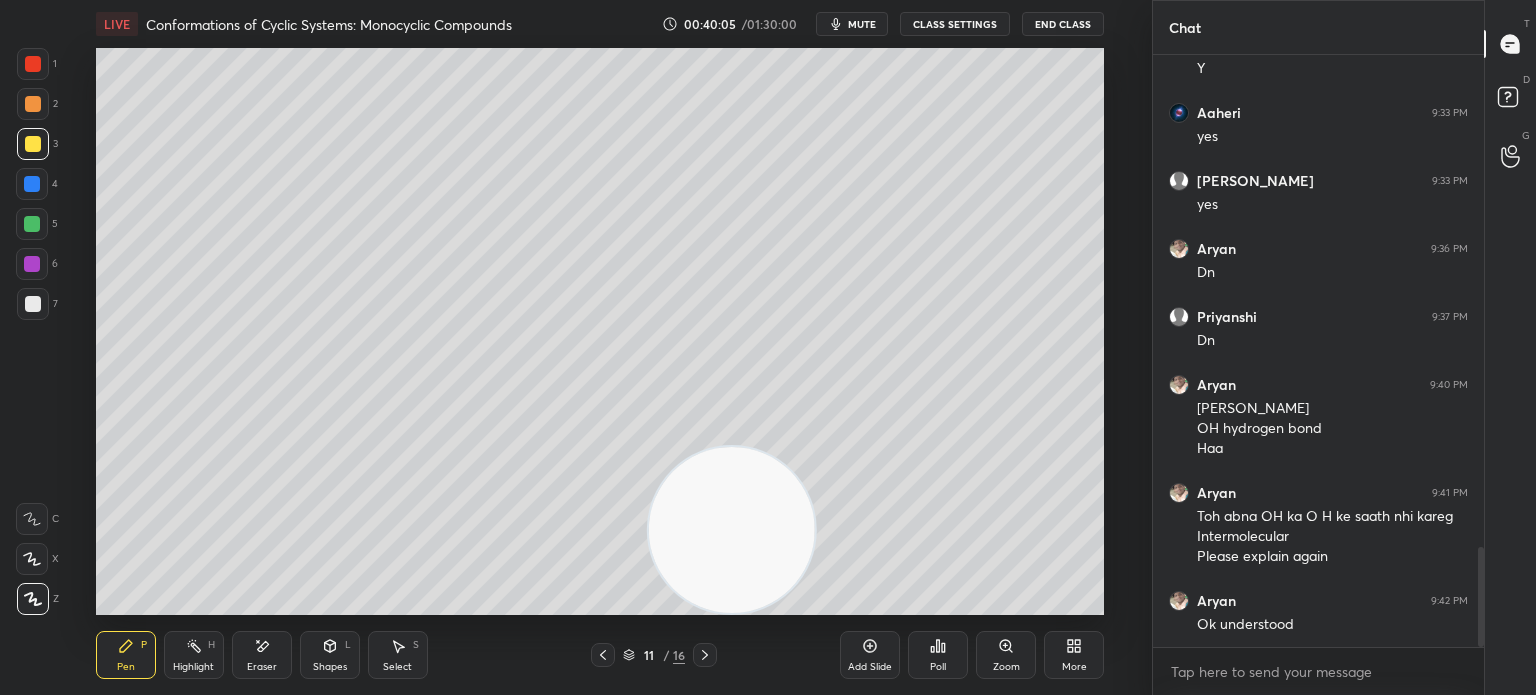 click on "3" at bounding box center [37, 144] 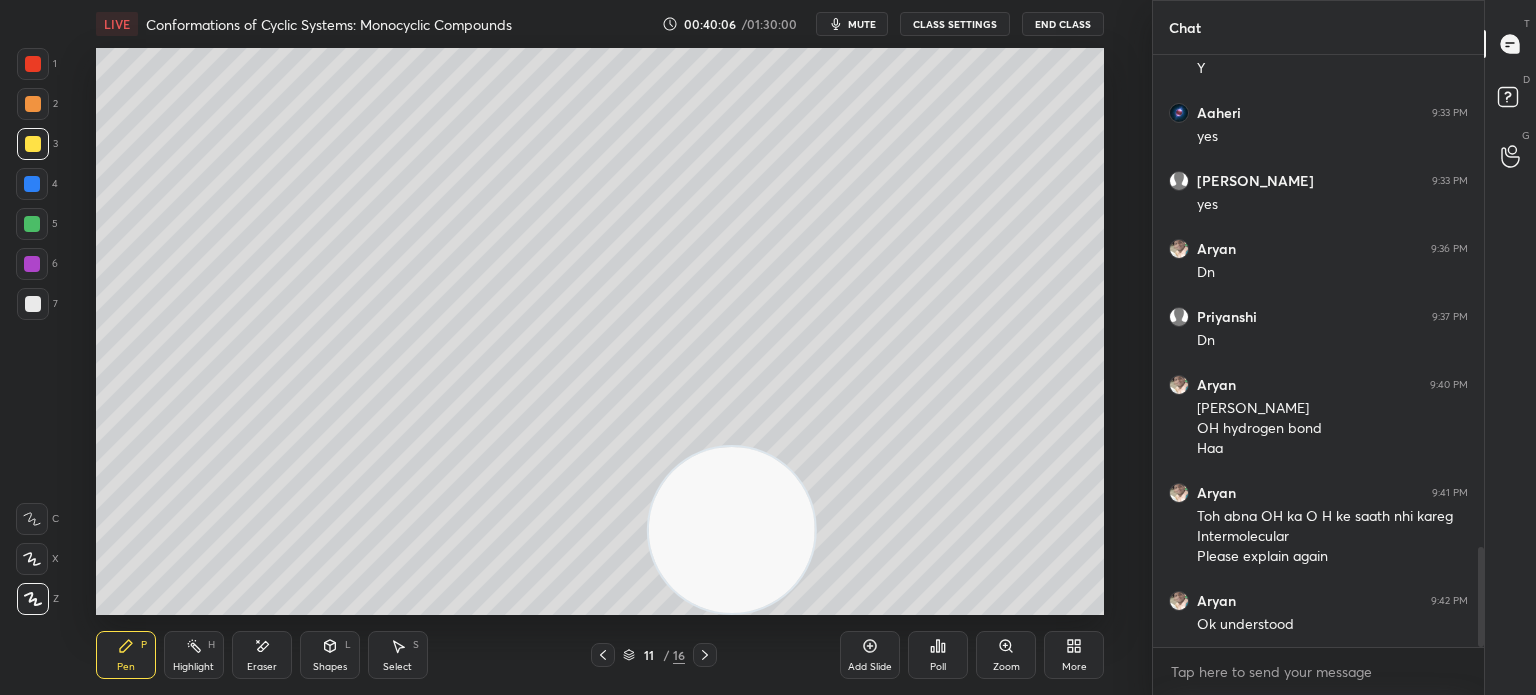 click on "Pen P Highlight H Eraser Shapes L Select S 11 / 16 Add Slide Poll Zoom More" at bounding box center [600, 655] 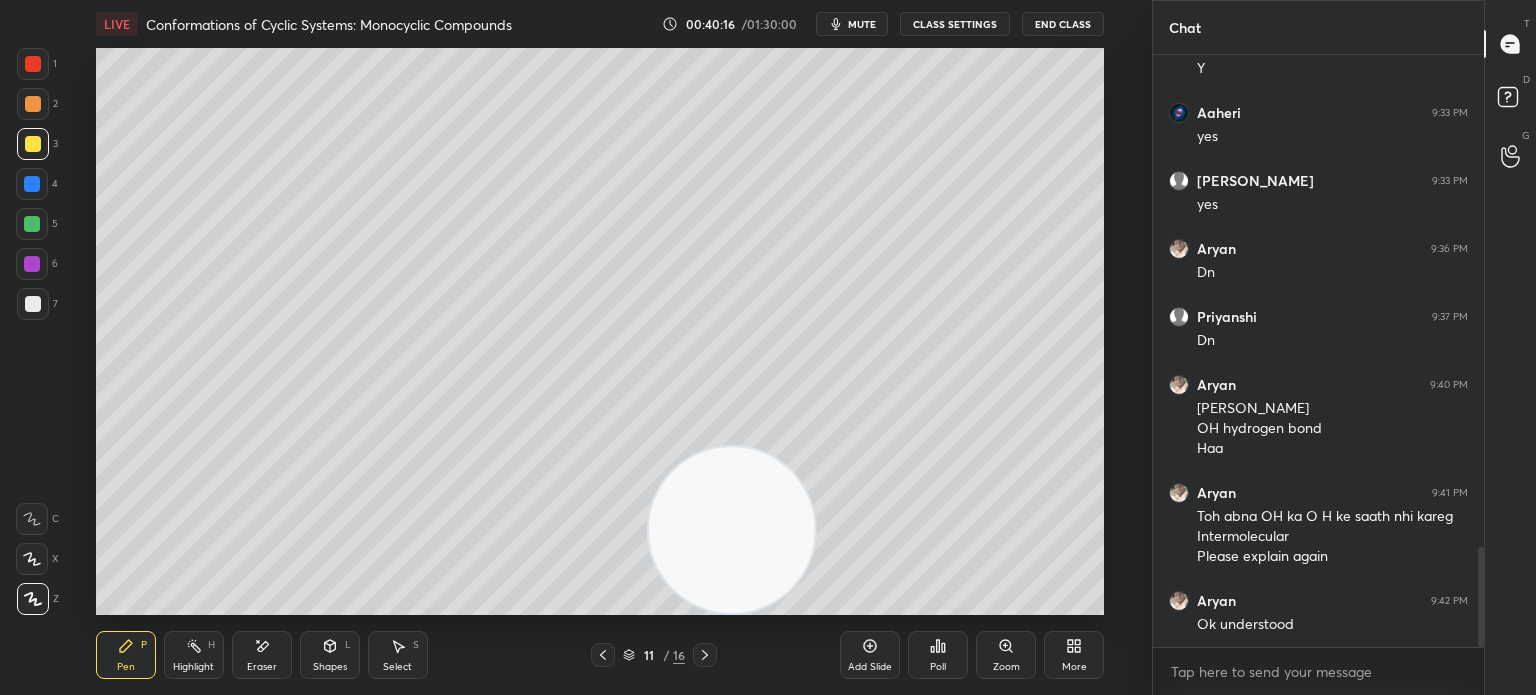 click at bounding box center (33, 304) 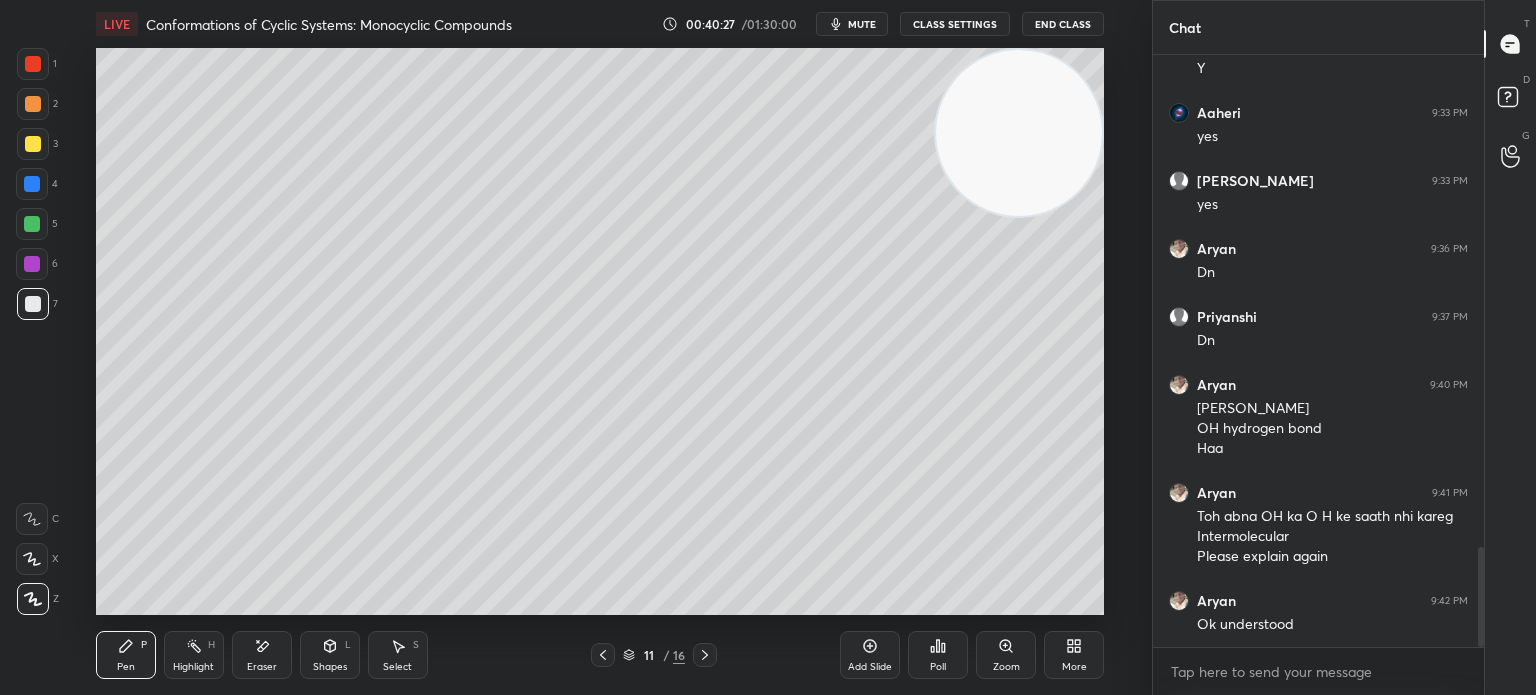 click 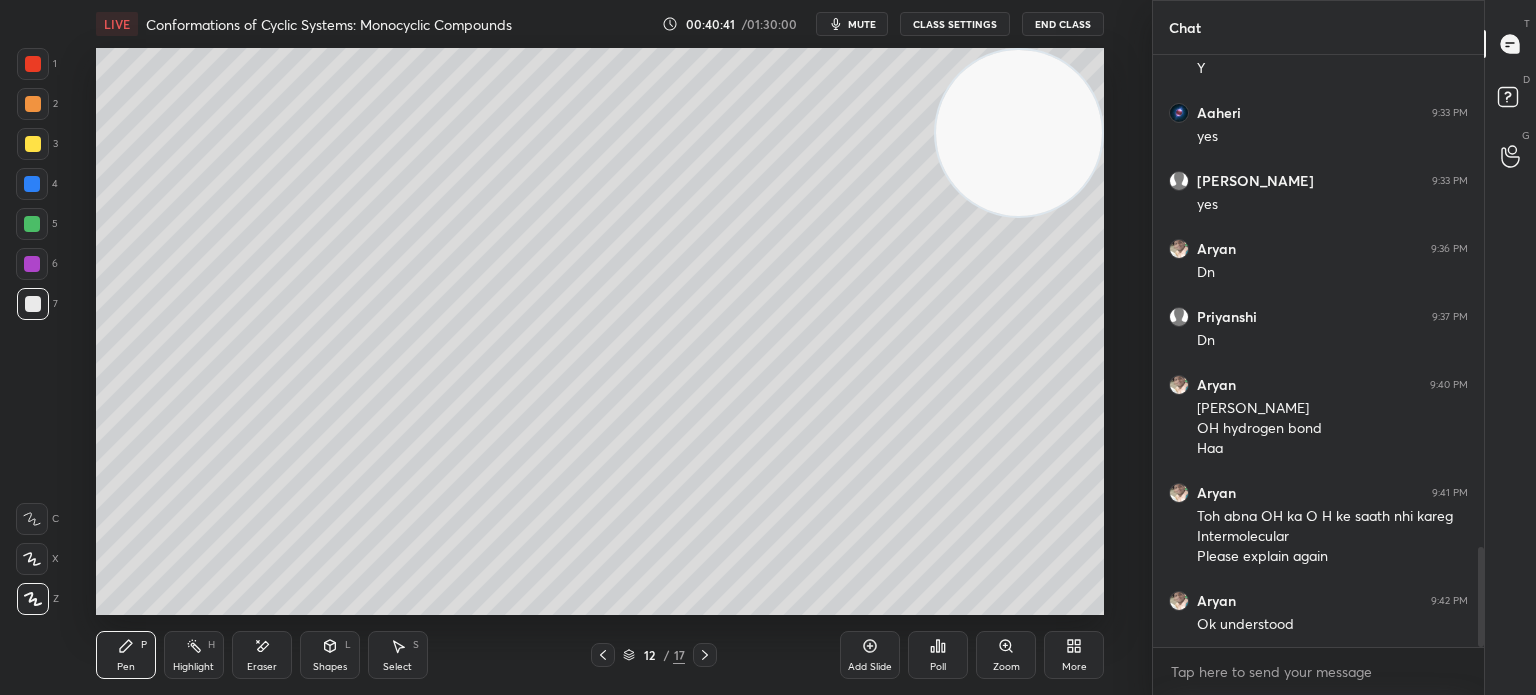 click on "Highlight" at bounding box center [193, 667] 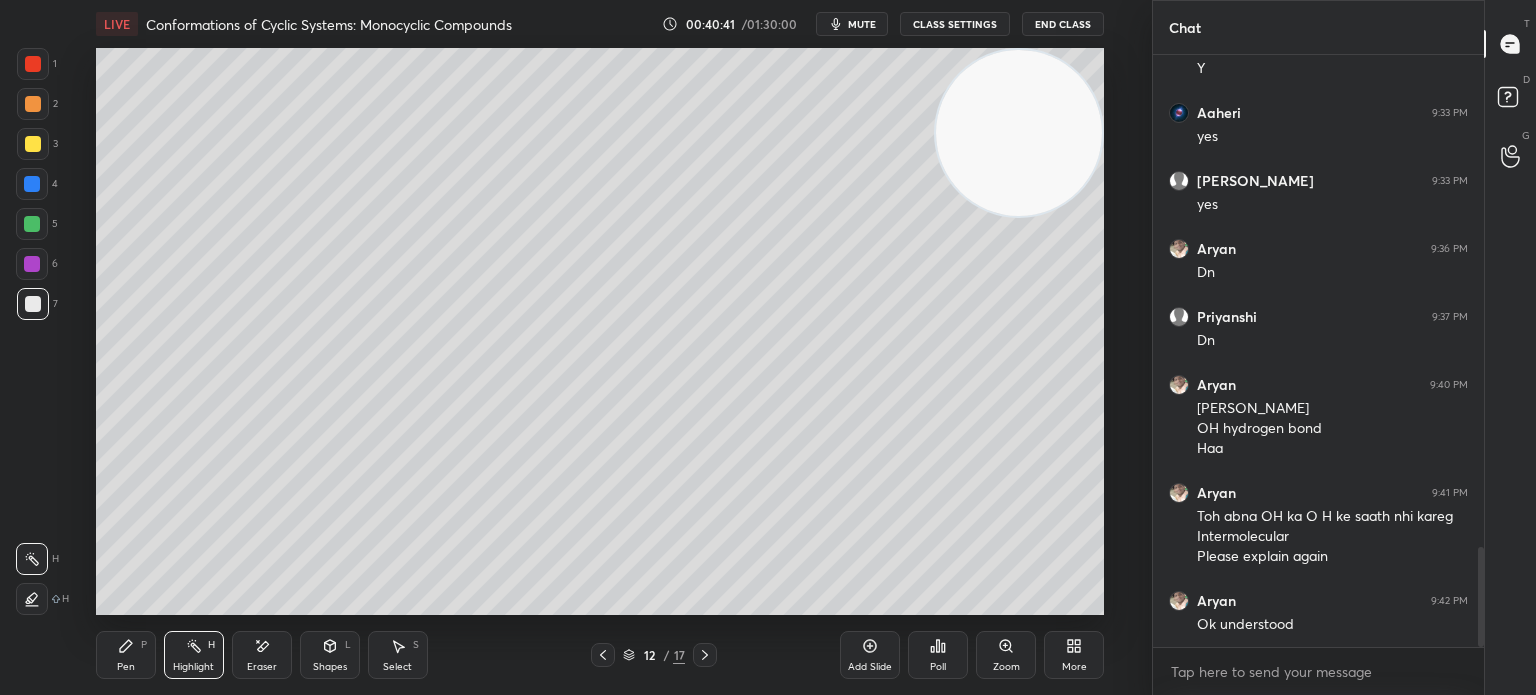 click on "Eraser" at bounding box center [262, 655] 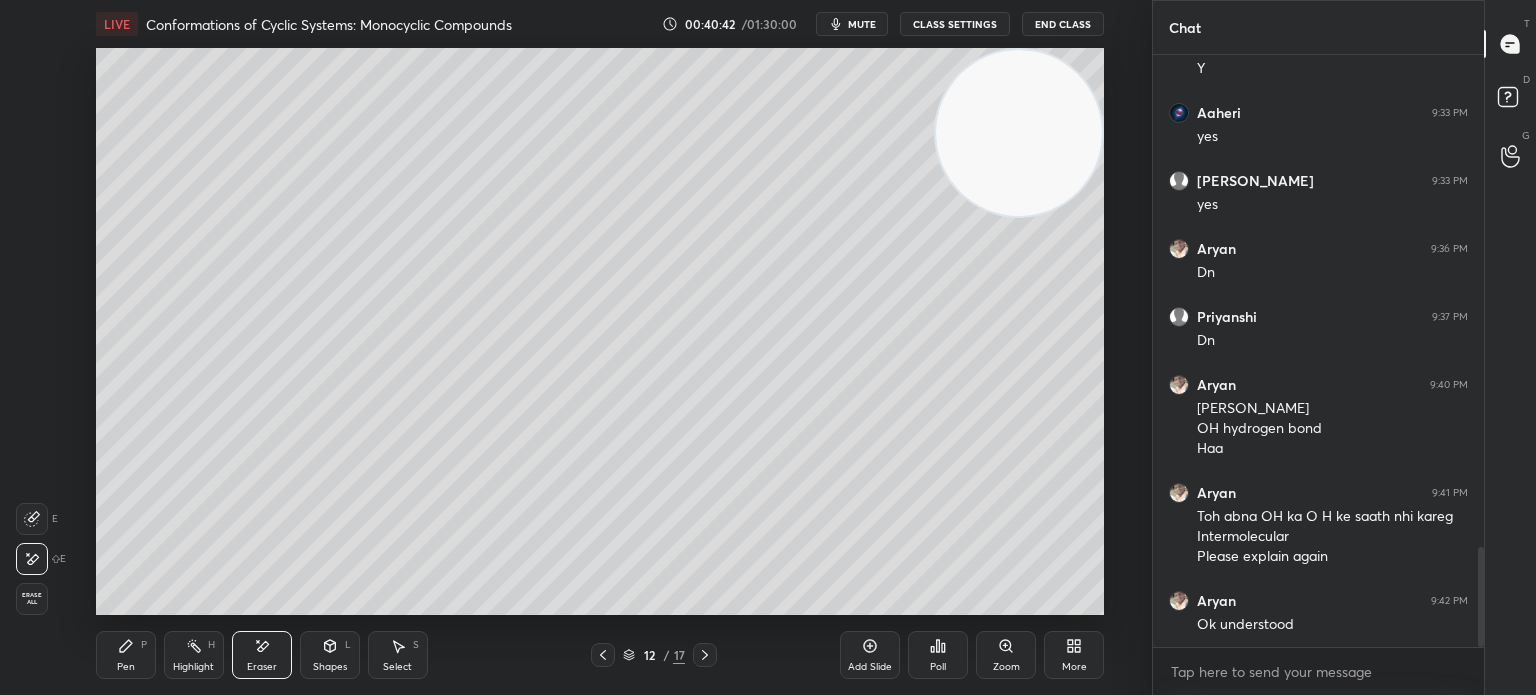 click on "Pen P" at bounding box center (126, 655) 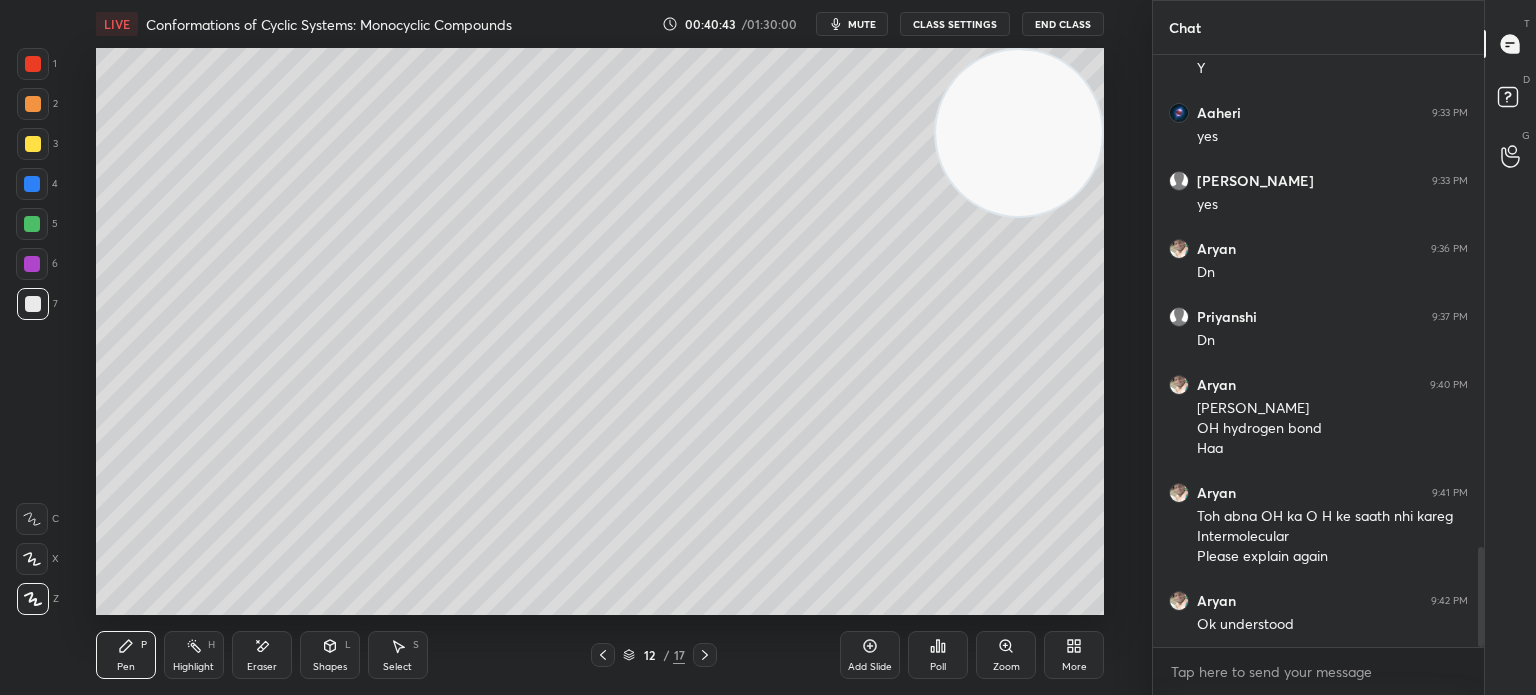 click 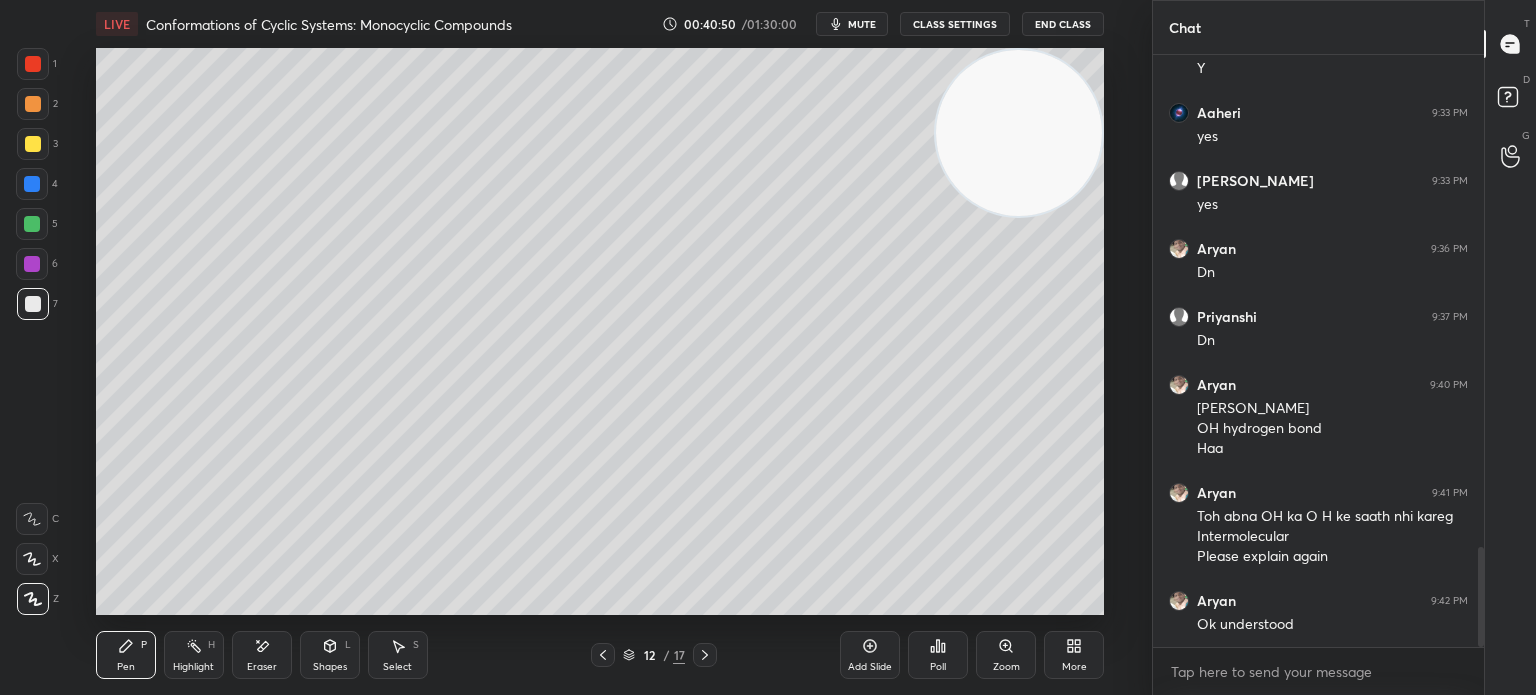 click at bounding box center (603, 655) 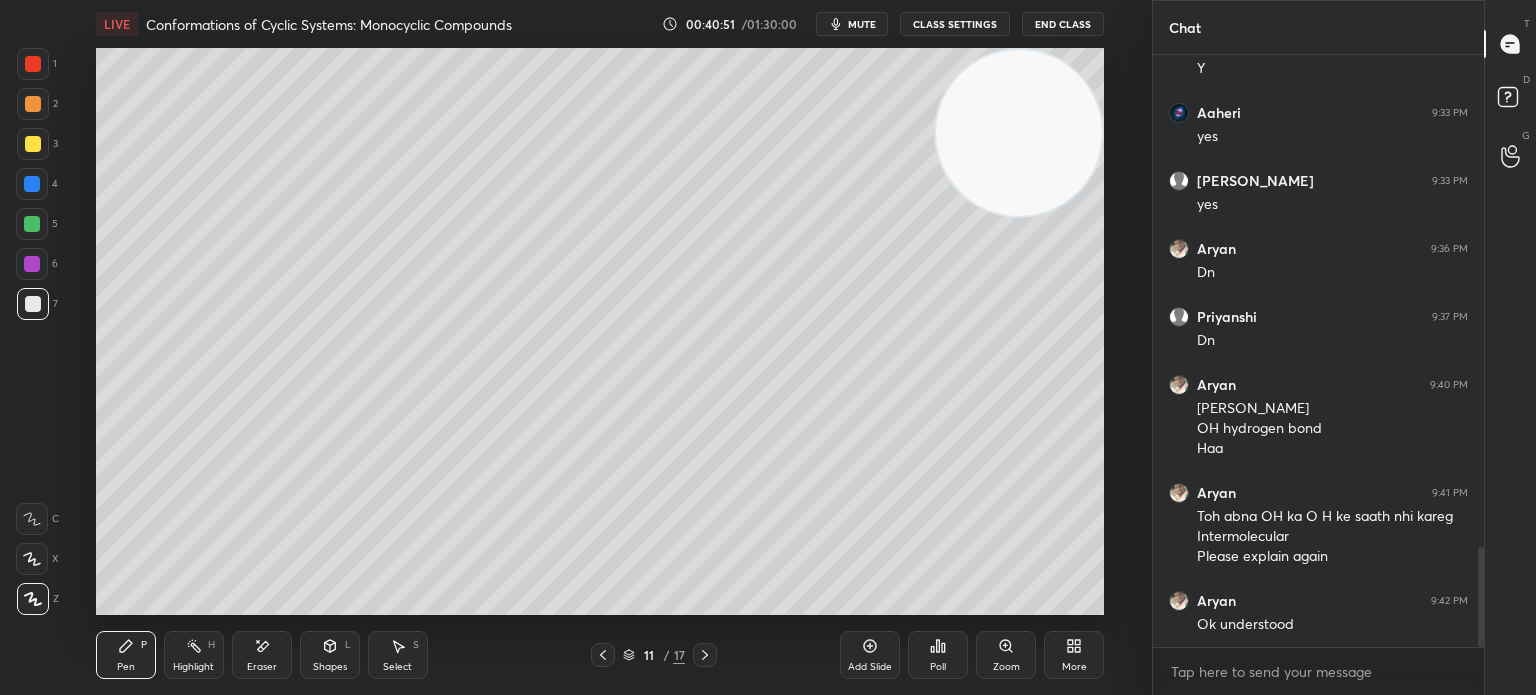 click on "Highlight H" at bounding box center [194, 655] 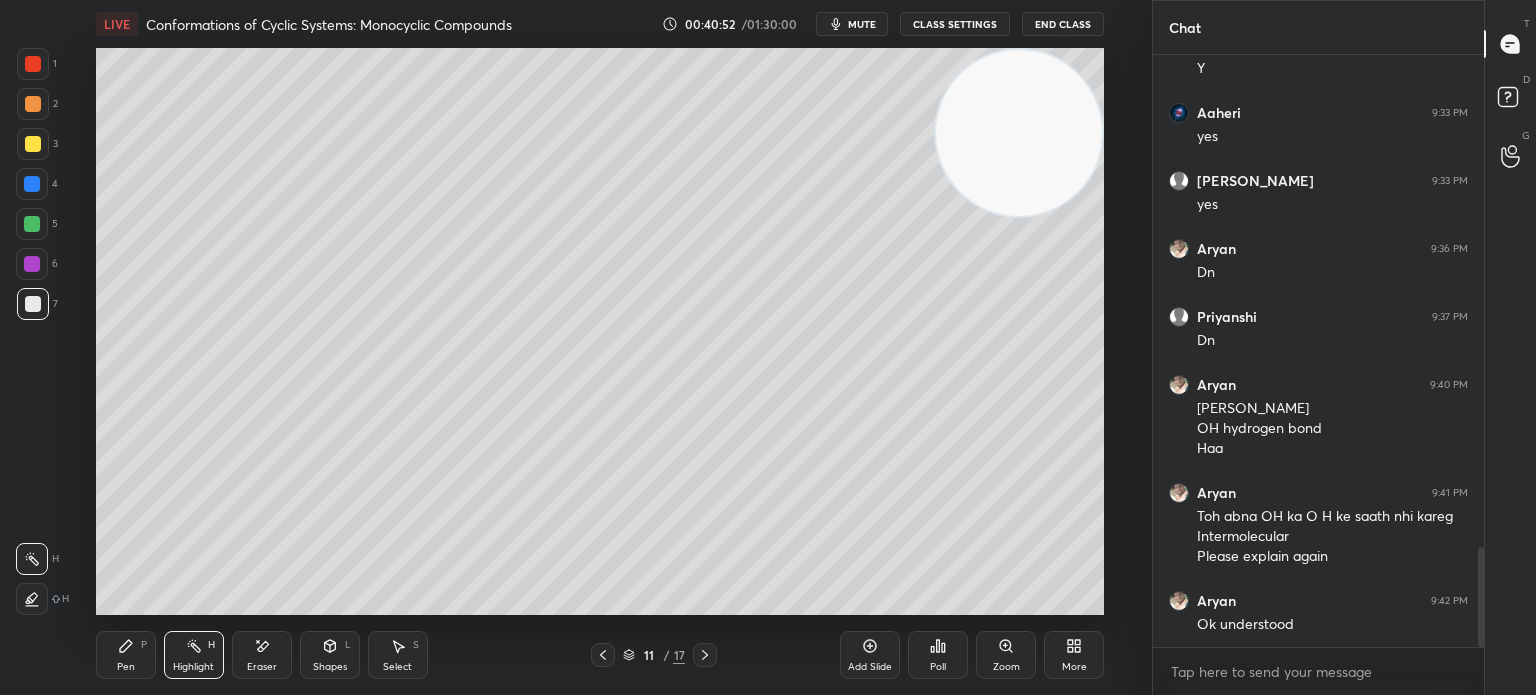 click on "Highlight H" at bounding box center [194, 655] 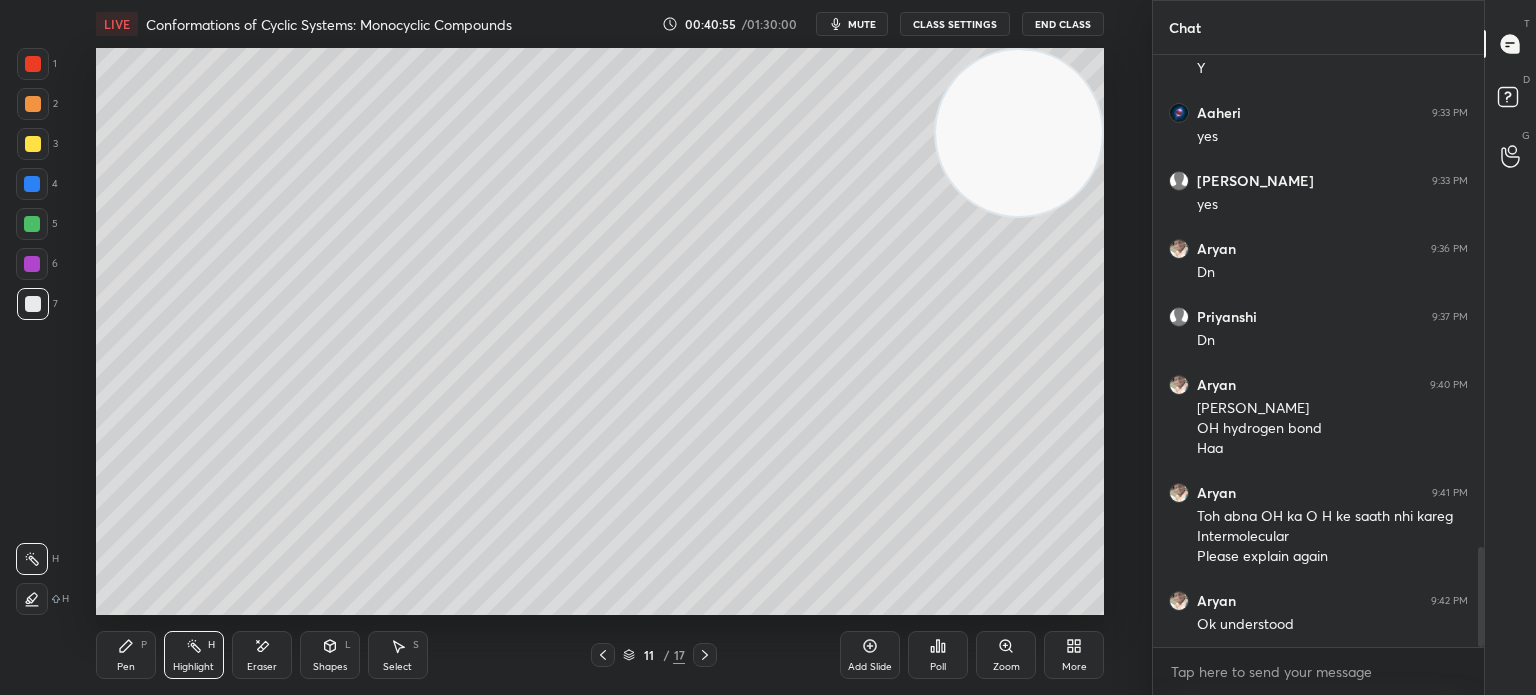 click on "LIVE Conformations of Cyclic Systems: Monocyclic Compounds 00:40:55 /  01:30:00 mute CLASS SETTINGS End Class Setting up your live class Poll for   secs No correct answer Start poll Back Conformations of Cyclic Systems: Monocyclic Compounds • L9 of Detailed Course on Complete Stereo Chemistry for IIT JAM & CUET PG 2026 Anup Parali Pen P Highlight H Eraser Shapes L Select S 11 / 17 Add Slide Poll Zoom More" at bounding box center (600, 347) 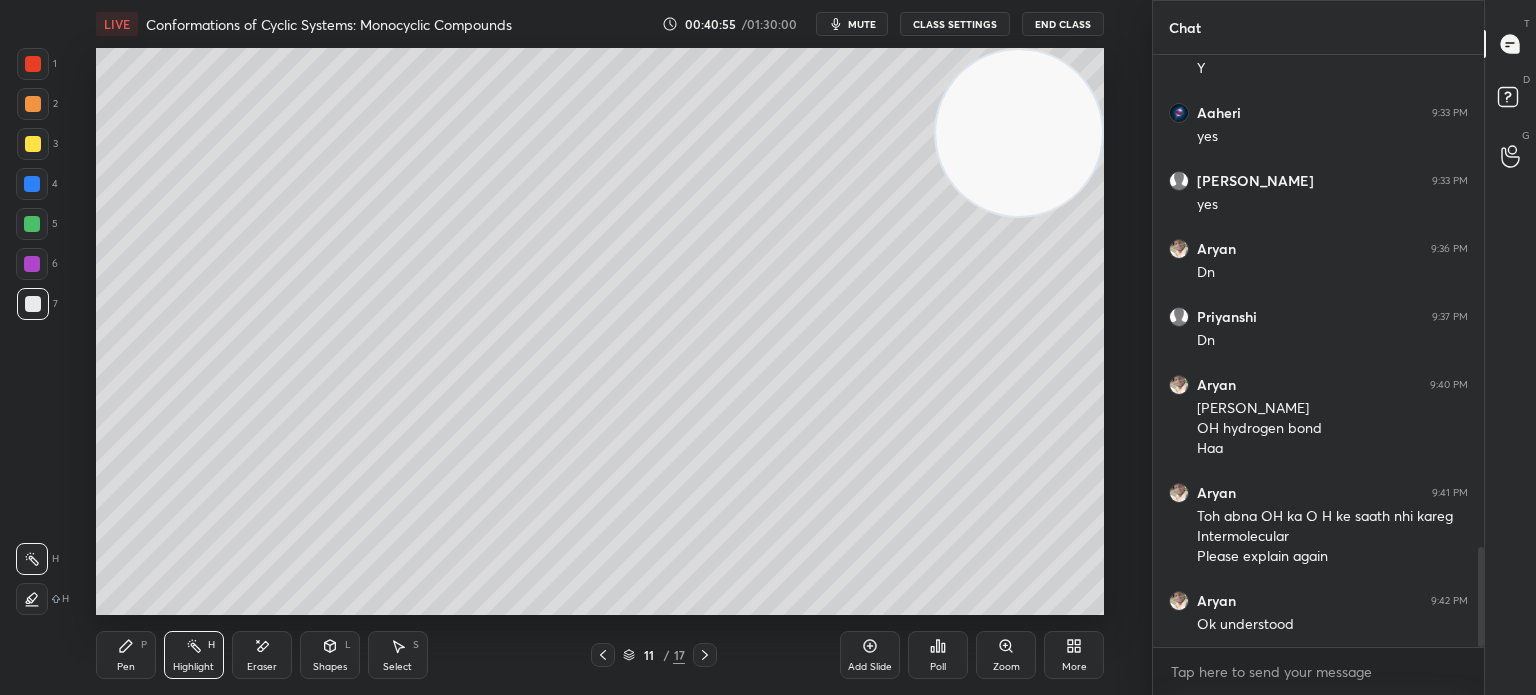 click on "Pen P" at bounding box center [126, 655] 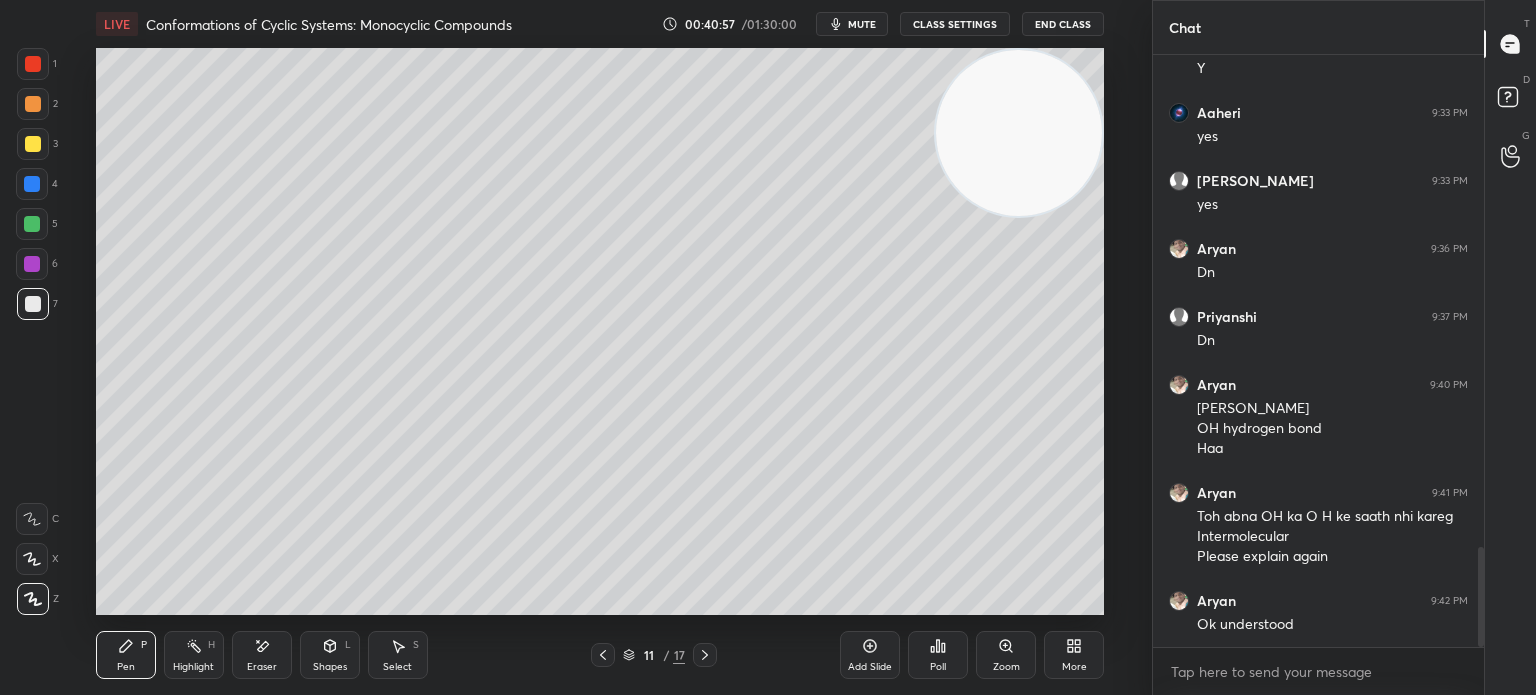 click on "Highlight H" at bounding box center [194, 655] 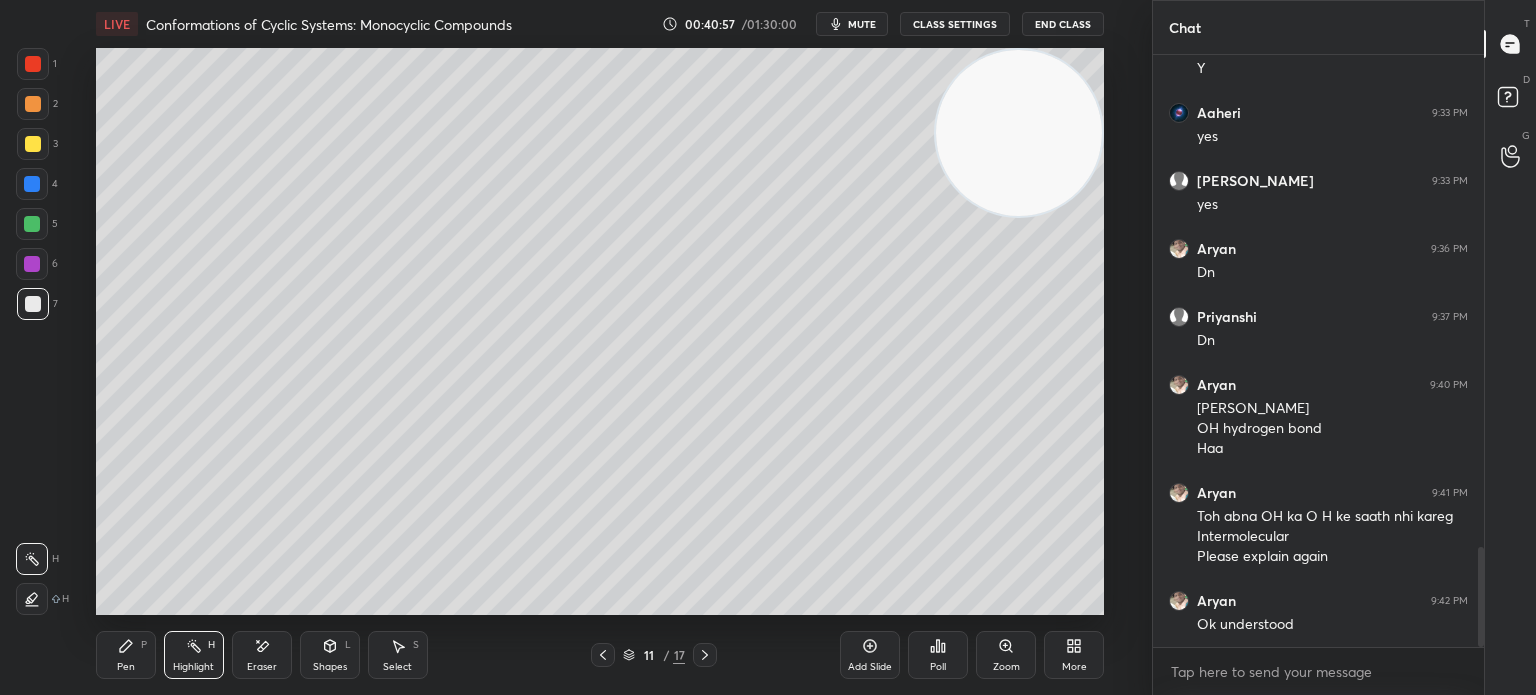 click 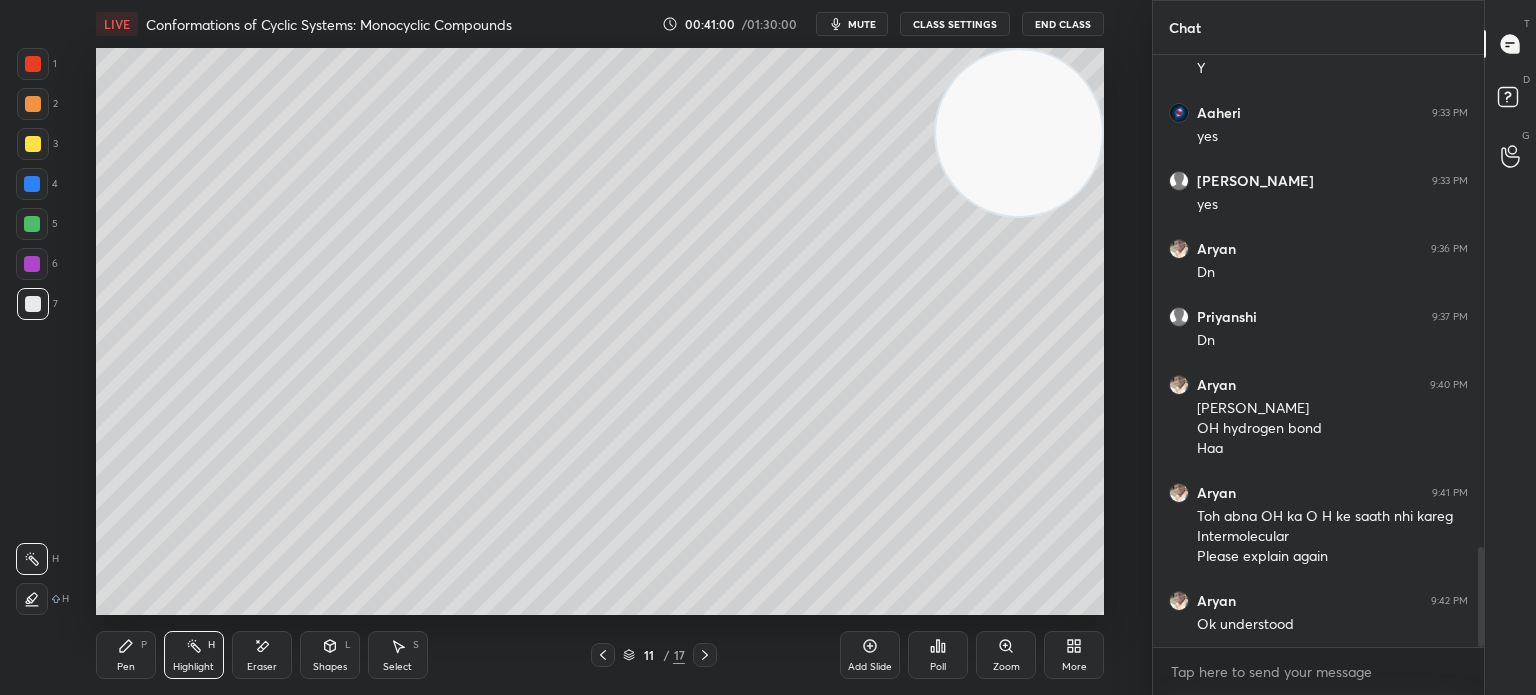 click 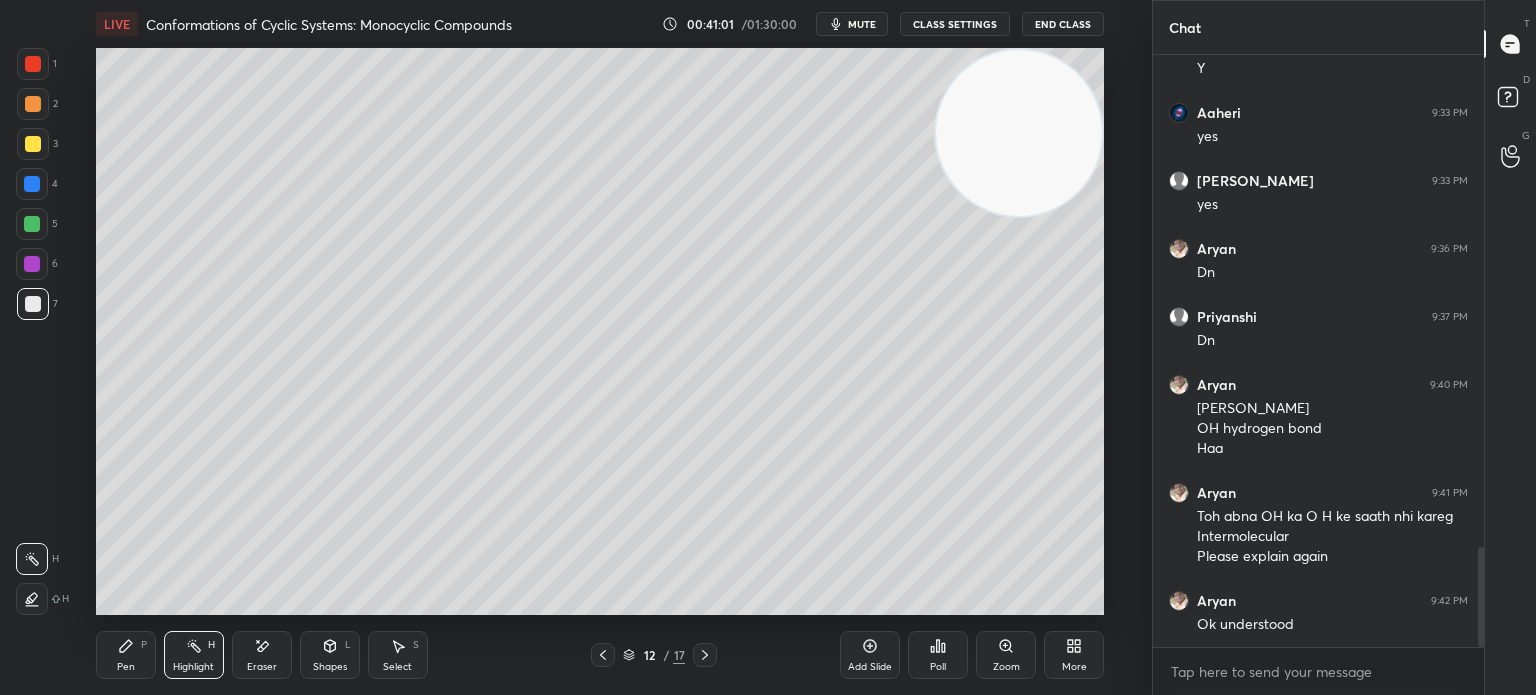 click on "Eraser" at bounding box center (262, 655) 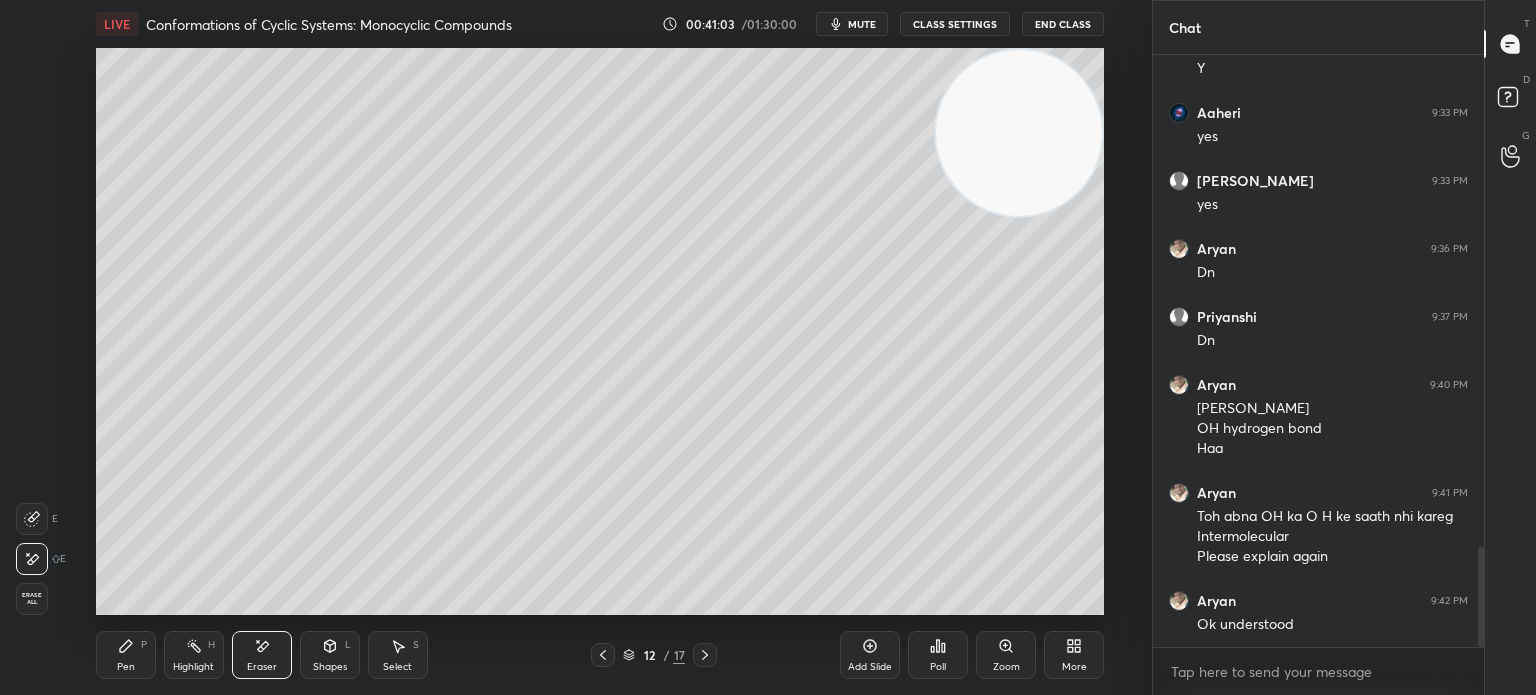 click on "Pen P Highlight H Eraser Shapes L Select S" at bounding box center [282, 655] 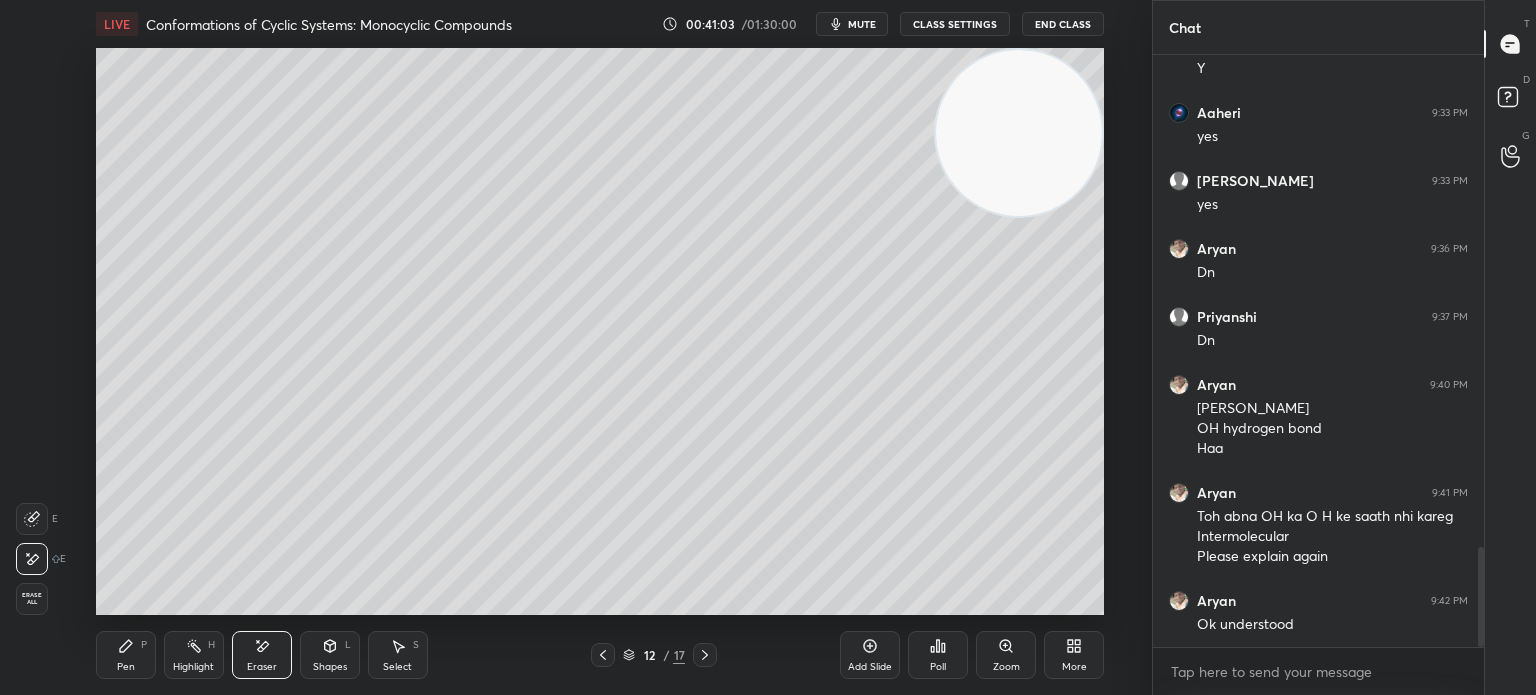 click on "Pen P" at bounding box center [126, 655] 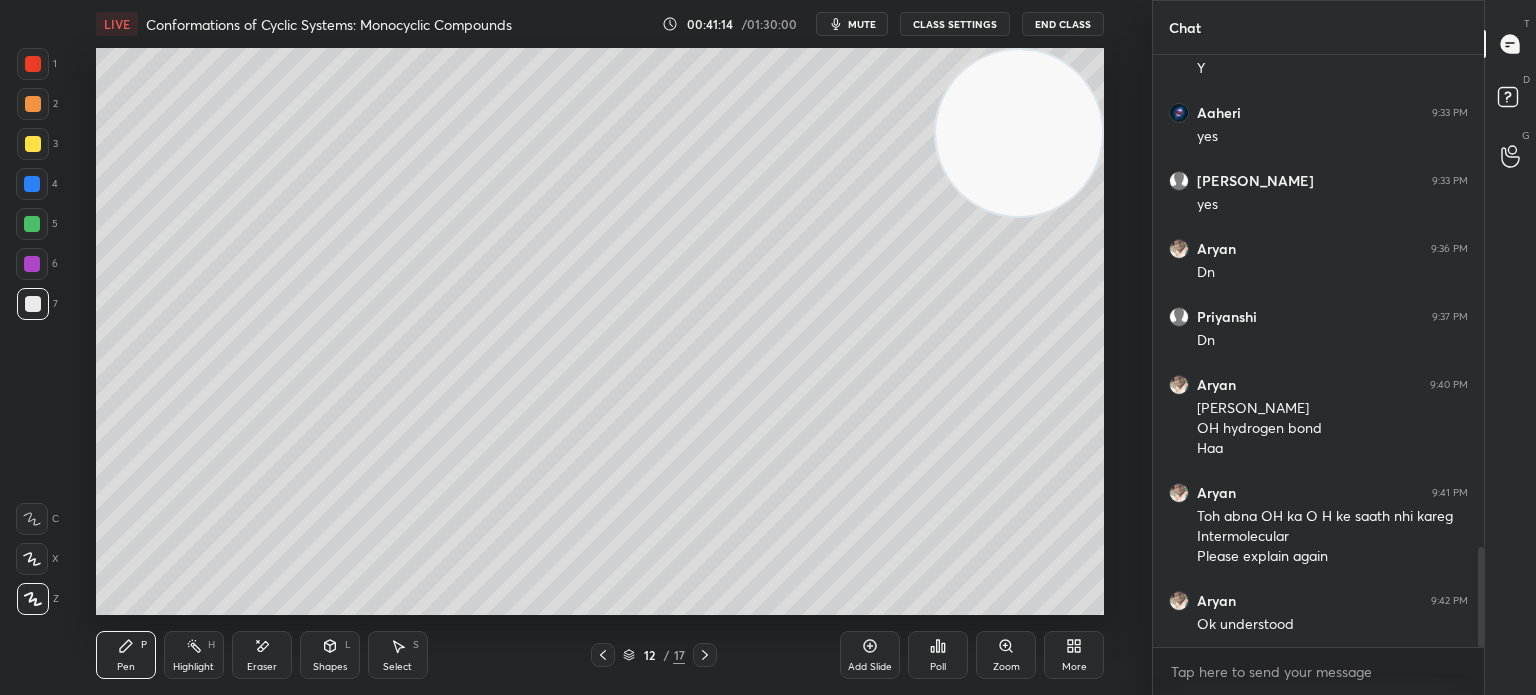 click on "Poll" at bounding box center (938, 655) 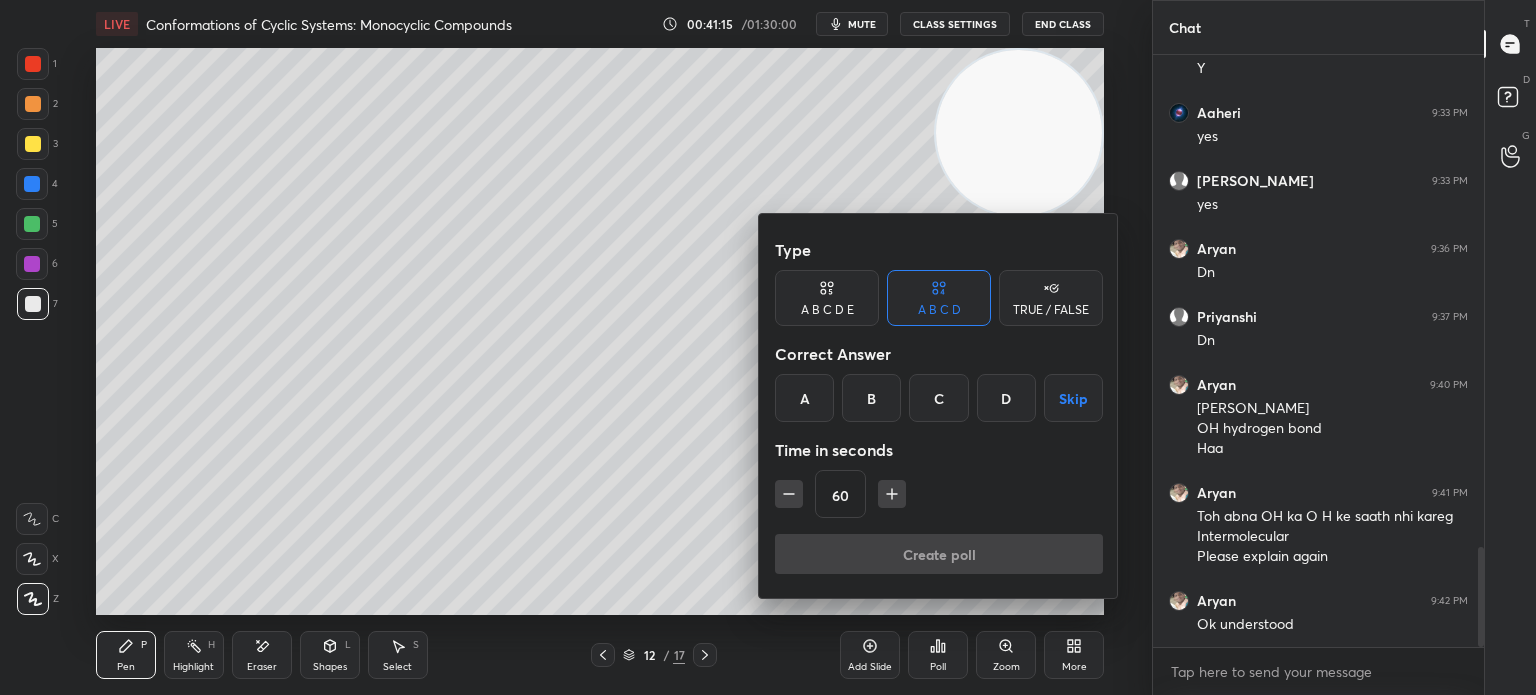 click on "A" at bounding box center (804, 398) 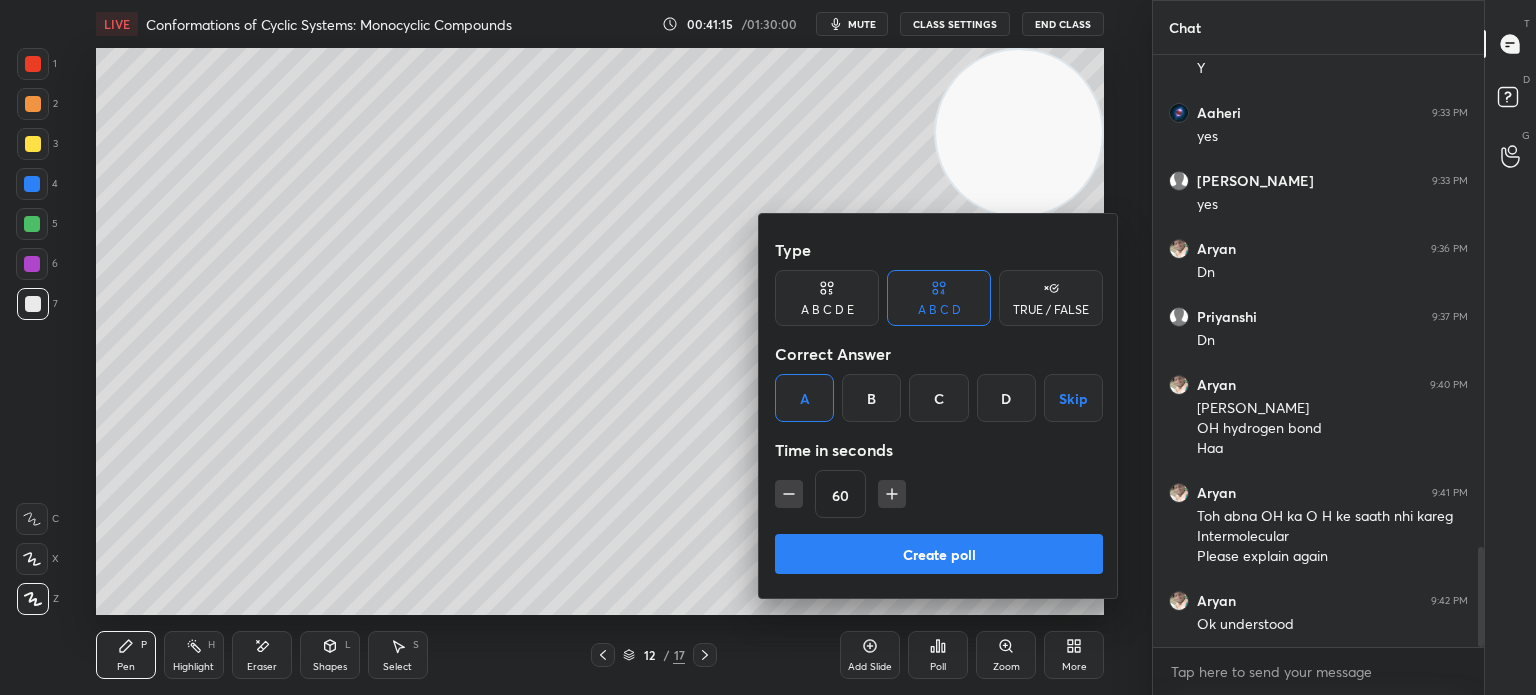 click on "Create poll" at bounding box center [939, 554] 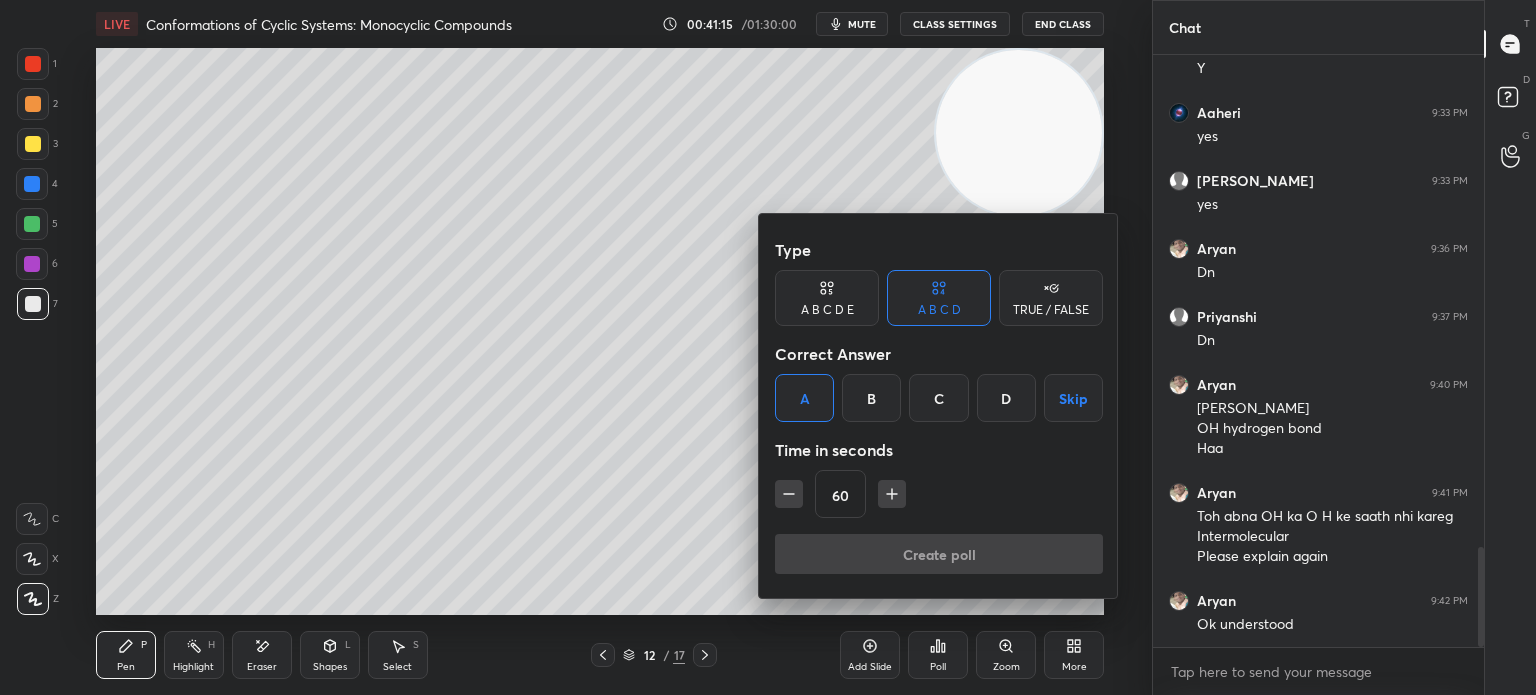 scroll, scrollTop: 544, scrollLeft: 325, axis: both 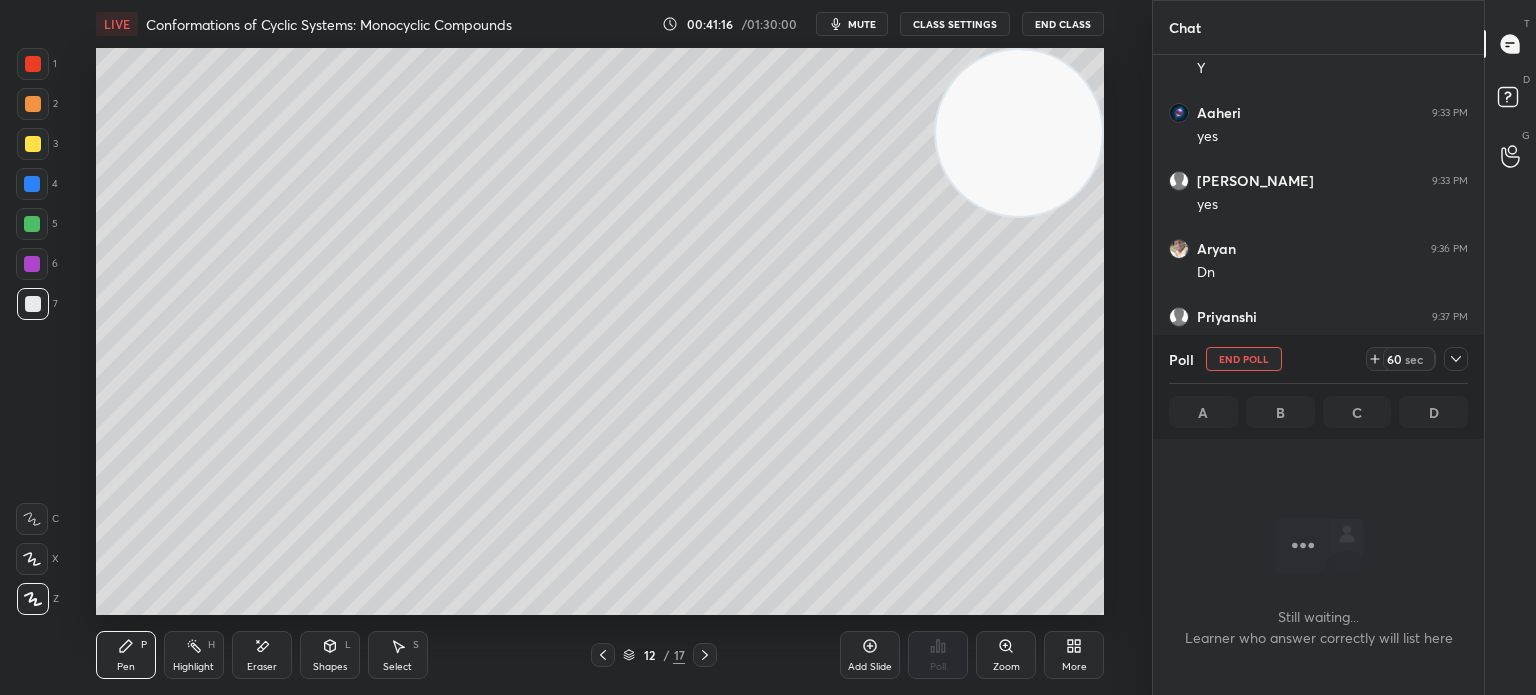 click at bounding box center [33, 144] 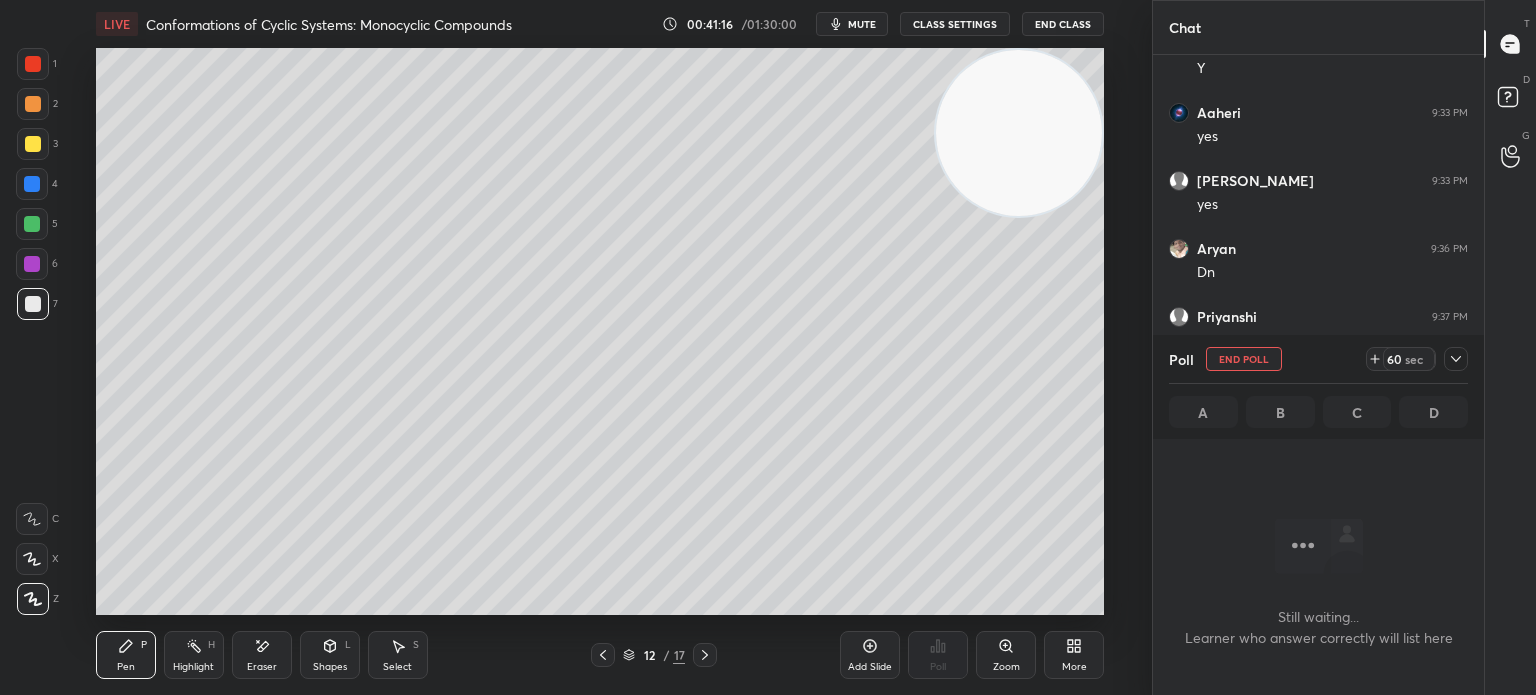 click at bounding box center (33, 144) 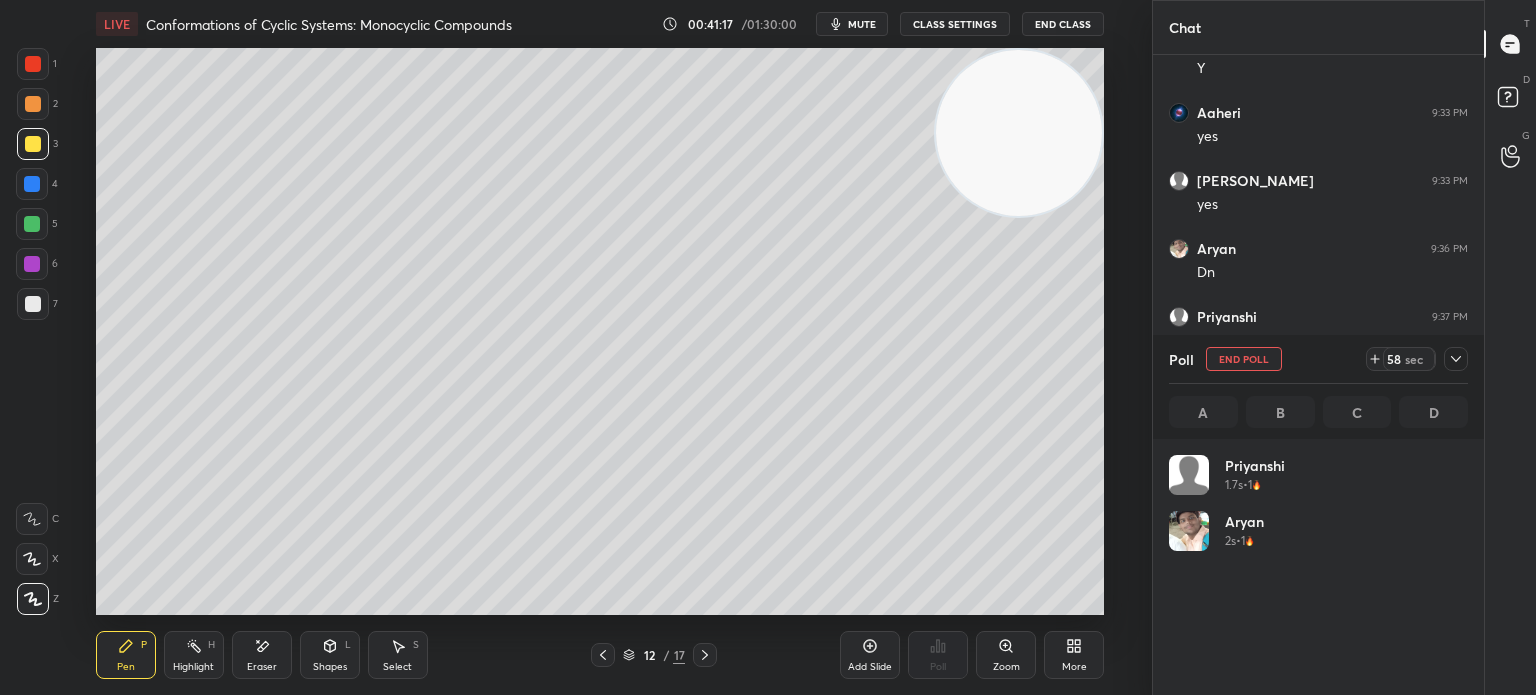 scroll, scrollTop: 6, scrollLeft: 6, axis: both 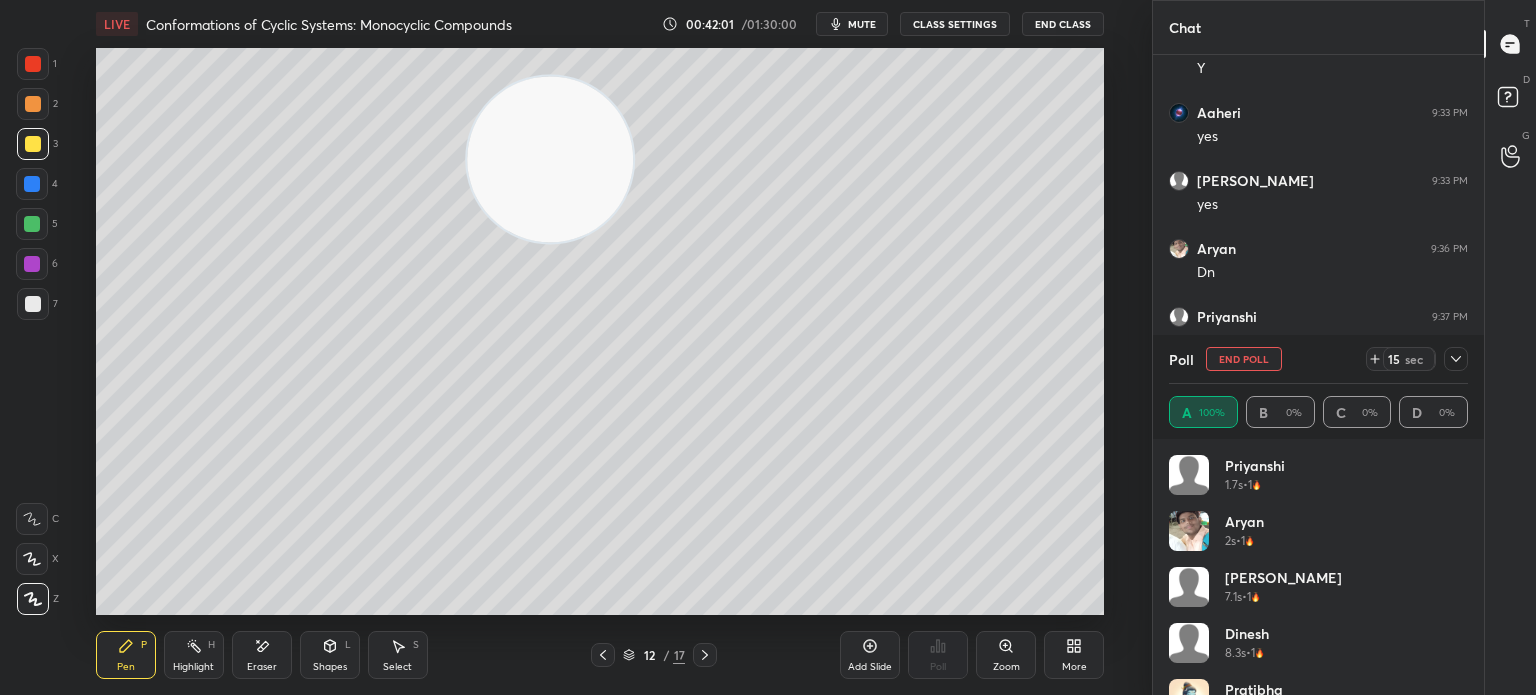 click on "Highlight H" at bounding box center [194, 655] 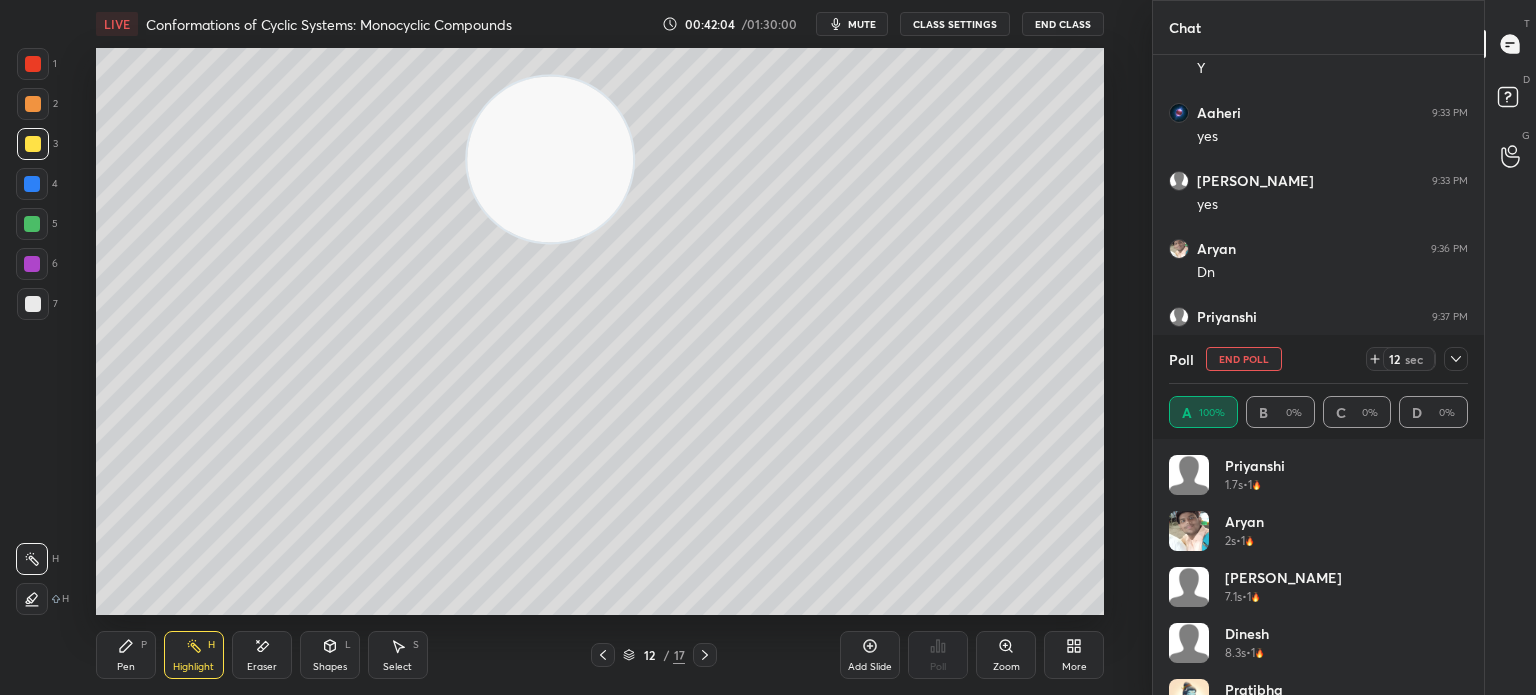 scroll, scrollTop: 40, scrollLeft: 0, axis: vertical 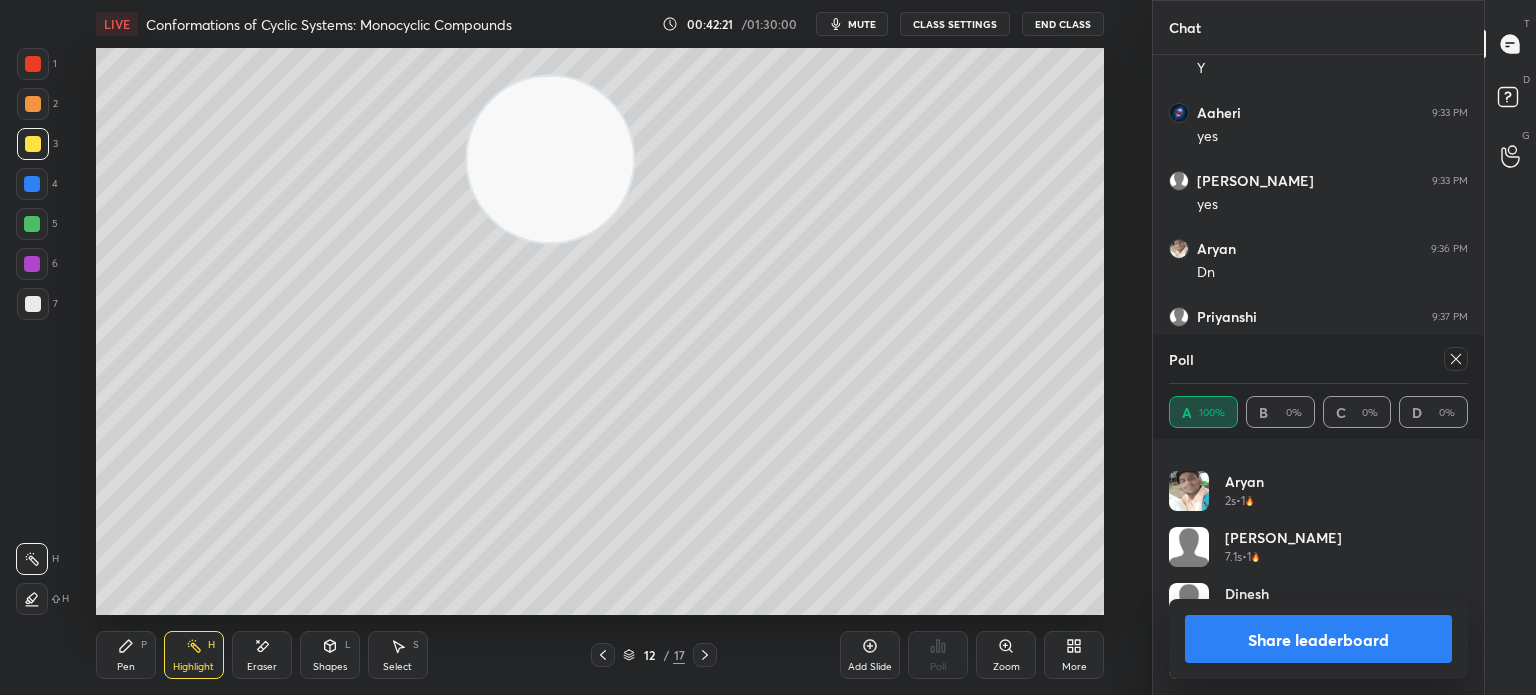 click 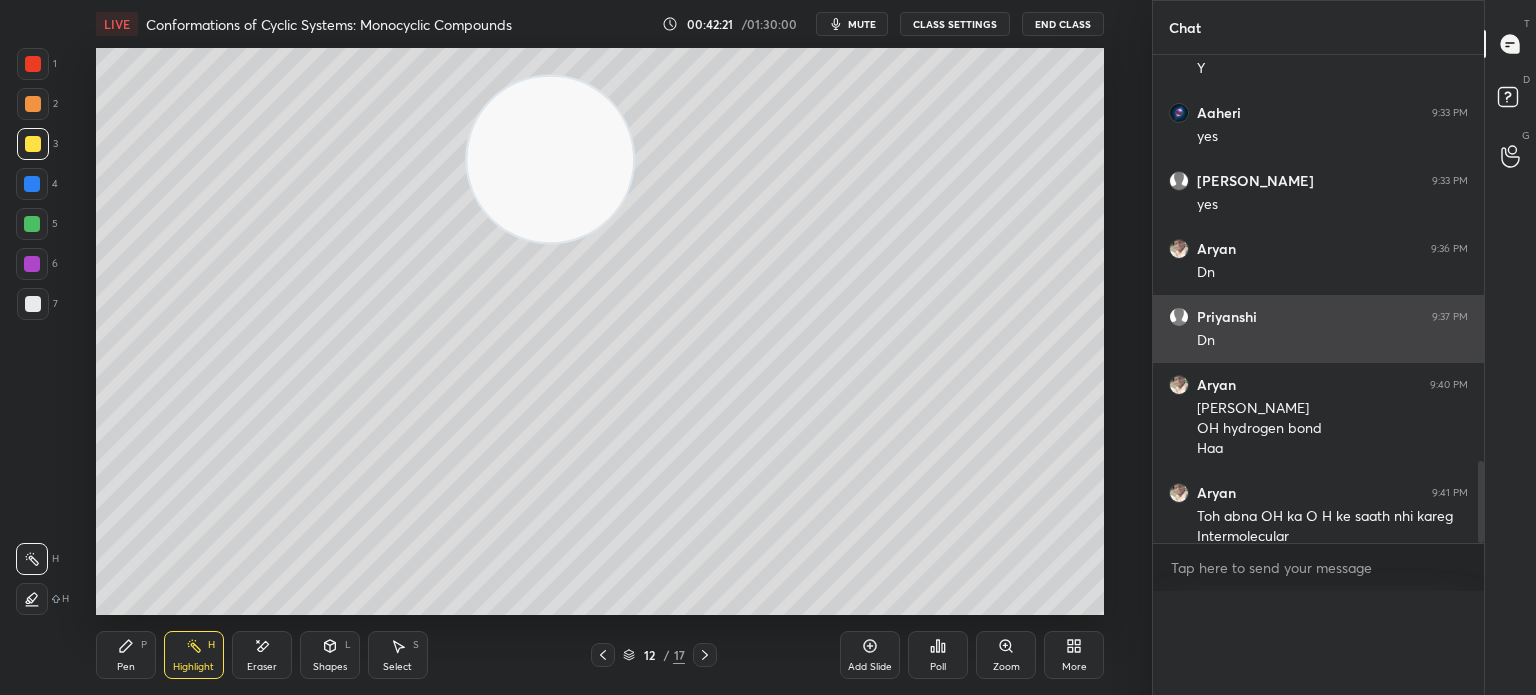 scroll, scrollTop: 88, scrollLeft: 293, axis: both 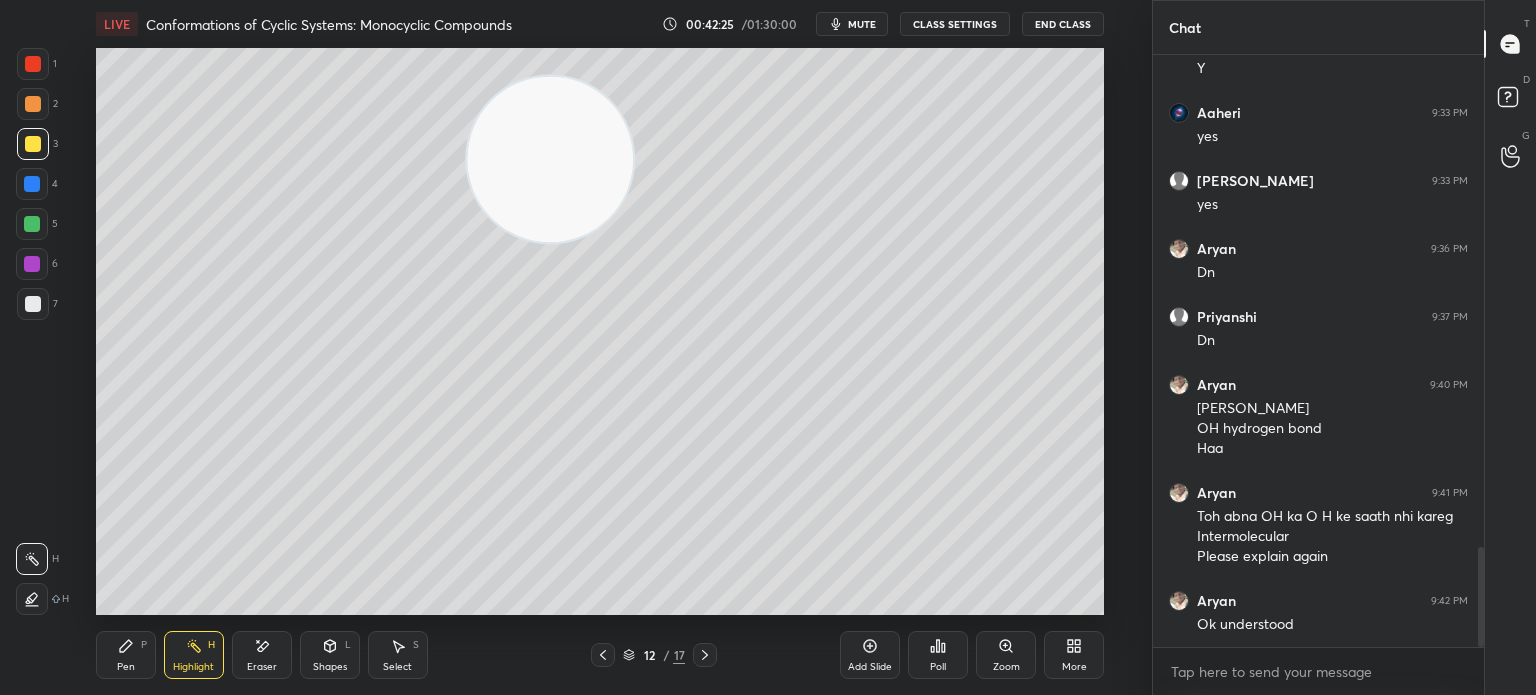 click 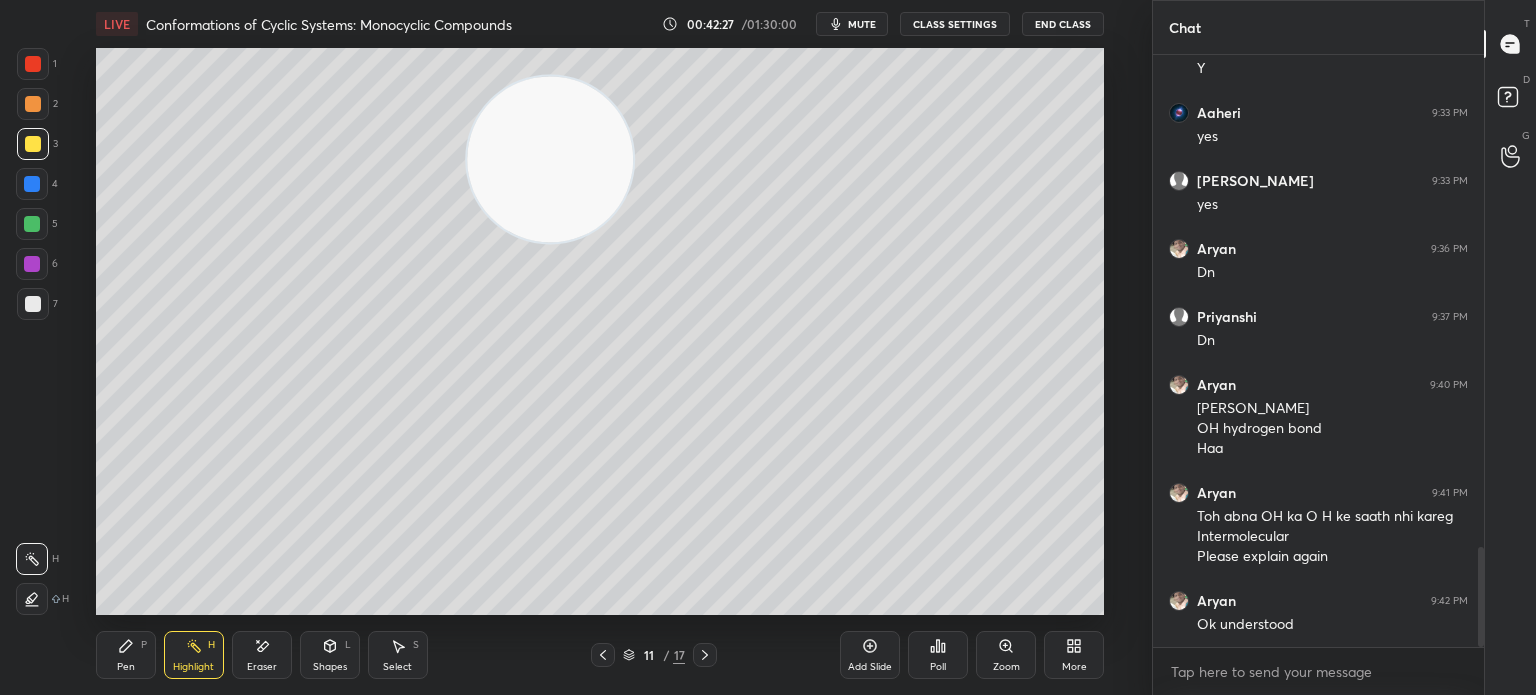 click 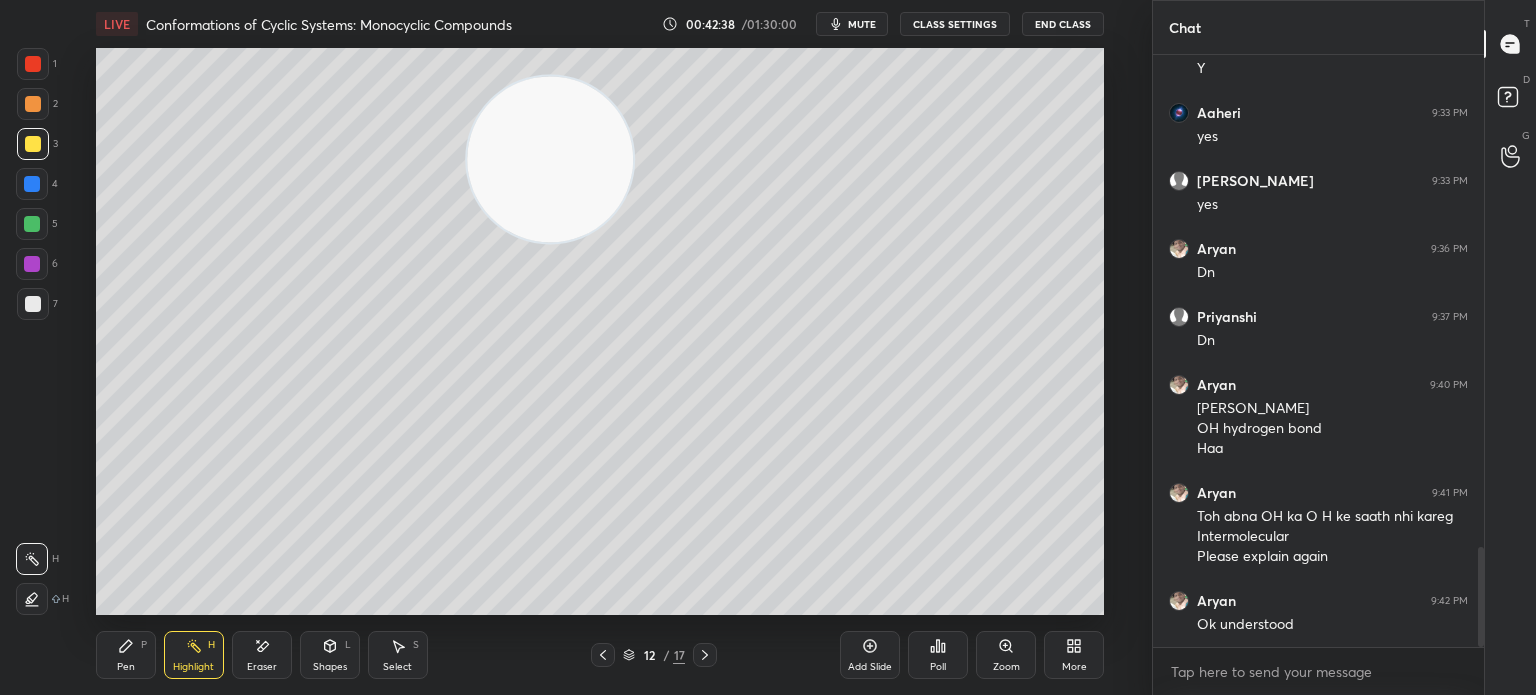 click 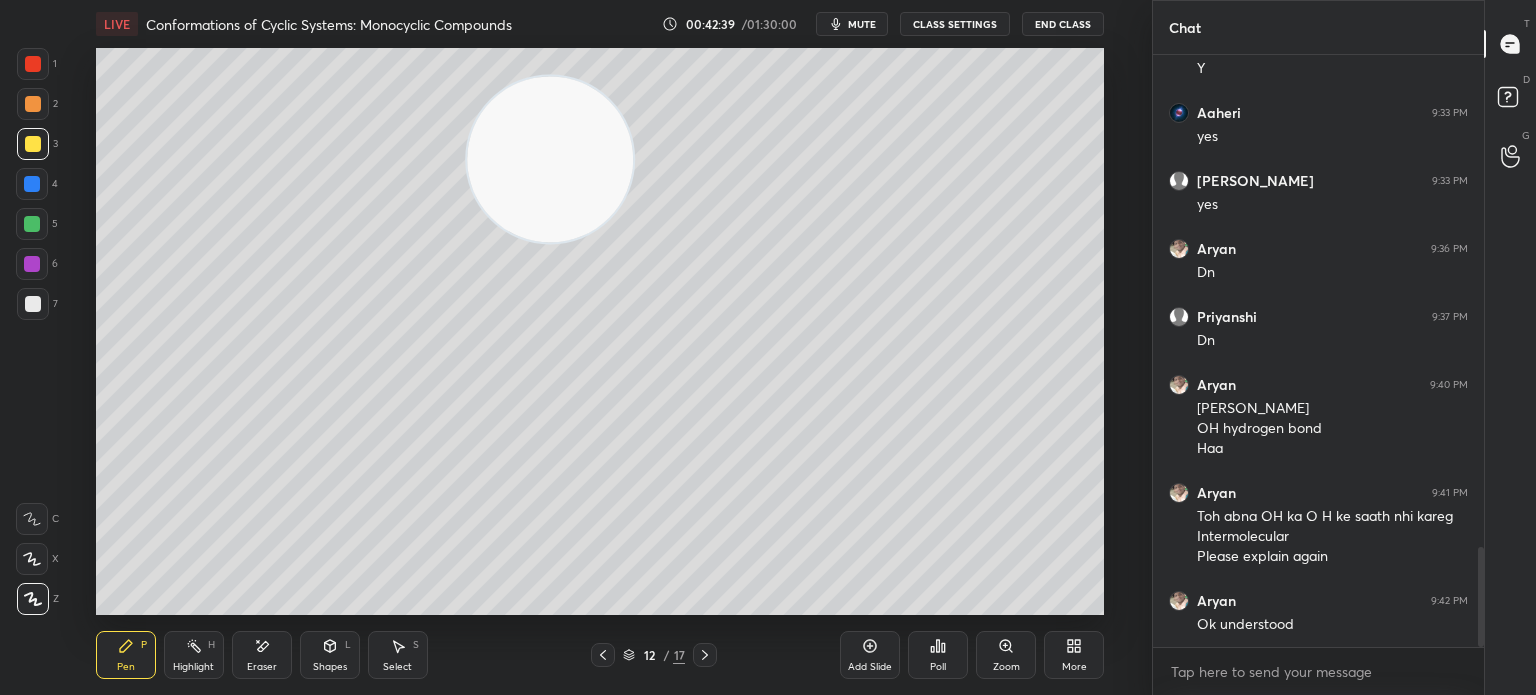click on "Pen P" at bounding box center (126, 655) 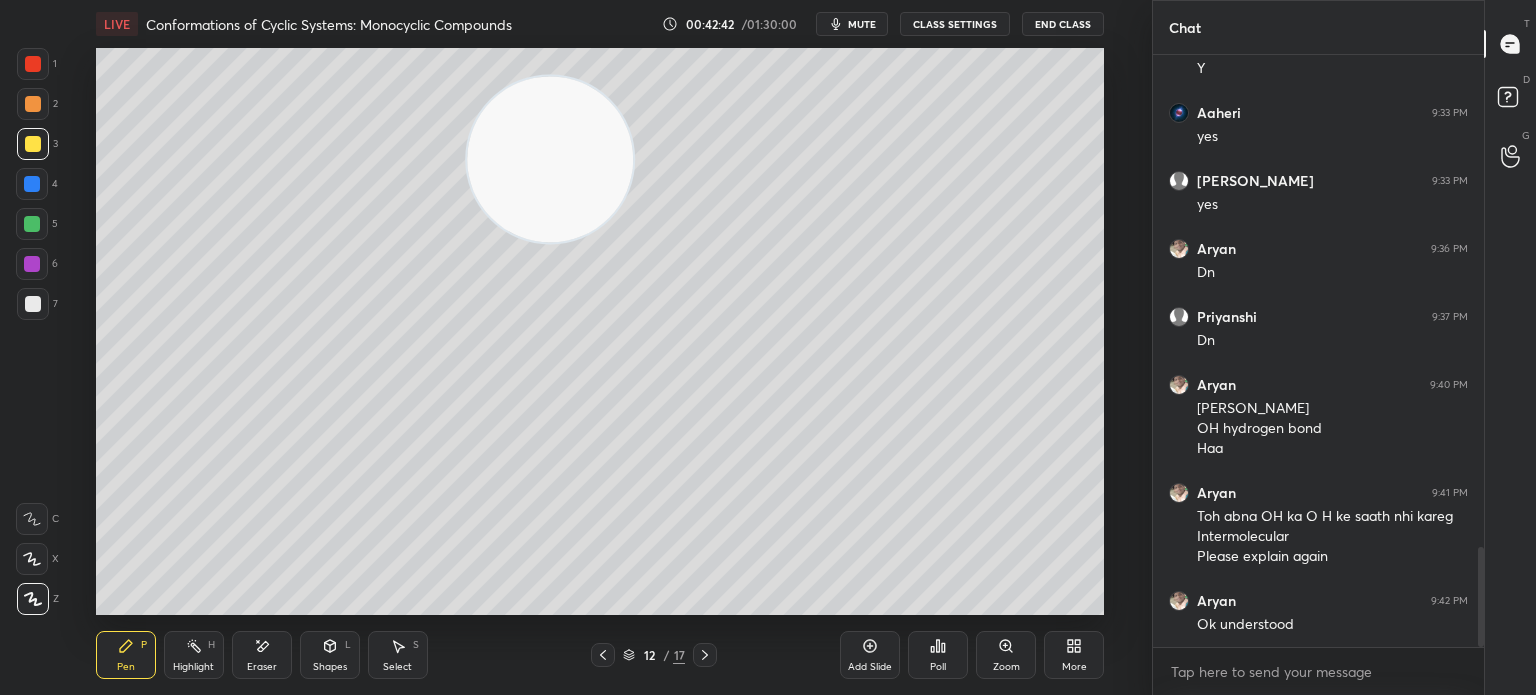 click on "Highlight H" at bounding box center (194, 655) 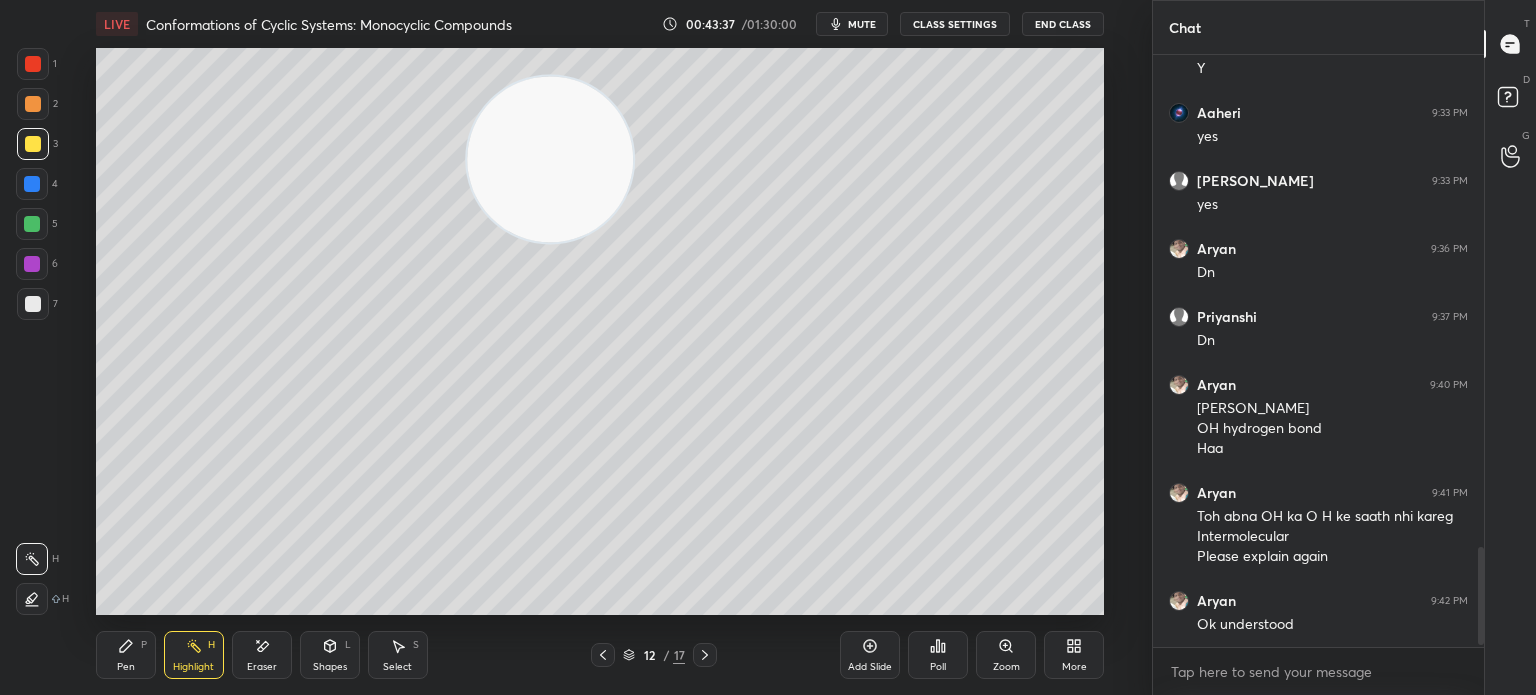 scroll, scrollTop: 2986, scrollLeft: 0, axis: vertical 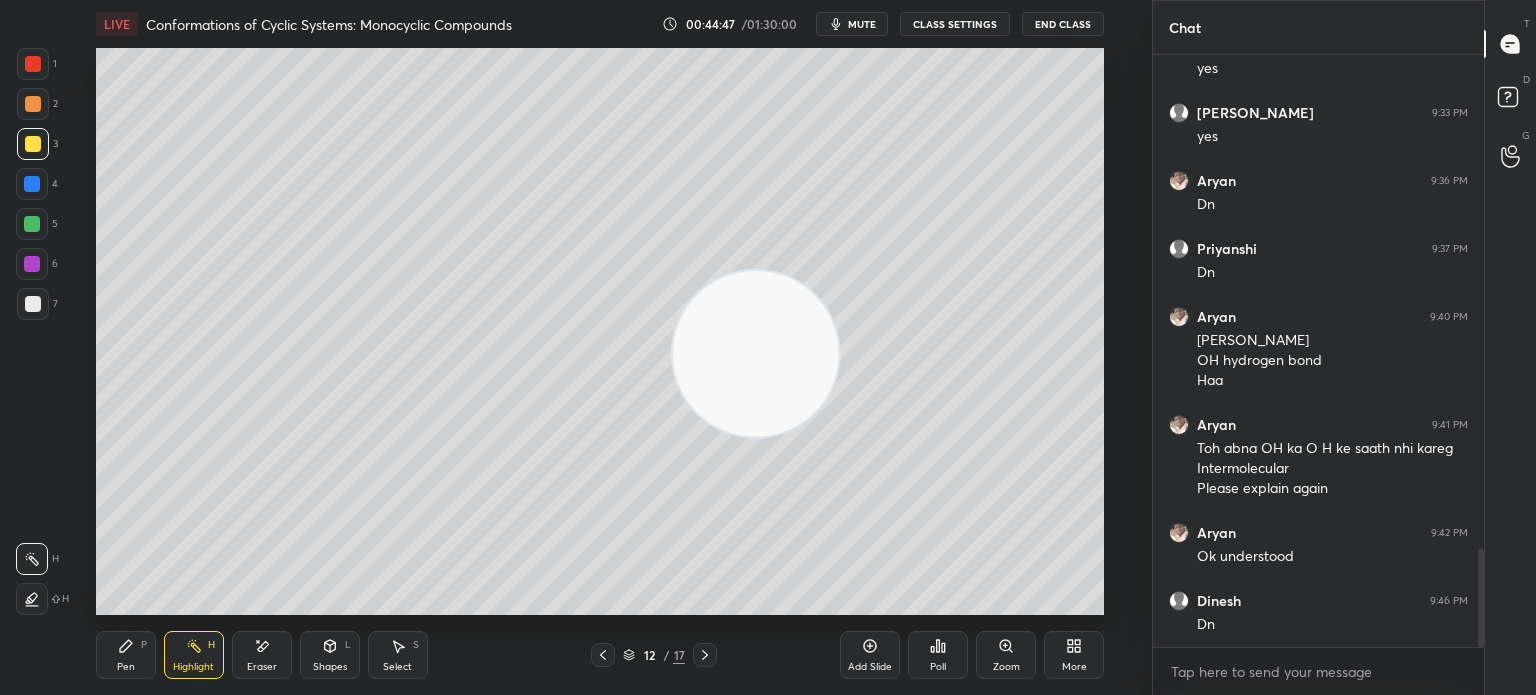 click at bounding box center [33, 304] 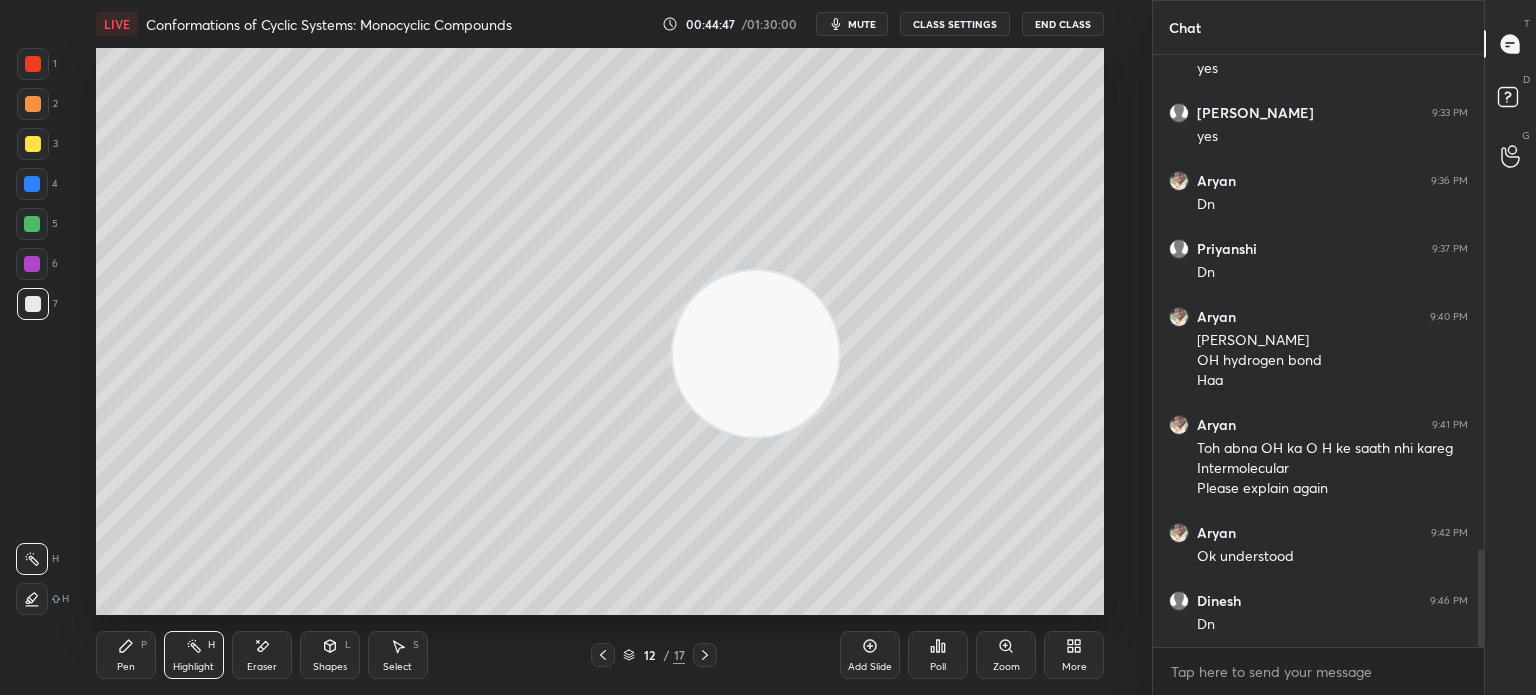 click at bounding box center [33, 304] 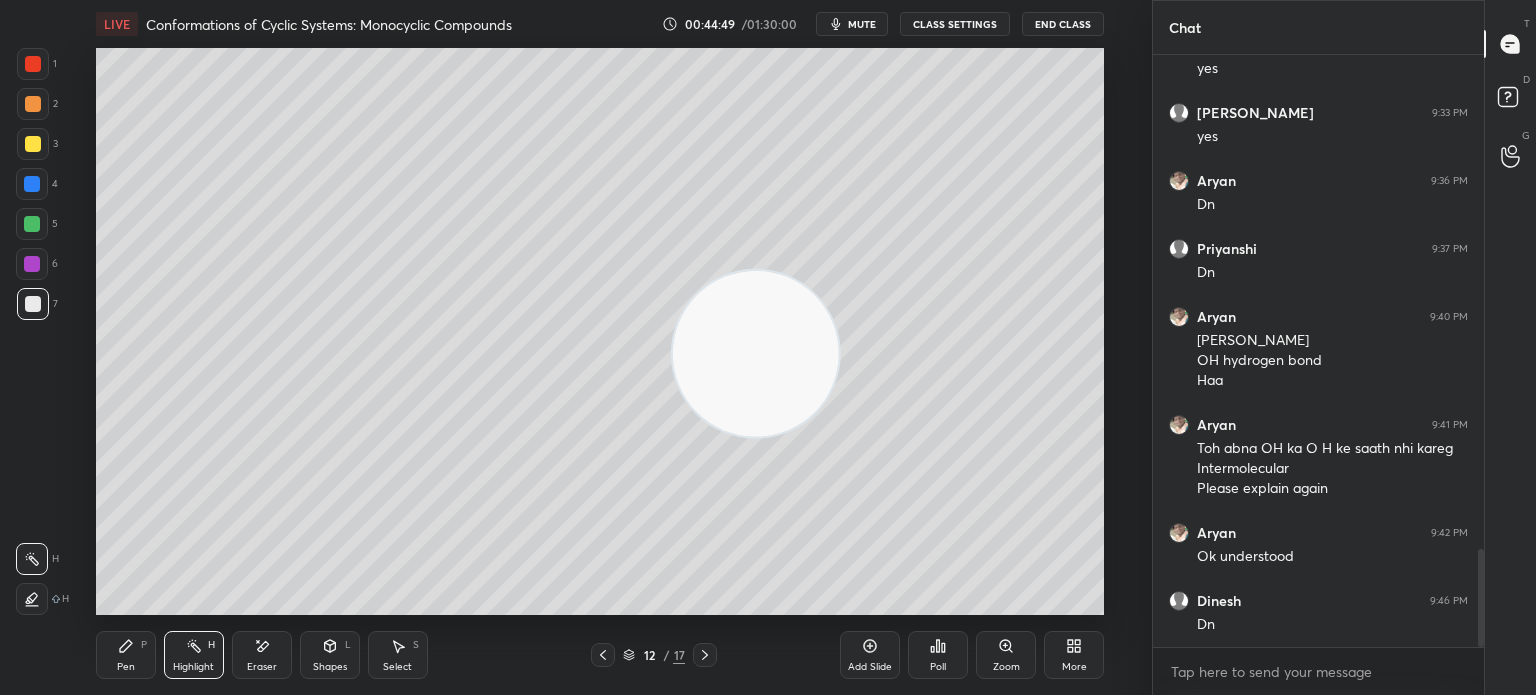 click on "More" at bounding box center (1074, 667) 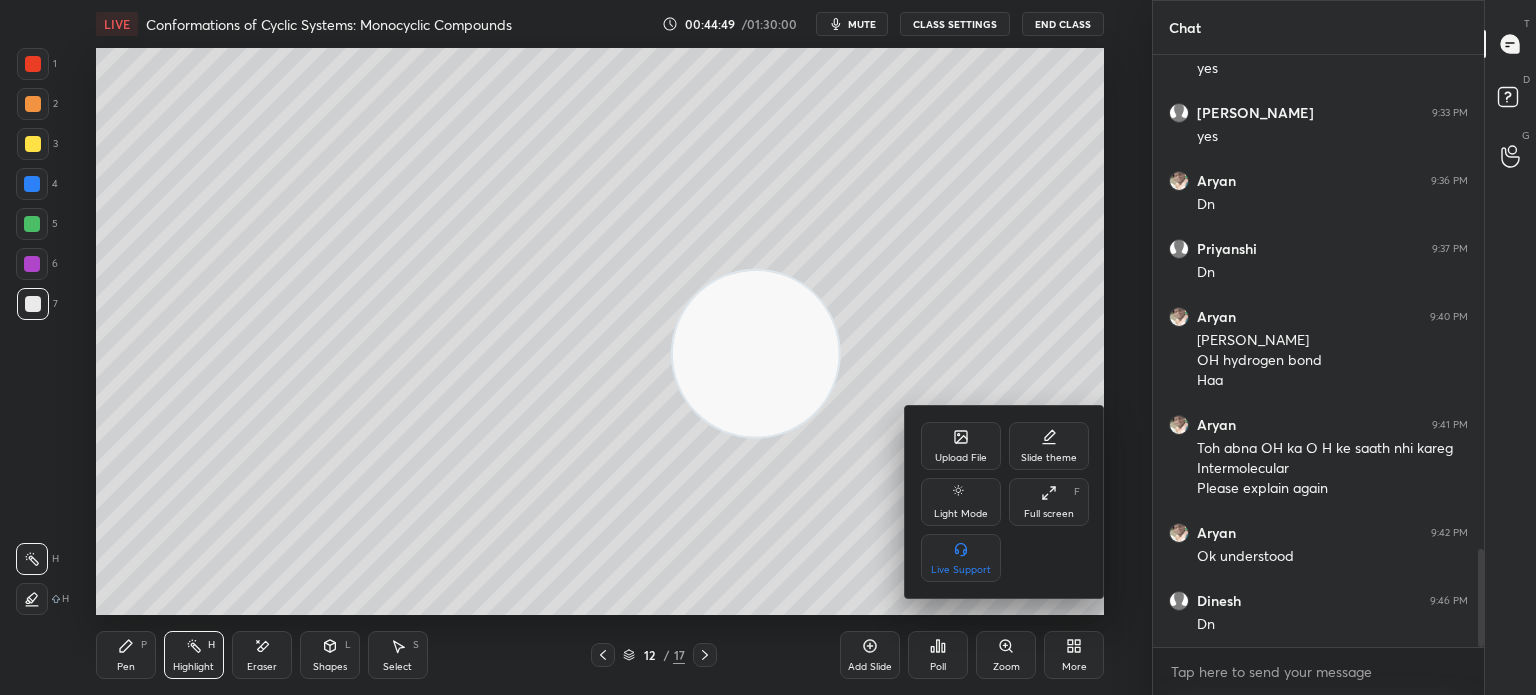click on "Upload File" at bounding box center [961, 446] 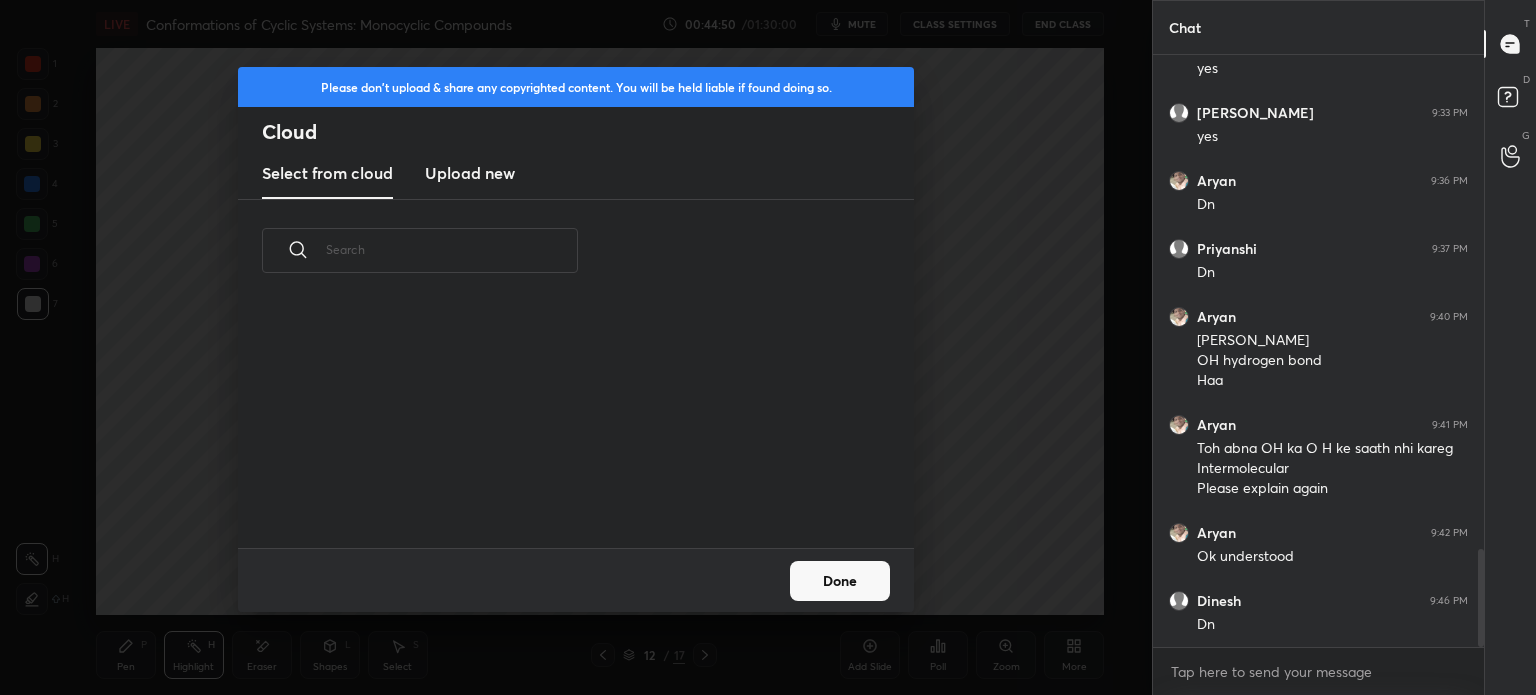 scroll, scrollTop: 5, scrollLeft: 10, axis: both 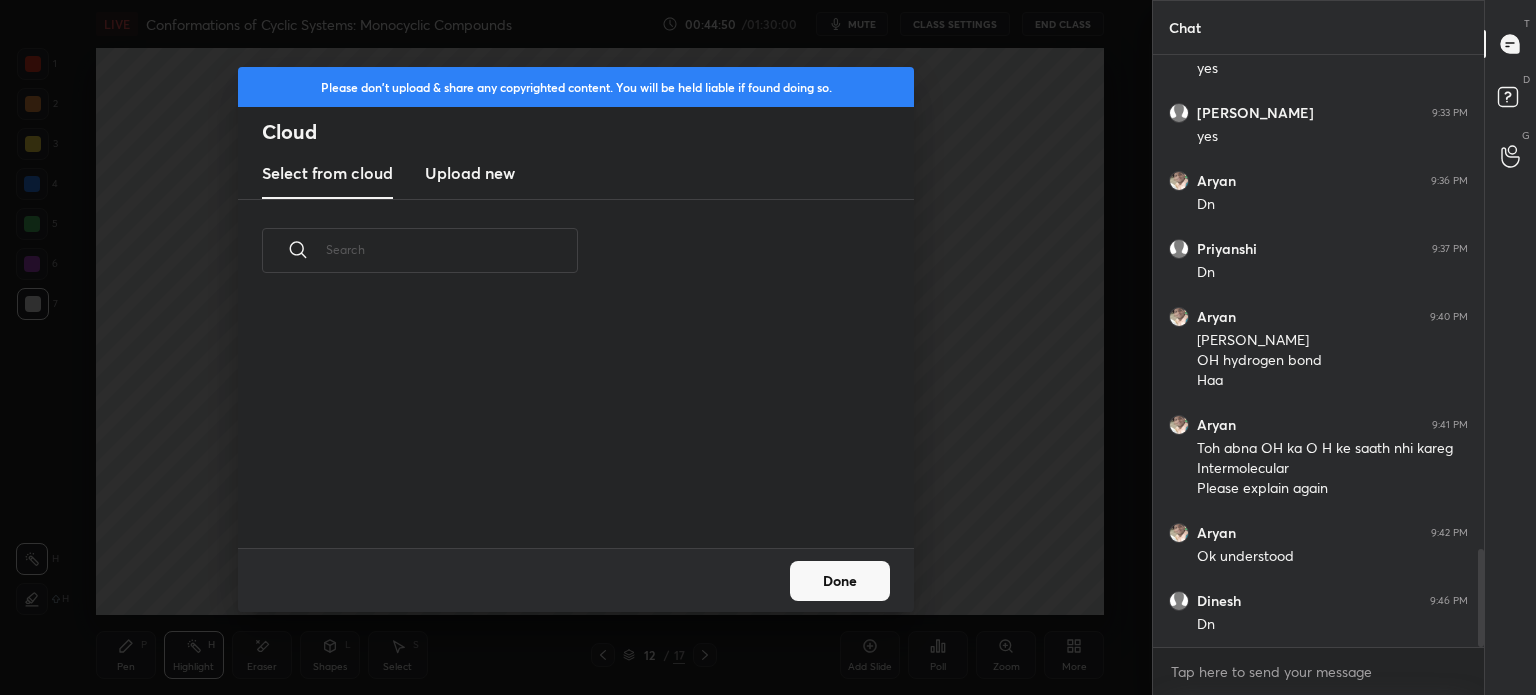 click on "Upload new" at bounding box center [470, 173] 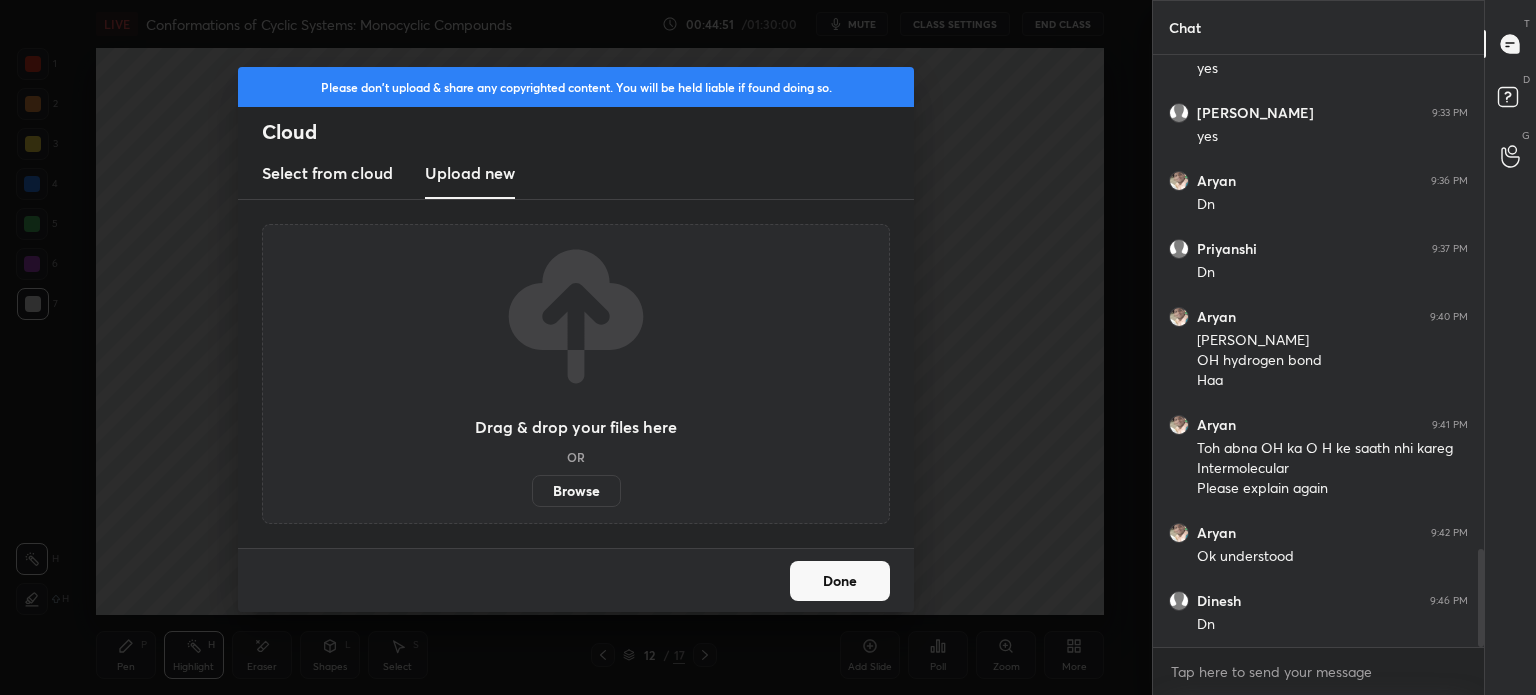 click on "Browse" at bounding box center (576, 491) 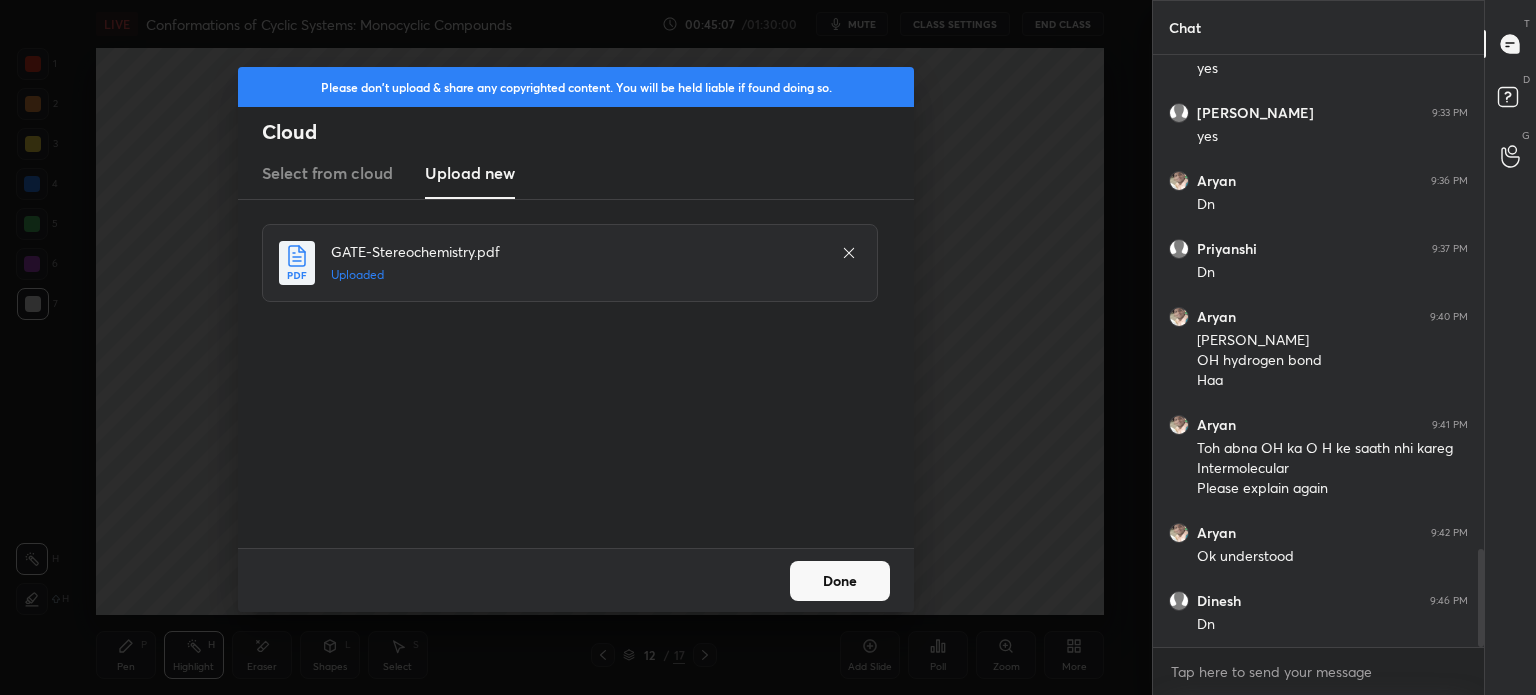 click on "Done" at bounding box center (840, 581) 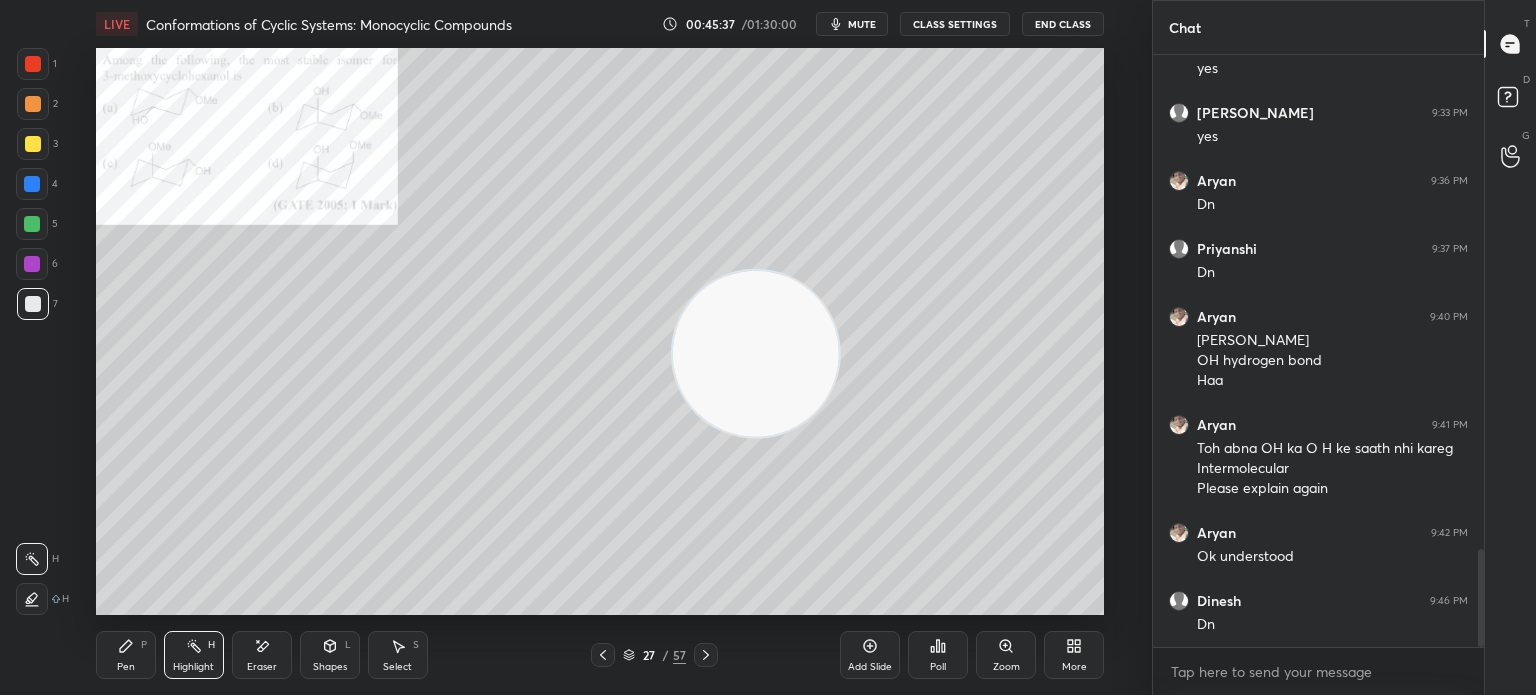 click 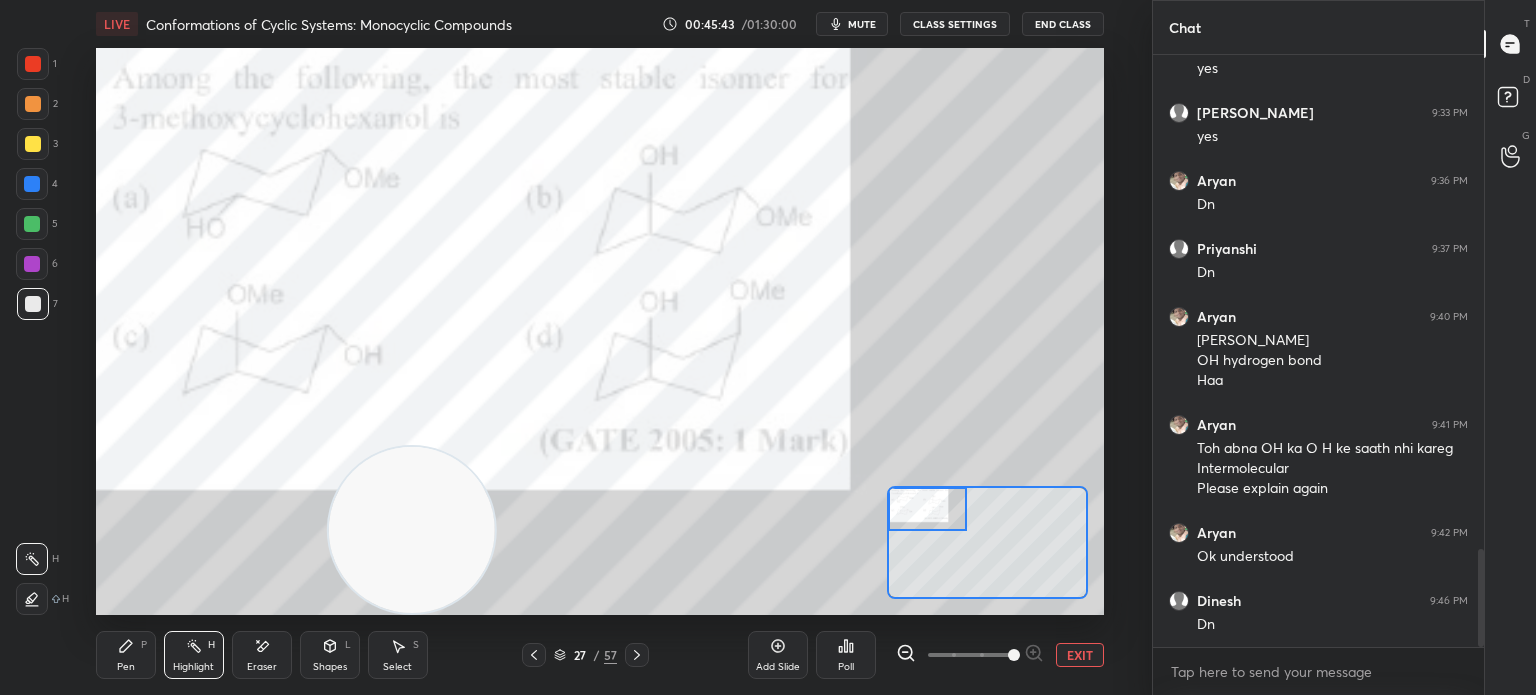 click on "Poll" at bounding box center [846, 655] 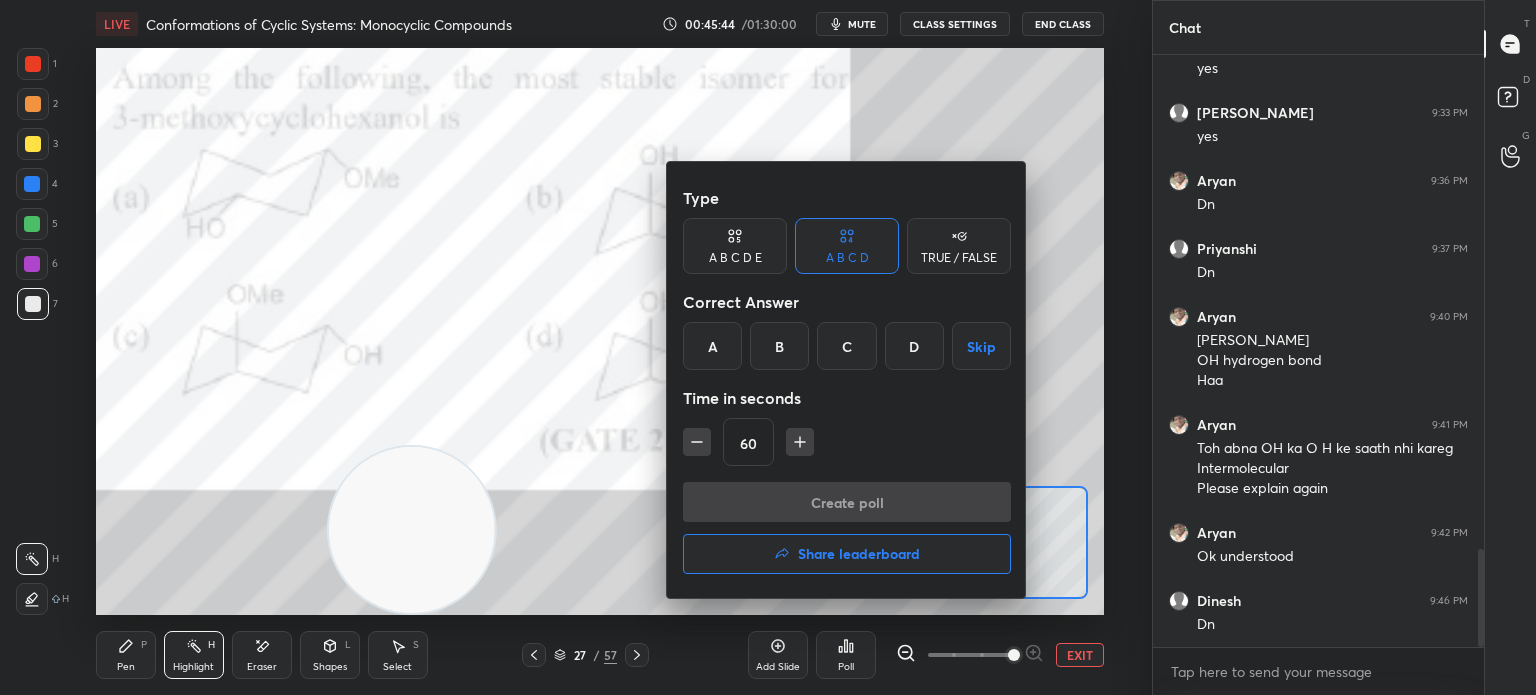 click on "D" at bounding box center (914, 346) 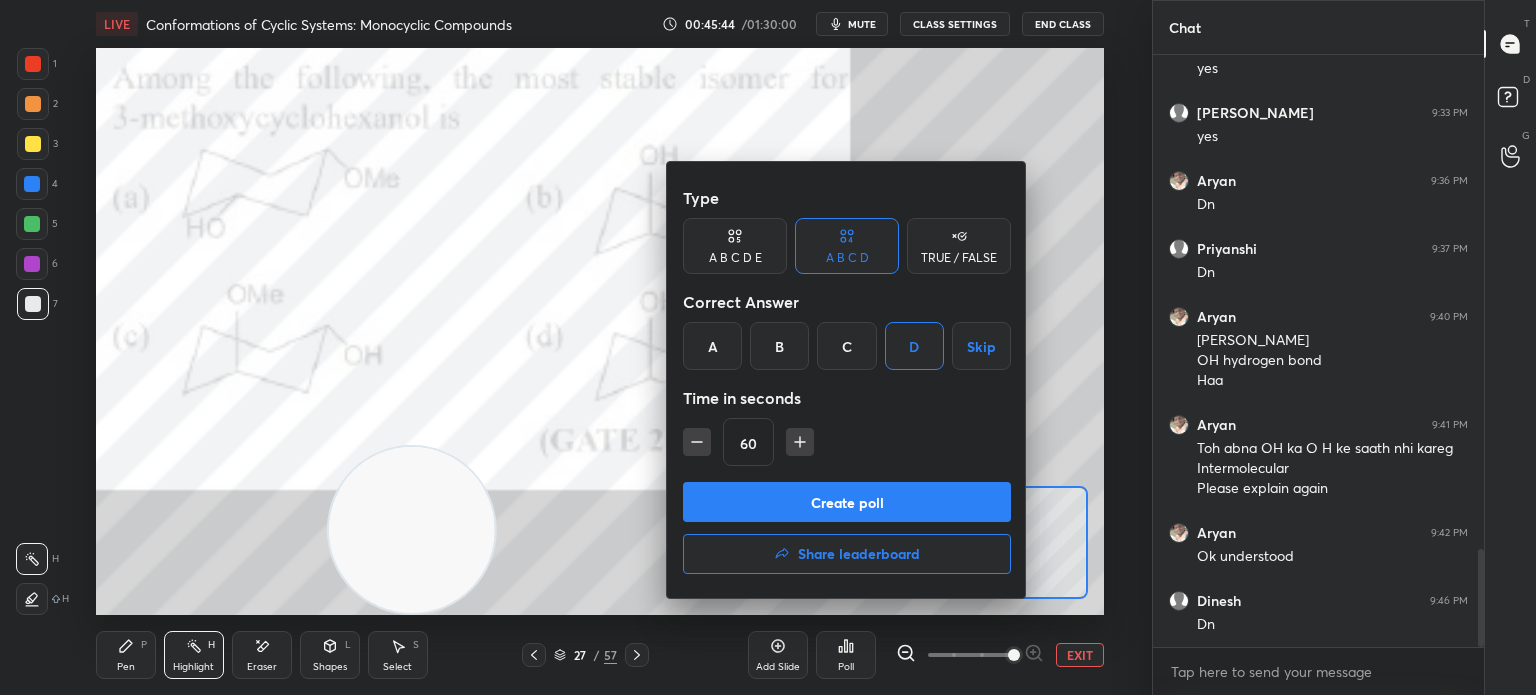 click on "Create poll" at bounding box center (847, 502) 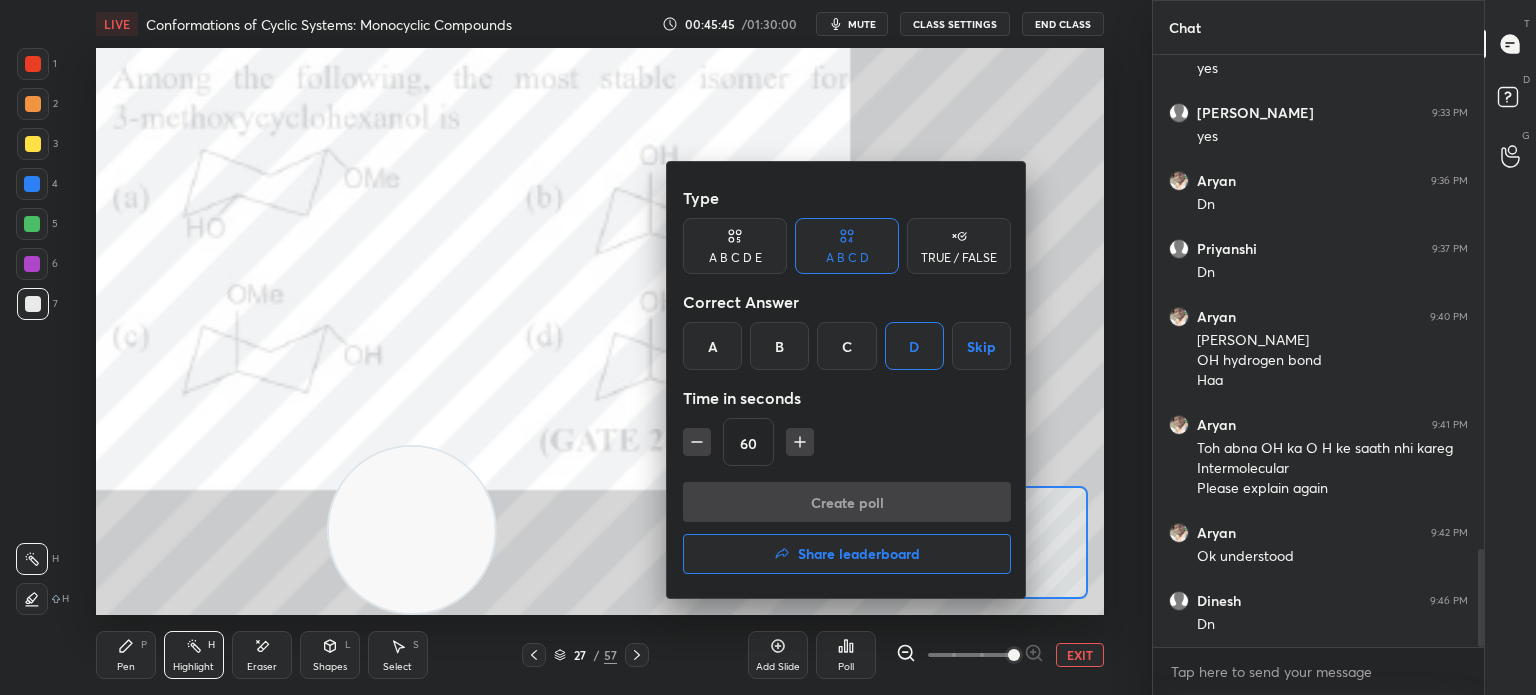 type on "x" 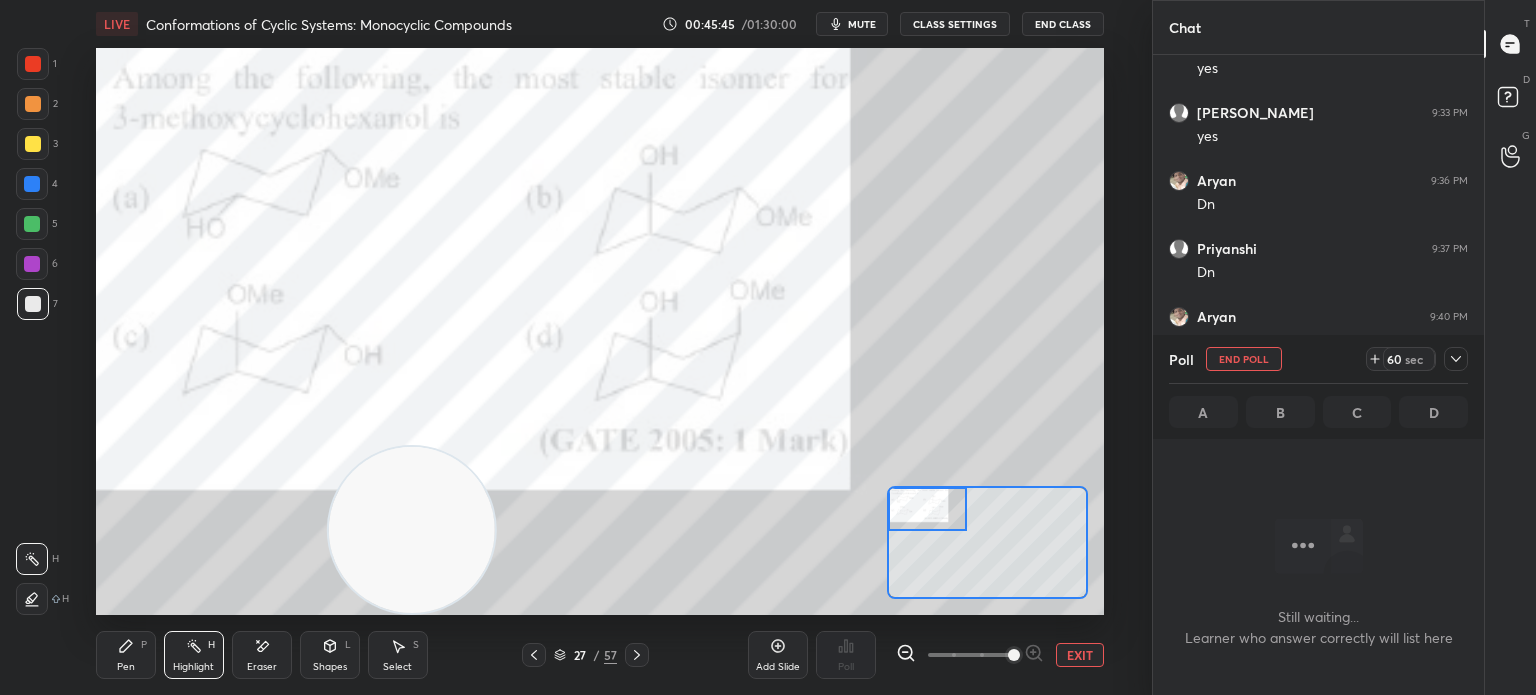 scroll, scrollTop: 488, scrollLeft: 325, axis: both 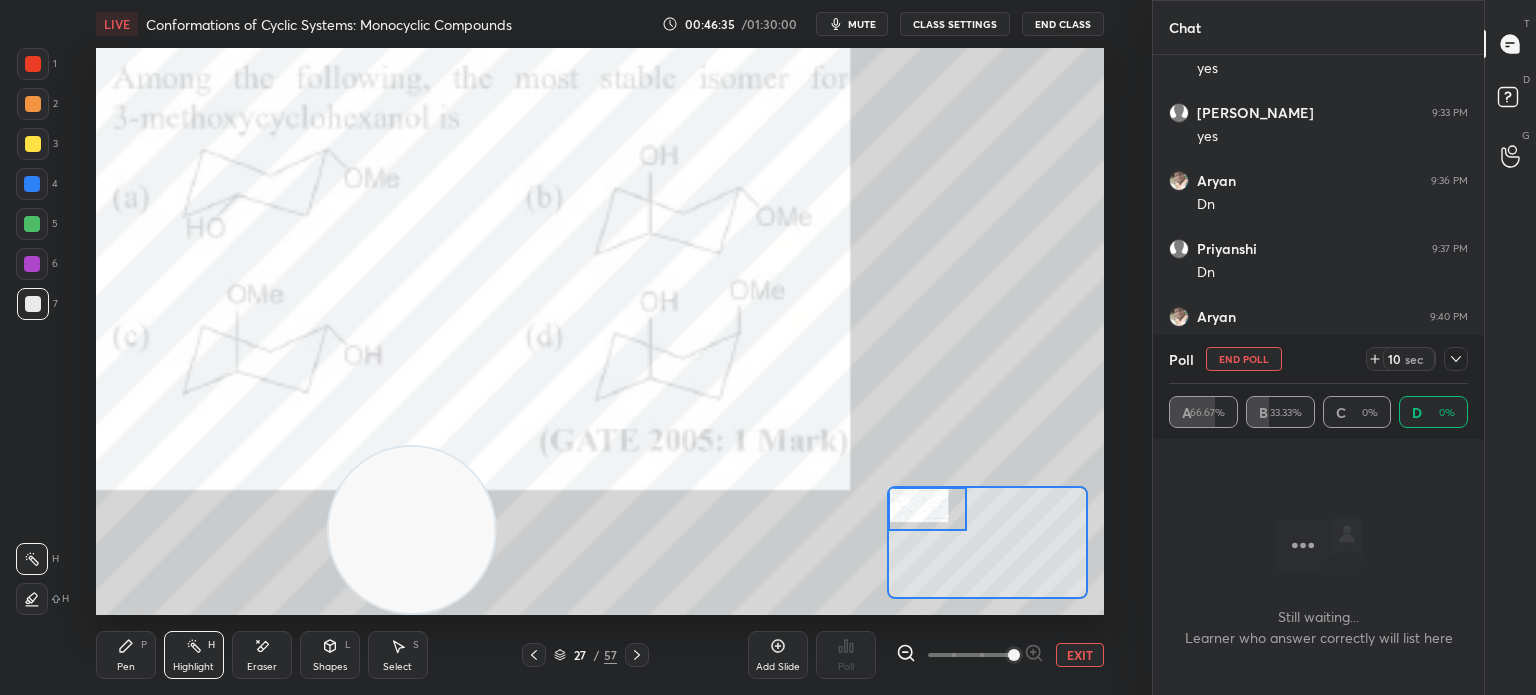 click at bounding box center (33, 64) 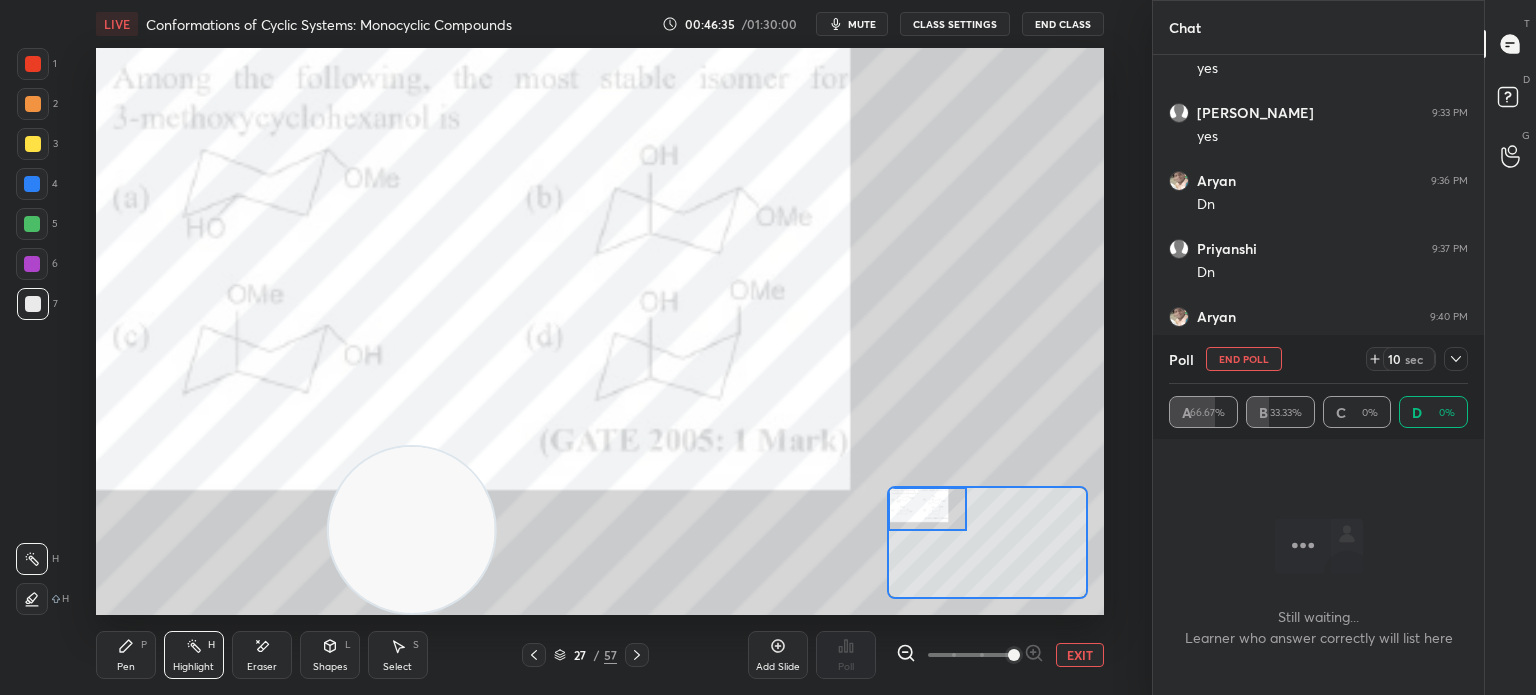 click at bounding box center (33, 64) 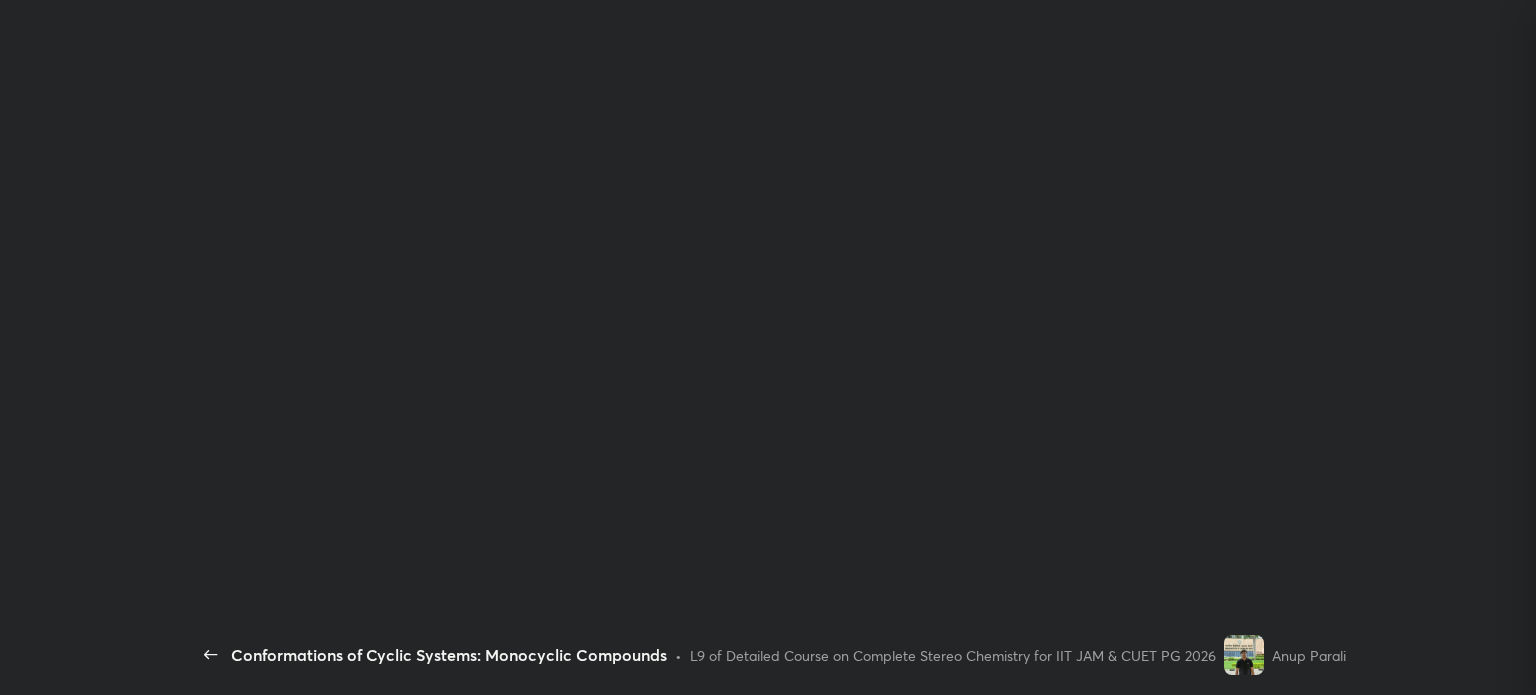 scroll, scrollTop: 0, scrollLeft: 0, axis: both 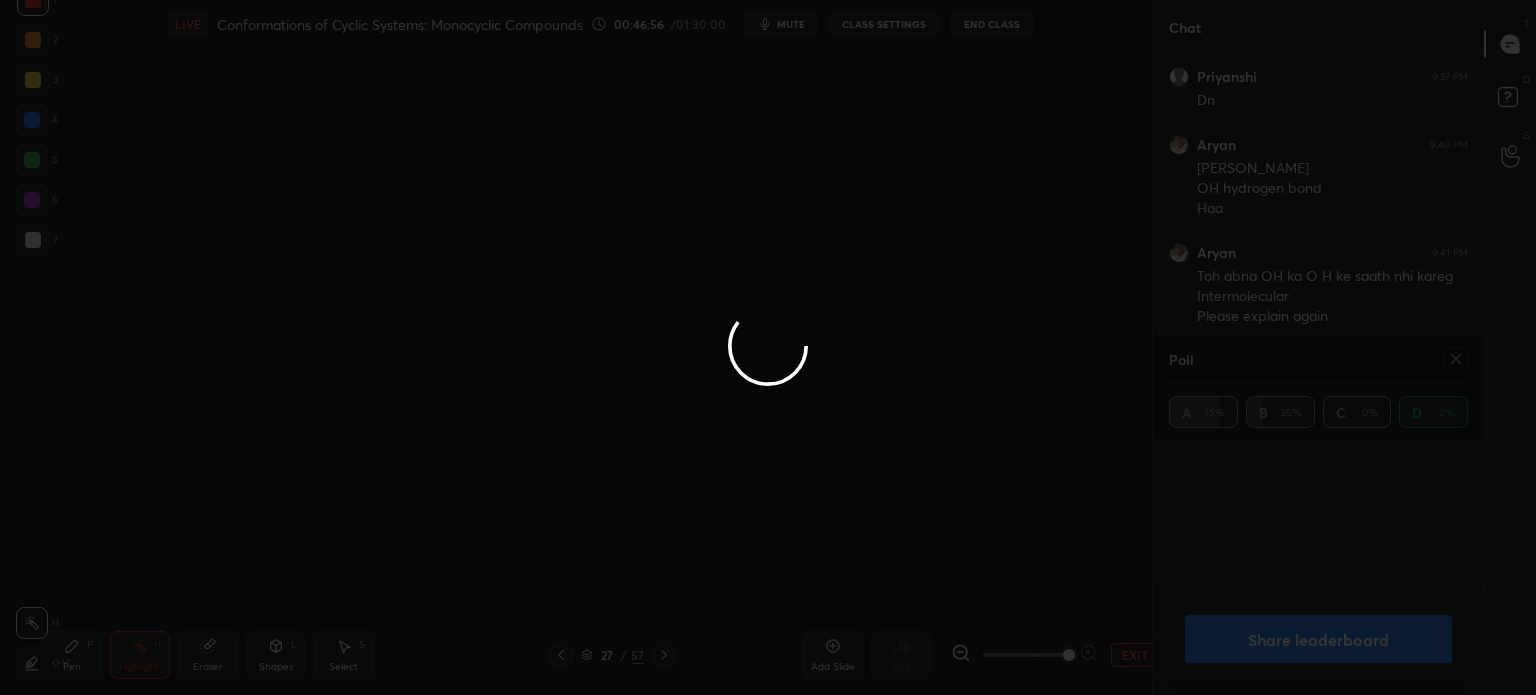 click at bounding box center [768, 347] 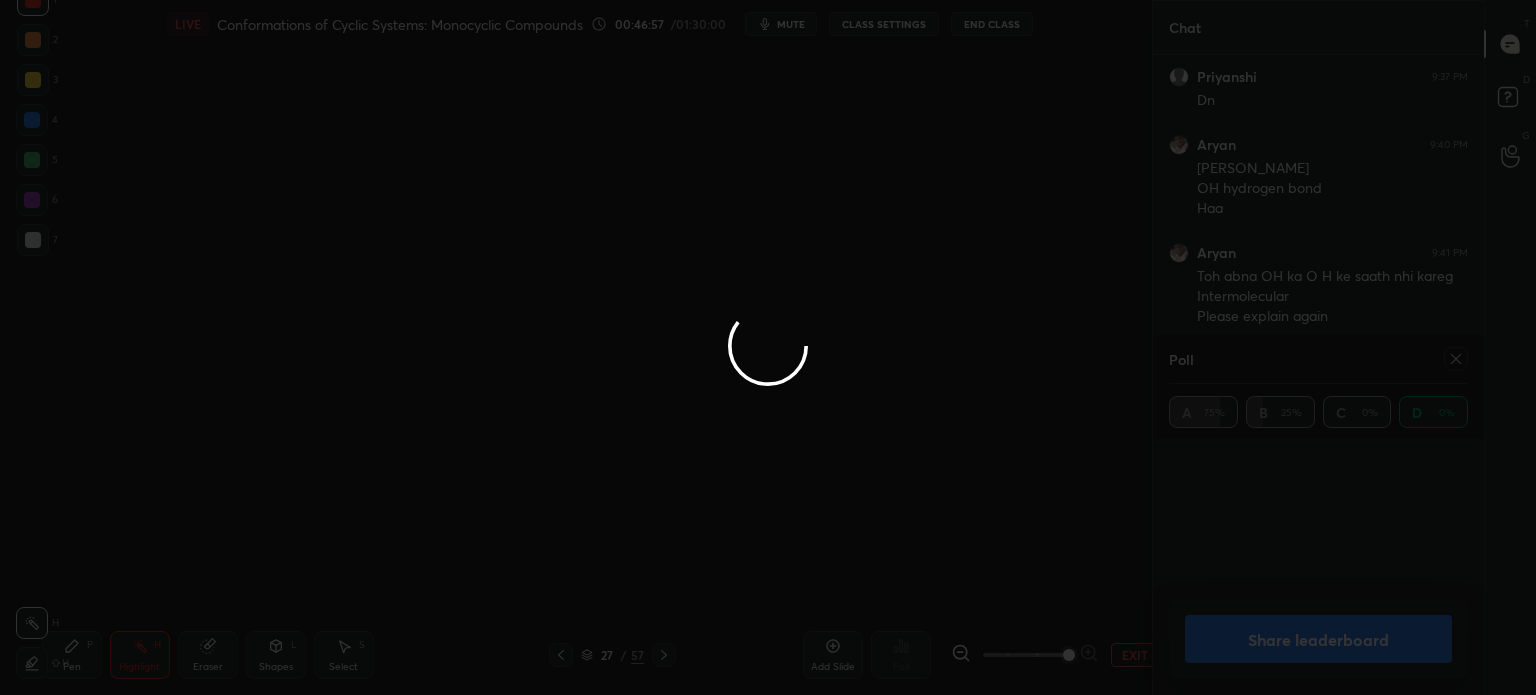 click at bounding box center (768, 347) 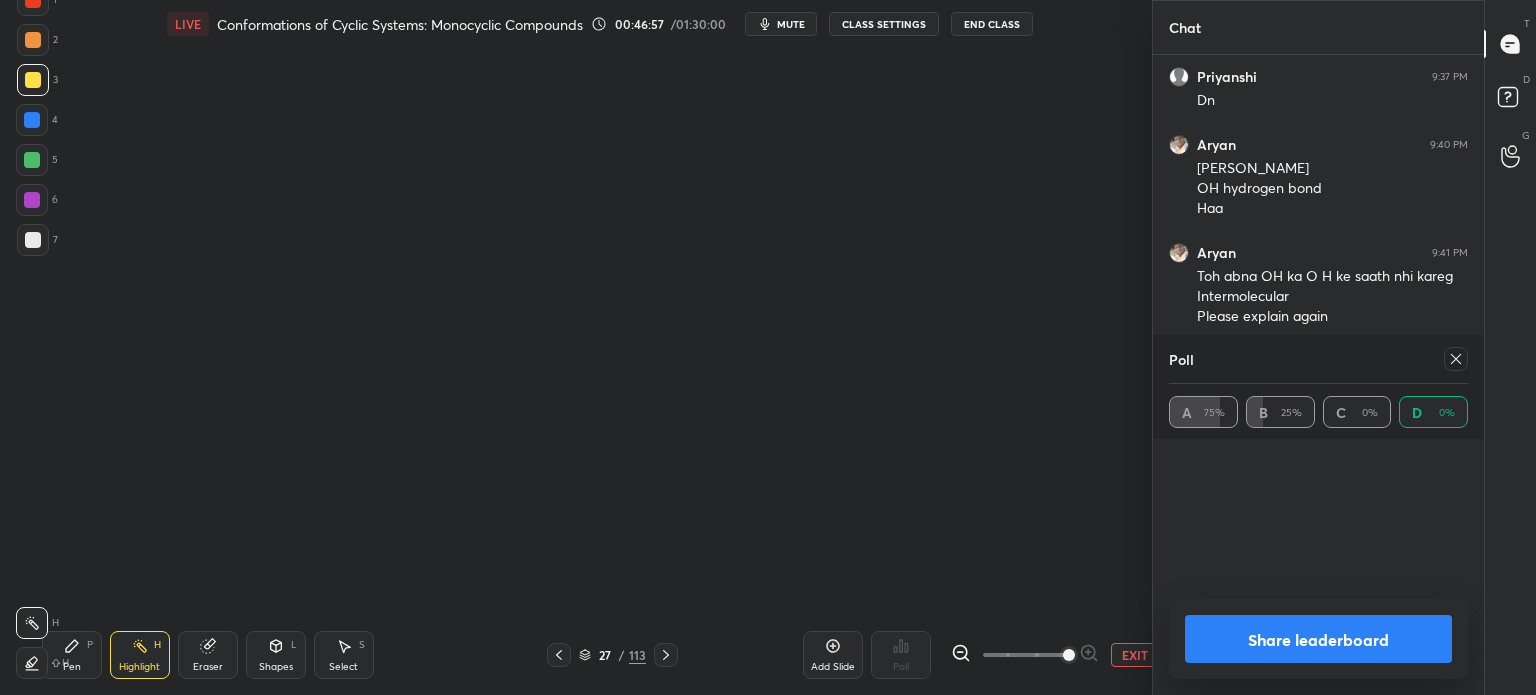 click at bounding box center [33, 80] 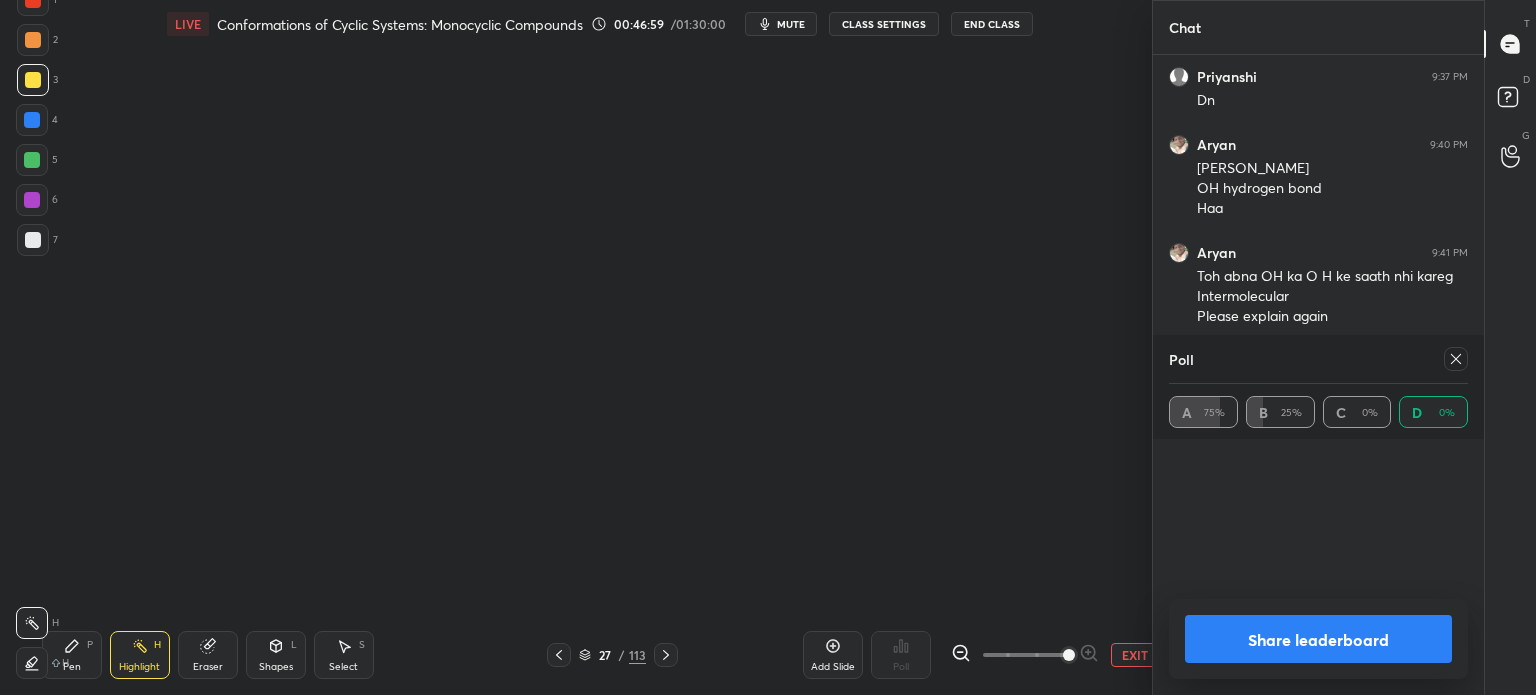 click 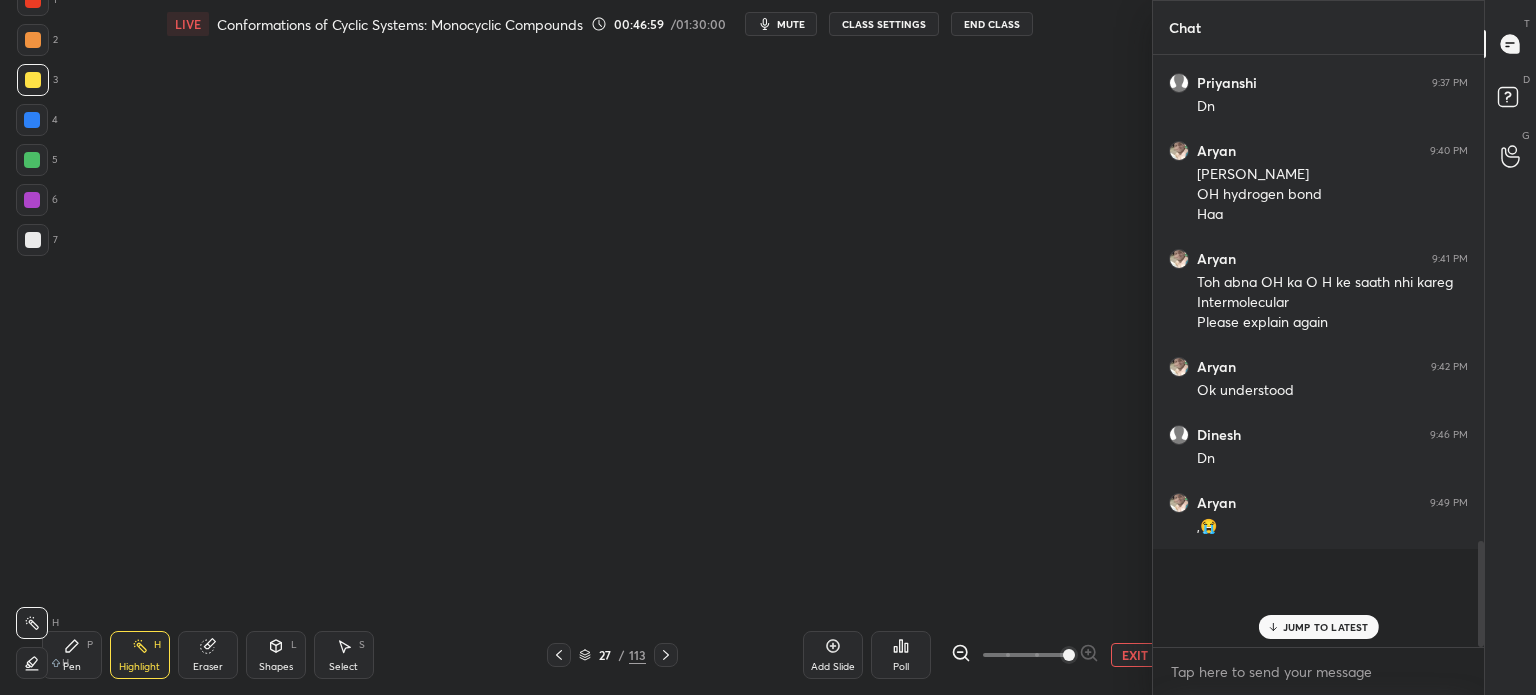 scroll, scrollTop: 7, scrollLeft: 6, axis: both 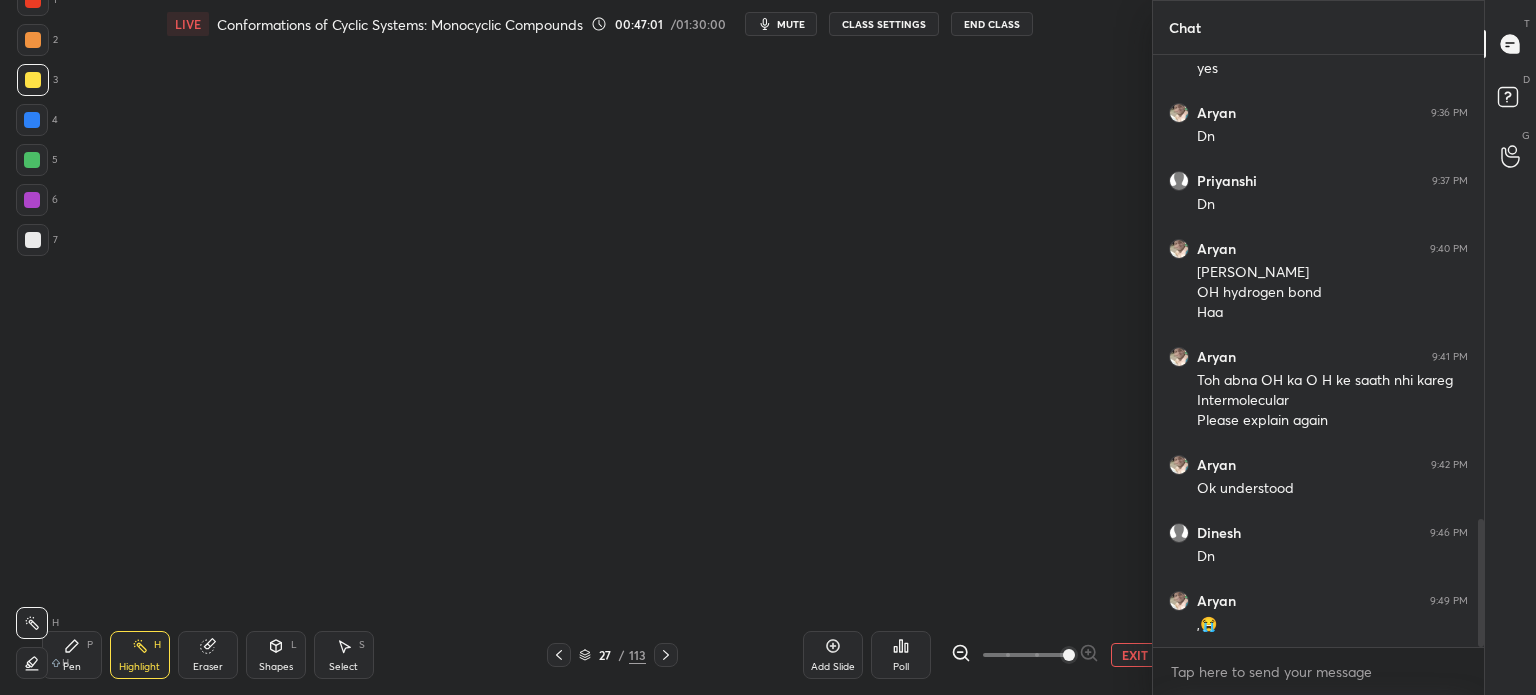 click 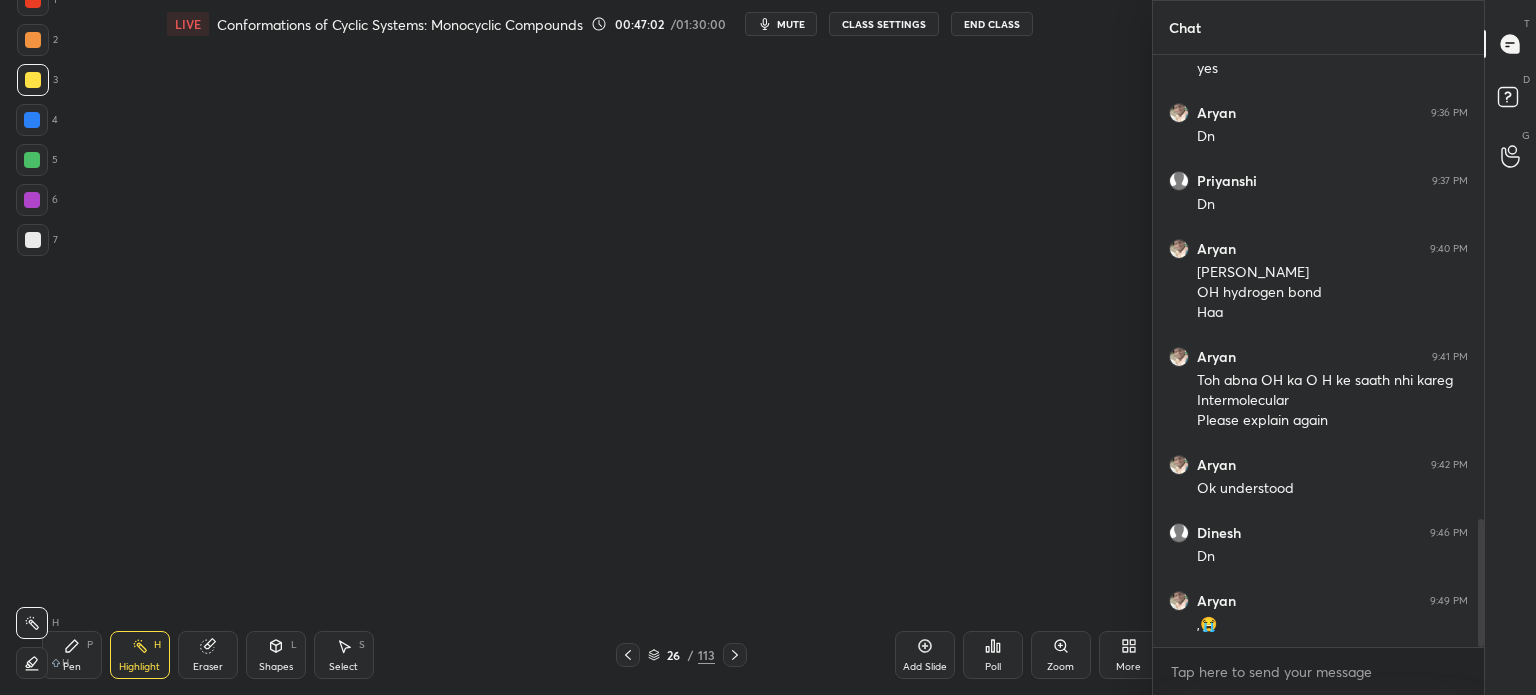 click 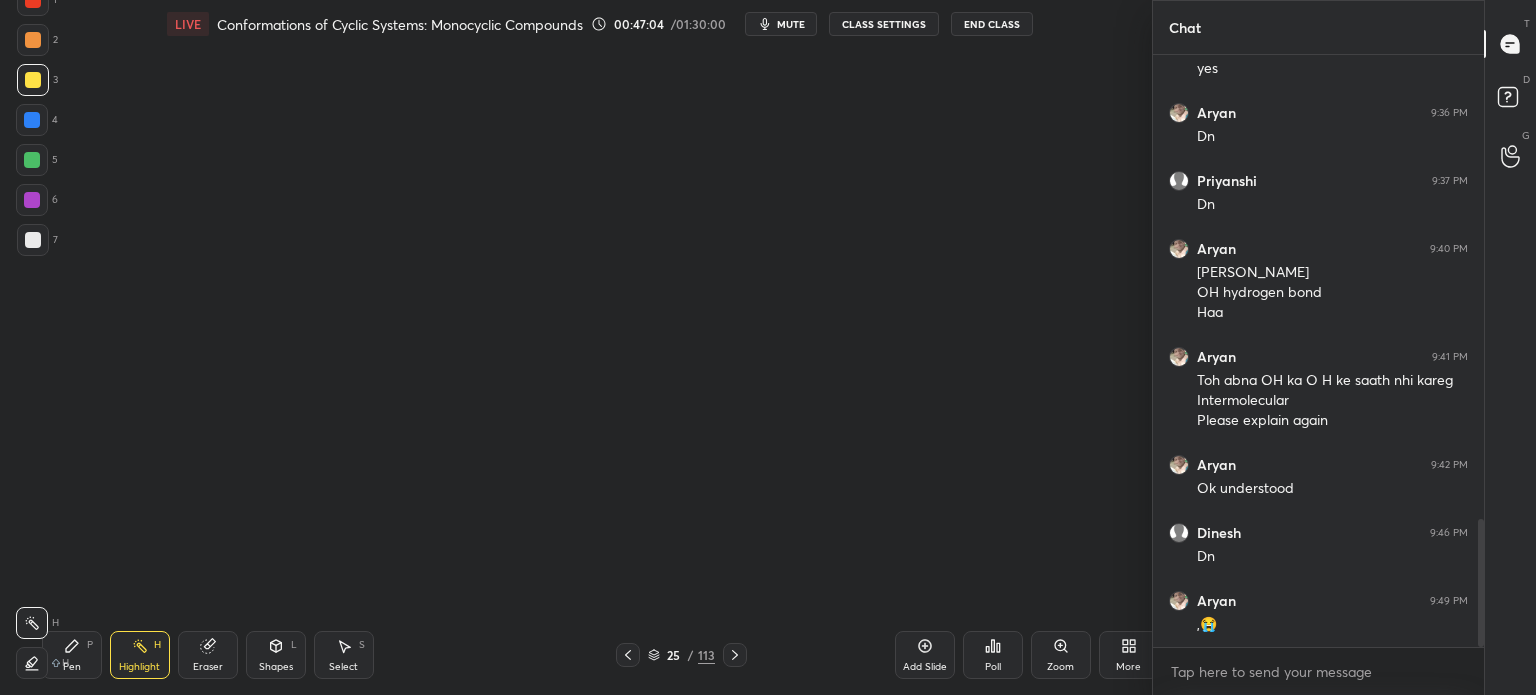 click on "25 / 113" at bounding box center (681, 655) 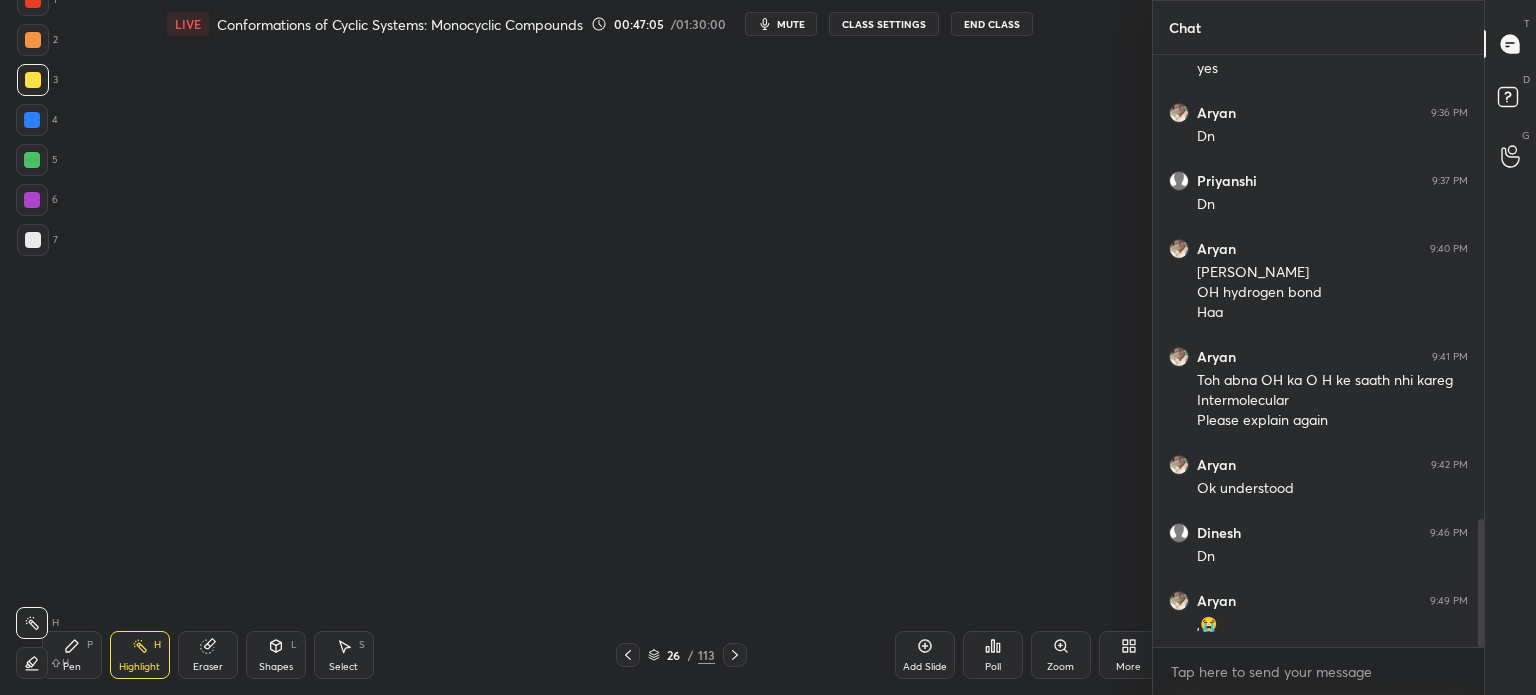 click 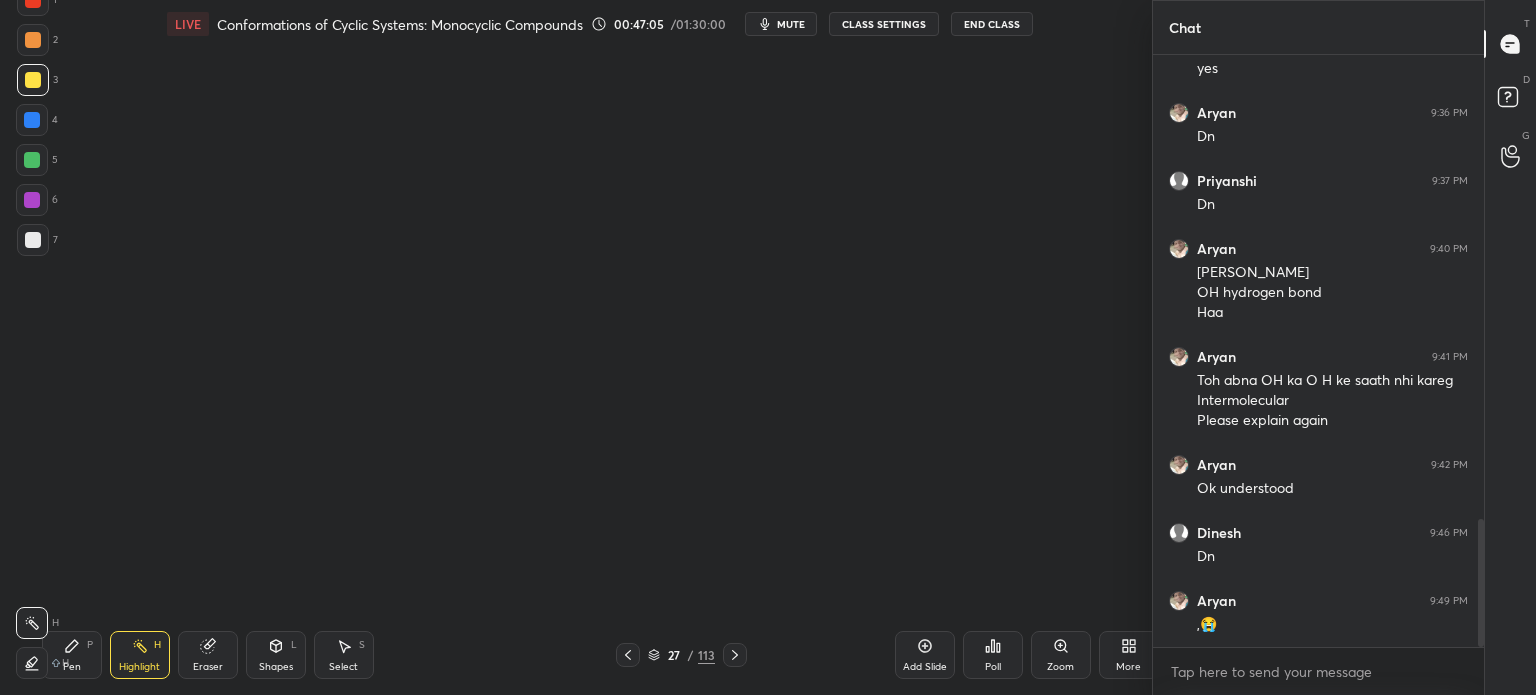 click 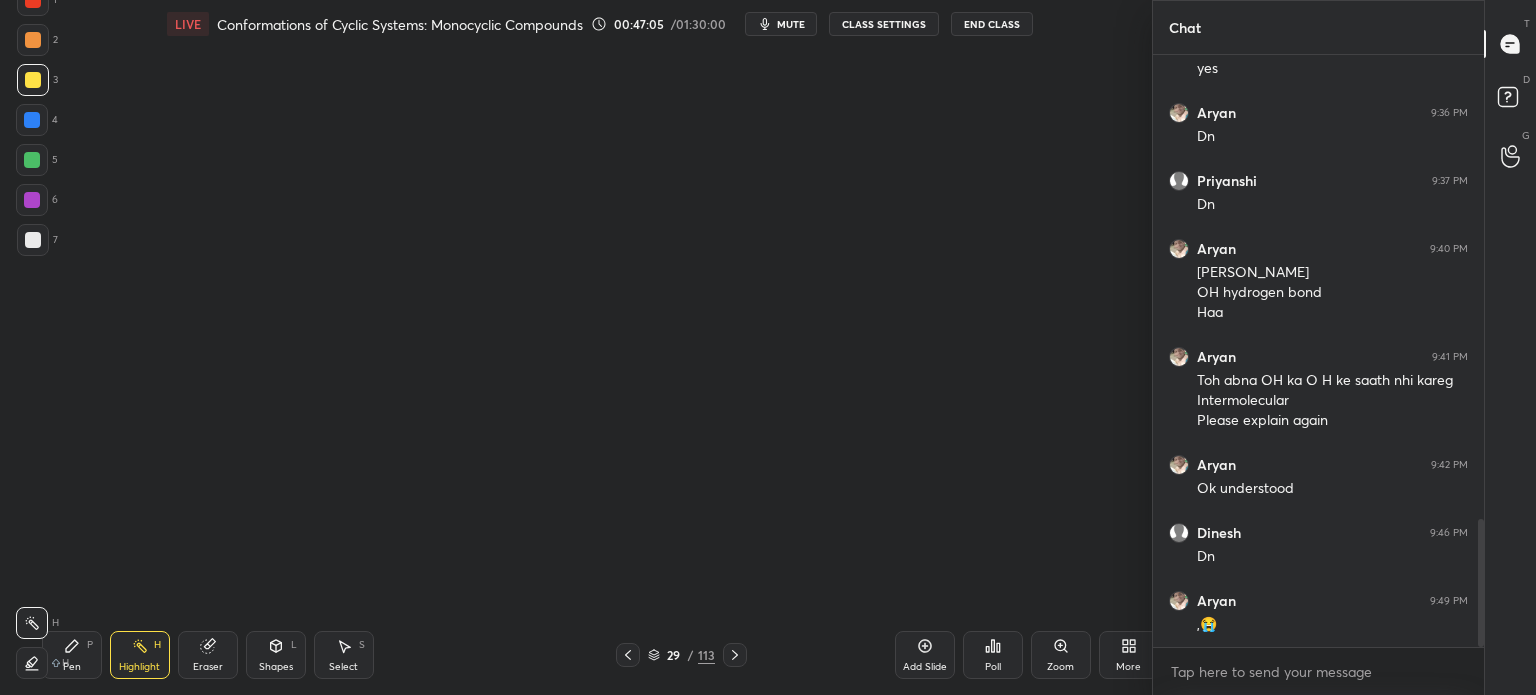 click 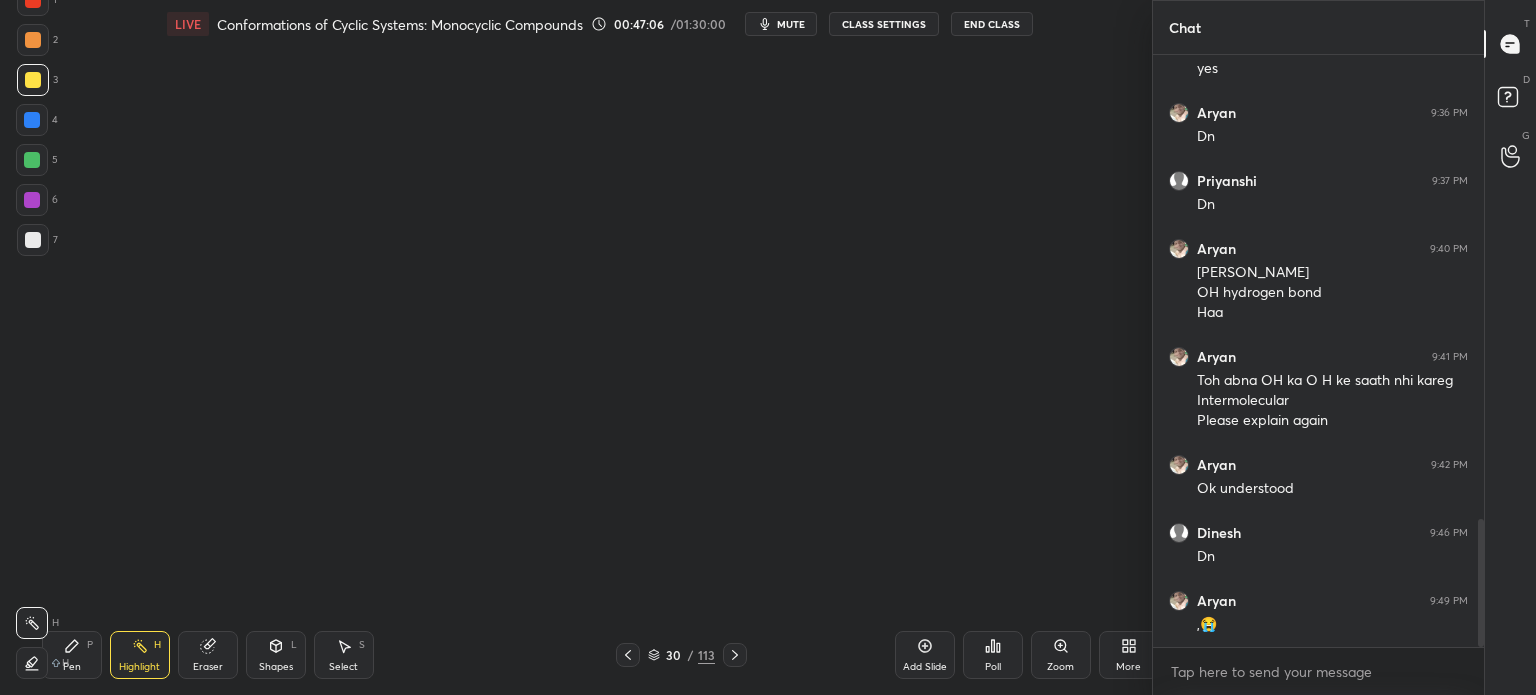 click 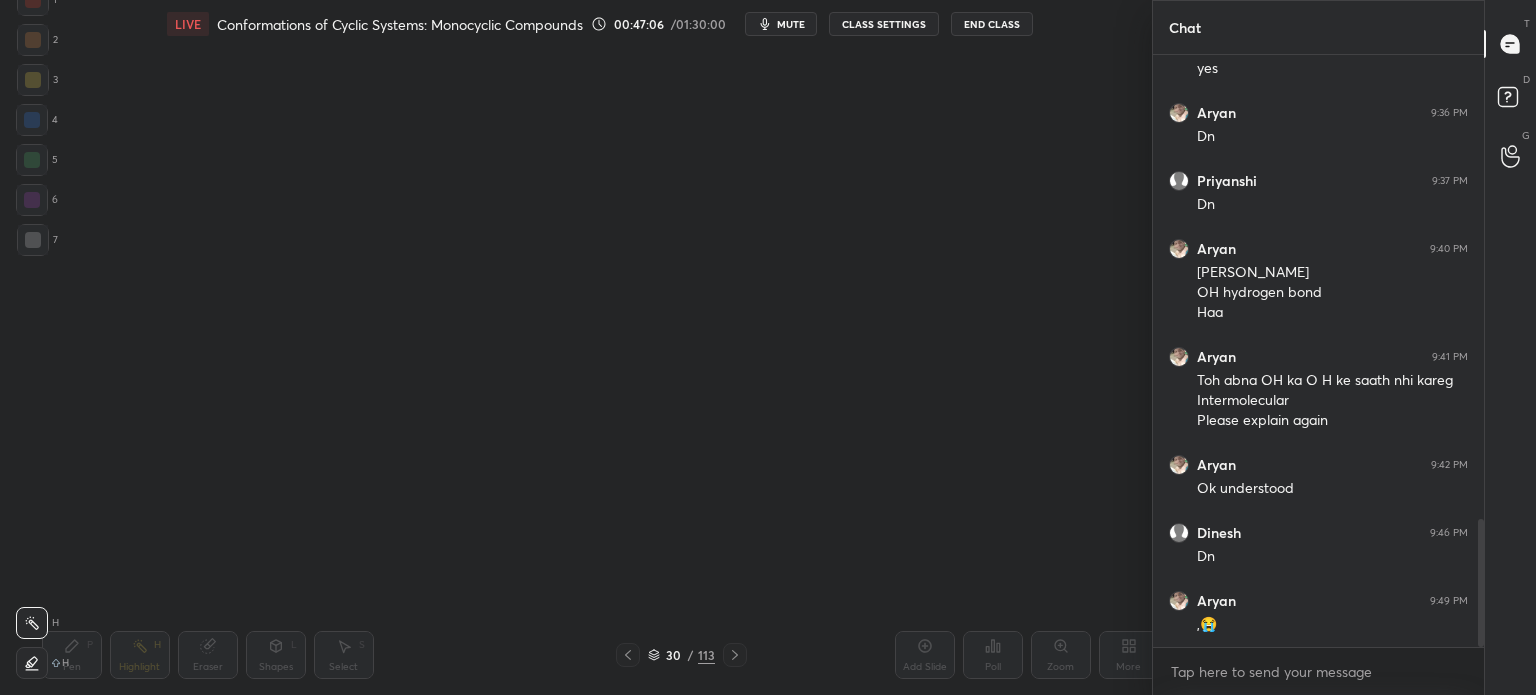 scroll, scrollTop: 0, scrollLeft: 10, axis: horizontal 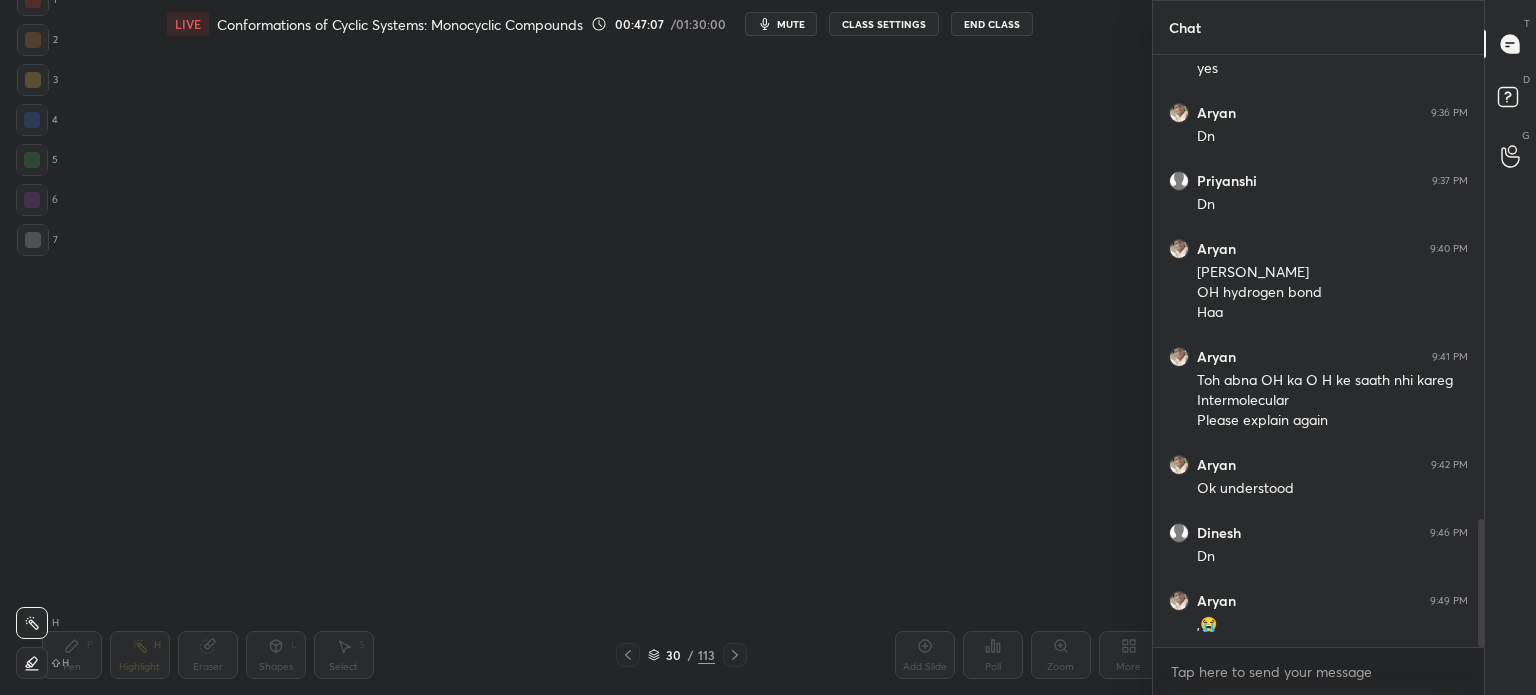 click 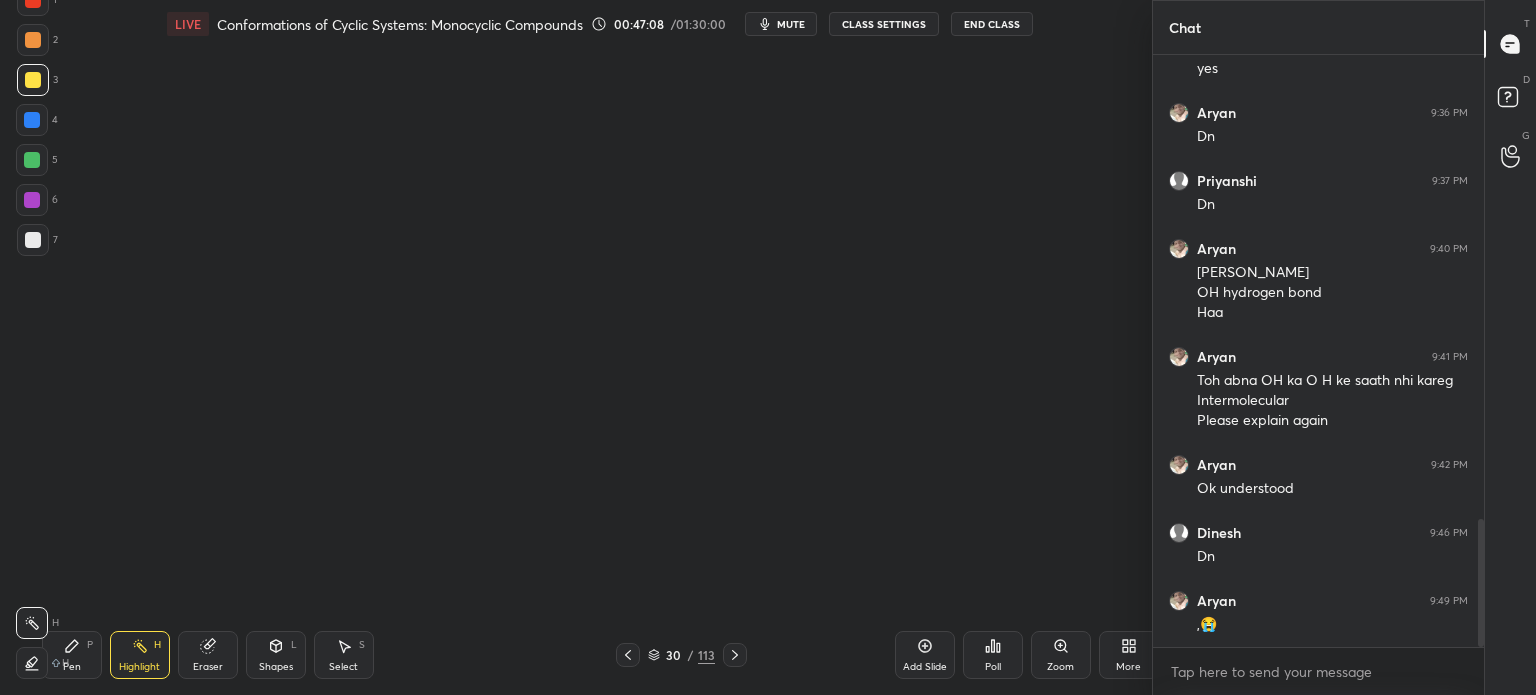 click on "30 / 113" at bounding box center [681, 655] 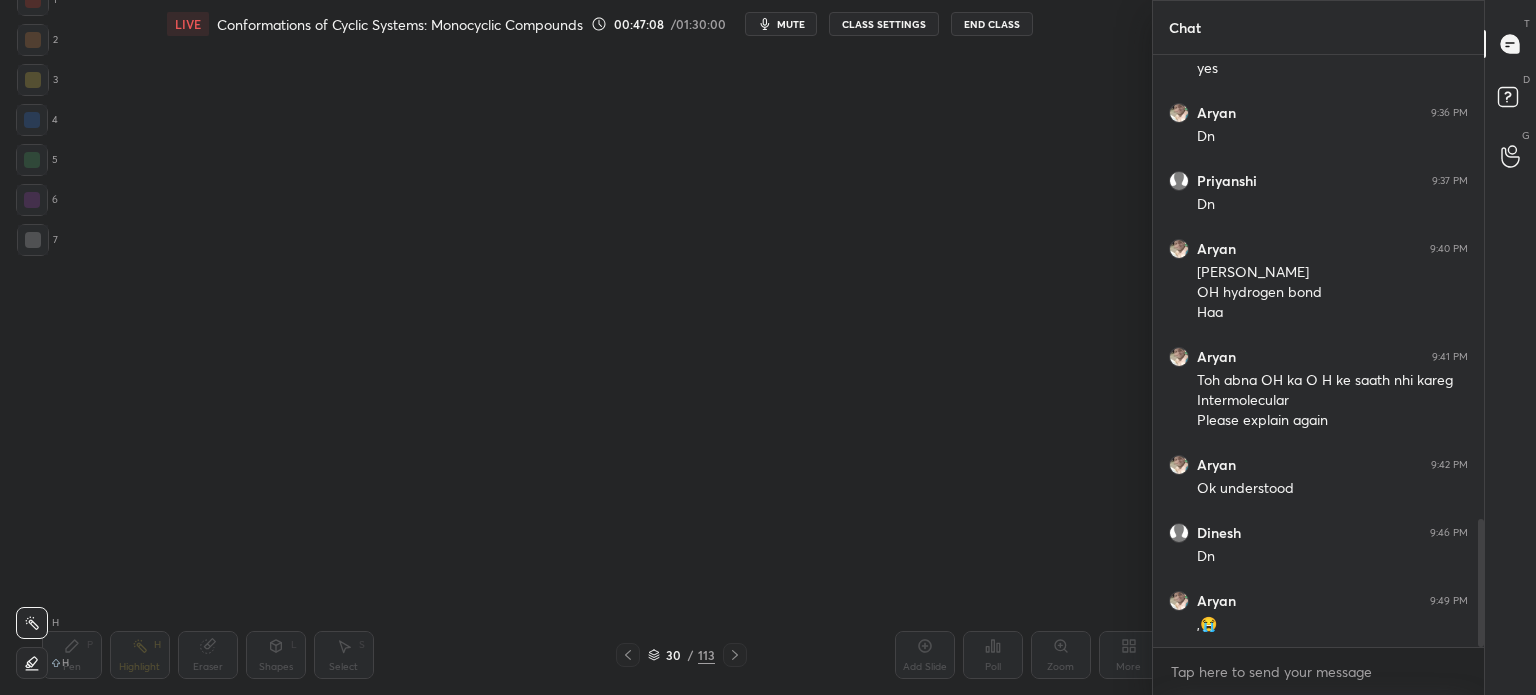 scroll, scrollTop: 0, scrollLeft: 10, axis: horizontal 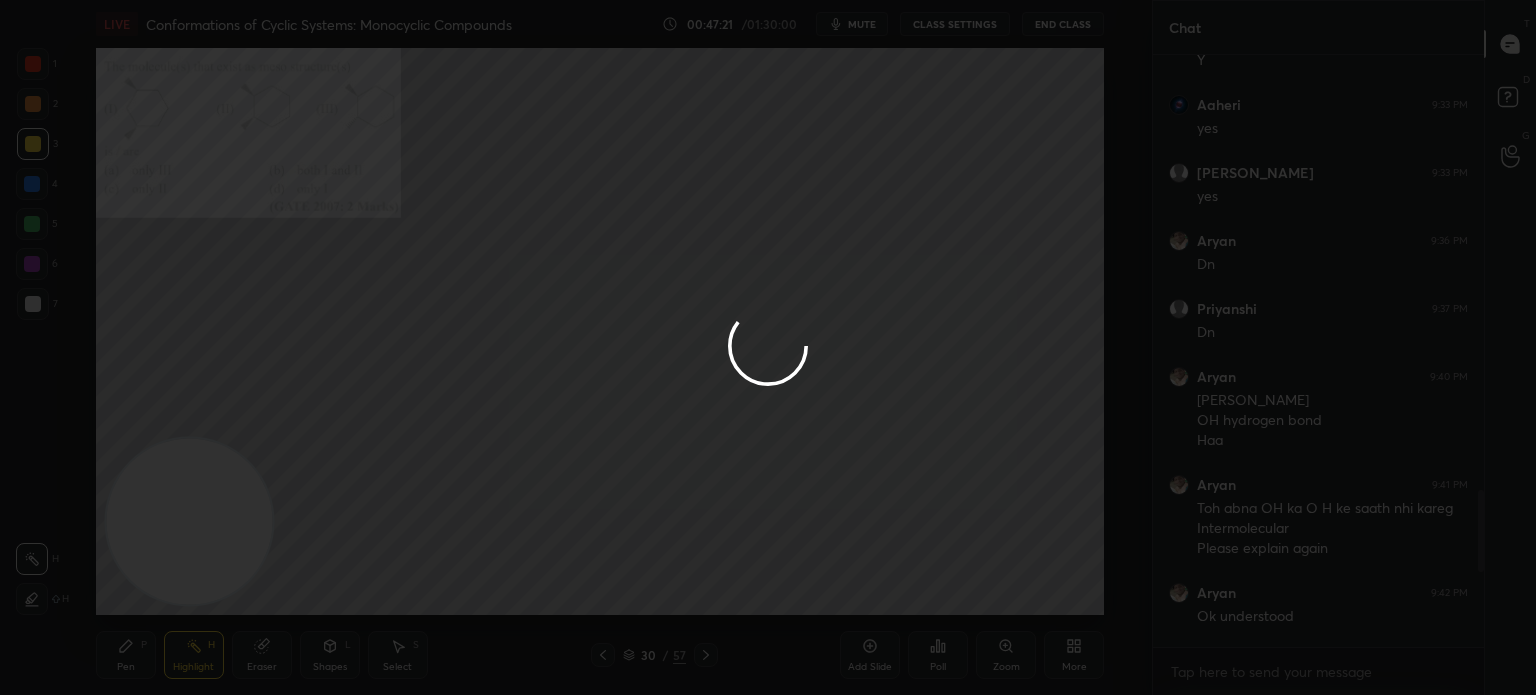 click at bounding box center (768, 347) 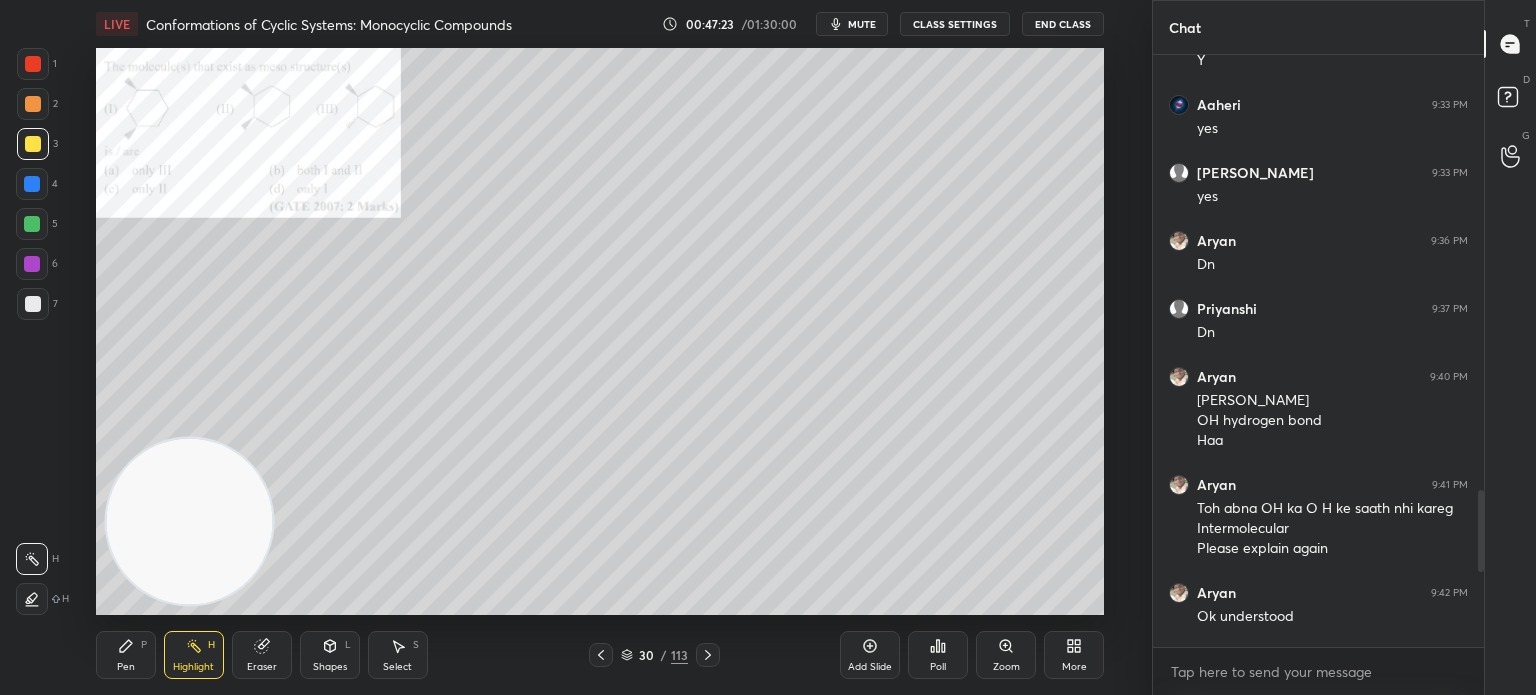 click 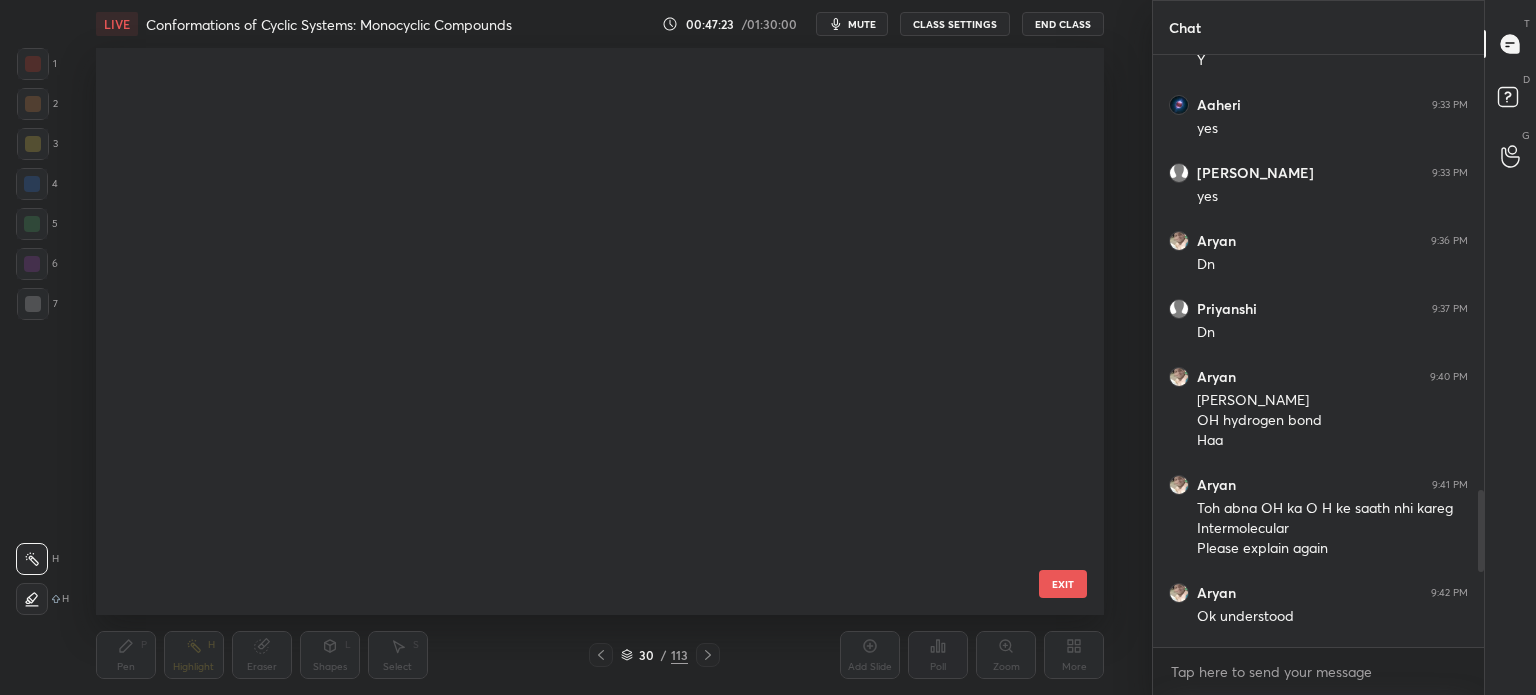 scroll, scrollTop: 1172, scrollLeft: 0, axis: vertical 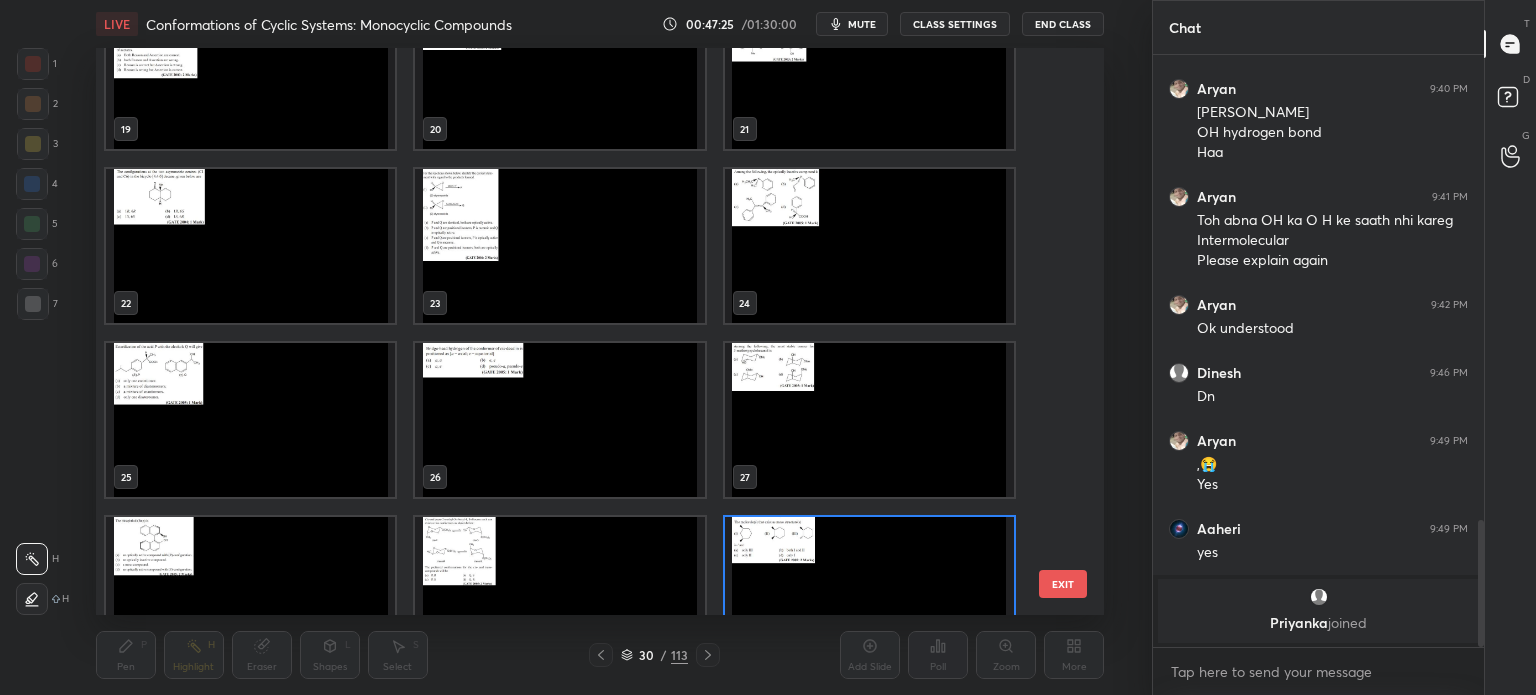 click at bounding box center (868, 420) 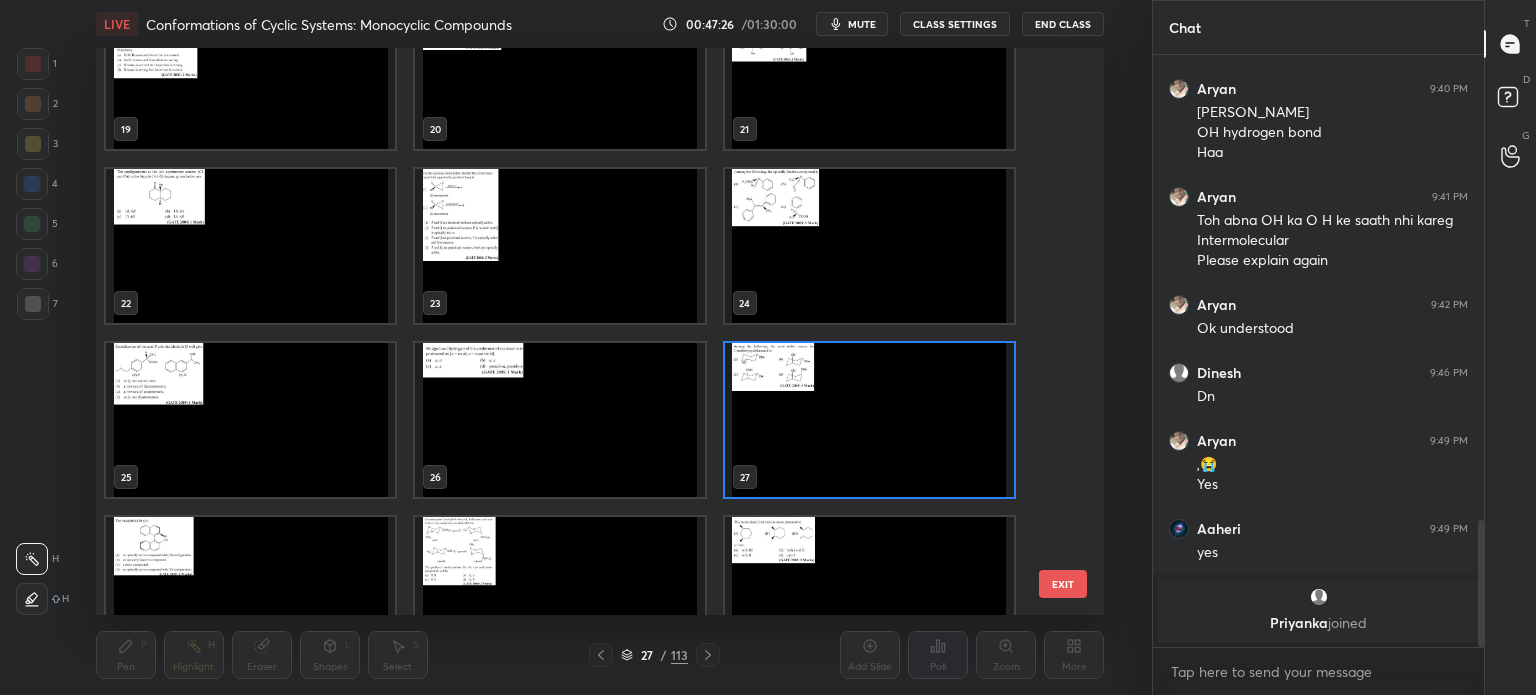 click at bounding box center [868, 420] 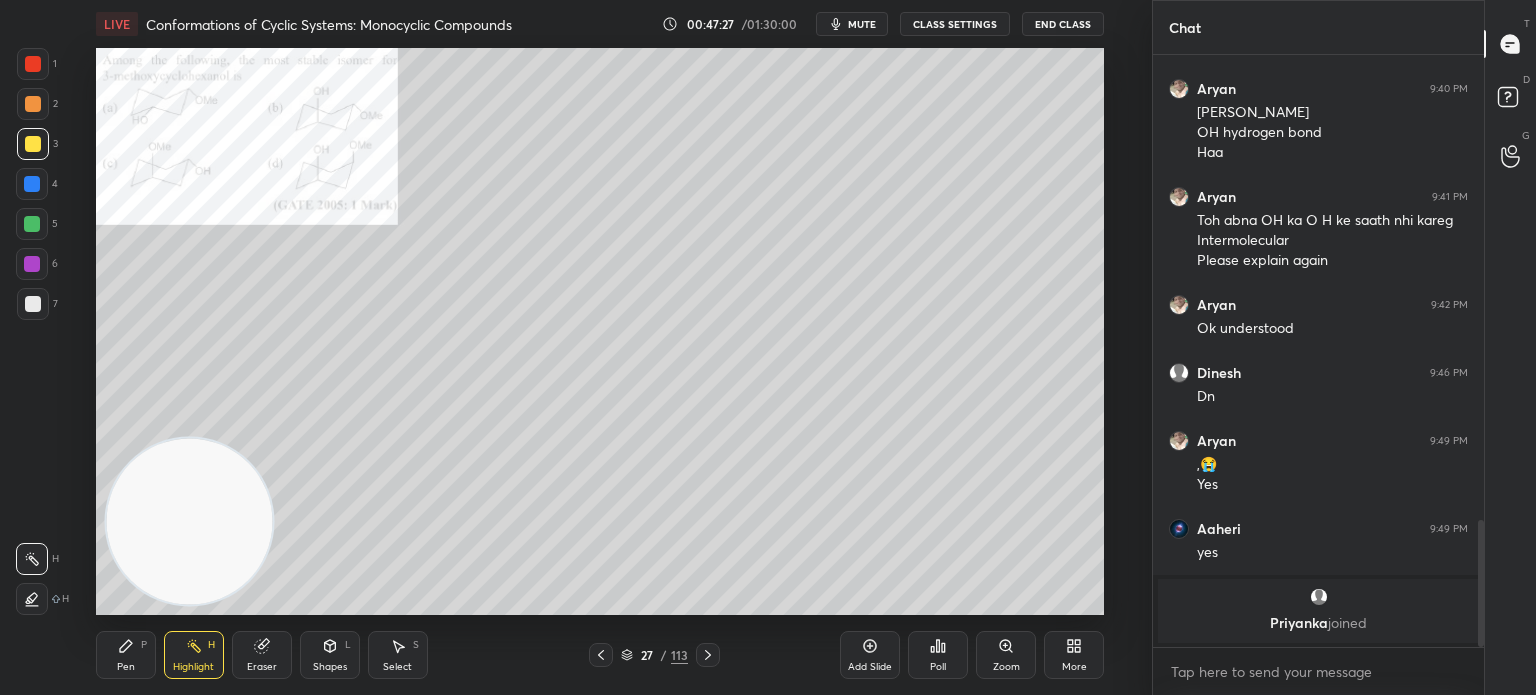click 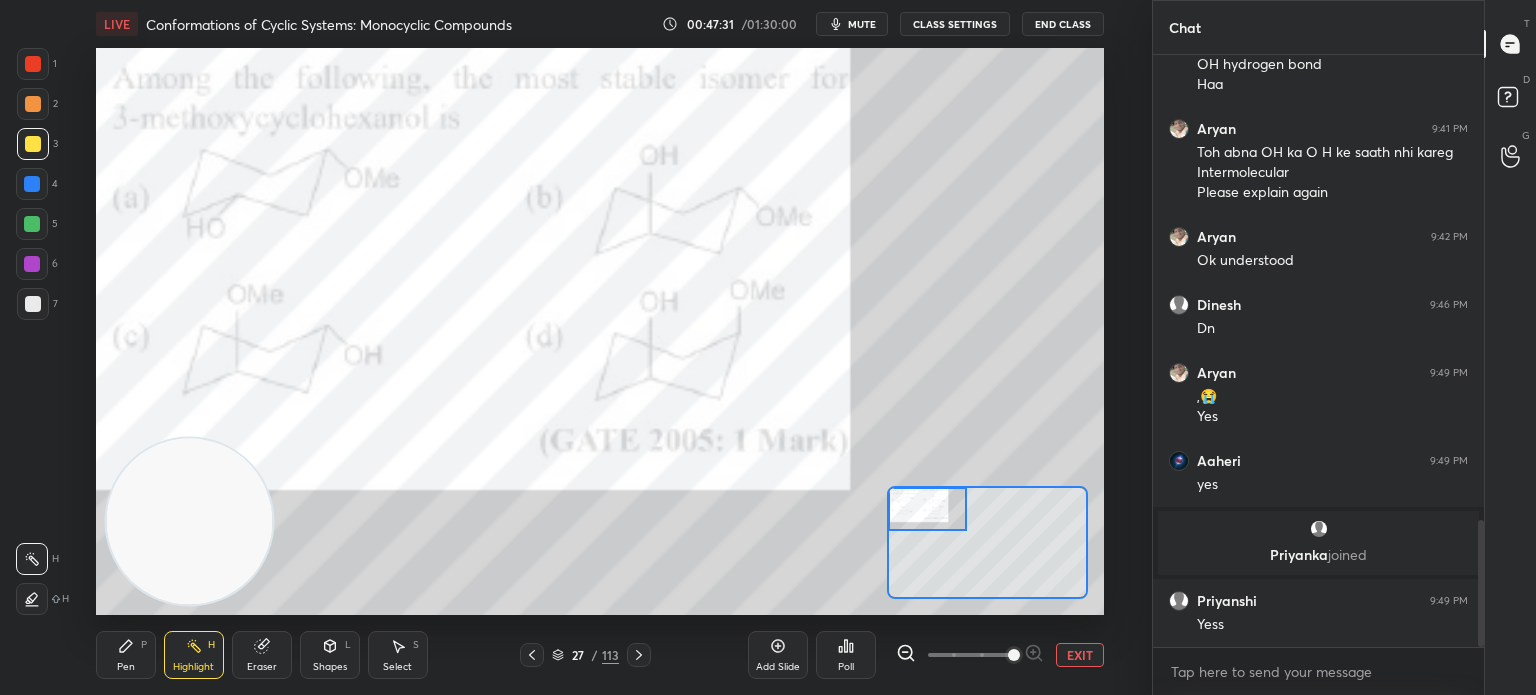 scroll, scrollTop: 2154, scrollLeft: 0, axis: vertical 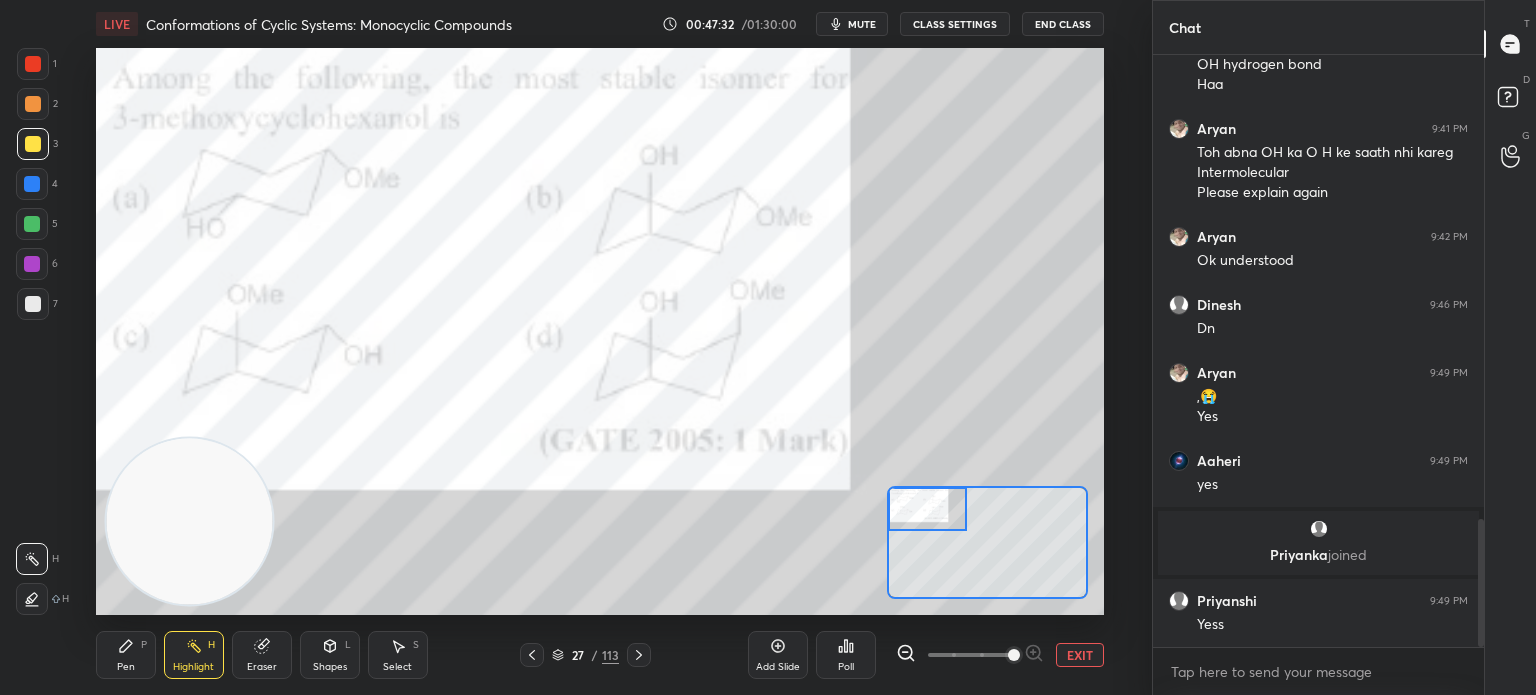 click at bounding box center [33, 64] 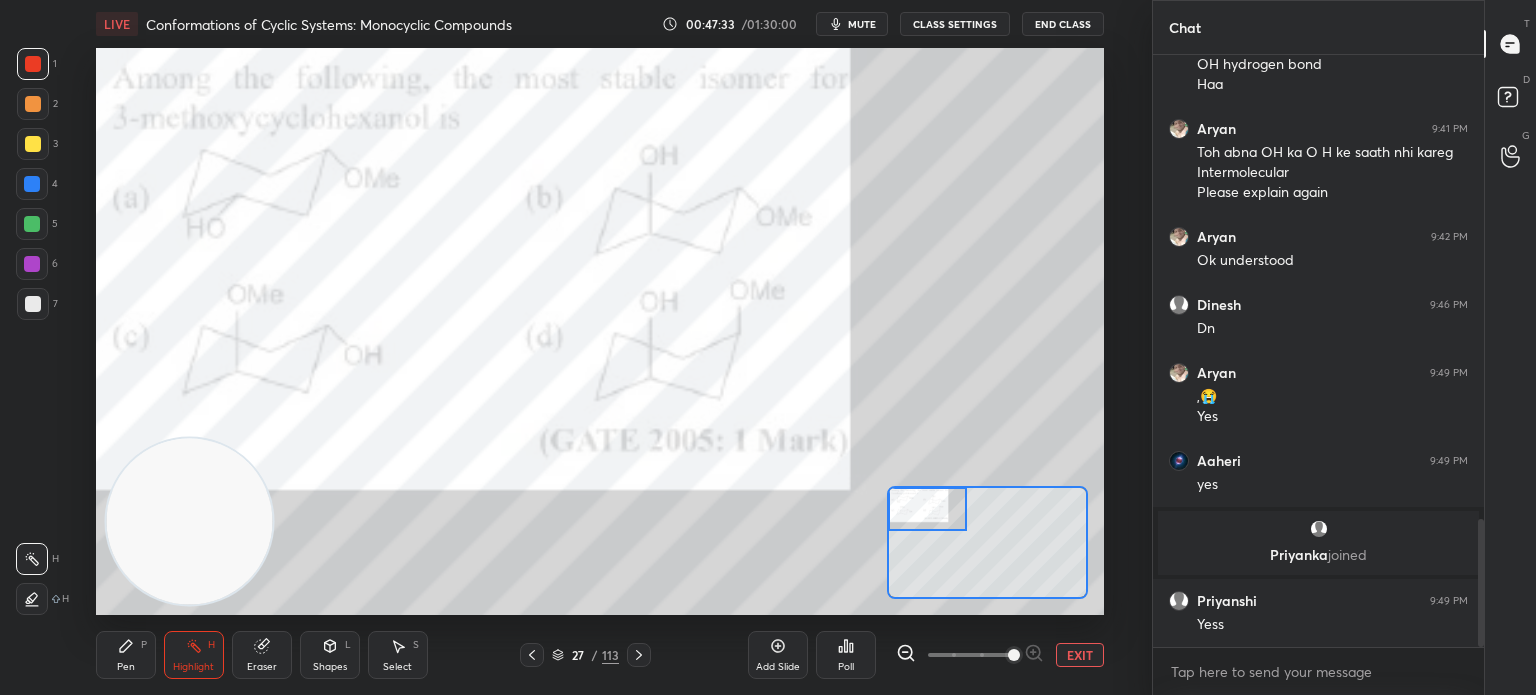 click at bounding box center (33, 64) 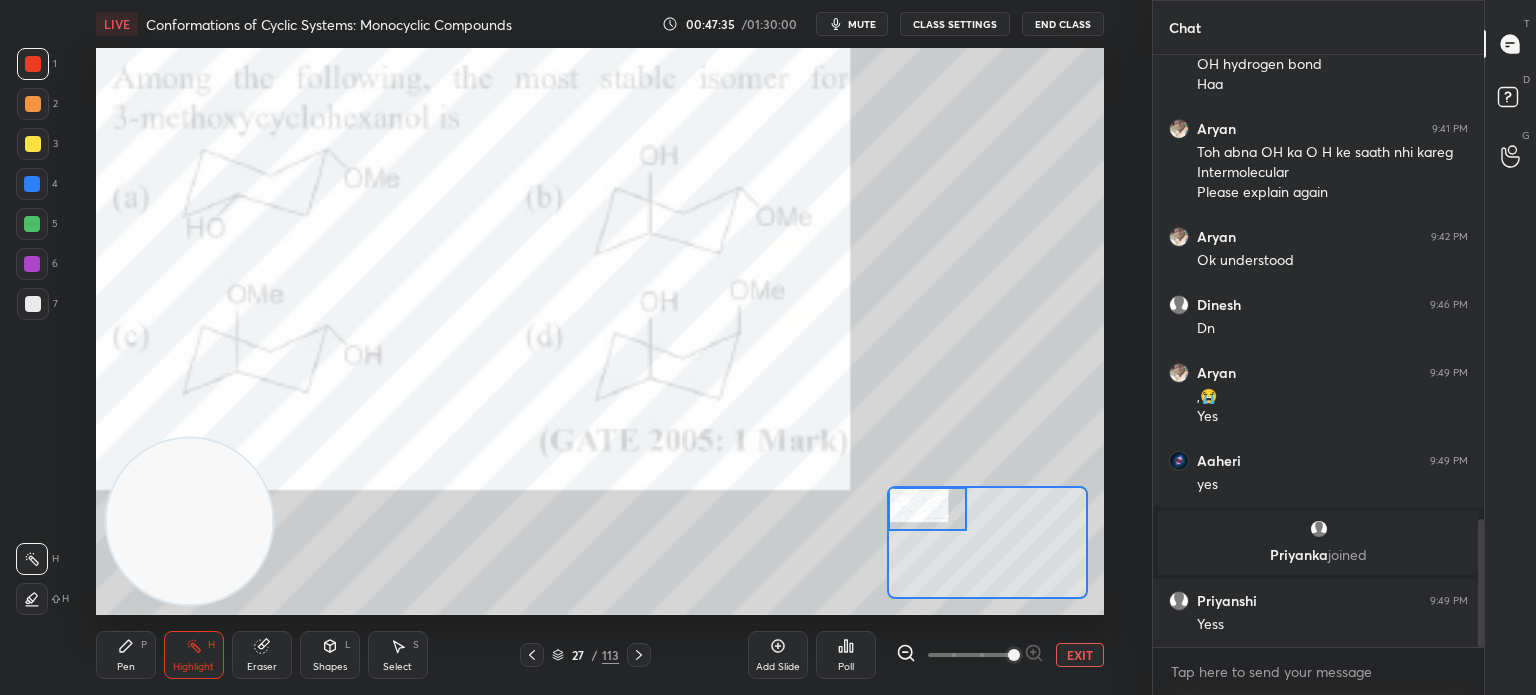 click on "Pen P" at bounding box center [126, 655] 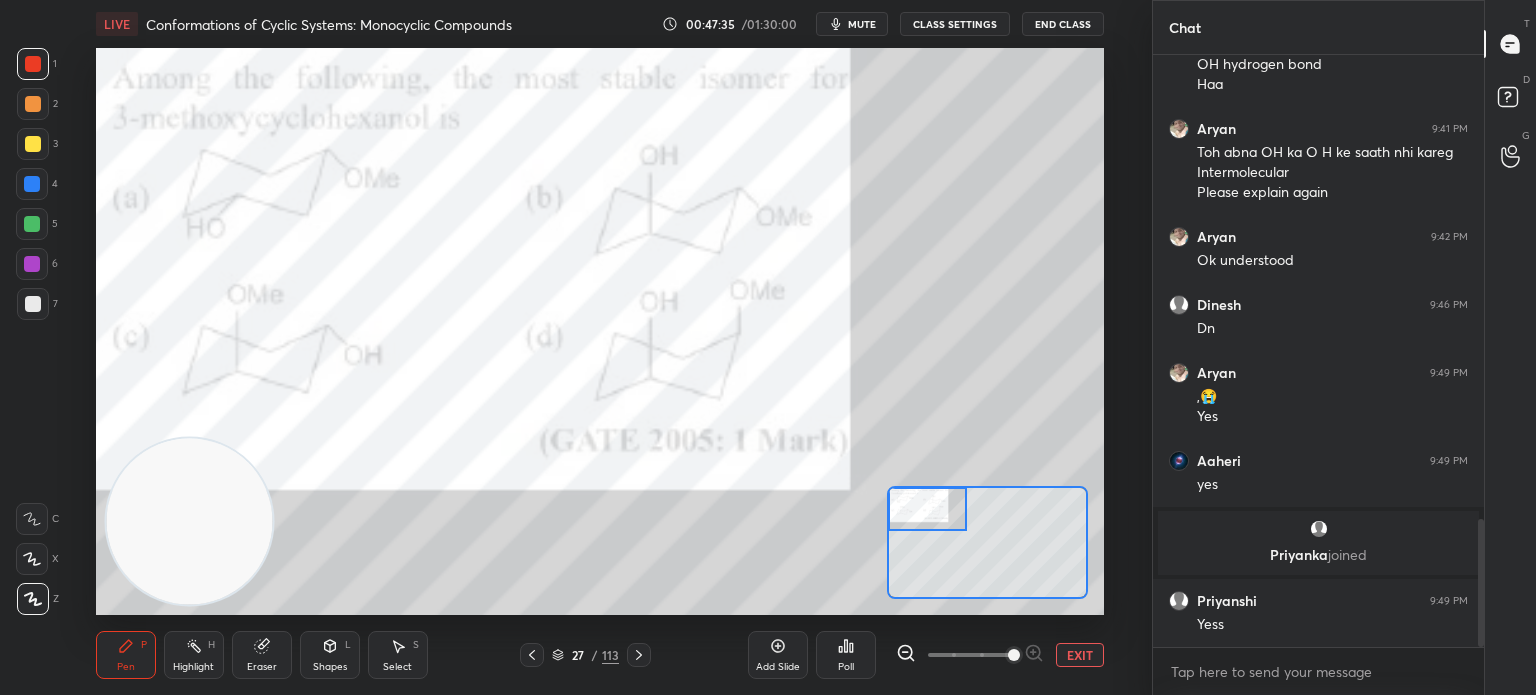 click on "P" at bounding box center [144, 645] 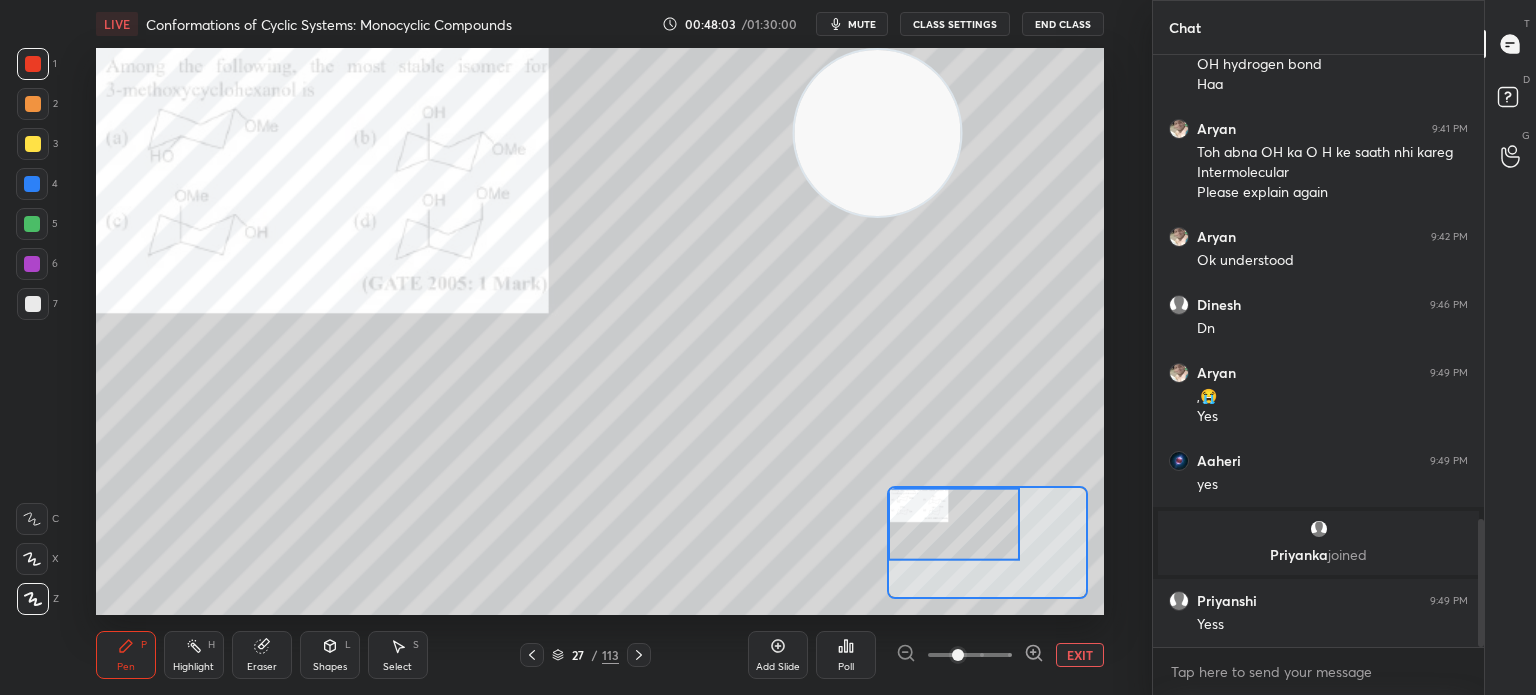 click on "Eraser" at bounding box center (262, 655) 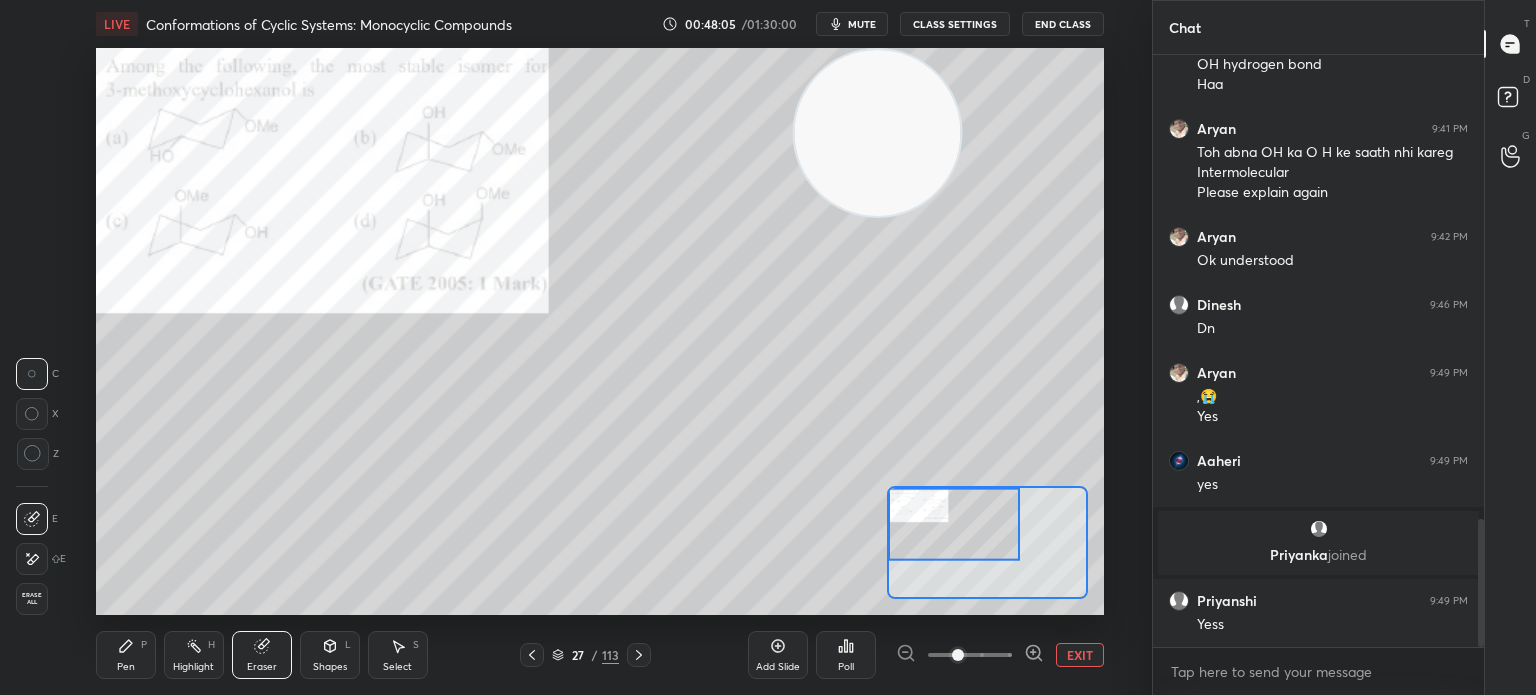 click on "Pen P" at bounding box center [126, 655] 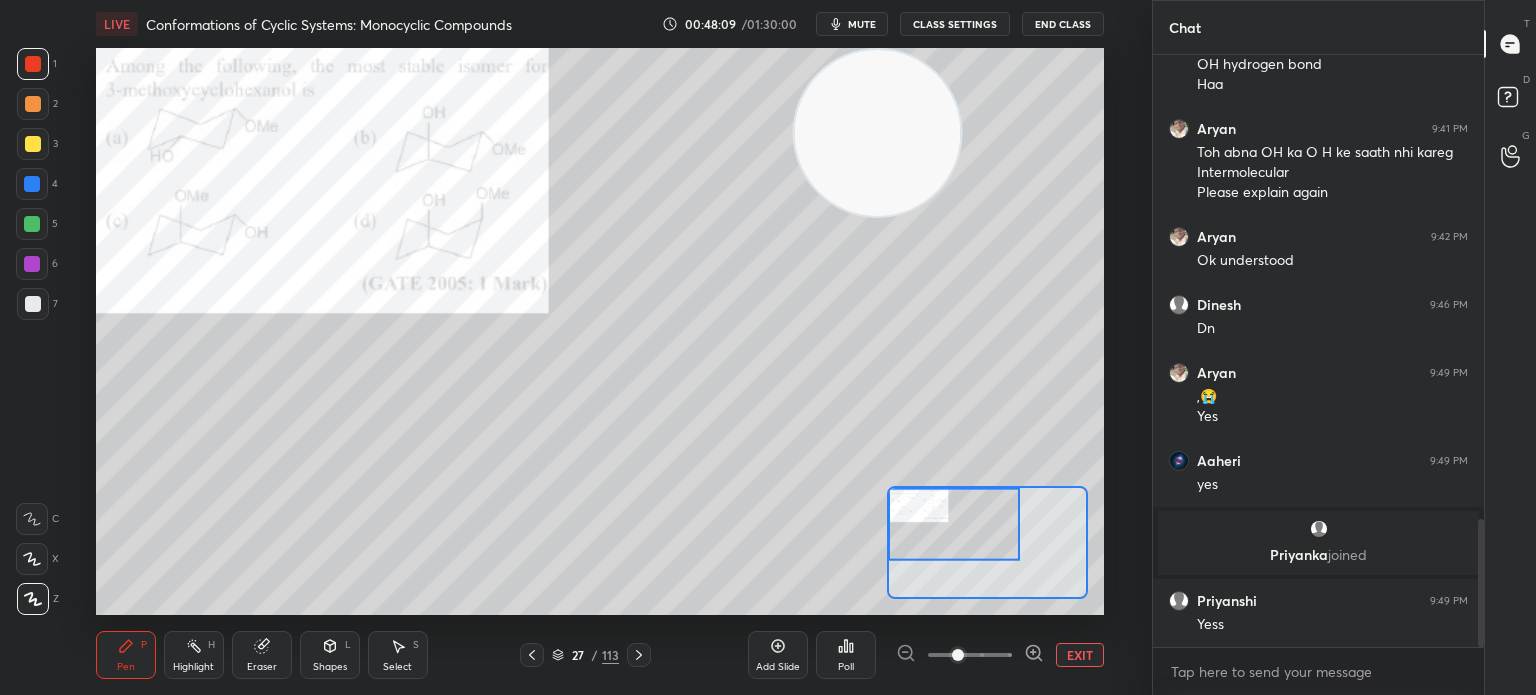 click on "Poll" at bounding box center (846, 655) 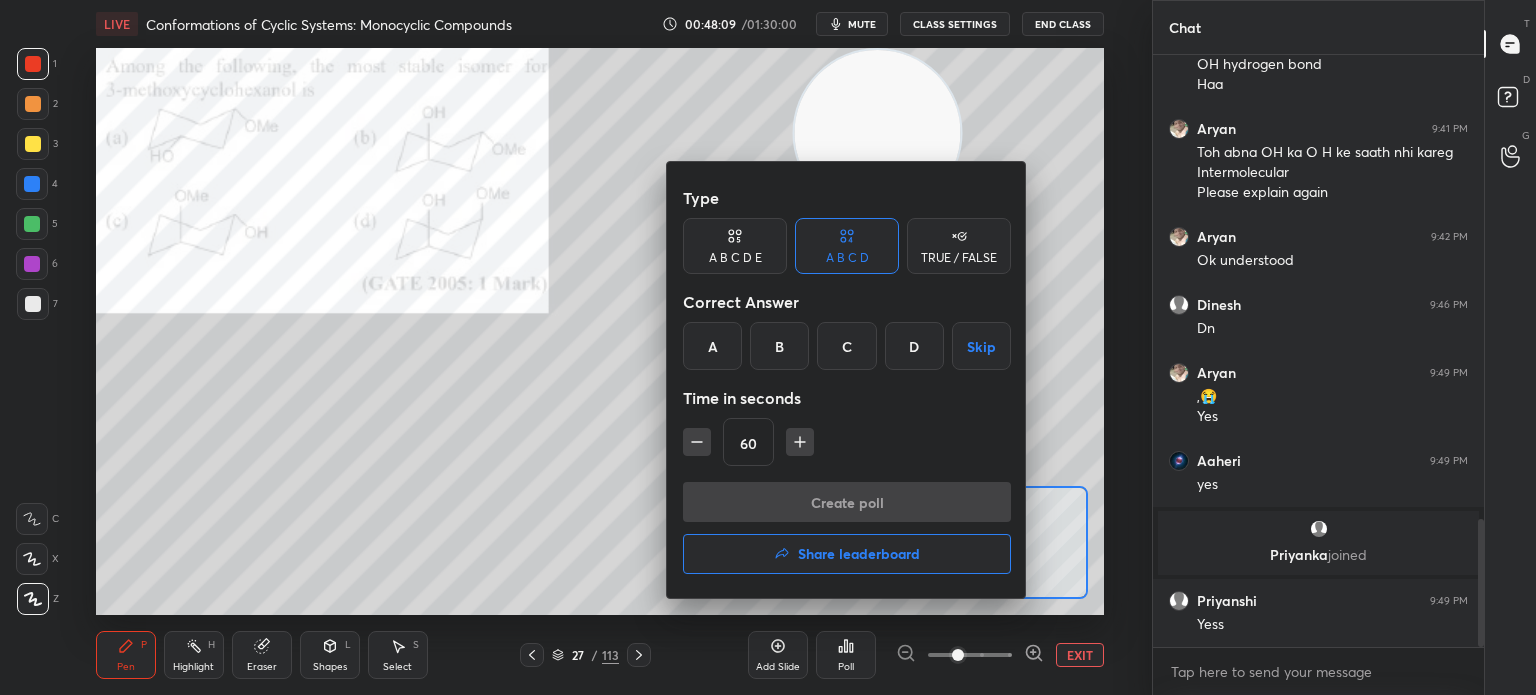 click on "B" at bounding box center [779, 346] 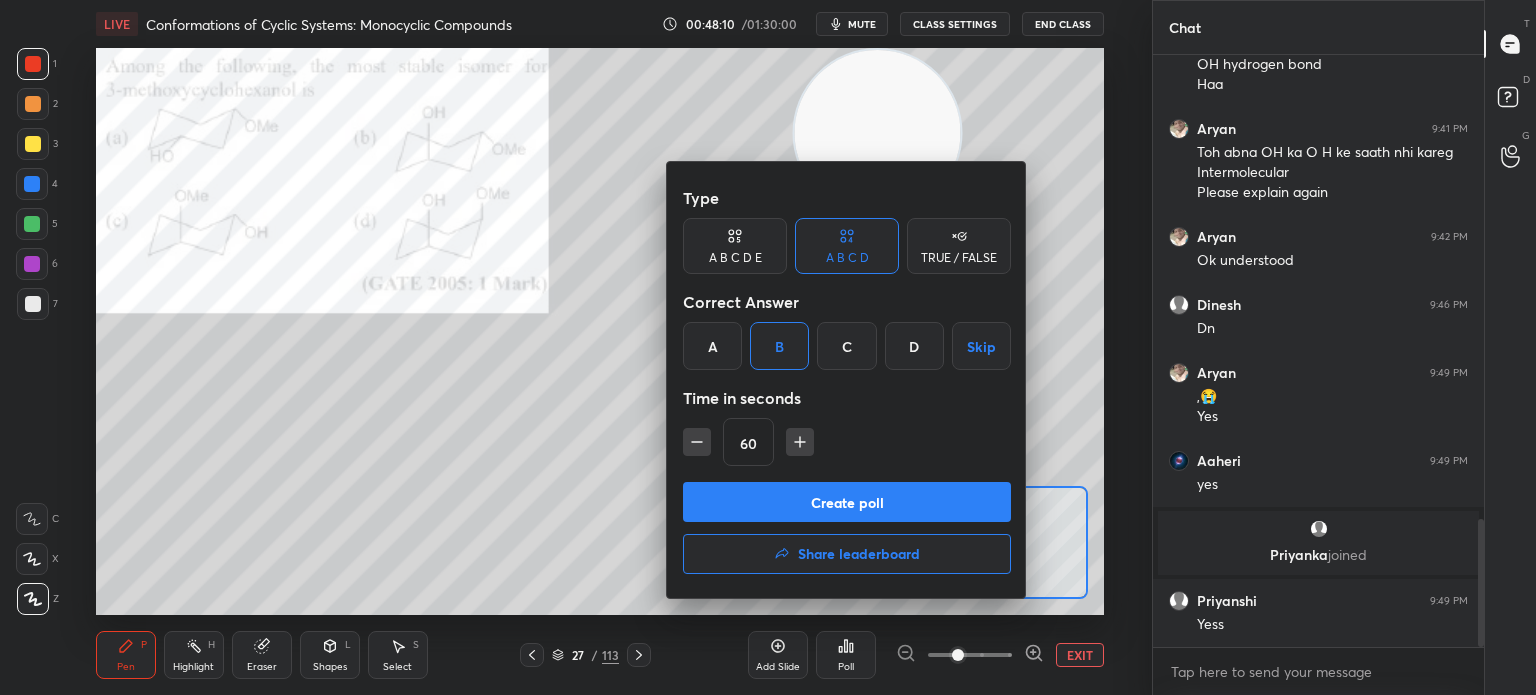 click on "Create poll" at bounding box center (847, 502) 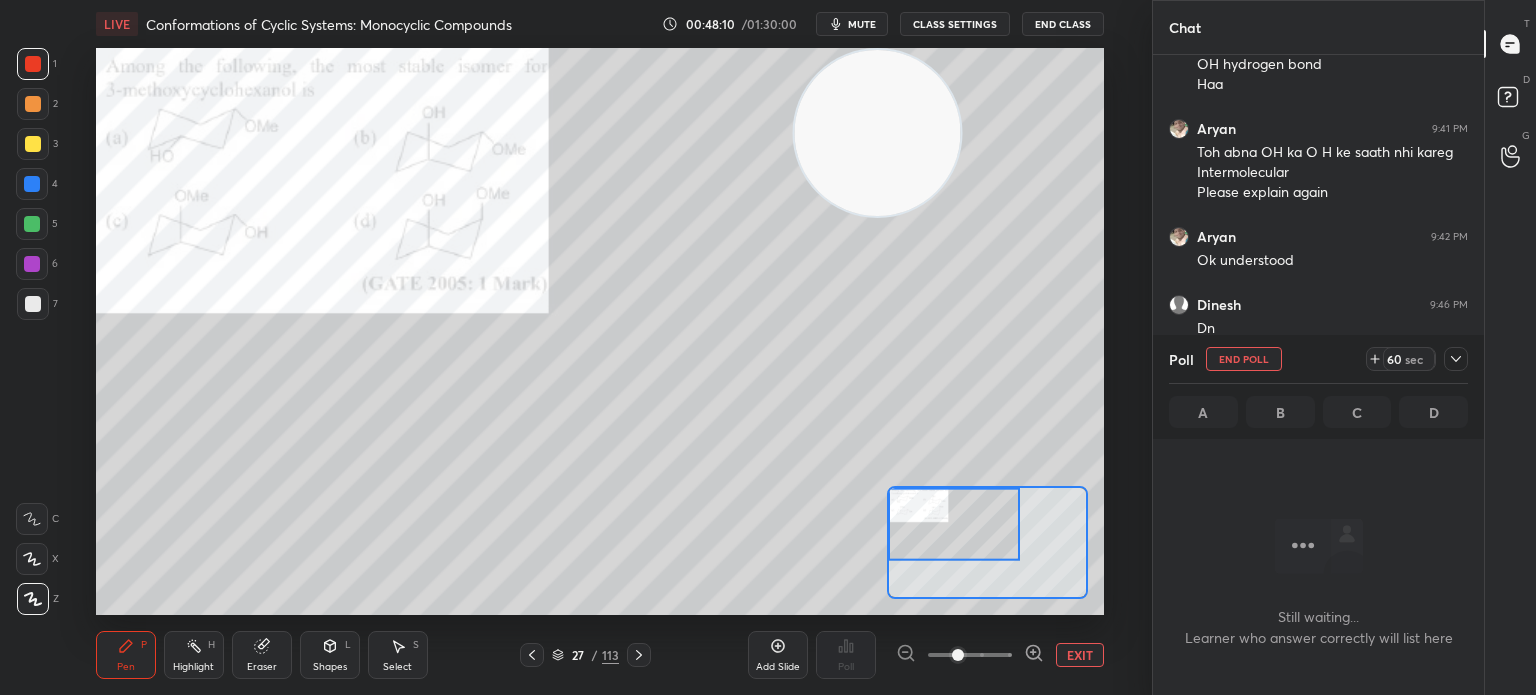 scroll, scrollTop: 488, scrollLeft: 325, axis: both 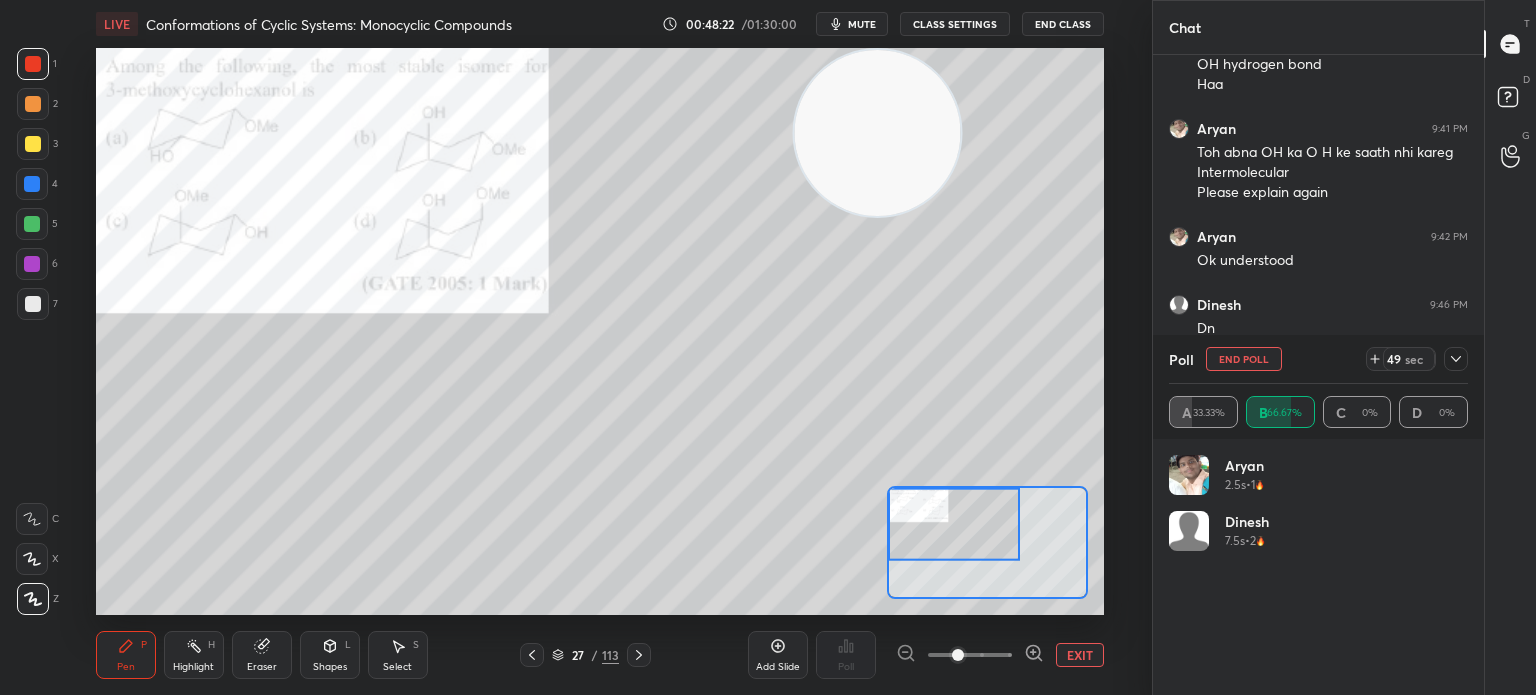 click on "1 2 3 4 5 6 7 C X Z C X Z E E Erase all   H H" at bounding box center (32, 331) 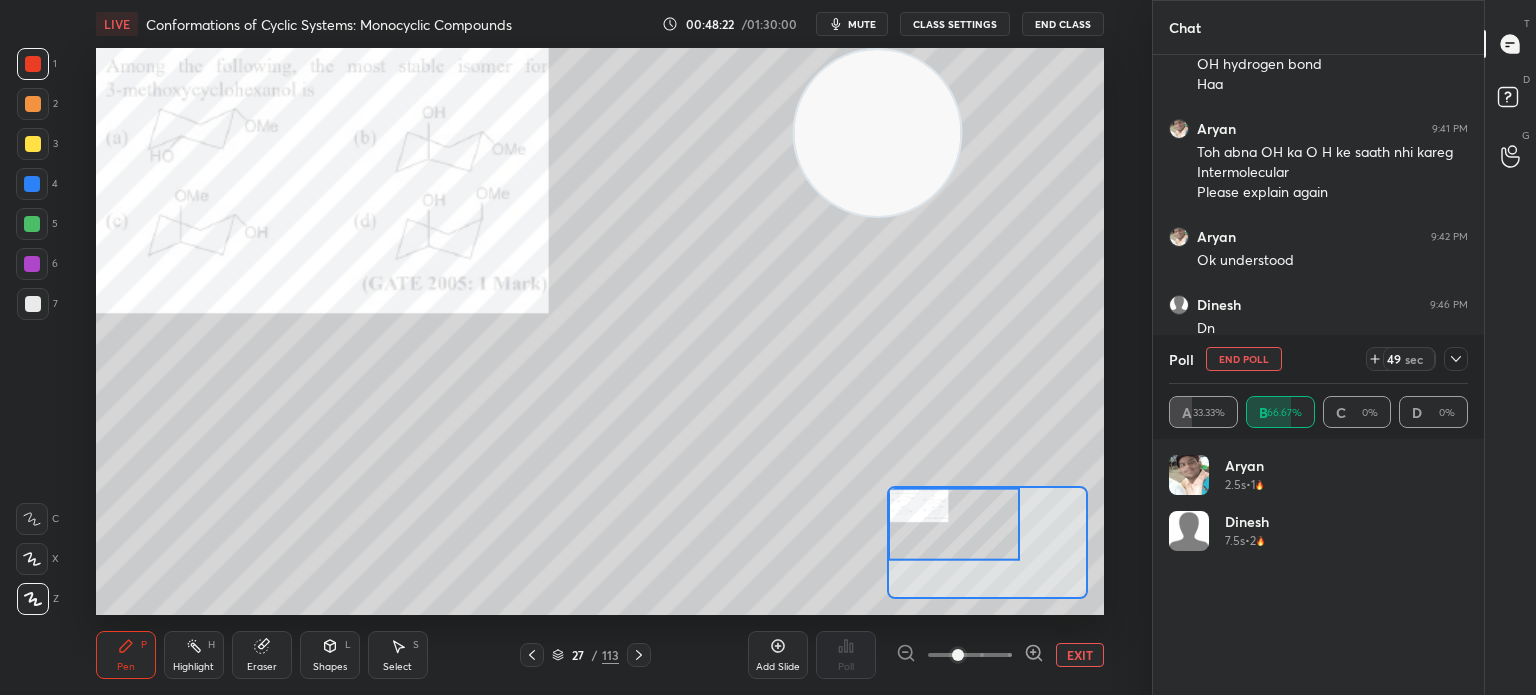 click at bounding box center [33, 104] 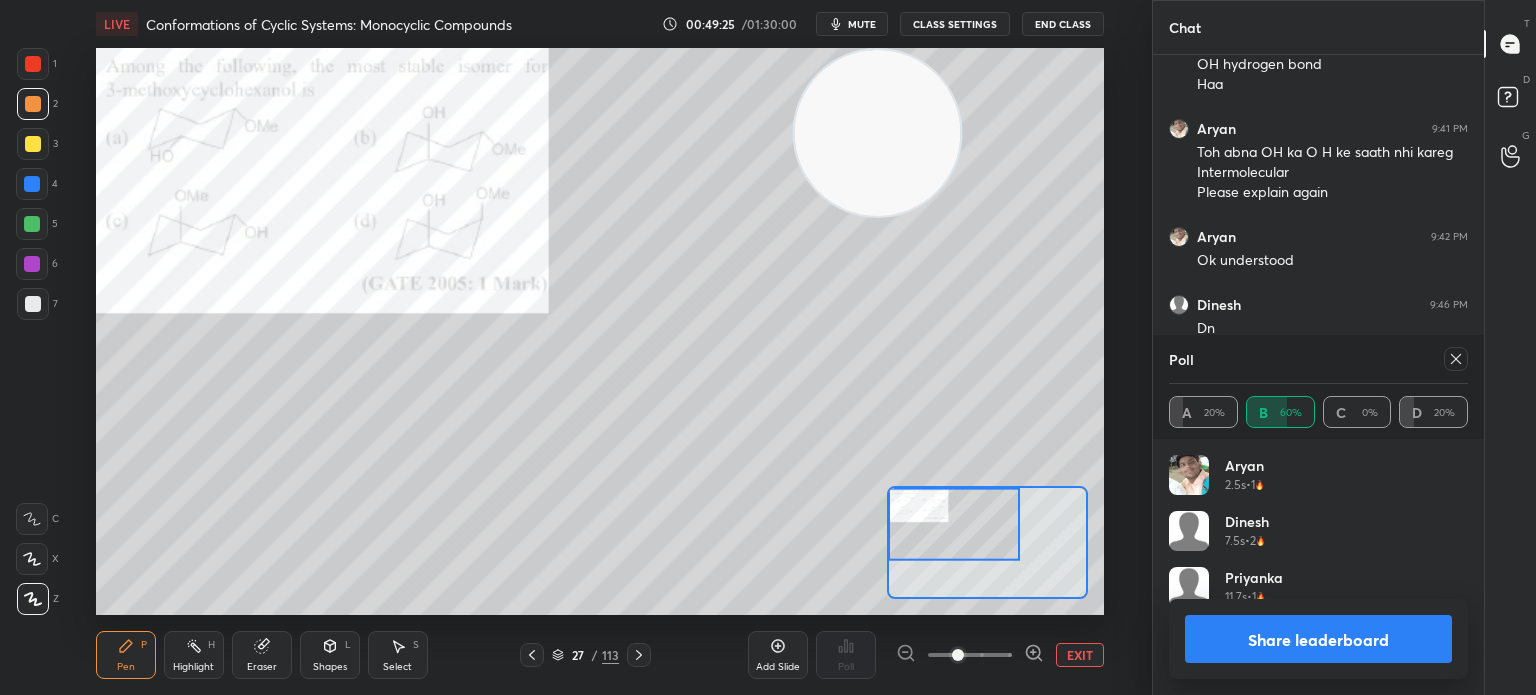click on "T Messages (T) D Doubts (D) G Raise Hand (G)" at bounding box center (1510, 347) 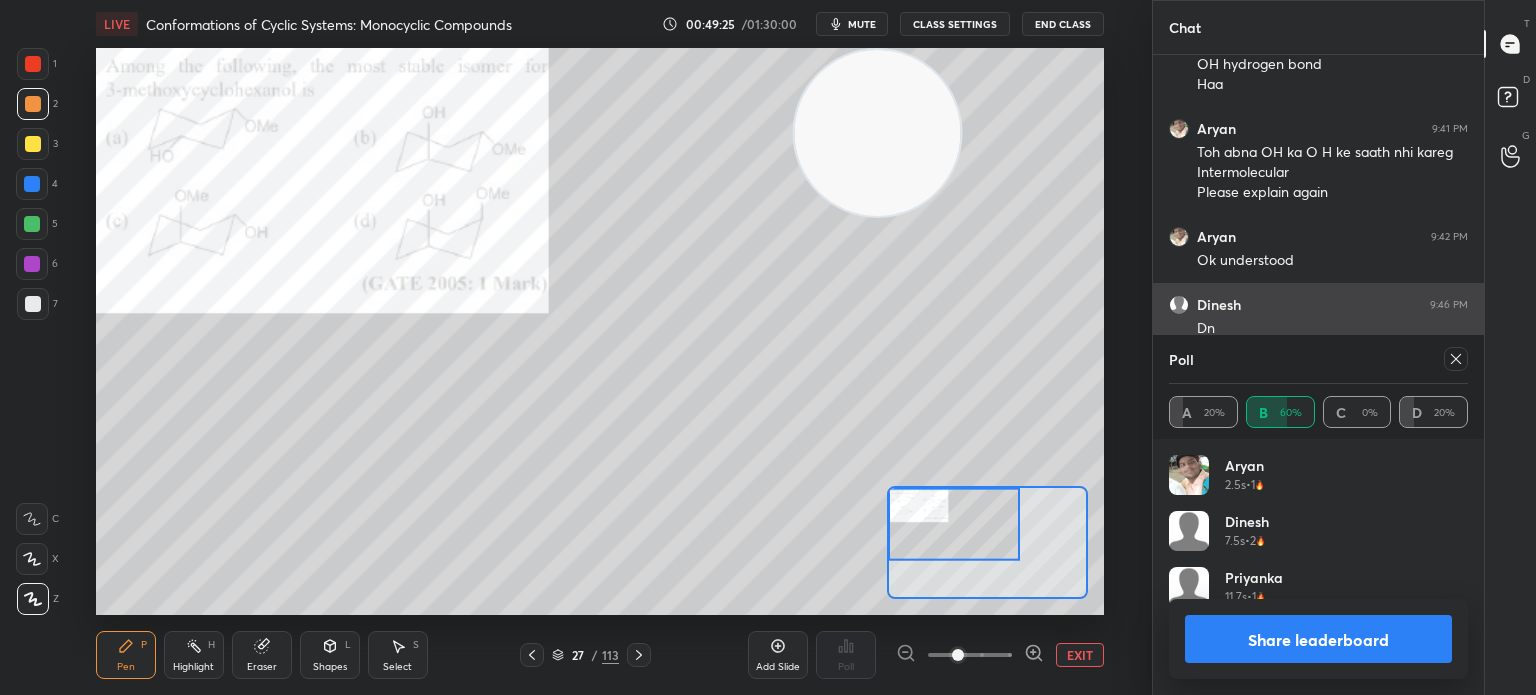 click 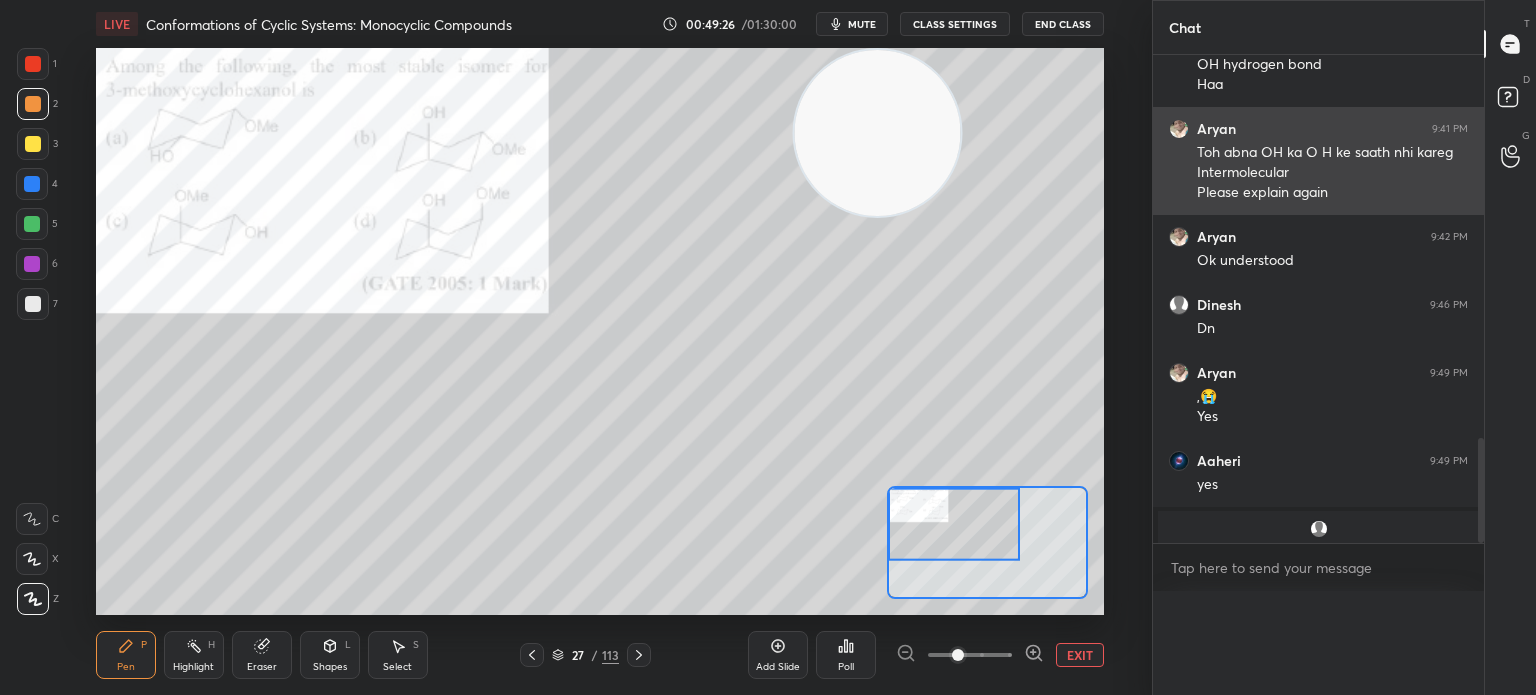 scroll, scrollTop: 0, scrollLeft: 0, axis: both 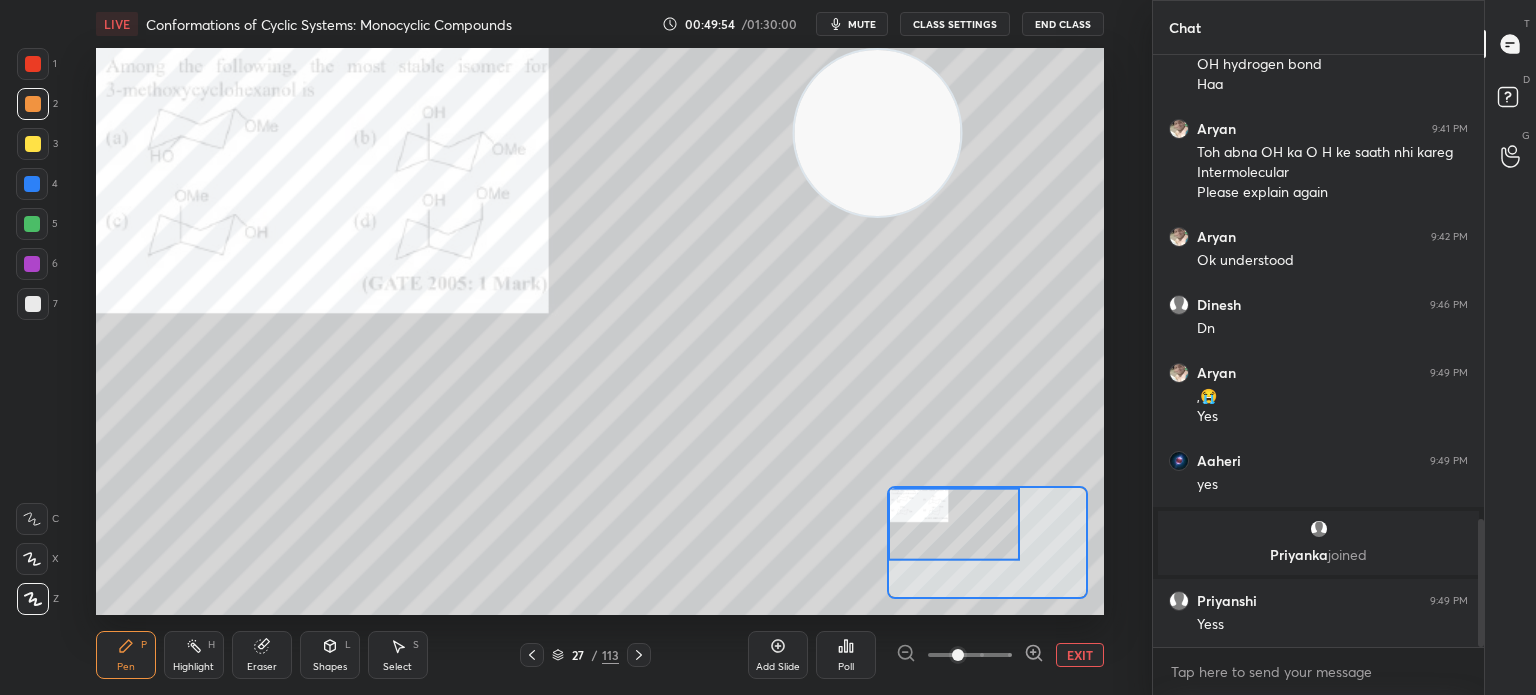 click on "Highlight" at bounding box center [193, 667] 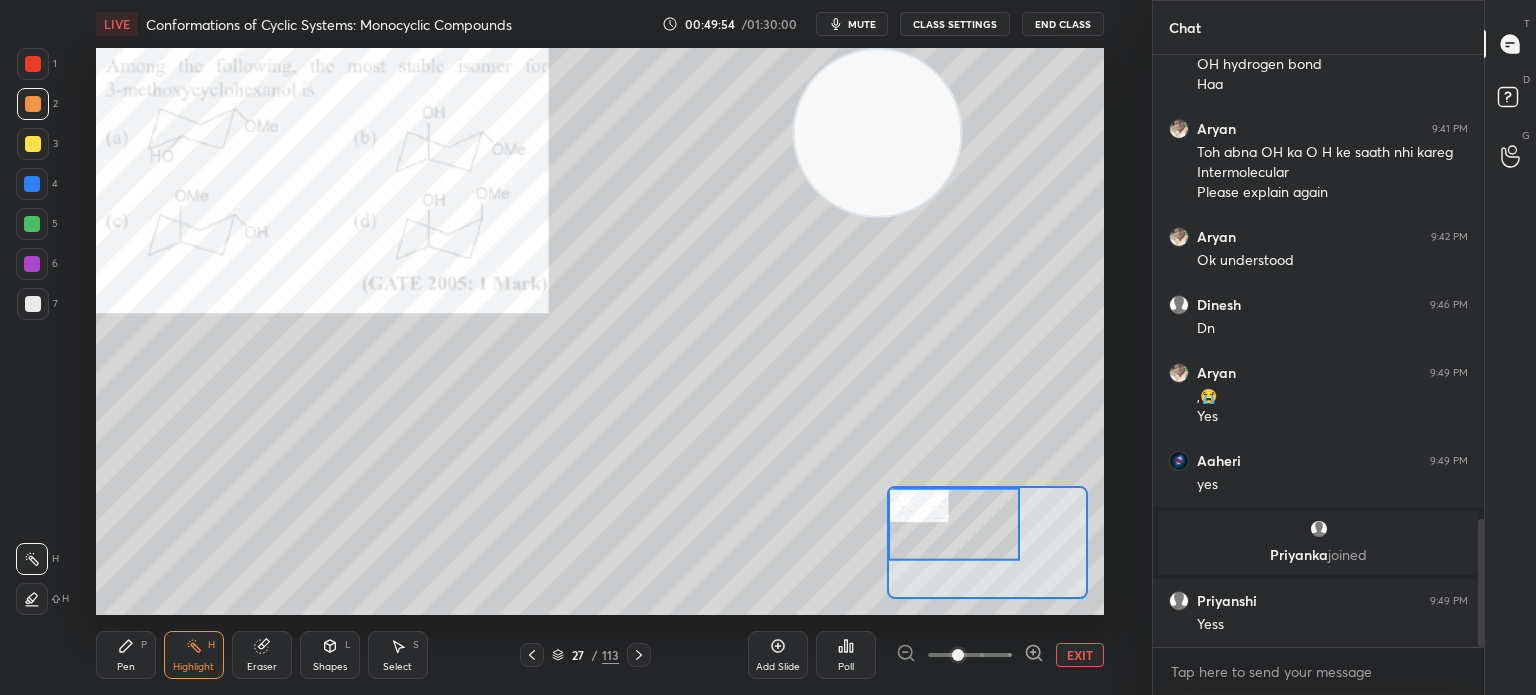 click on "Highlight" at bounding box center (193, 667) 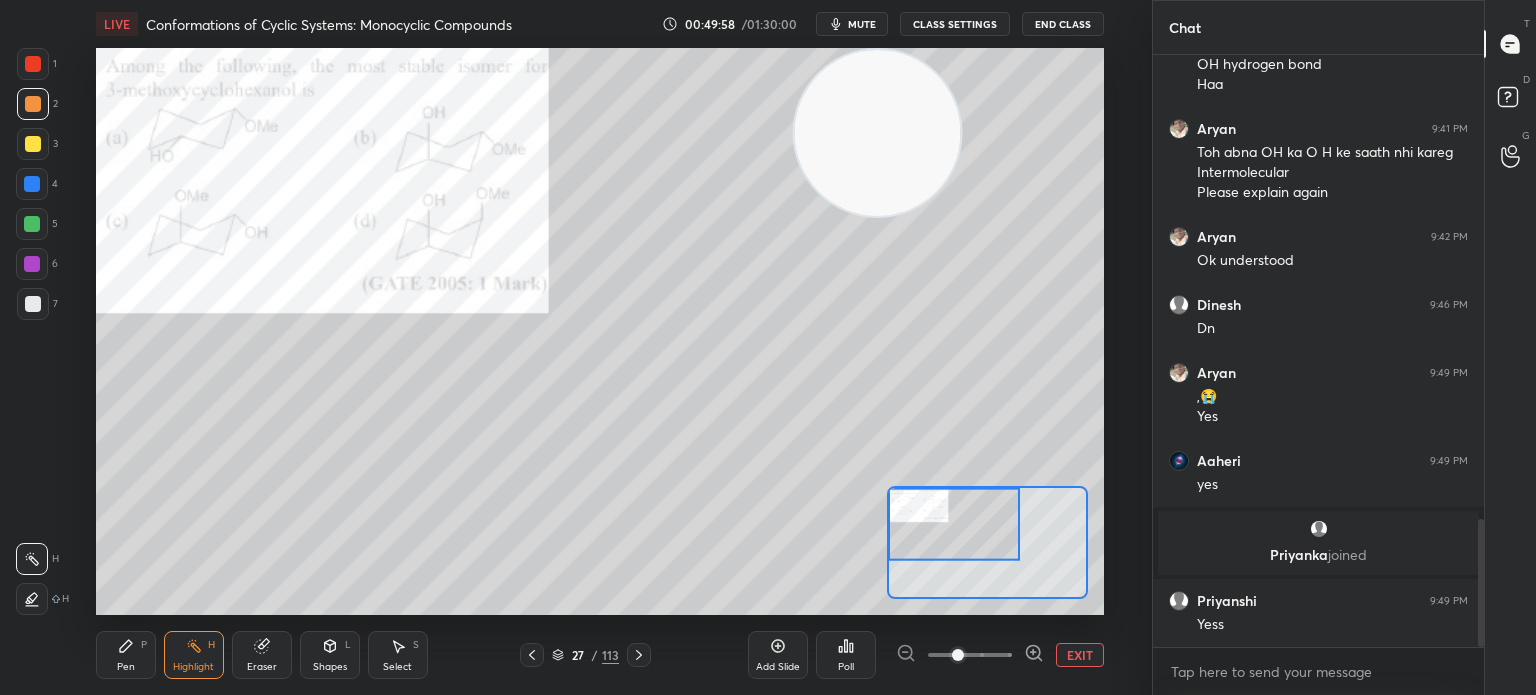 click 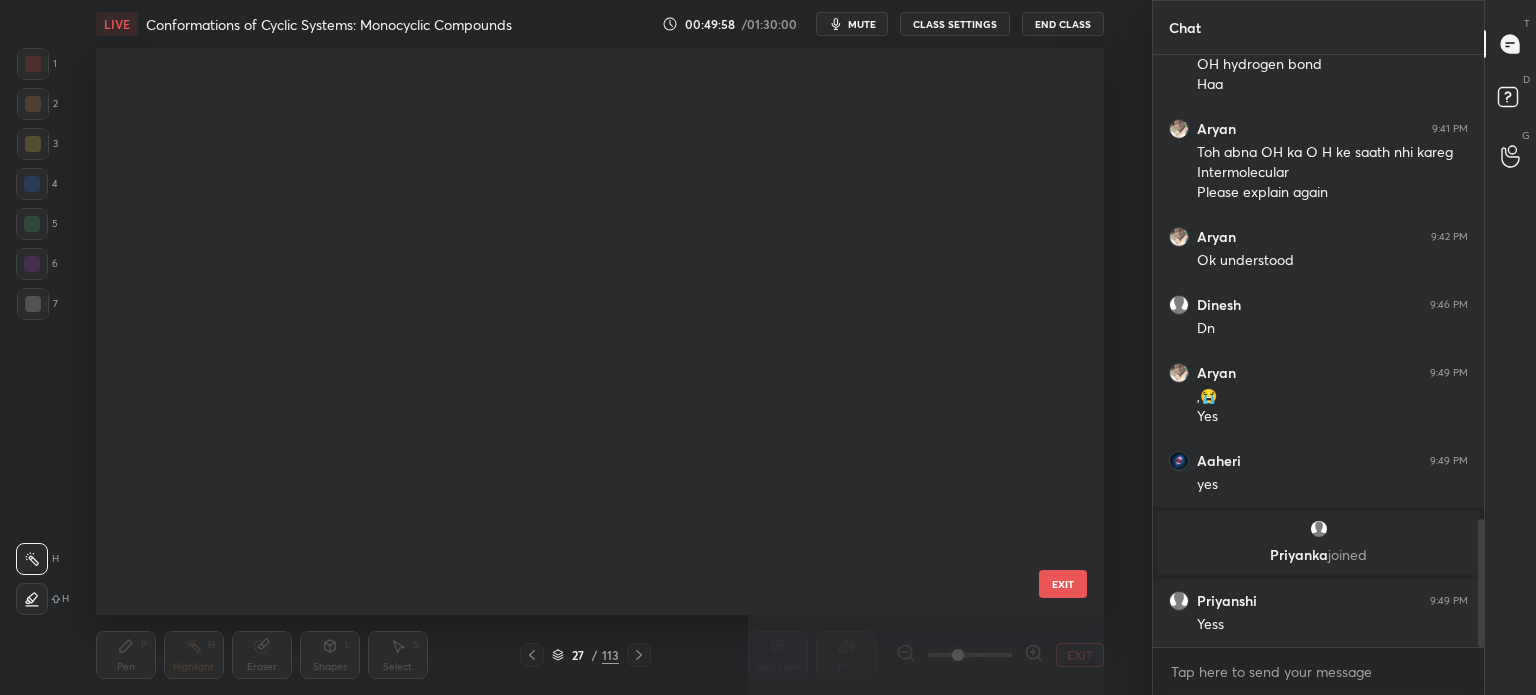 scroll, scrollTop: 999, scrollLeft: 0, axis: vertical 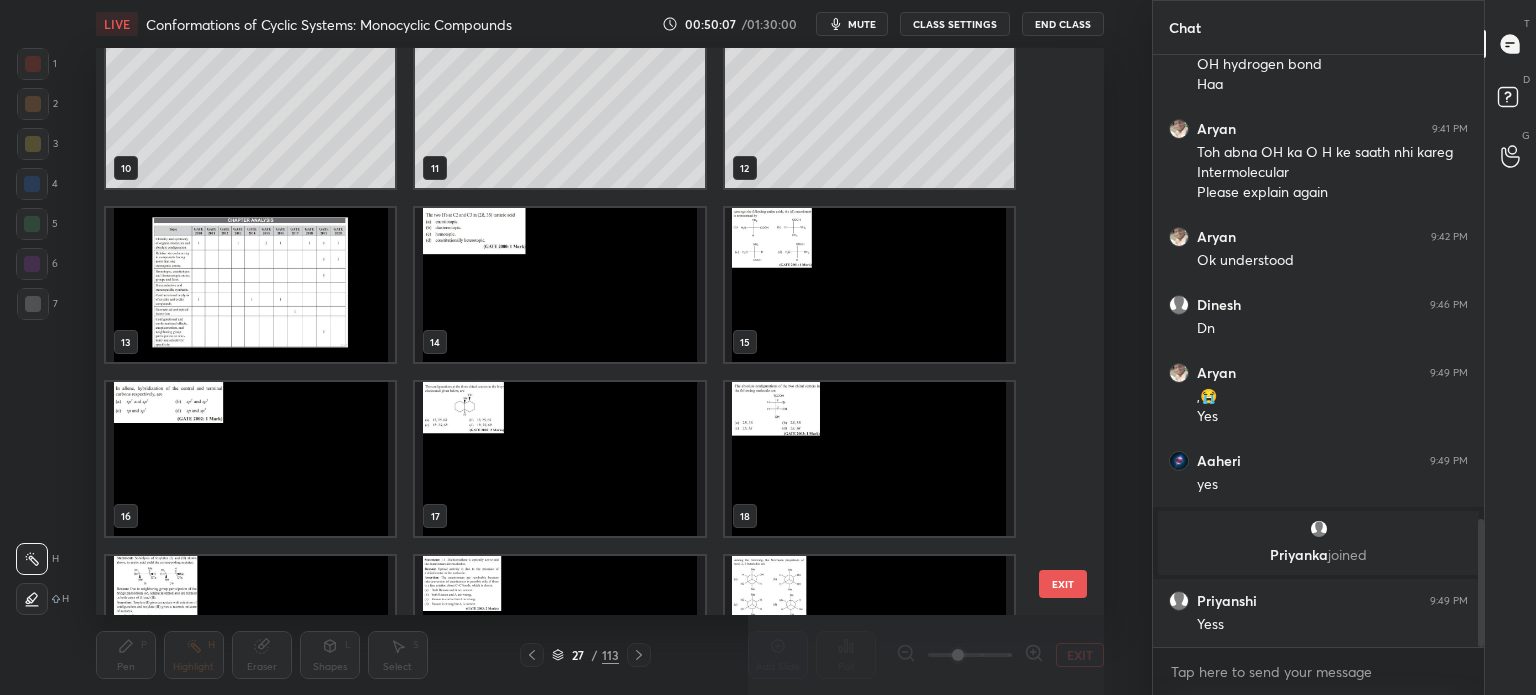 click on "EXIT" at bounding box center [1063, 584] 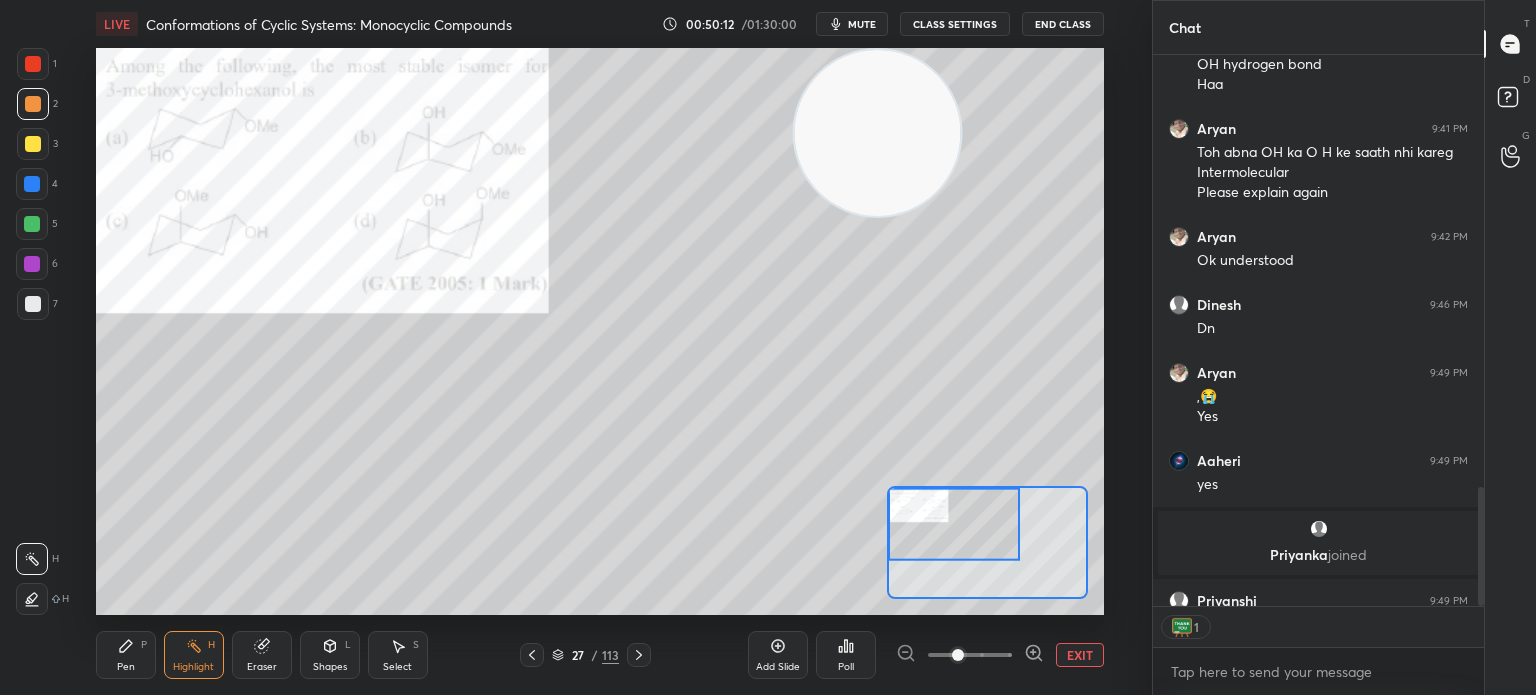 scroll, scrollTop: 6, scrollLeft: 6, axis: both 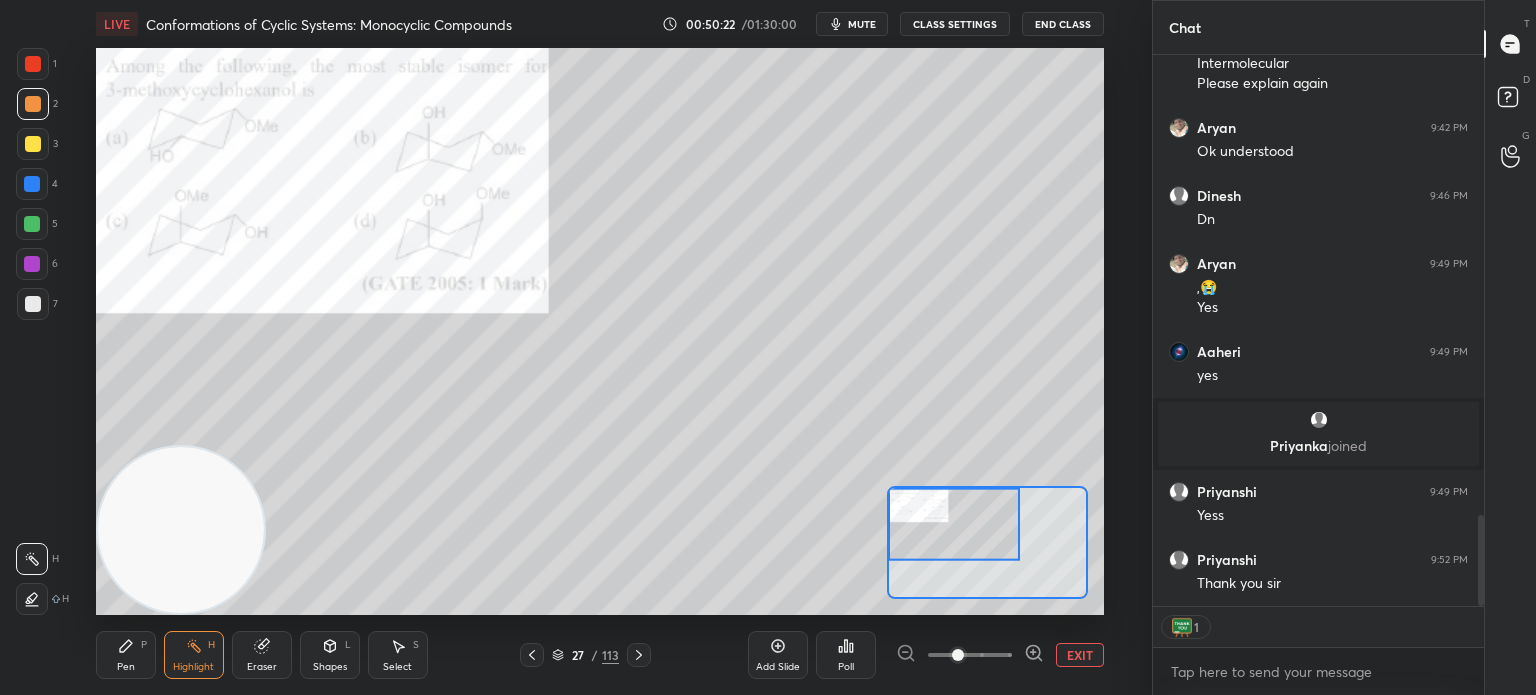 type on "x" 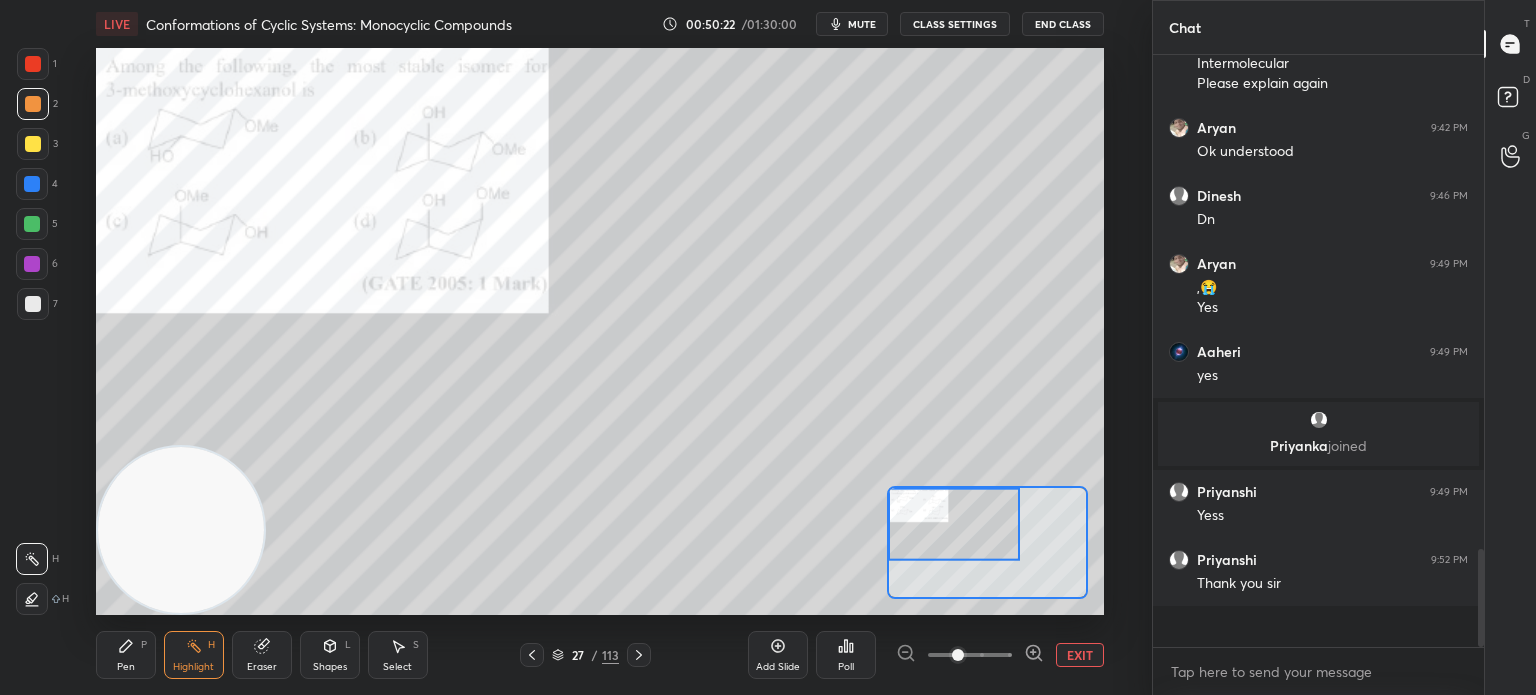 scroll, scrollTop: 5, scrollLeft: 6, axis: both 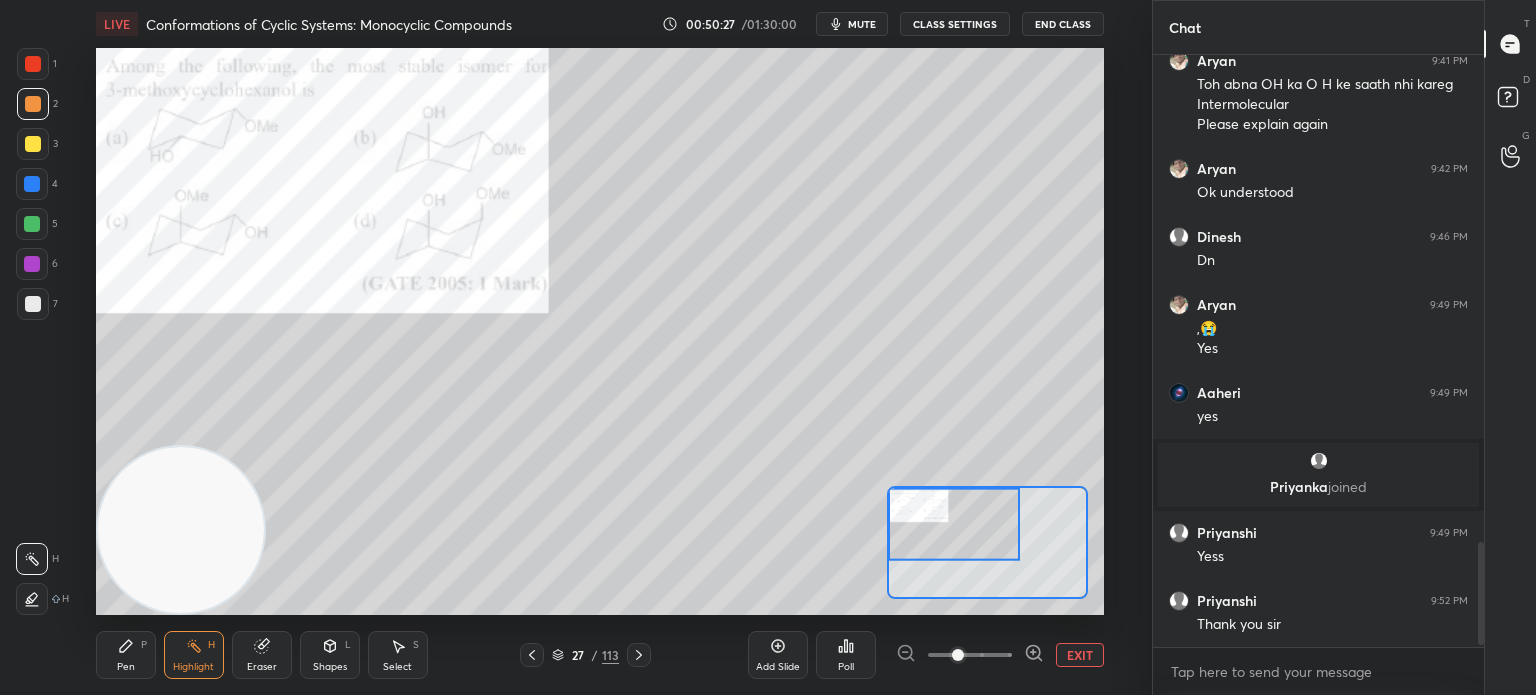 click on "mute" at bounding box center (862, 24) 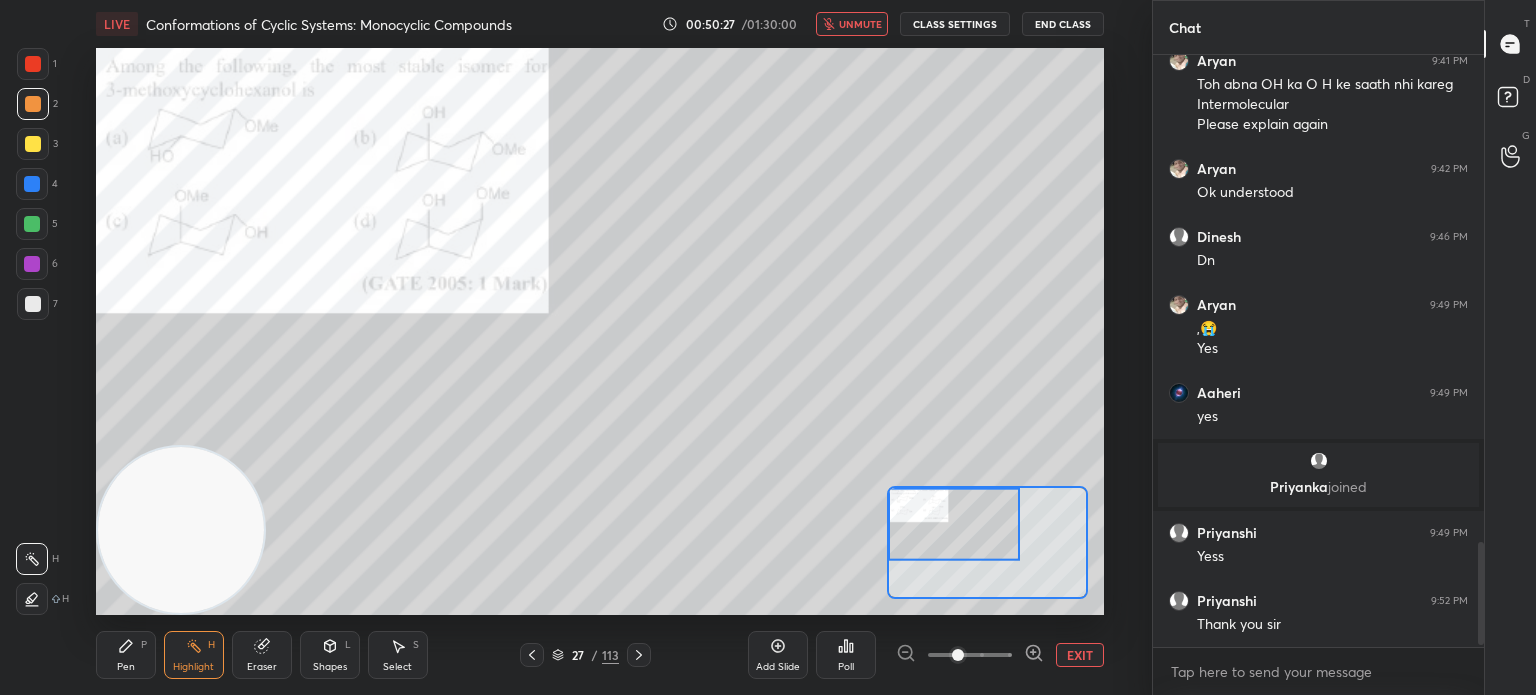 click on "CLASS SETTINGS" at bounding box center [955, 24] 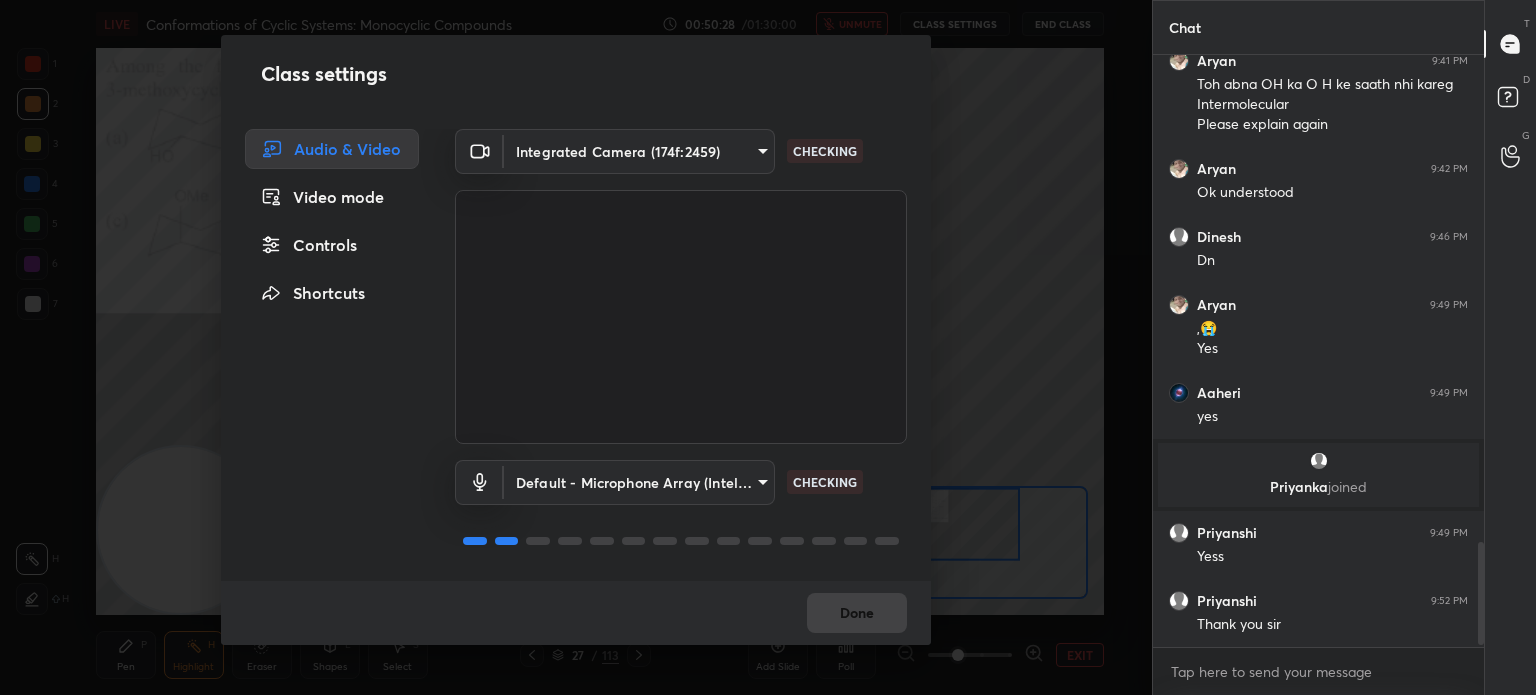 click on "1 2 3 4 5 6 7 C X Z C X Z E E Erase all   H H LIVE Conformations of Cyclic Systems: Monocyclic Compounds 00:50:28 /  01:30:00 unmute CLASS SETTINGS End Class Setting up your live class Poll for   secs No correct answer Start poll Back Conformations of Cyclic Systems: Monocyclic Compounds • L9 of Detailed Course on Complete Stereo Chemistry for IIT JAM & CUET PG 2026 Anup Parali Pen P Highlight H Eraser Shapes L Select S 27 / 113 Add Slide Poll EXIT Chat Aryan 9:40 PM Sir b OH hydrogen bond Haa Aryan 9:41 PM Toh abna OH ka O H ke saath nhi kareg Intermolecular Please explain again Aryan 9:42 PM Ok understood Dinesh 9:46 PM Dn Aryan 9:49 PM ,😭 Yes Aaheri 9:49 PM yes Priyanka  joined Priyanshi 9:49 PM Yess Priyanshi 9:52 PM Thank you sir JUMP TO LATEST Enable hand raising Enable raise hand to speak to learners. Once enabled, chat will be turned off temporarily. Enable x   introducing Raise a hand with a doubt Now learners can raise their hand along with a doubt  How it works? Aryan Asked a doubt 1 Got it T" at bounding box center (768, 347) 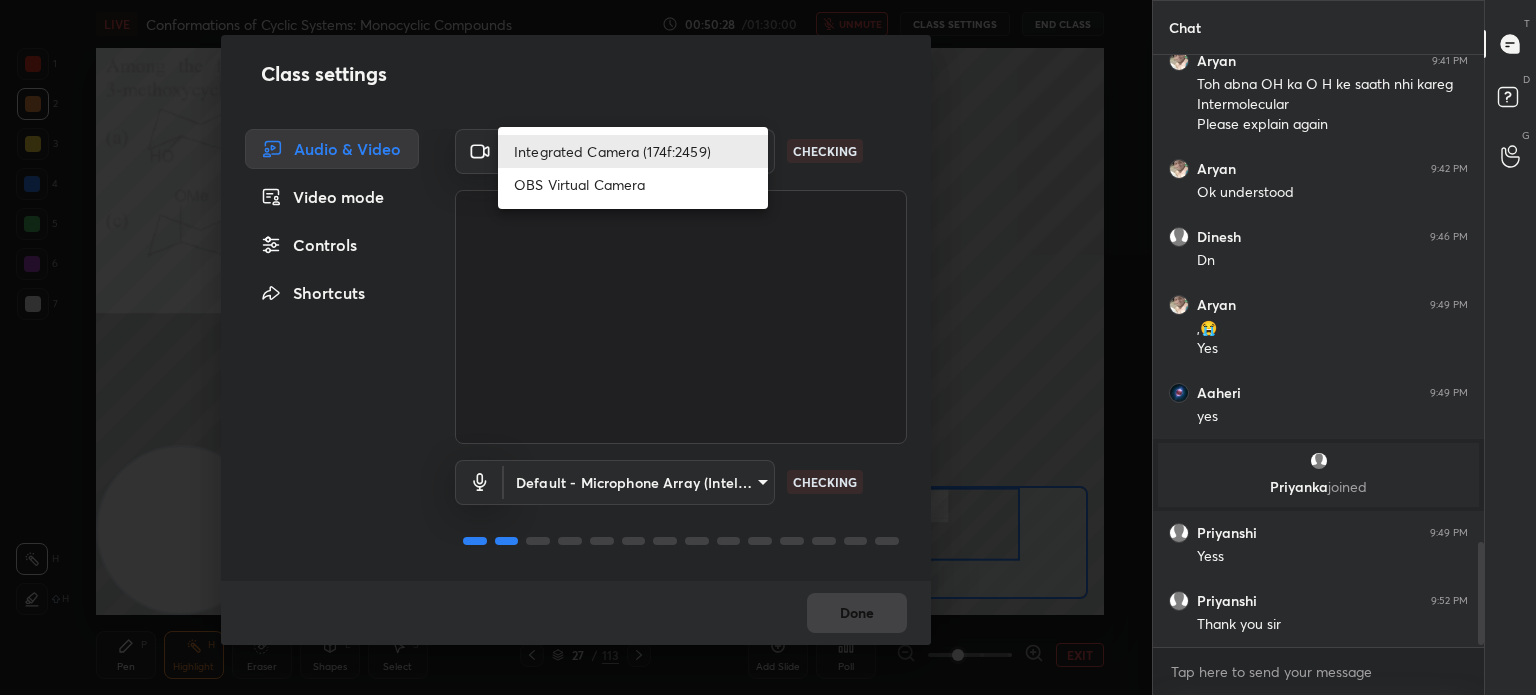click on "OBS Virtual Camera" at bounding box center [633, 184] 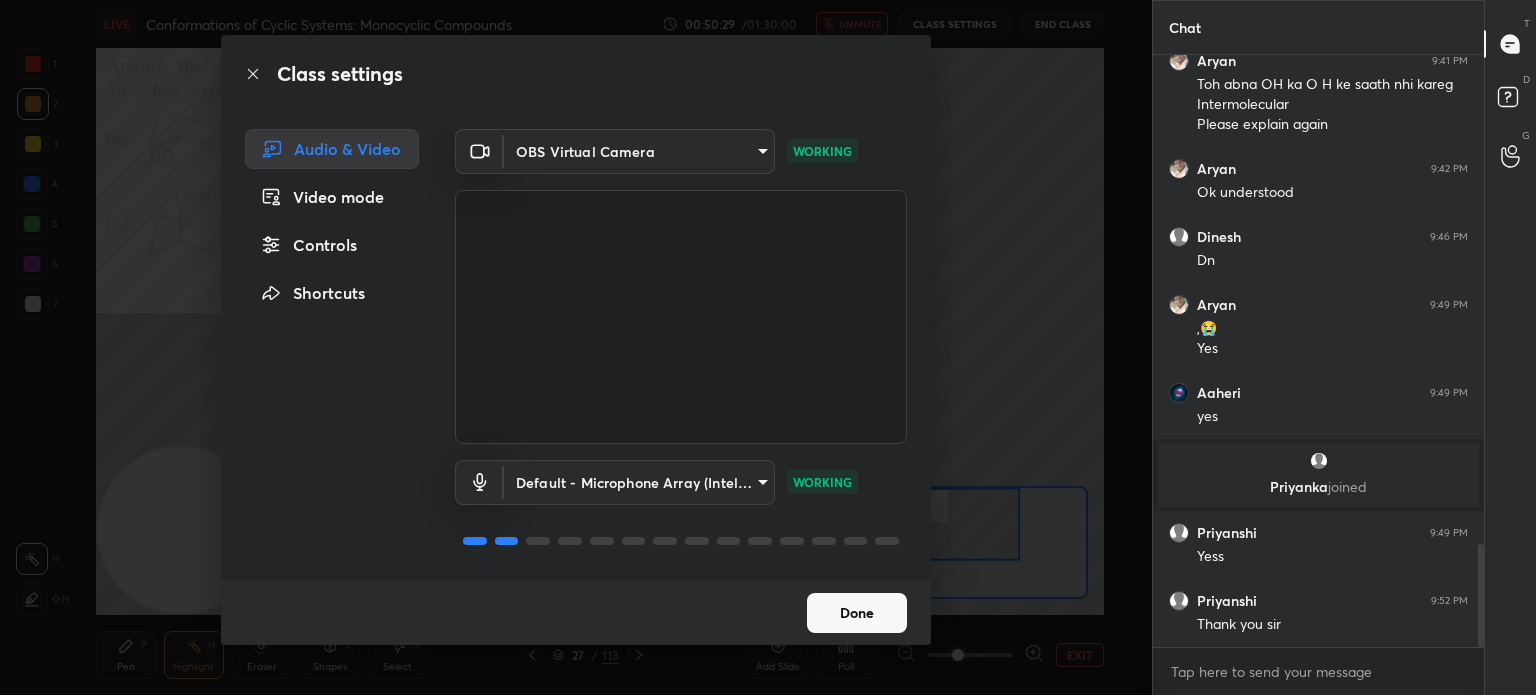 click on "Done" at bounding box center [857, 613] 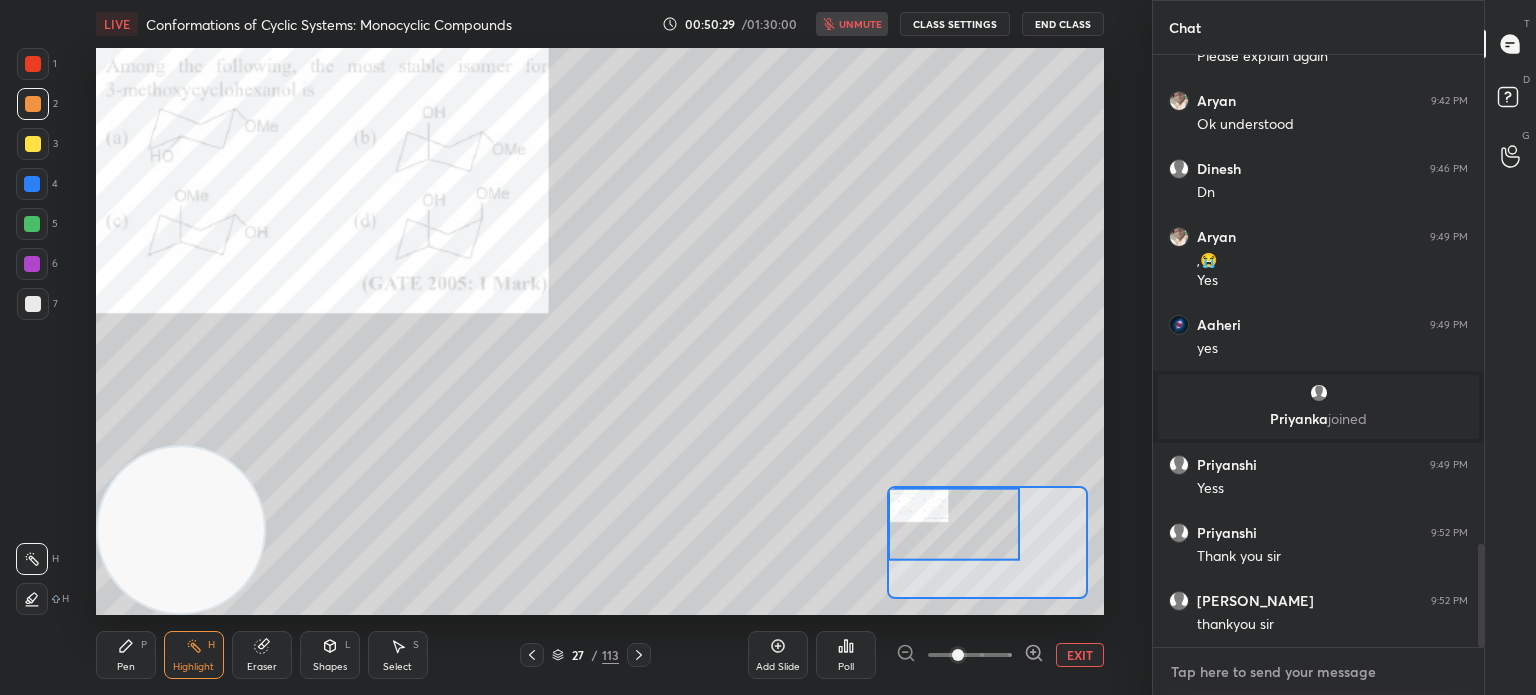 click at bounding box center (1318, 672) 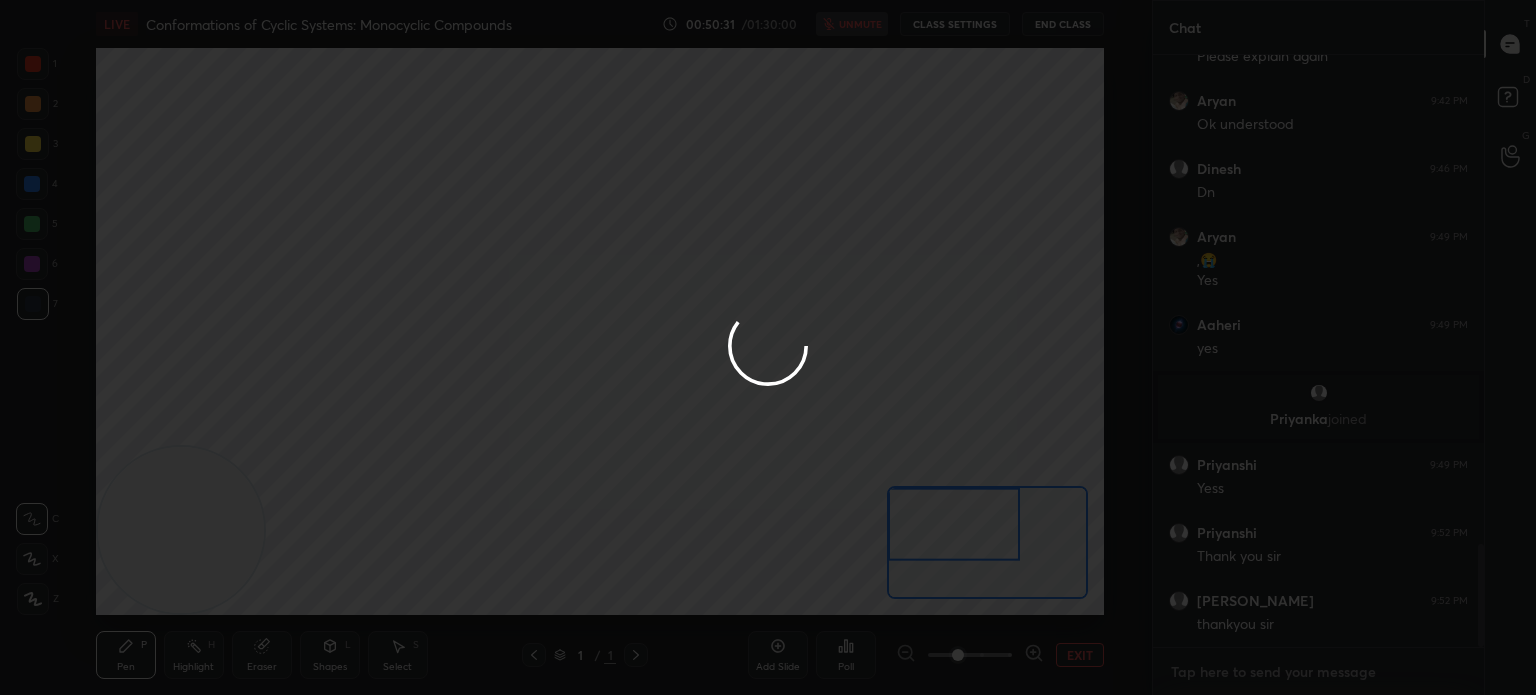 type on "C" 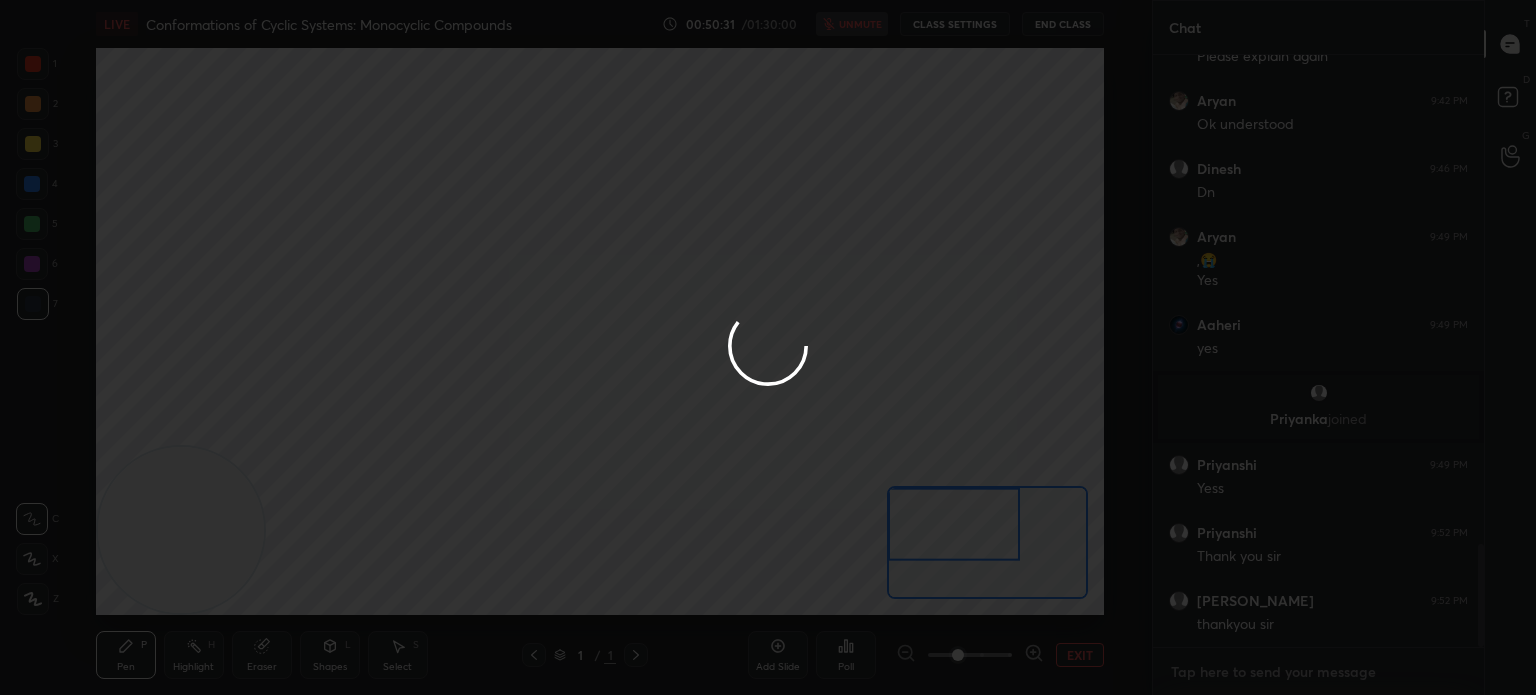 type on "x" 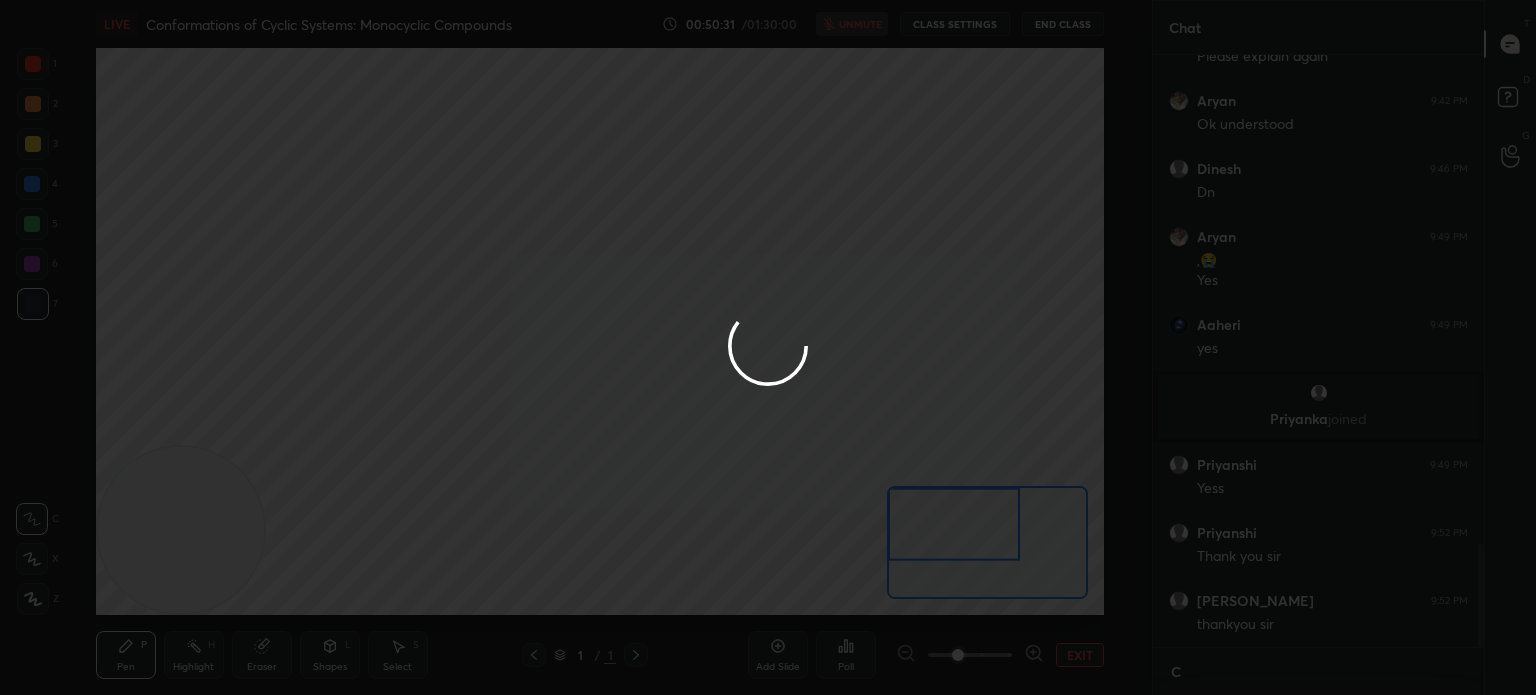 scroll, scrollTop: 580, scrollLeft: 325, axis: both 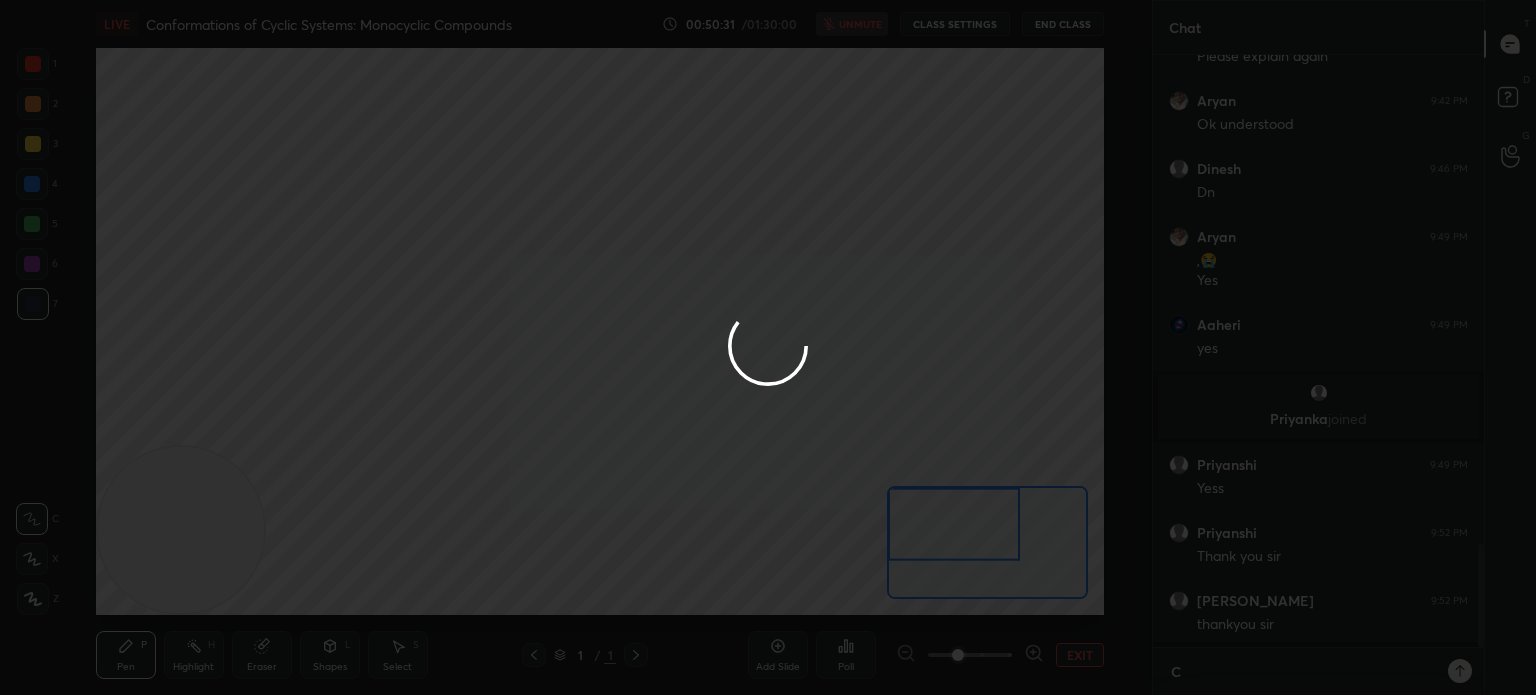 type on "CL" 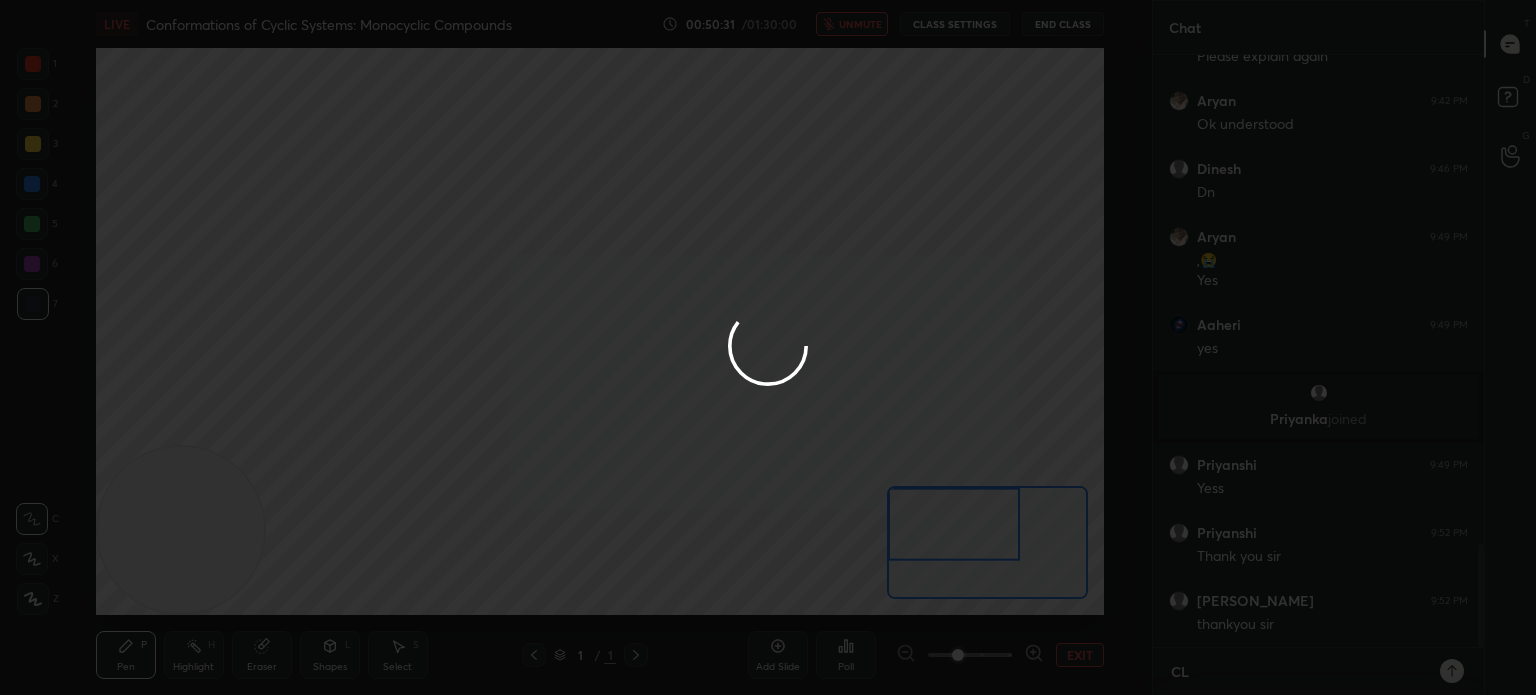type on "CLA" 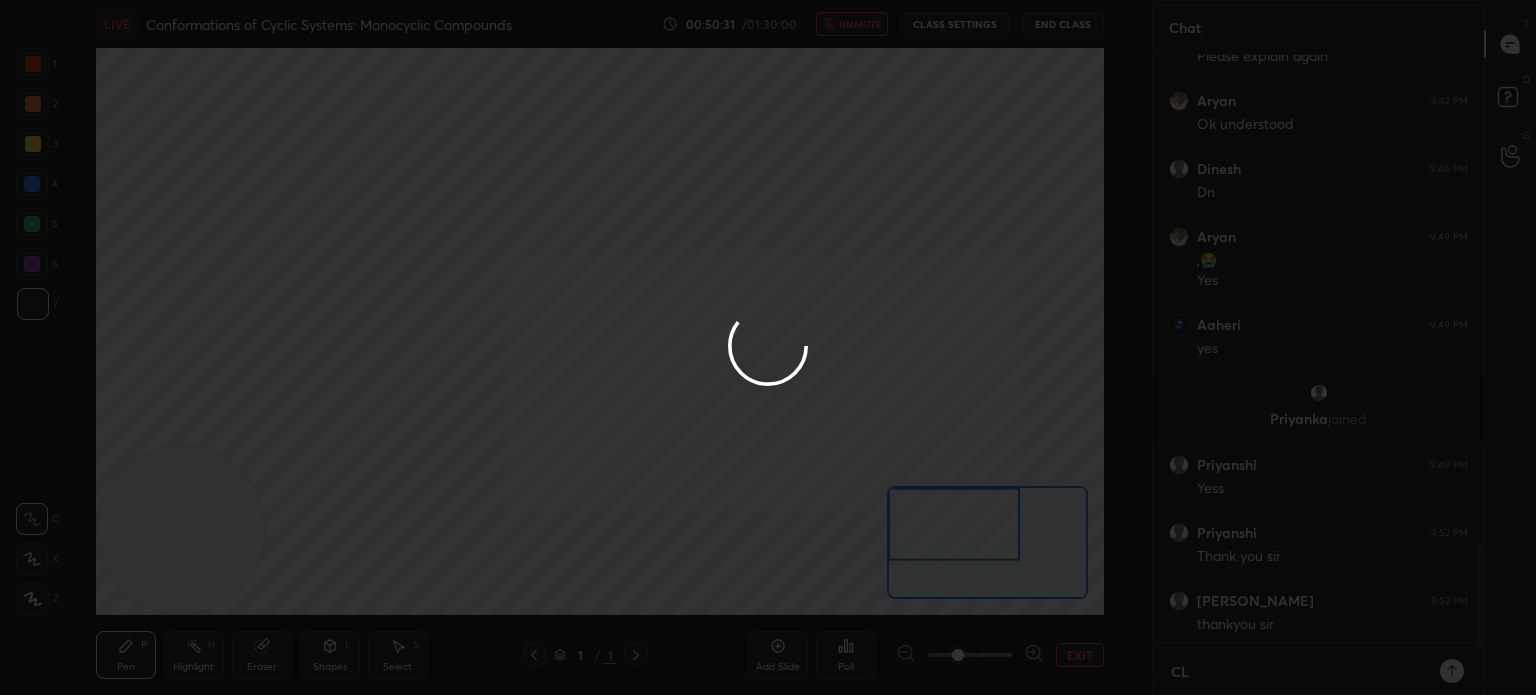 type on "x" 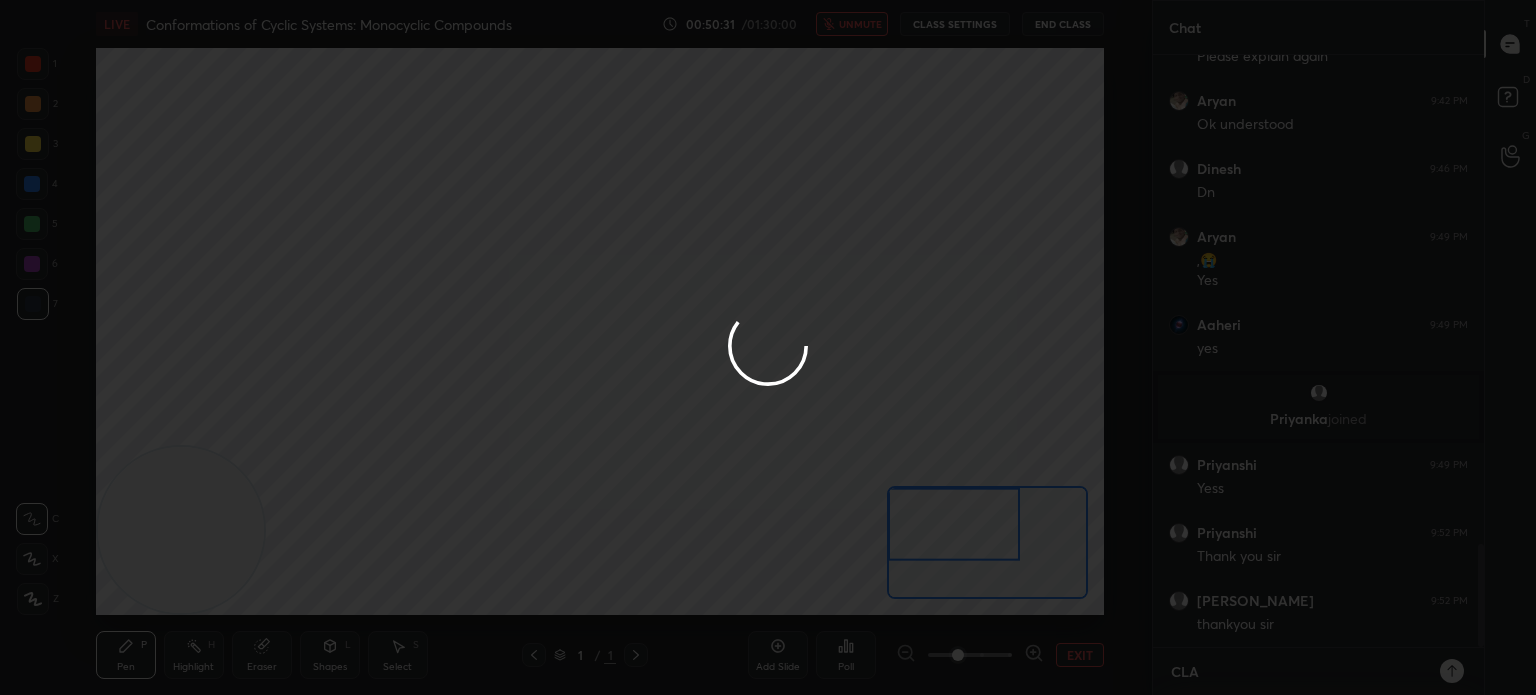 type on "CLAS" 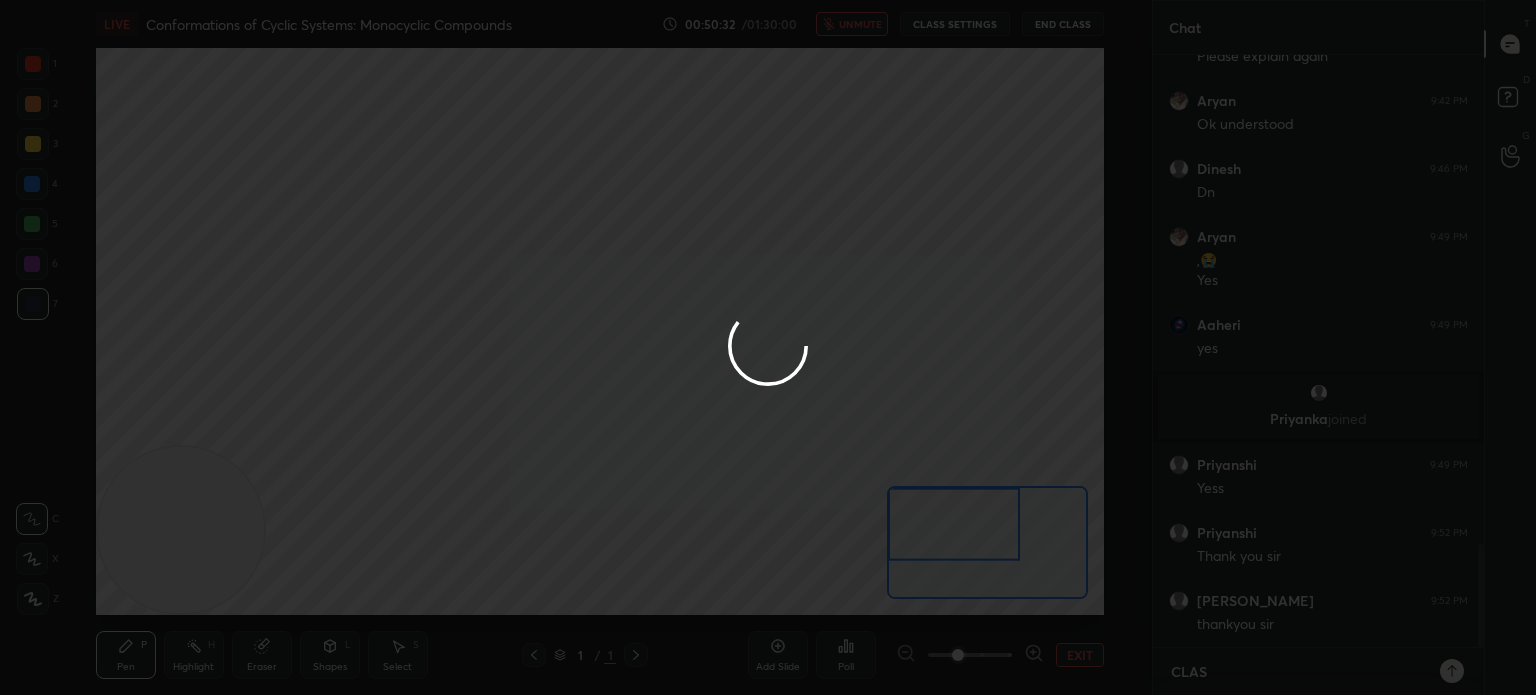 type on "CLASS" 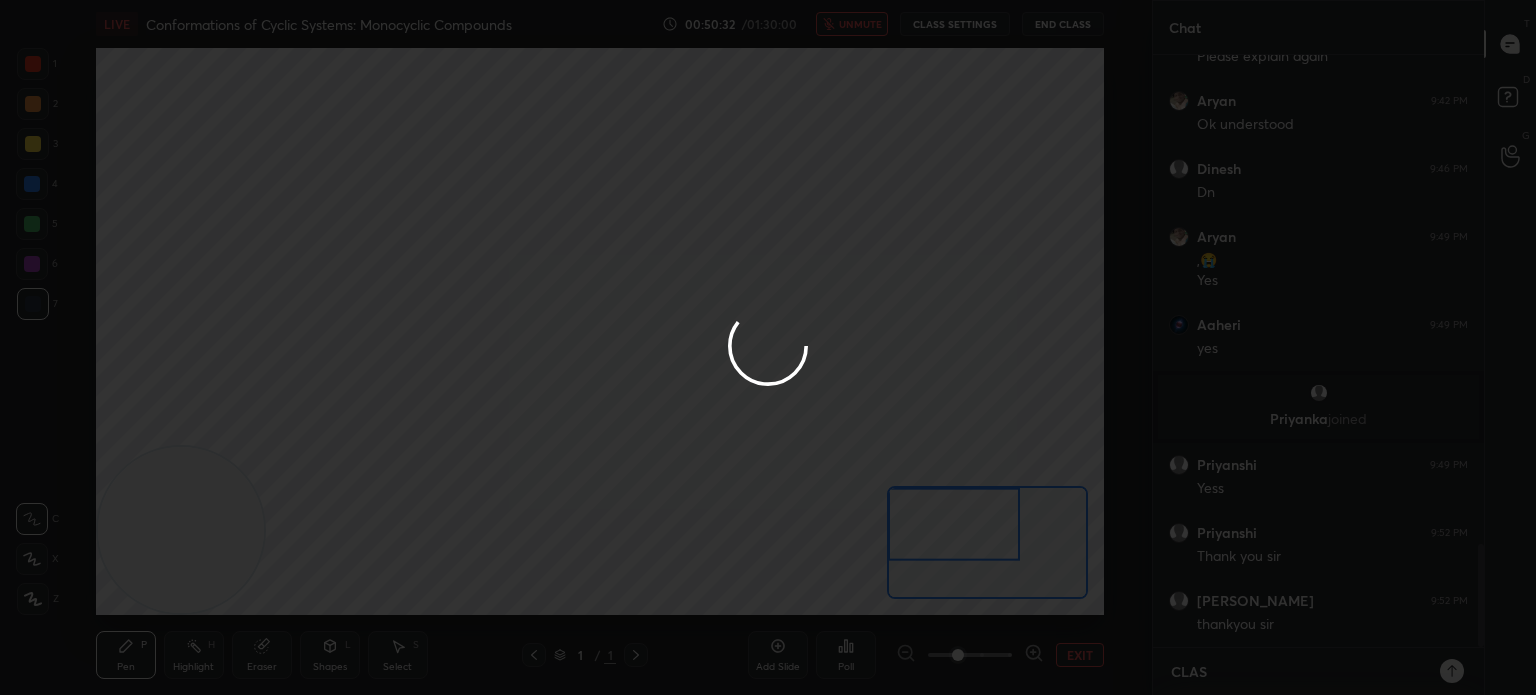 type on "x" 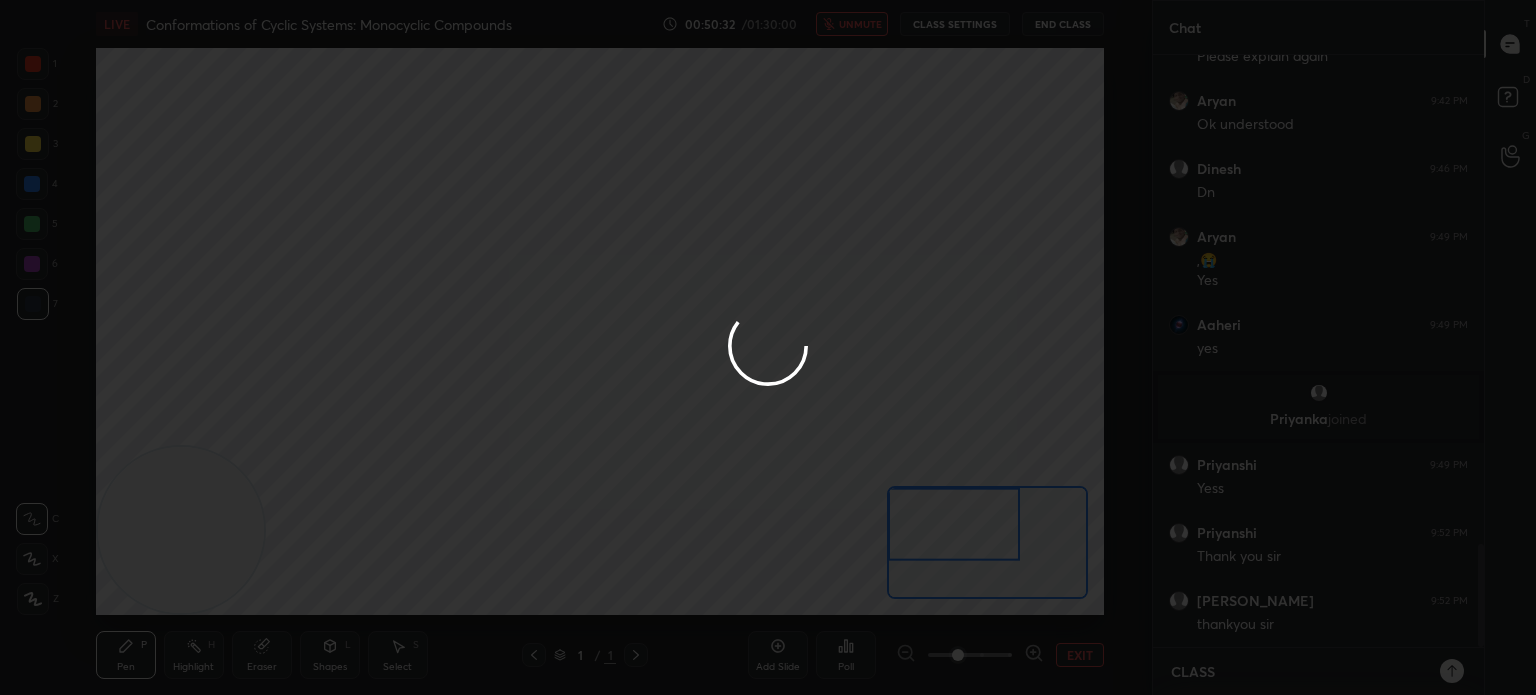 type on "CLASS" 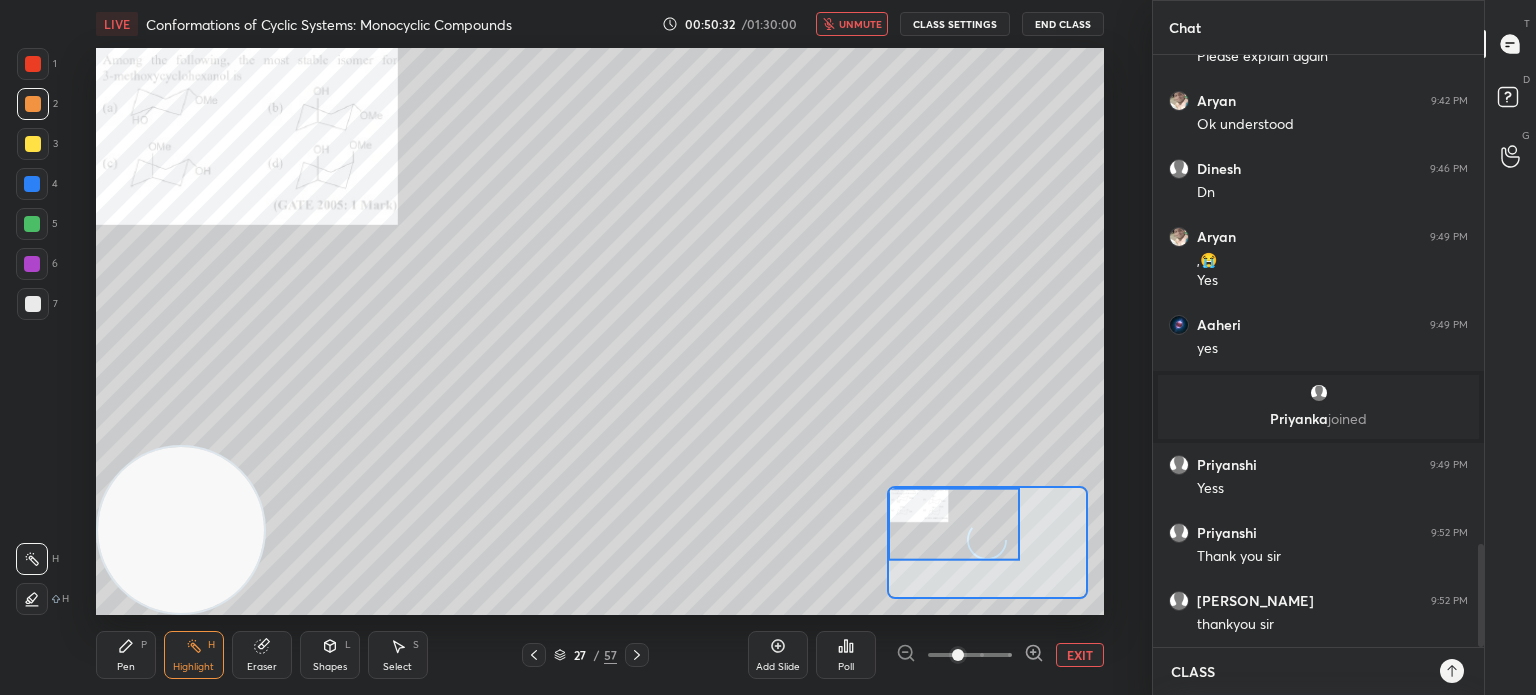 scroll, scrollTop: 2886, scrollLeft: 0, axis: vertical 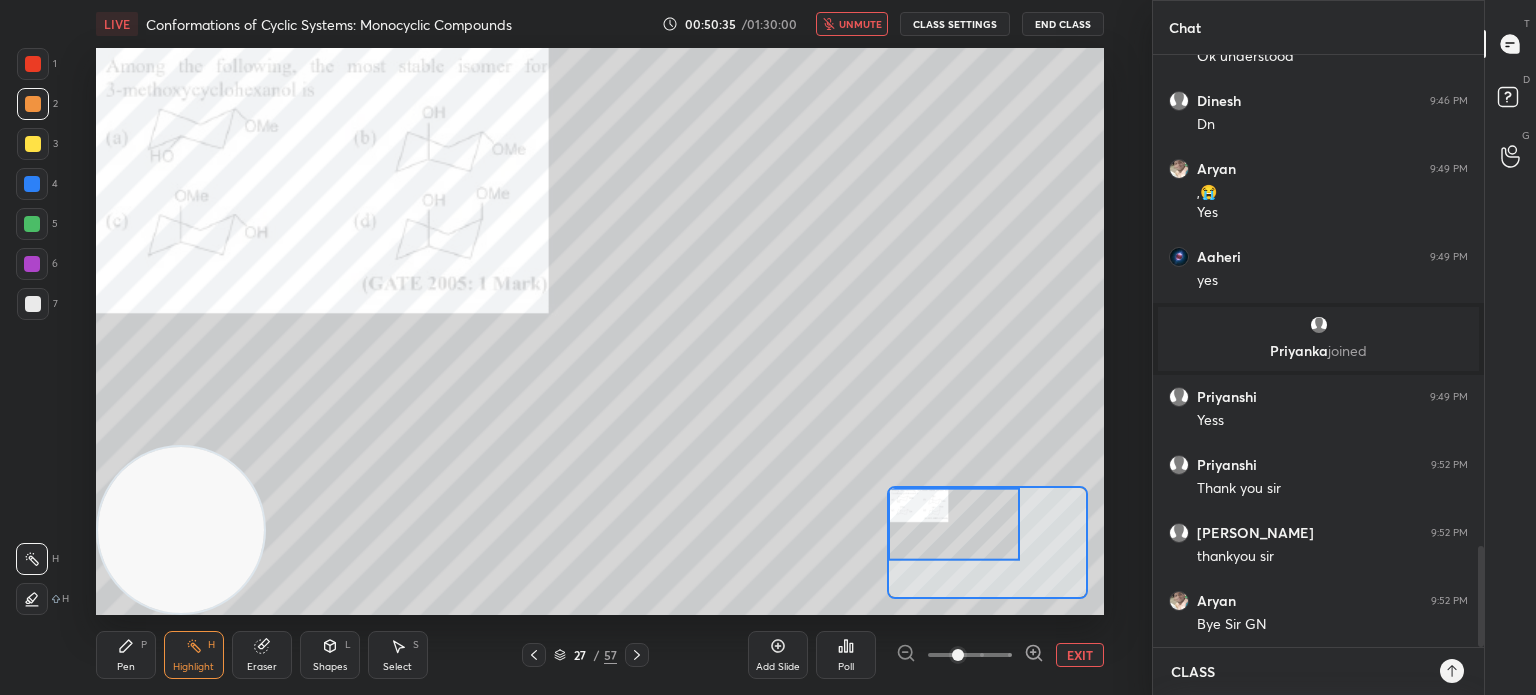 click on "CLASS" at bounding box center (1298, 672) 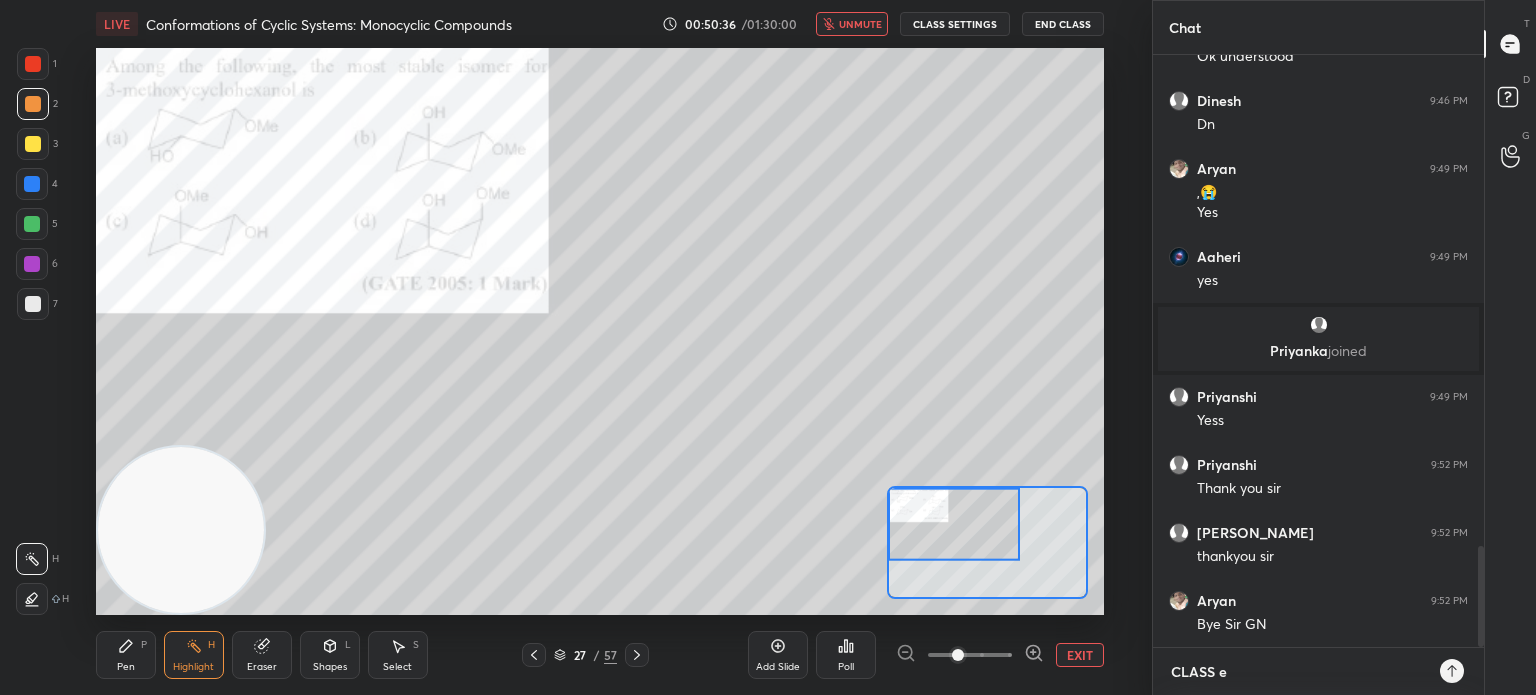 type on "CLASS en" 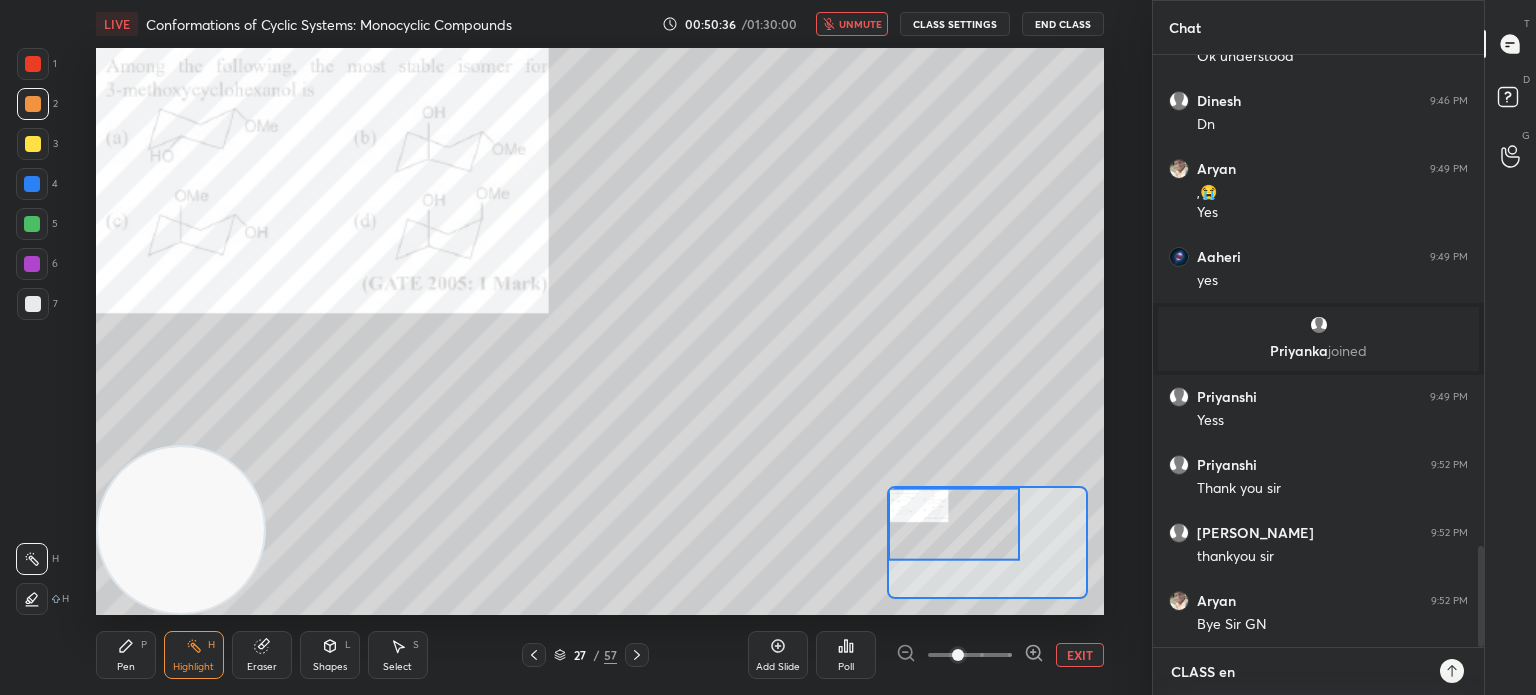 type on "CLASS end" 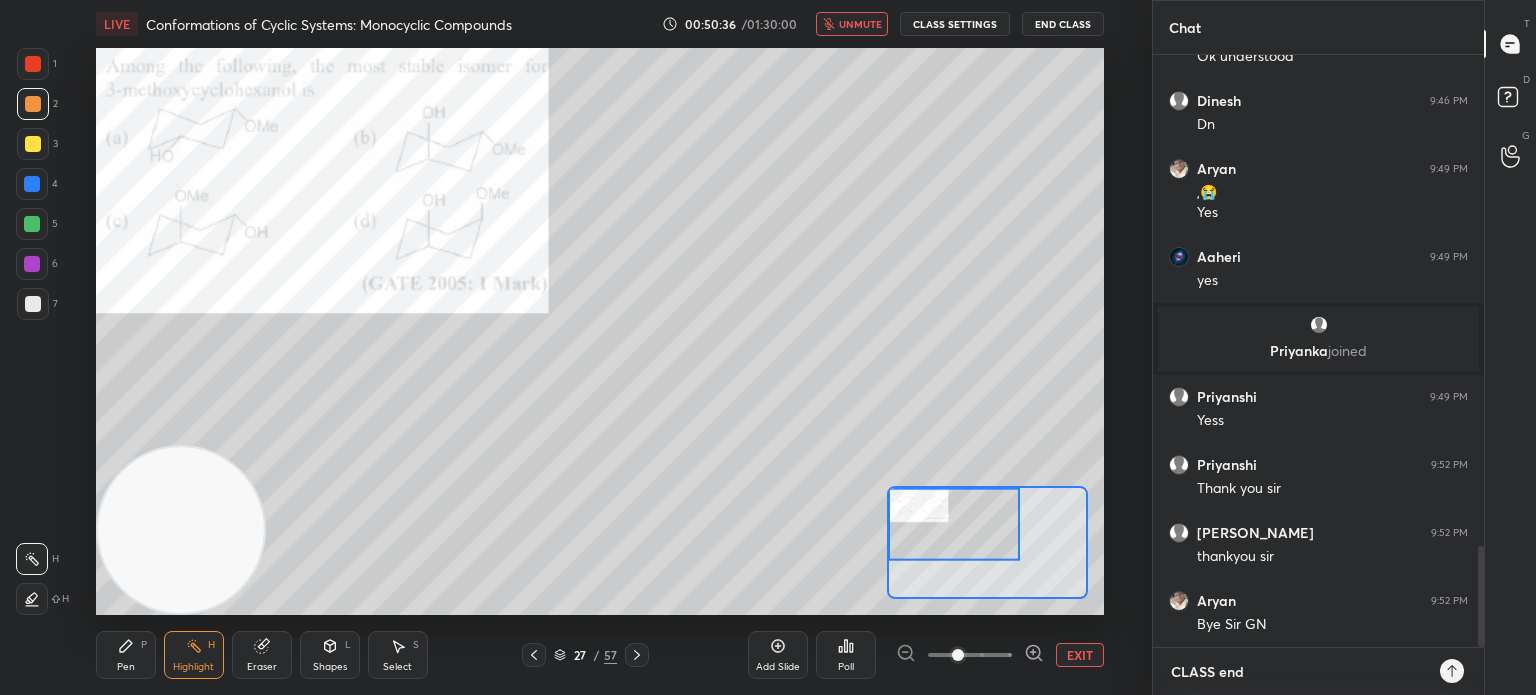 type on "CLASS end" 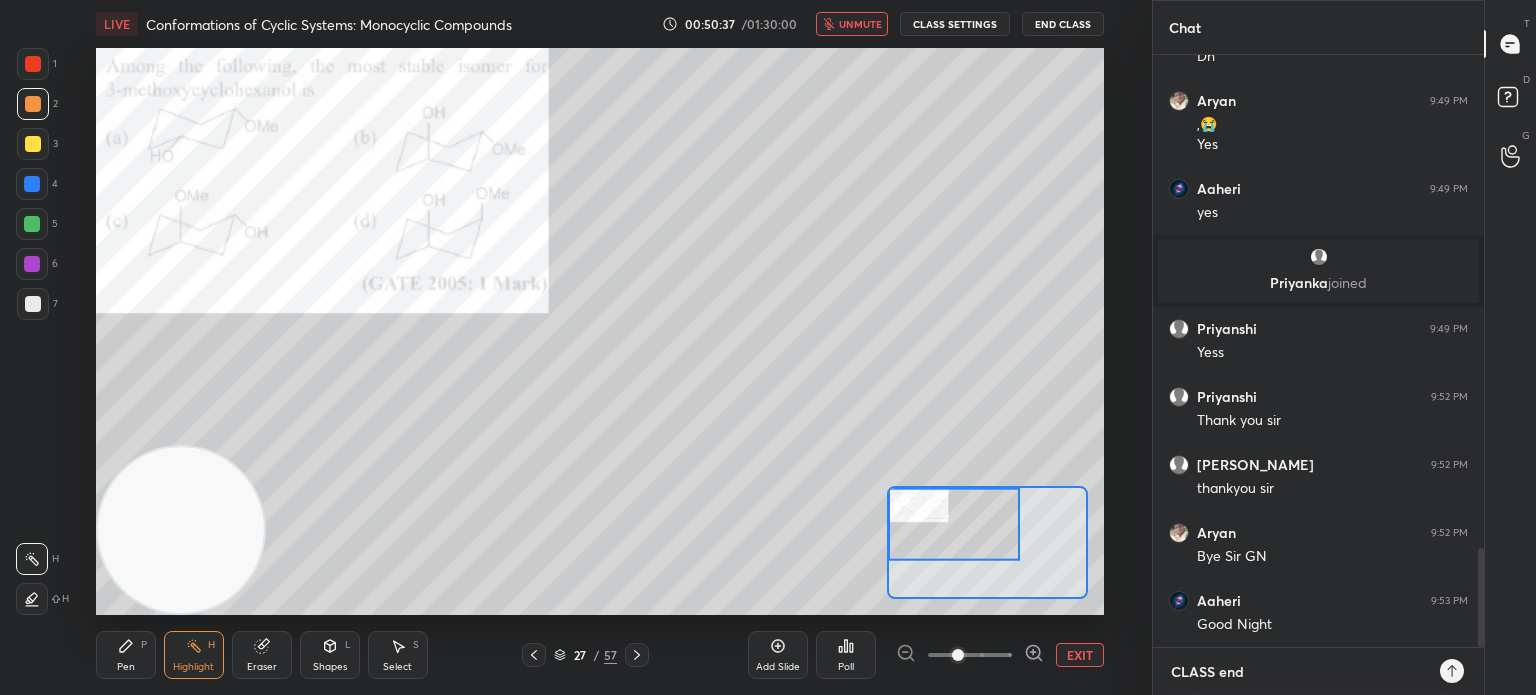 type 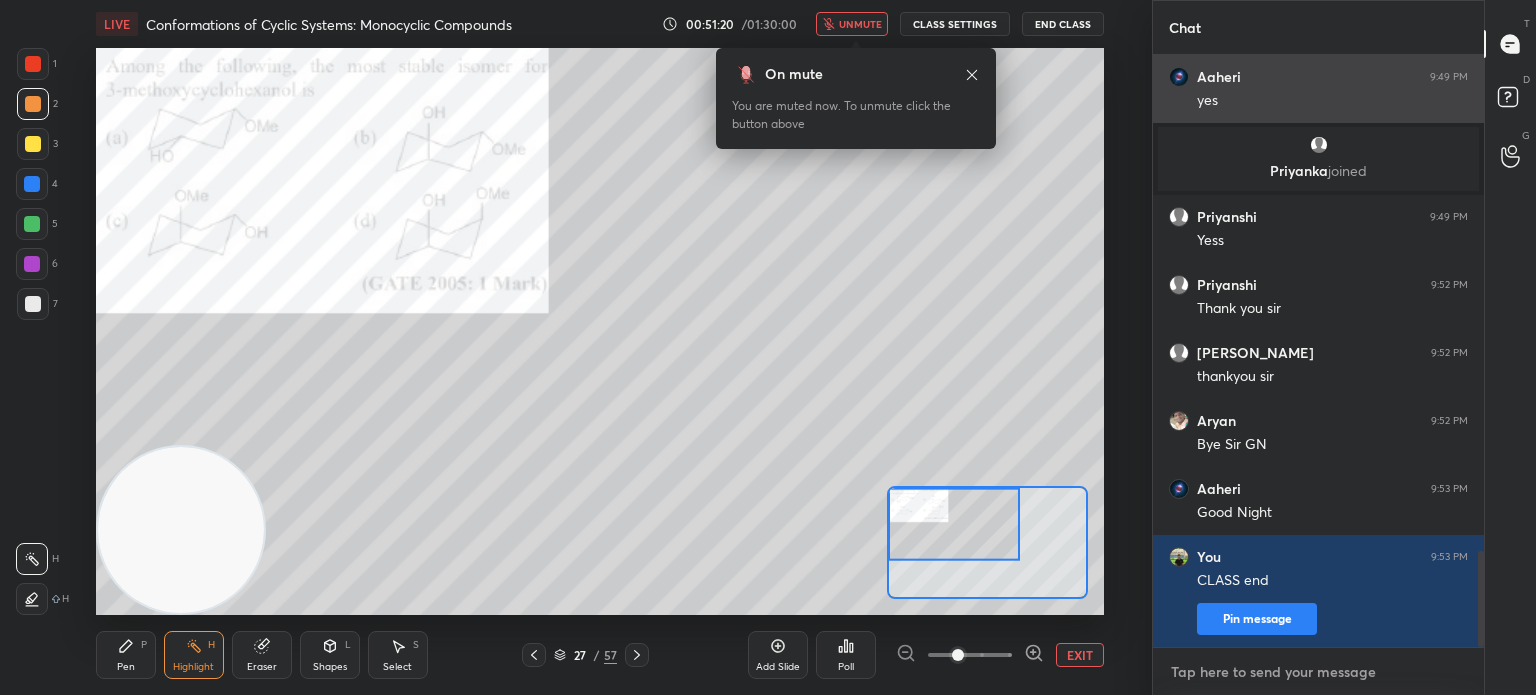 scroll, scrollTop: 3134, scrollLeft: 0, axis: vertical 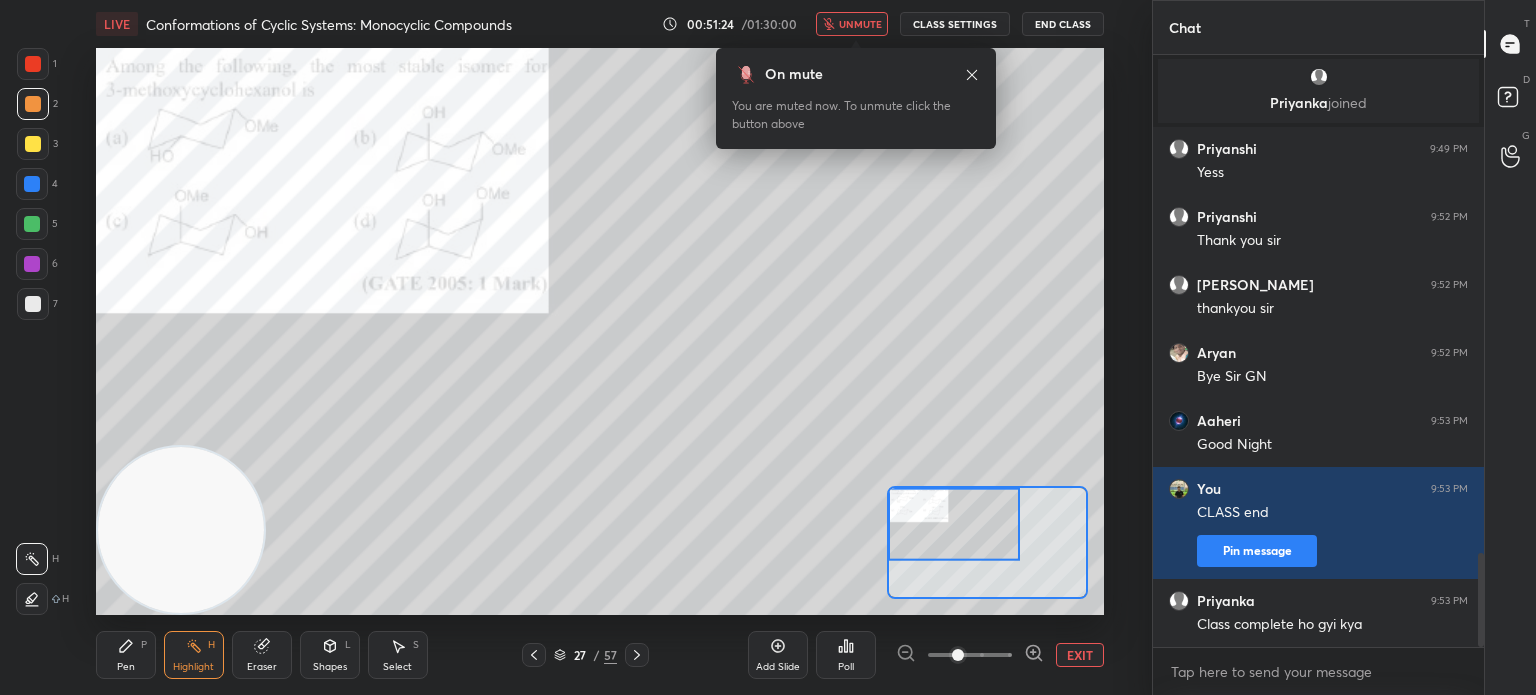 click on "End Class" at bounding box center [1063, 24] 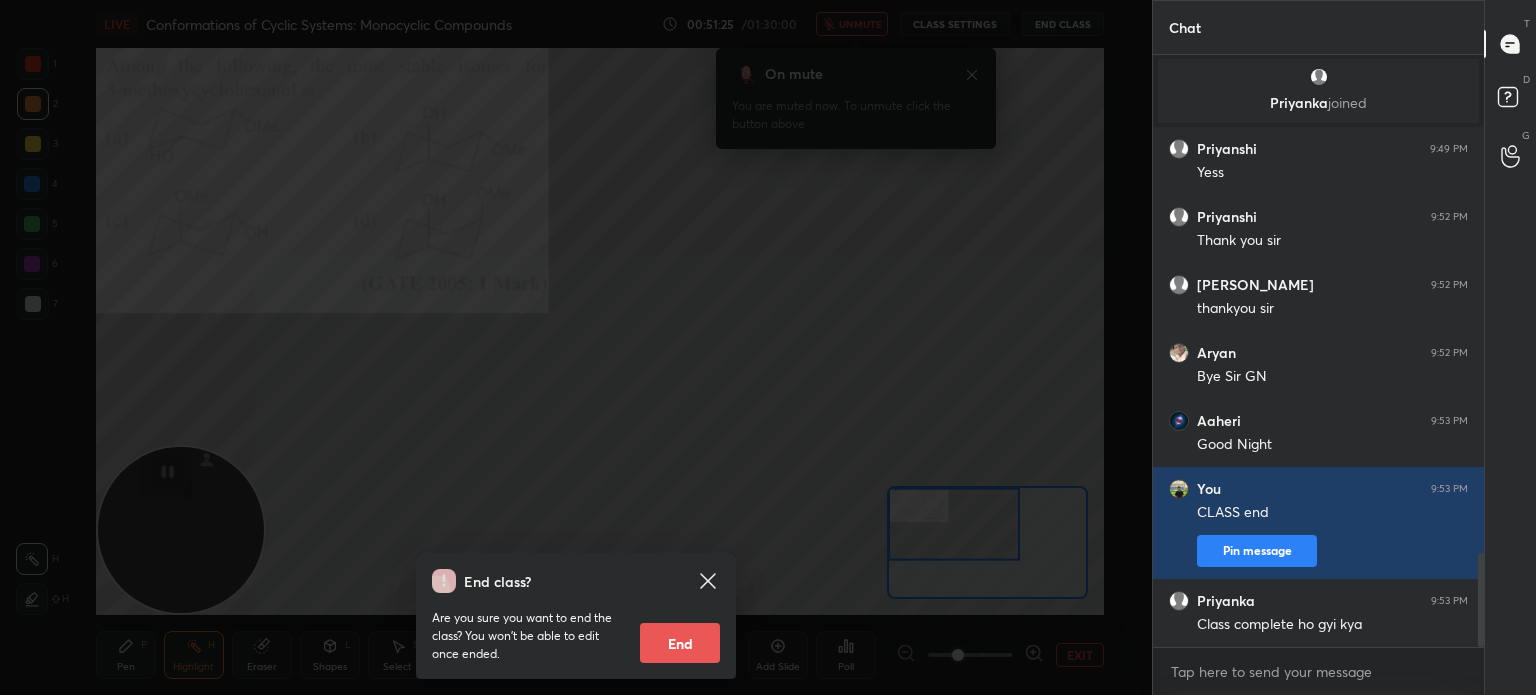 click on "End" at bounding box center [680, 643] 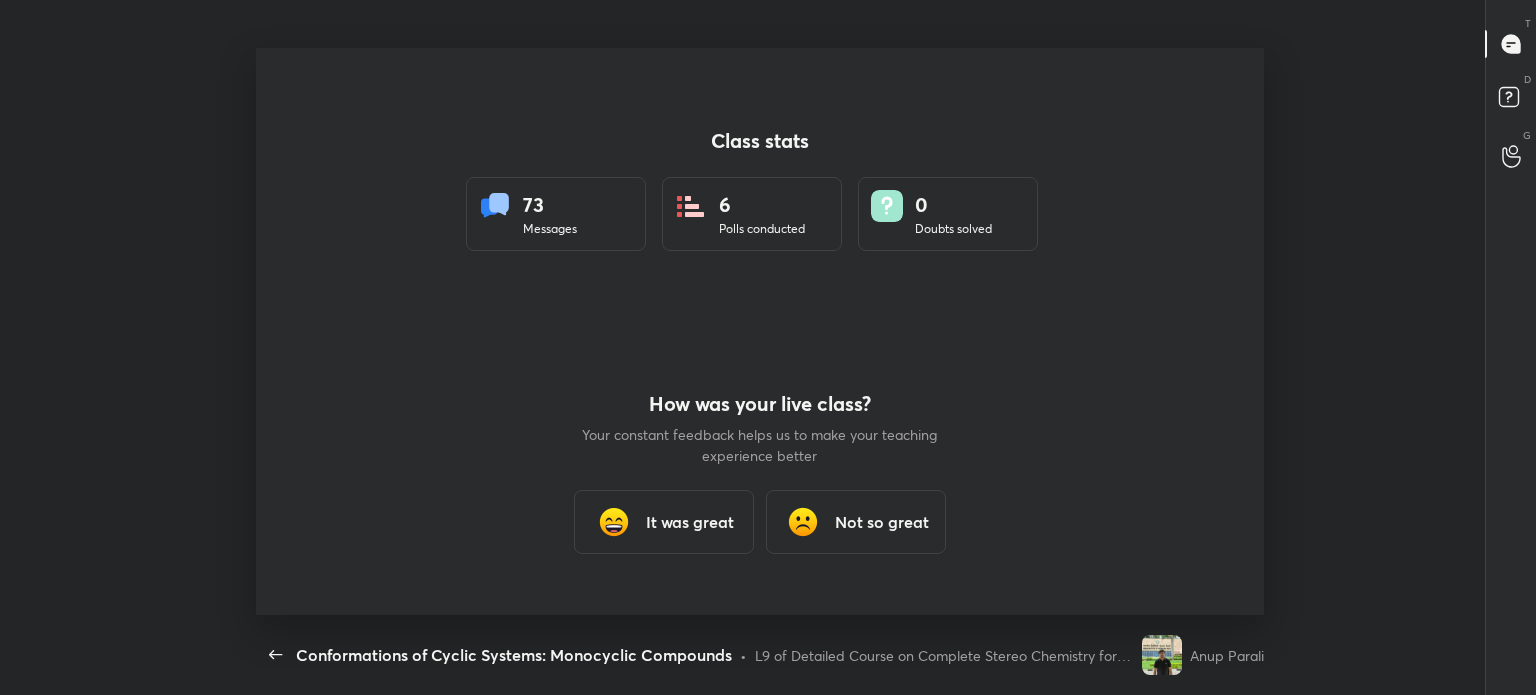 scroll, scrollTop: 99432, scrollLeft: 98607, axis: both 